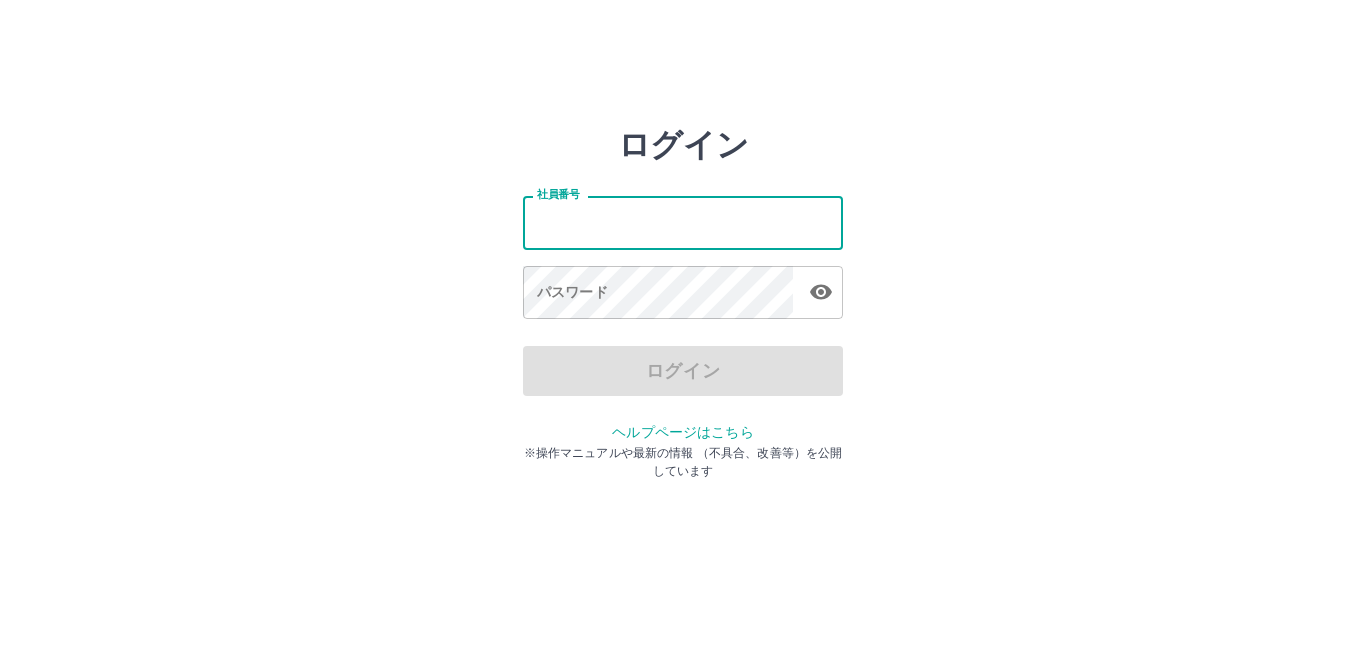 scroll, scrollTop: 0, scrollLeft: 0, axis: both 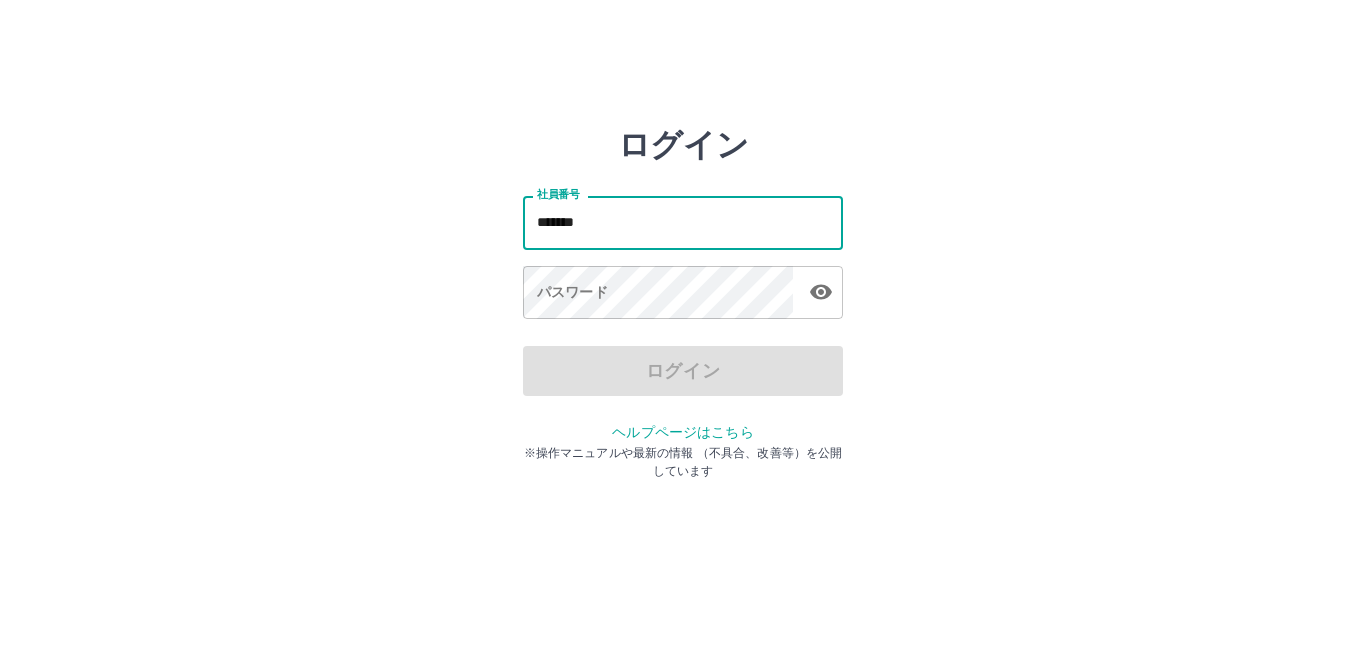 type on "*******" 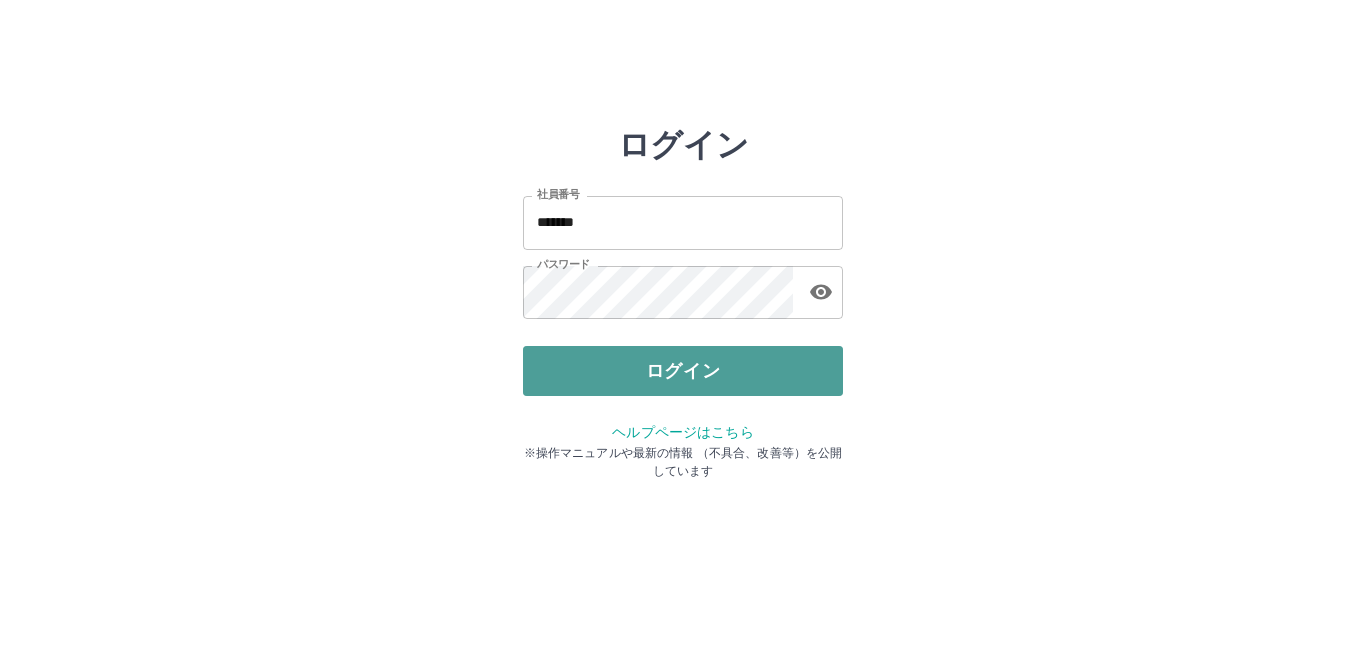 click on "ログイン" at bounding box center [683, 371] 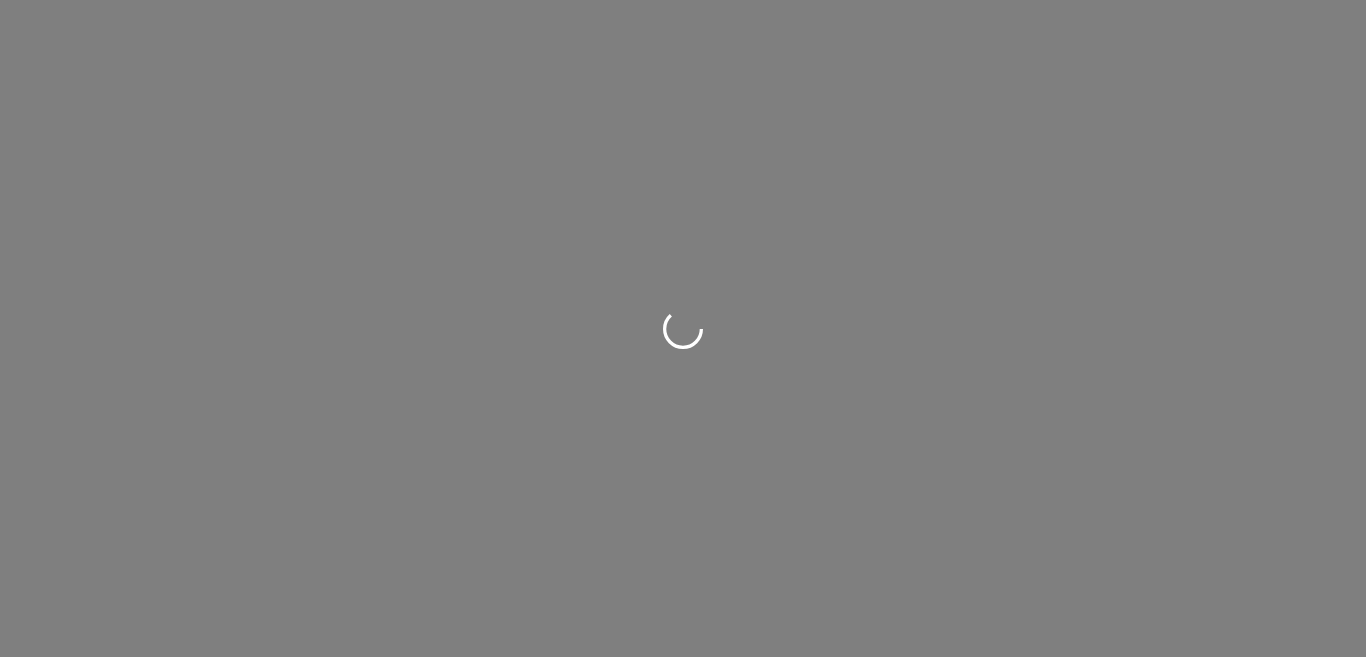 scroll, scrollTop: 0, scrollLeft: 0, axis: both 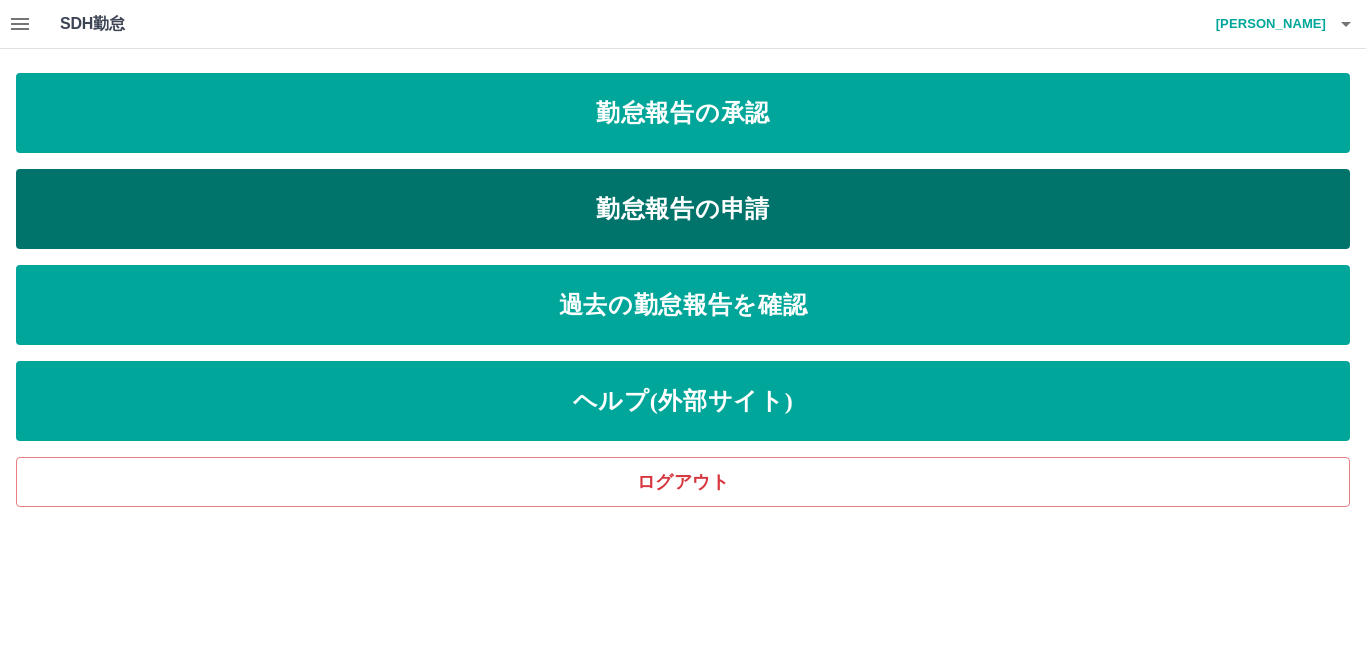 click on "勤怠報告の申請" at bounding box center [683, 209] 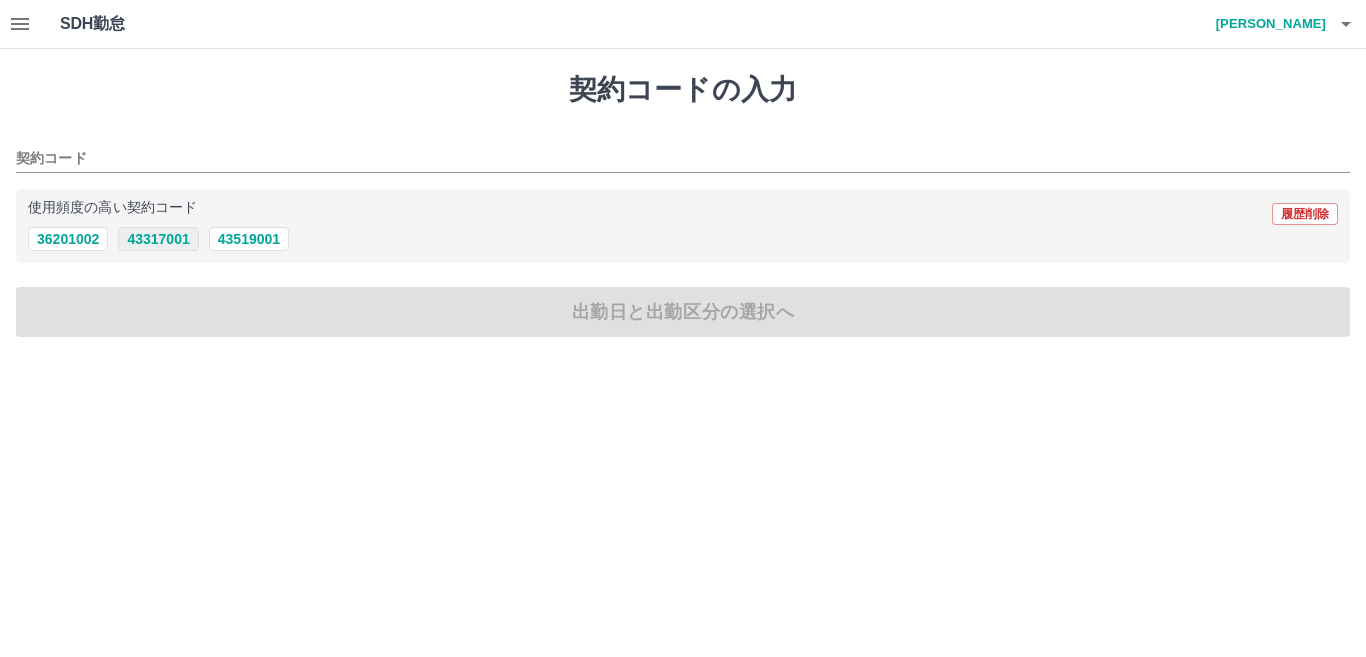 click on "43317001" at bounding box center (158, 239) 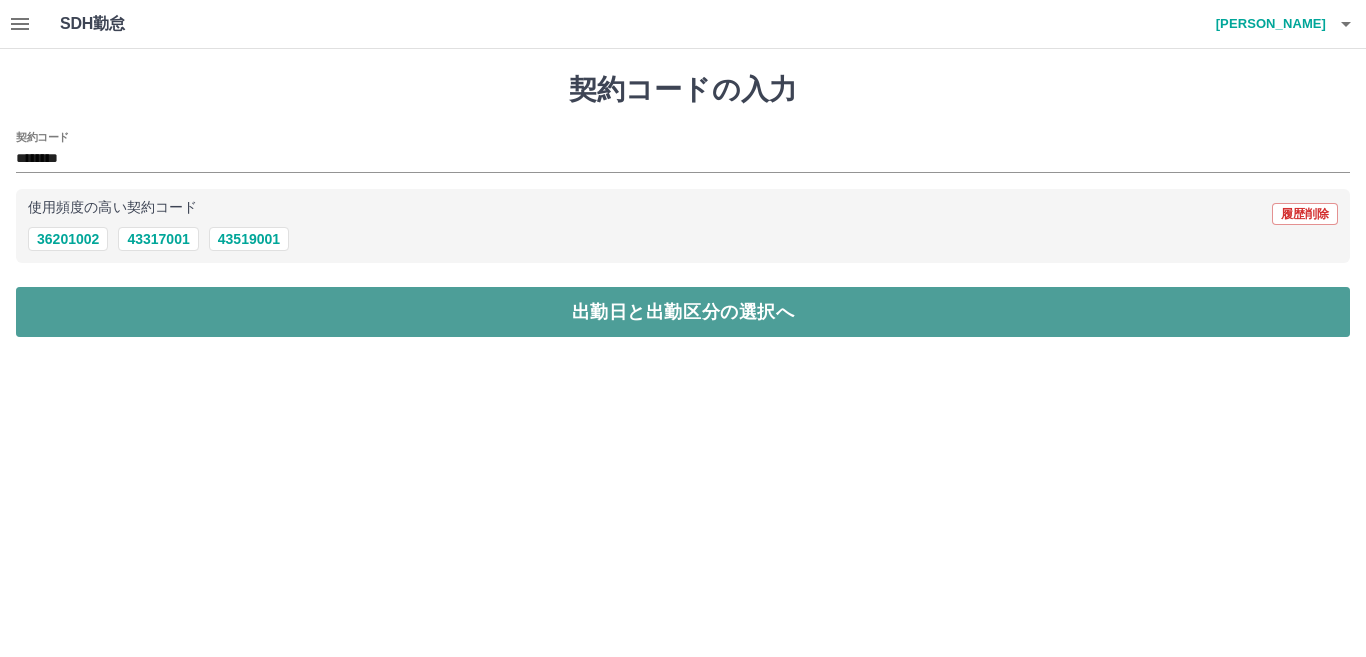 click on "出勤日と出勤区分の選択へ" at bounding box center (683, 312) 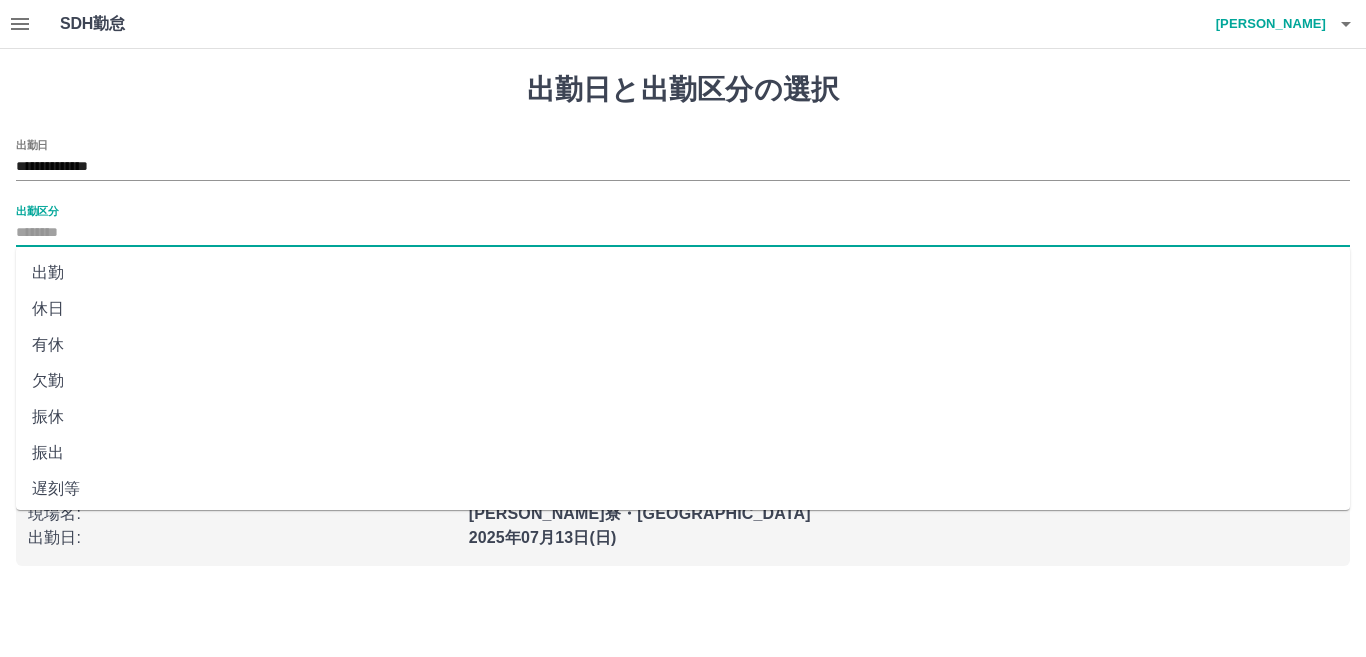 click on "出勤区分" at bounding box center [683, 233] 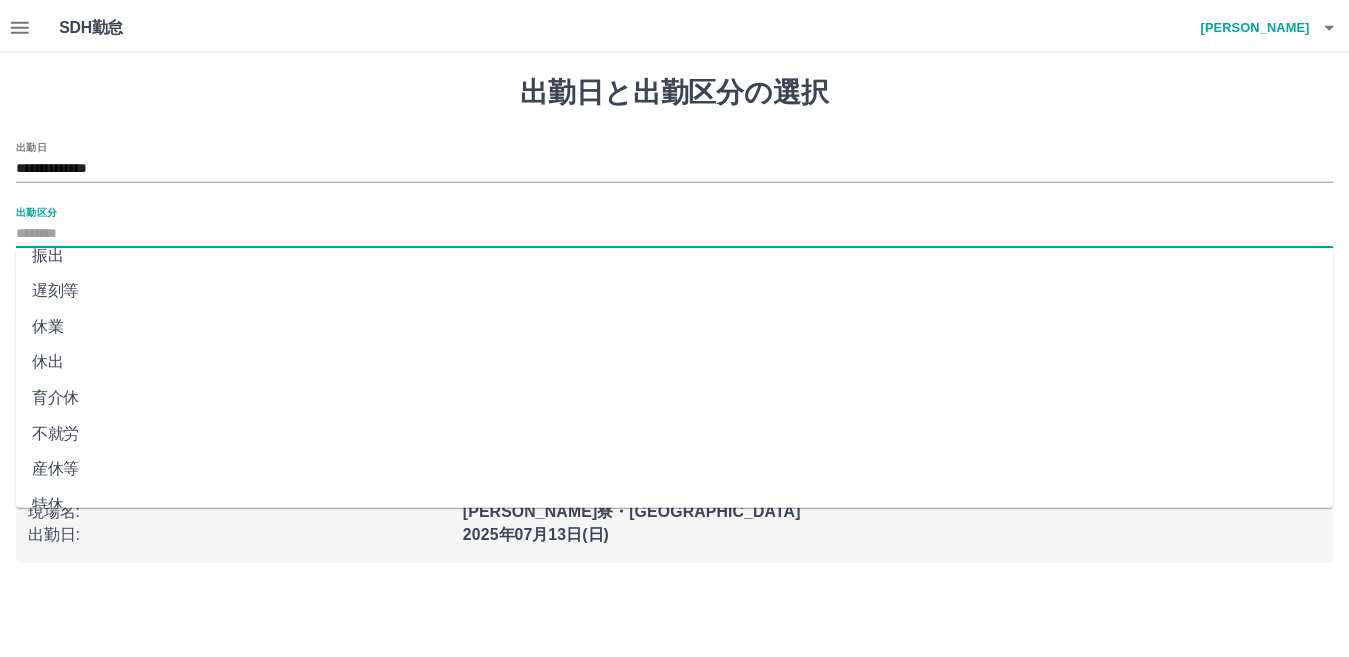 scroll, scrollTop: 200, scrollLeft: 0, axis: vertical 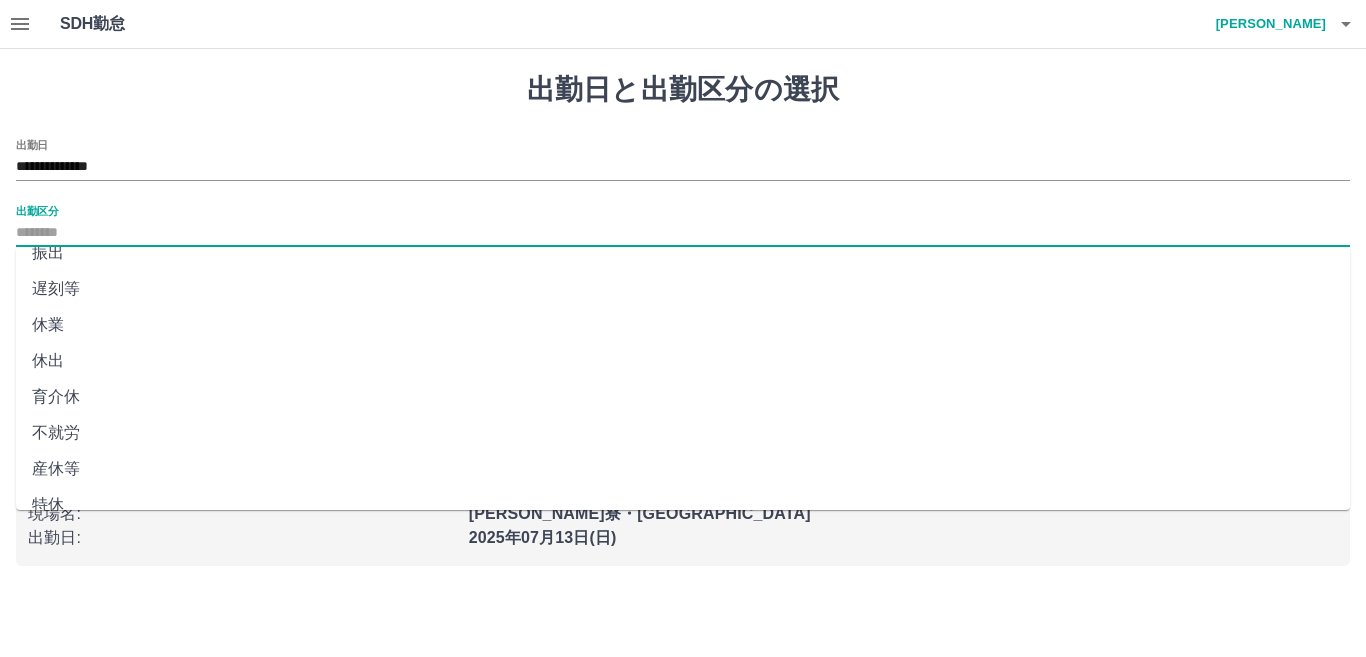 click on "休出" at bounding box center [683, 361] 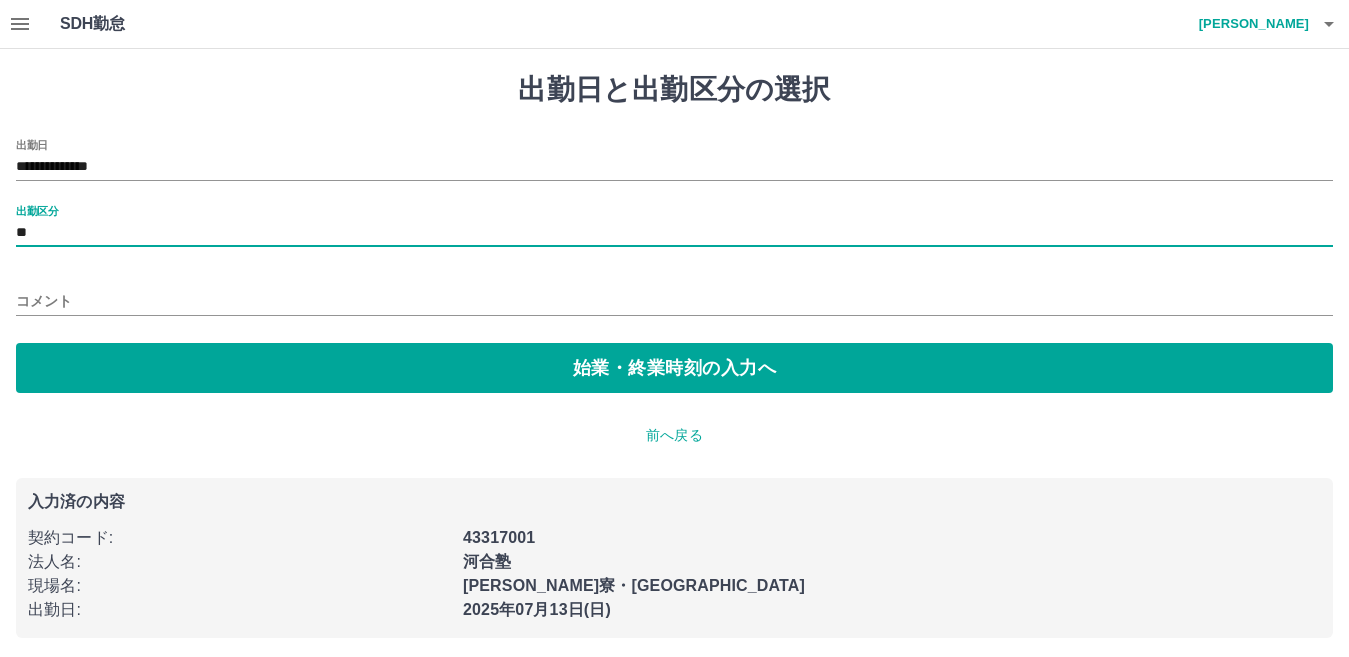click on "コメント" at bounding box center (674, 301) 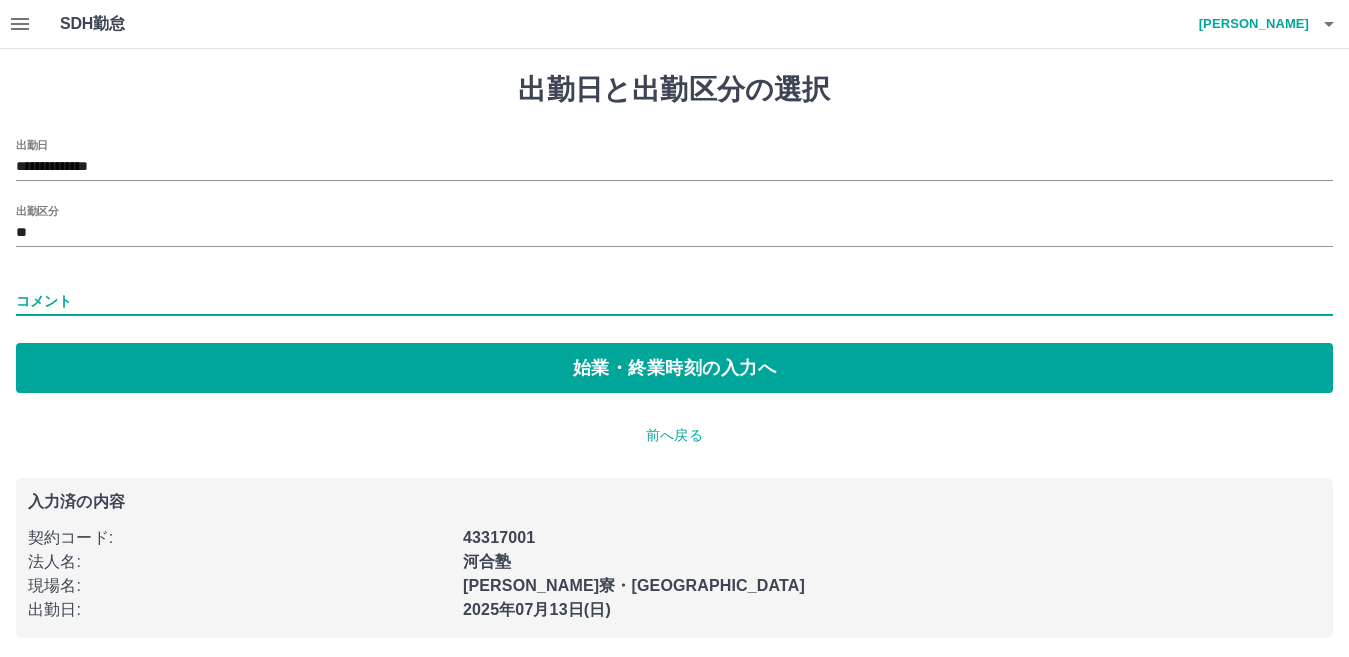 type on "****" 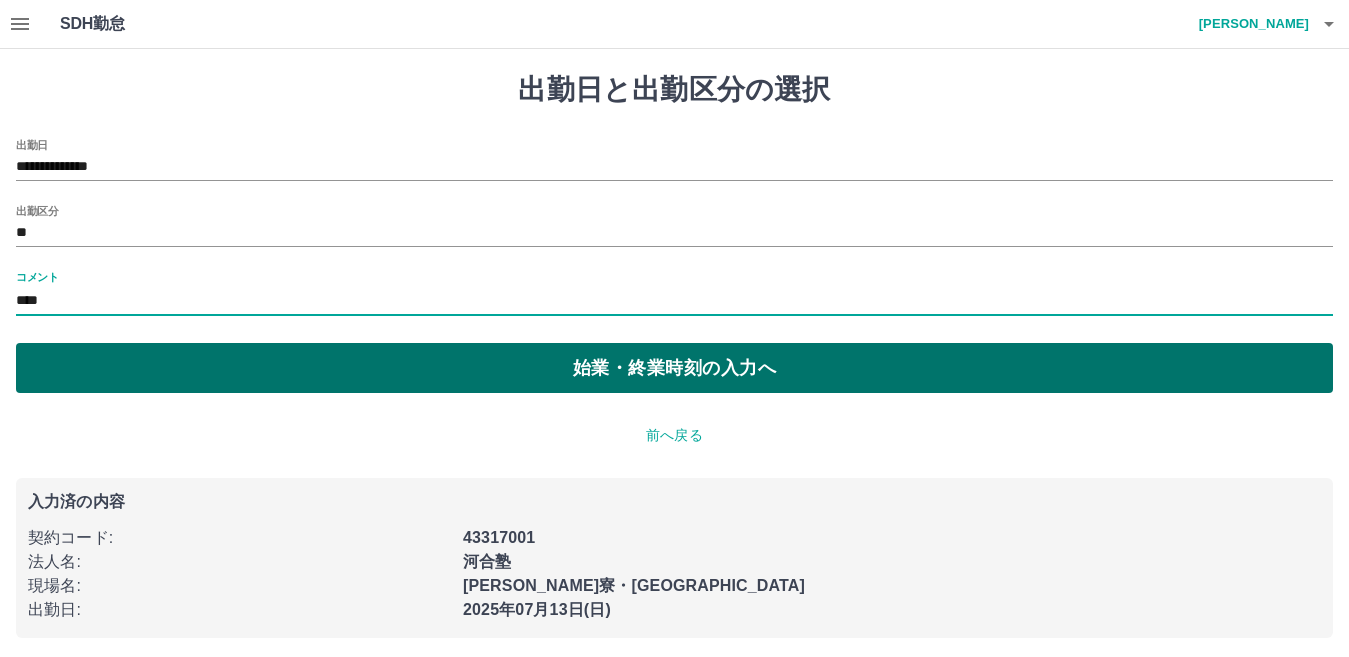 click on "始業・終業時刻の入力へ" at bounding box center (674, 368) 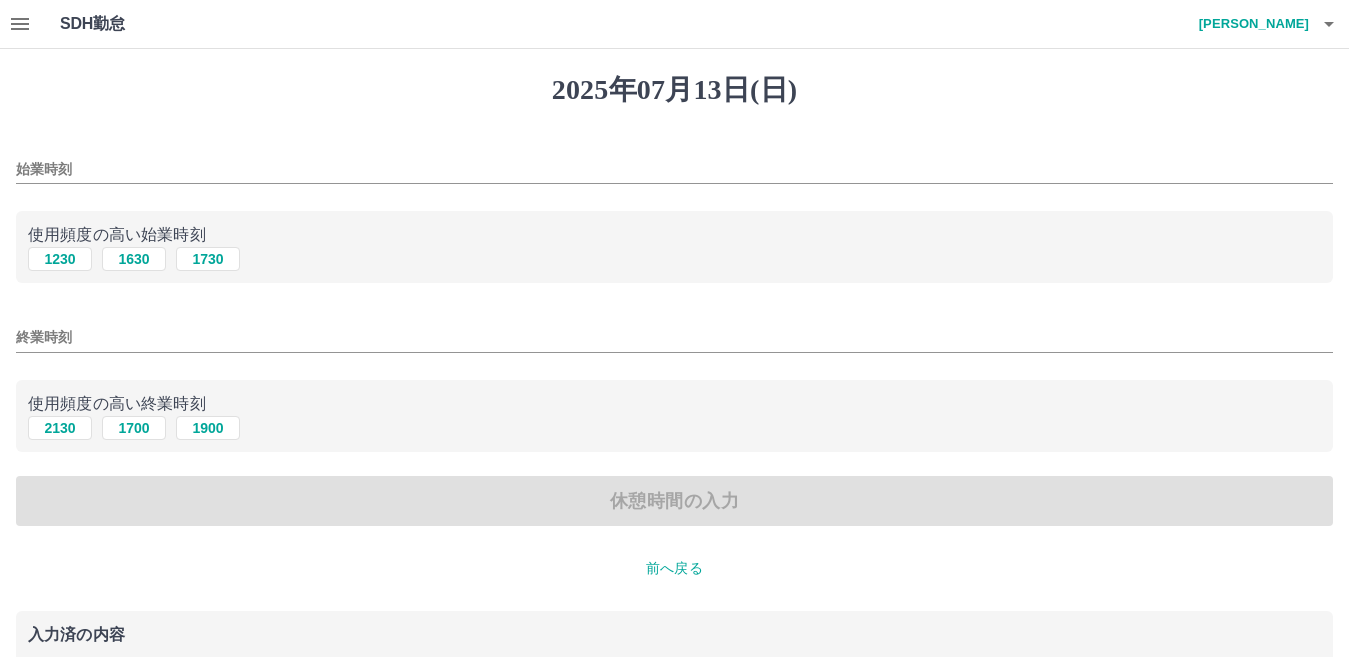 click on "始業時刻" at bounding box center (674, 169) 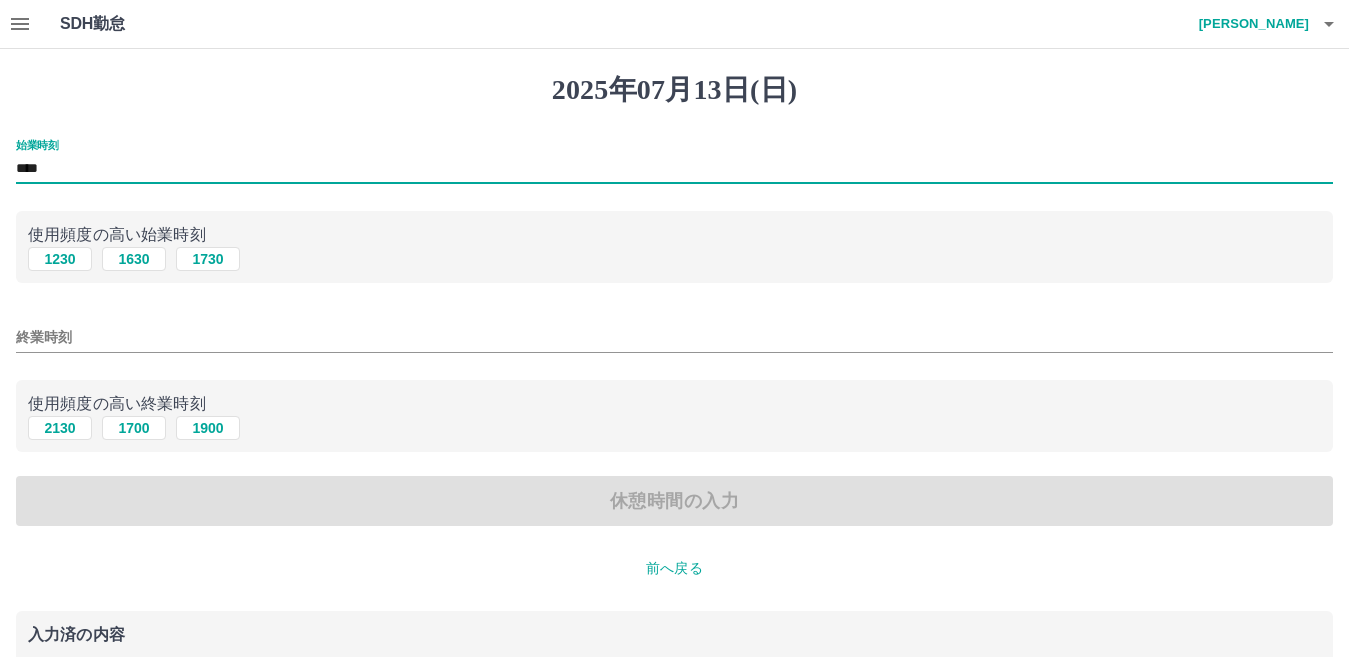 type on "****" 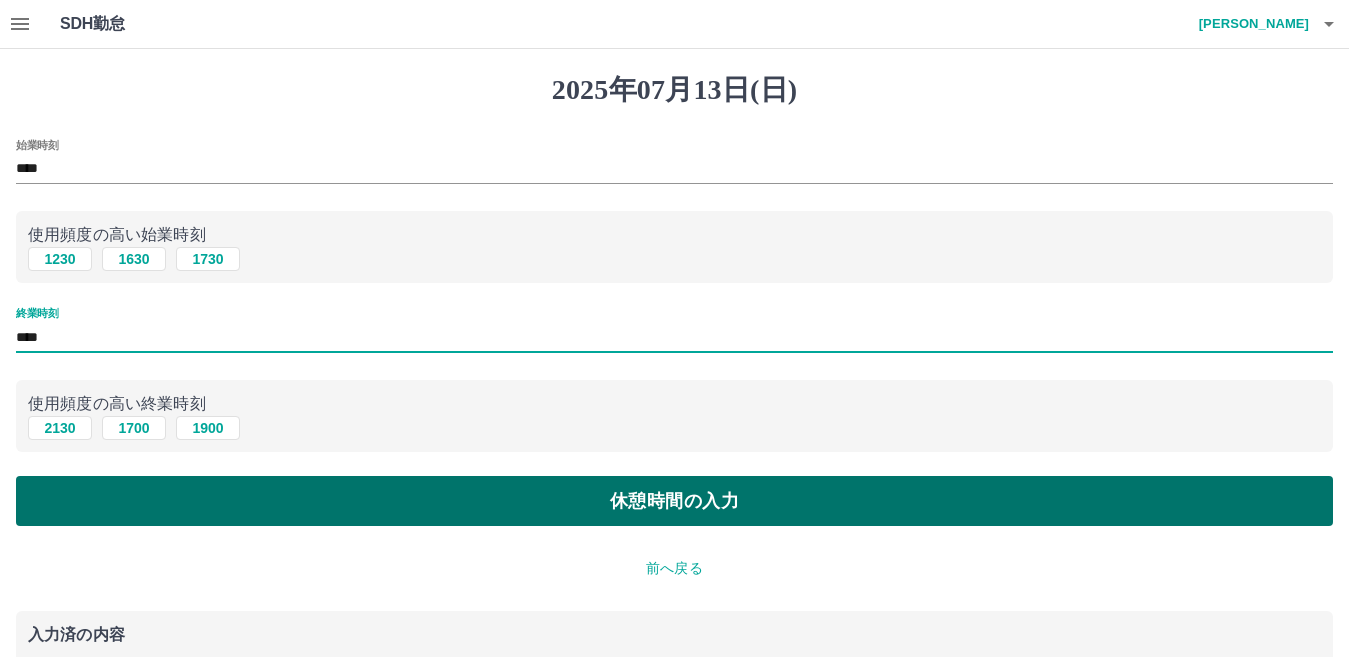 type on "****" 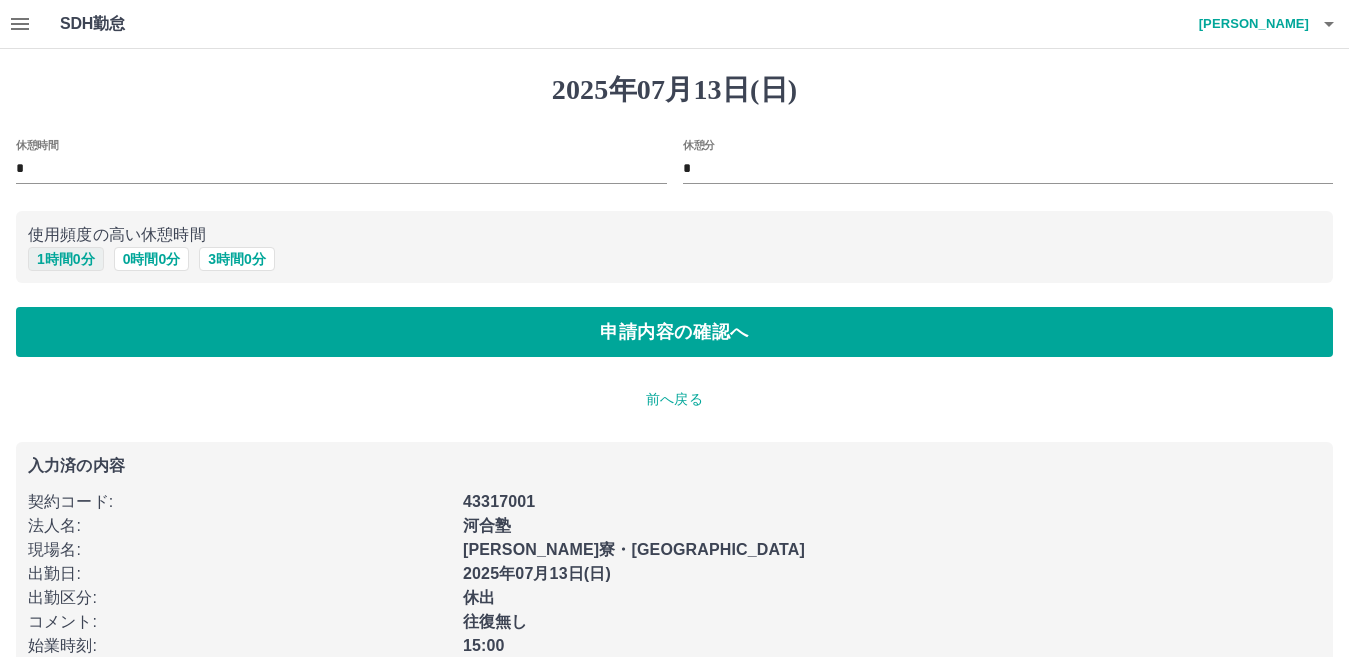 click on "1 時間 0 分" at bounding box center (66, 259) 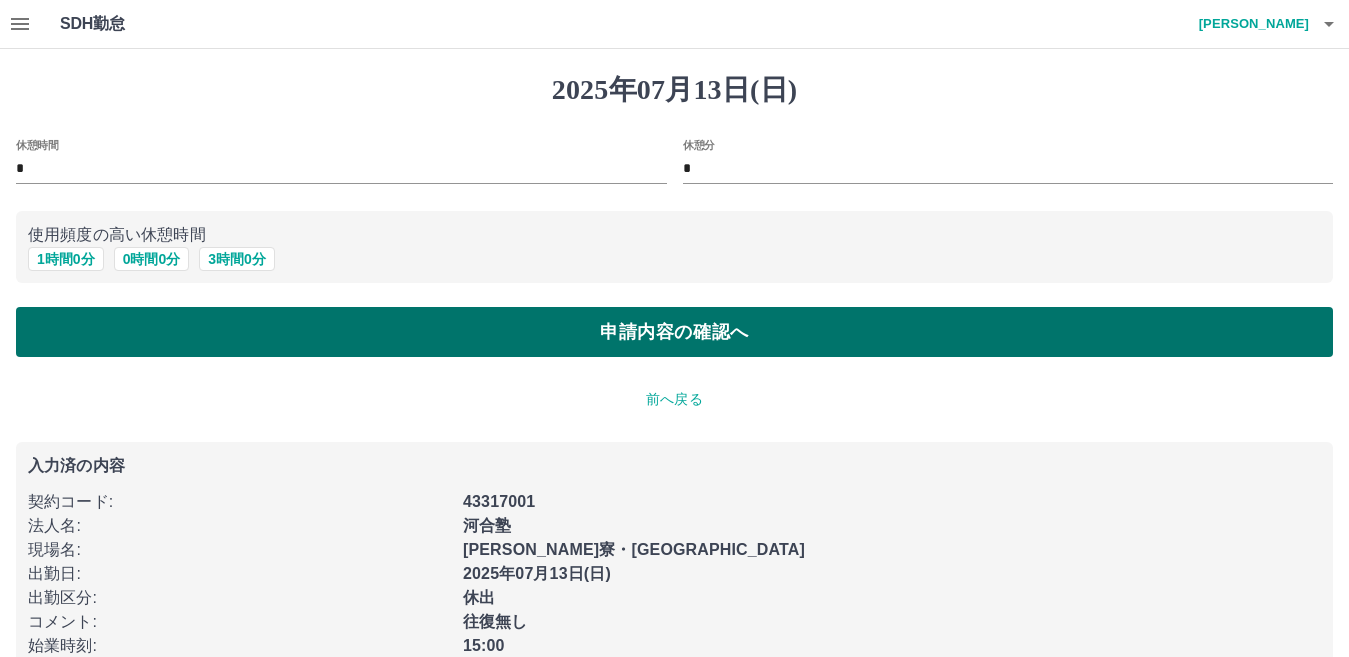 click on "申請内容の確認へ" at bounding box center (674, 332) 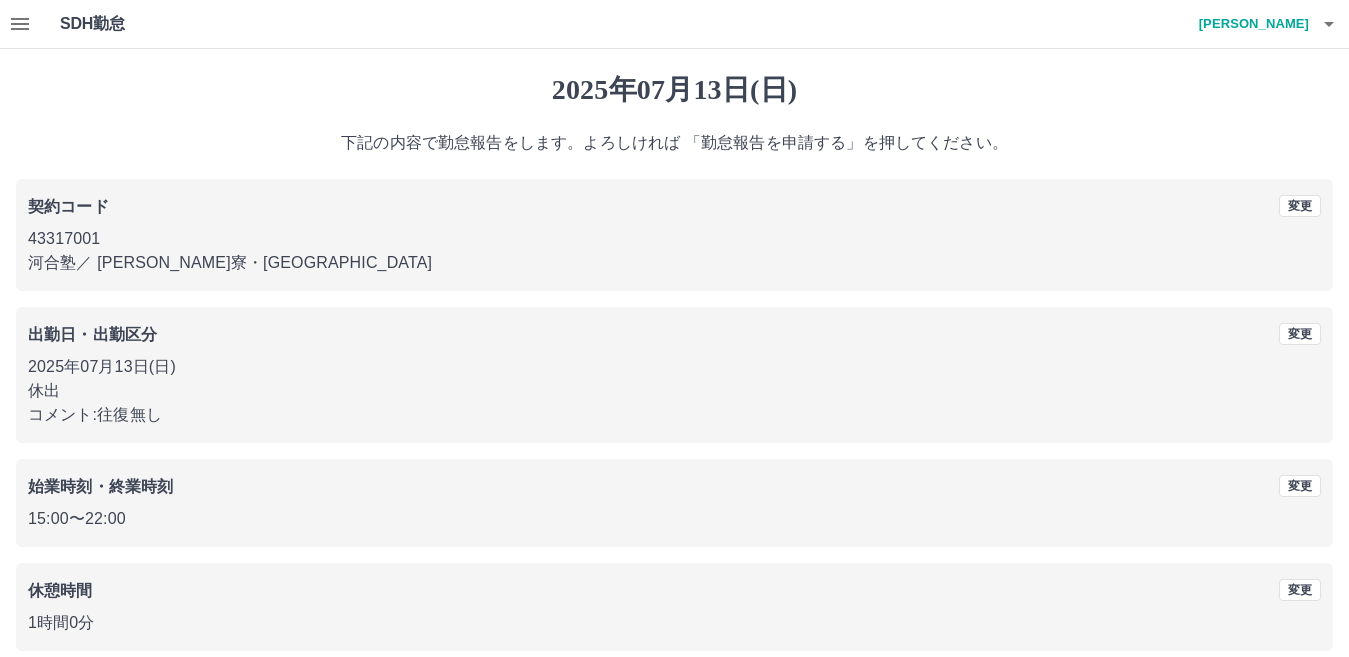scroll, scrollTop: 92, scrollLeft: 0, axis: vertical 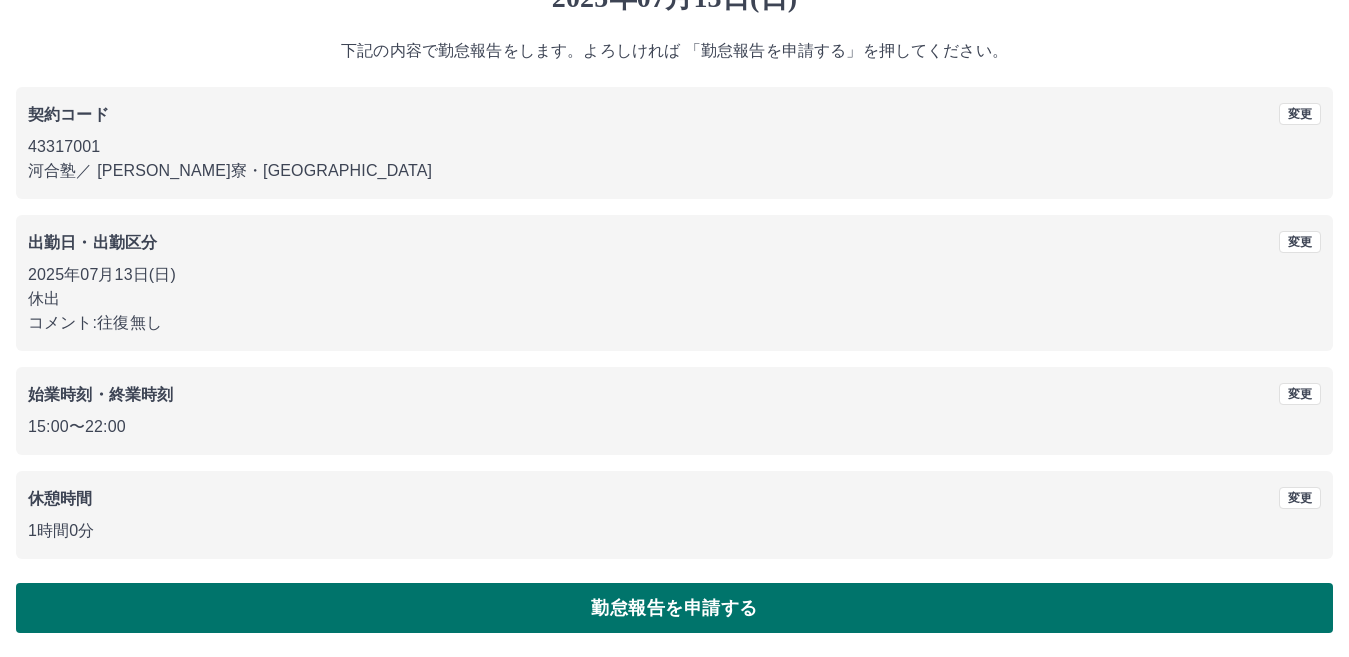 click on "勤怠報告を申請する" at bounding box center (674, 608) 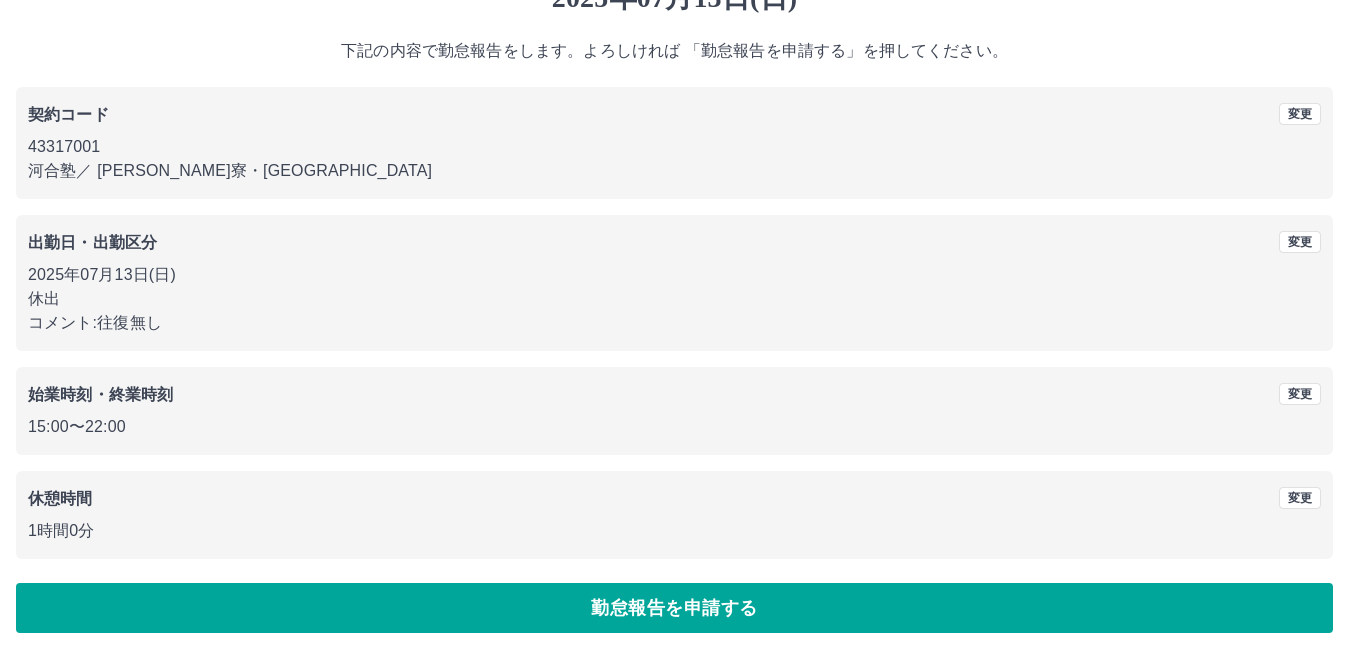 scroll, scrollTop: 0, scrollLeft: 0, axis: both 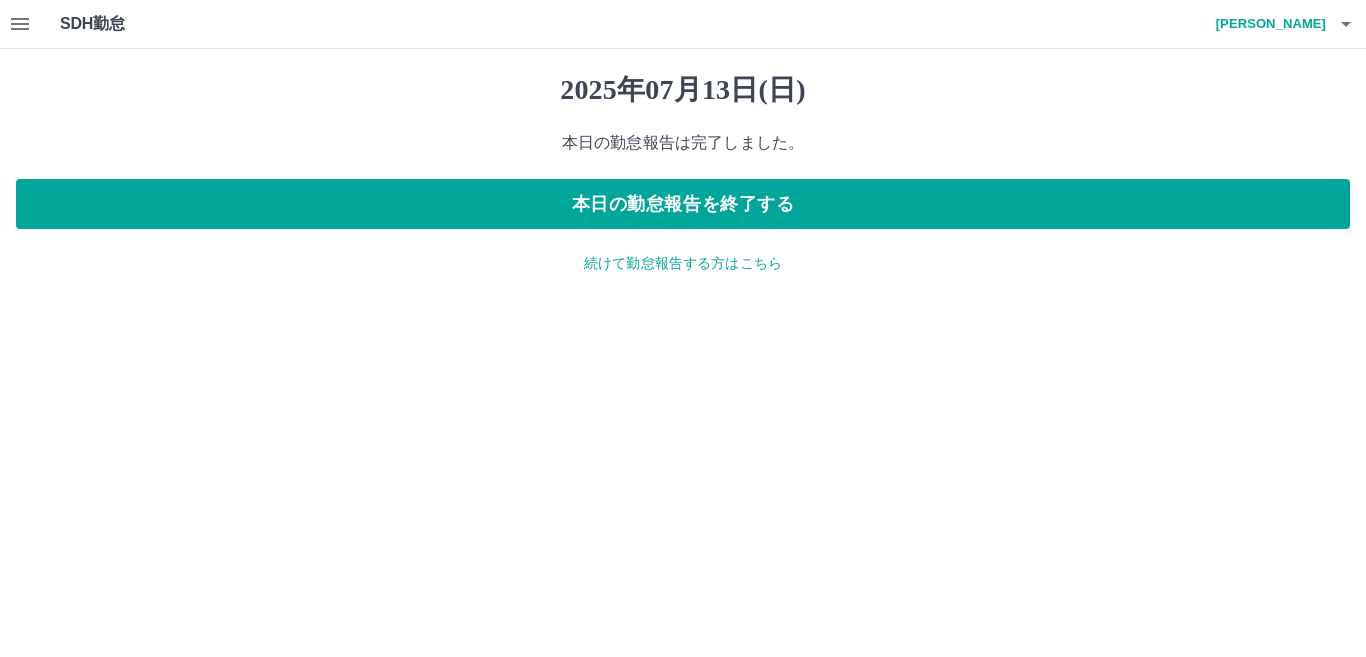 click 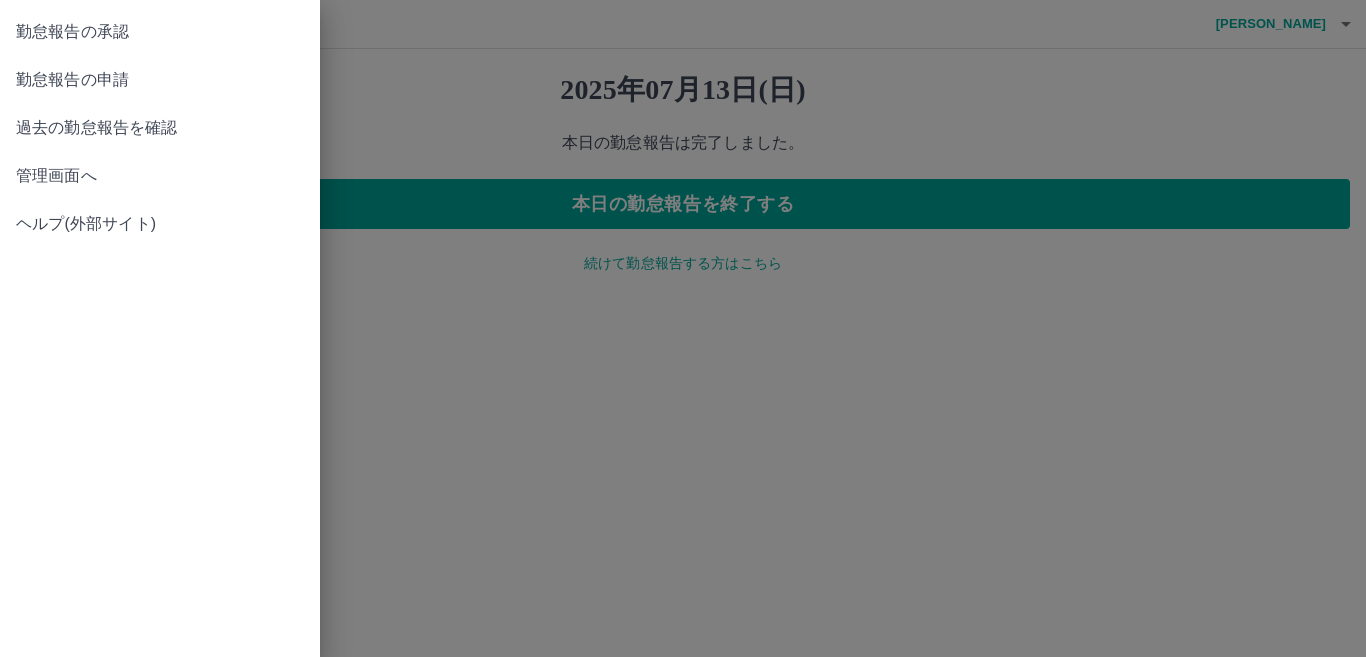 click on "過去の勤怠報告を確認" at bounding box center [160, 128] 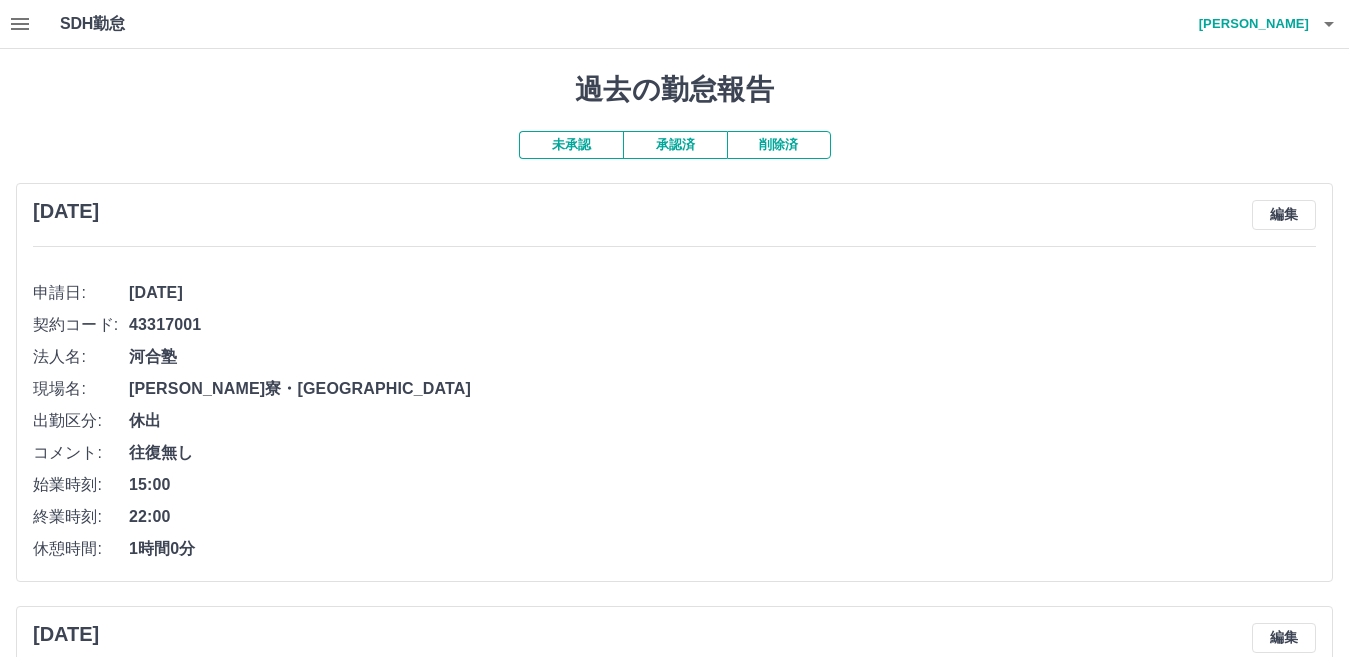 click 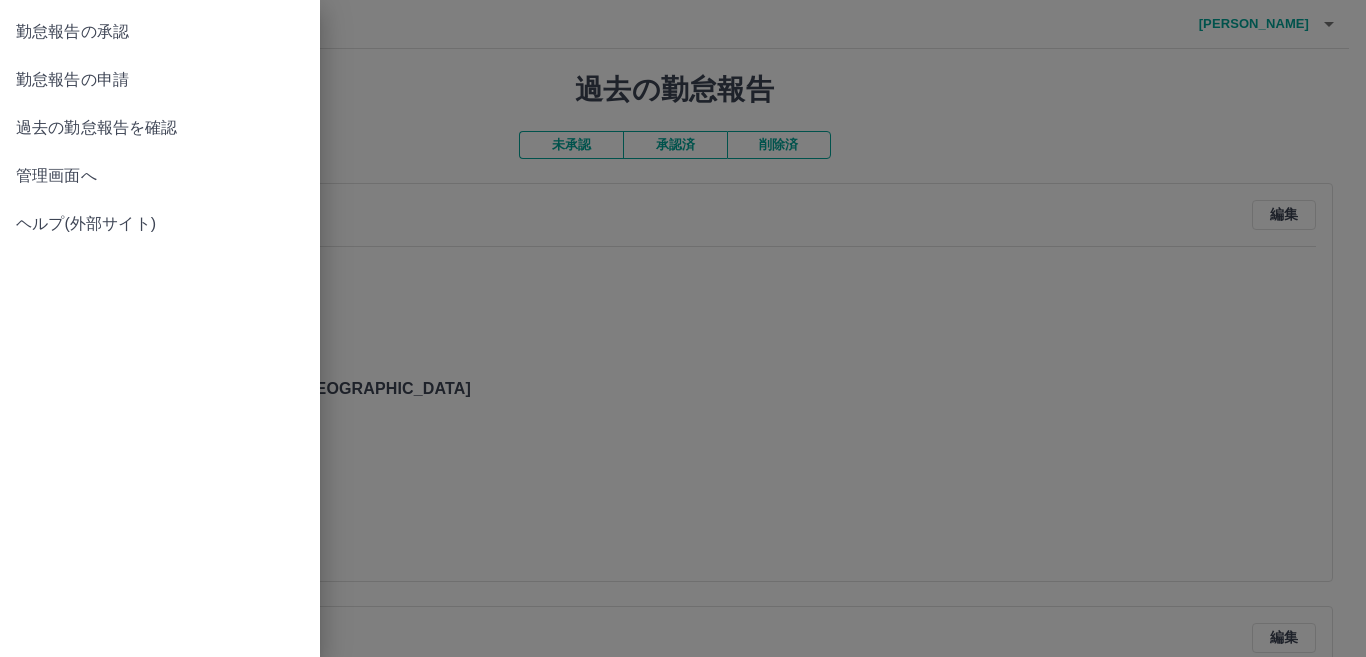 click on "勤怠報告の承認" at bounding box center [160, 32] 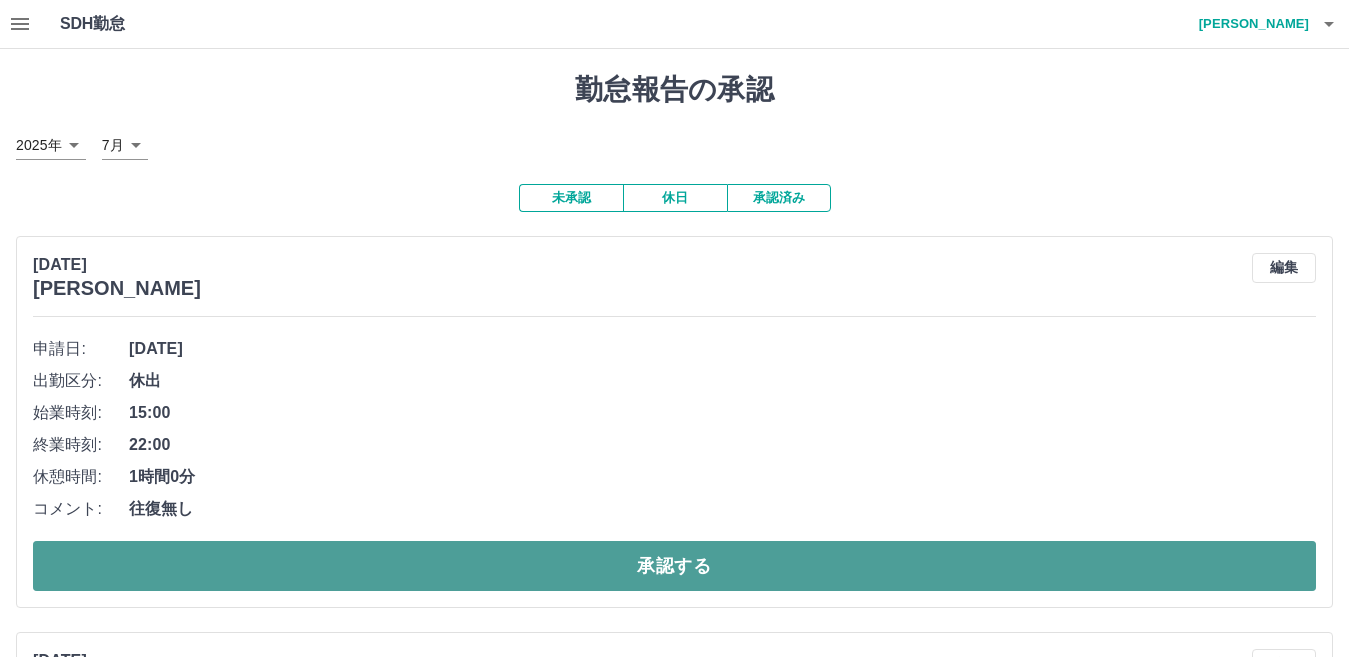 click on "承認する" at bounding box center [674, 566] 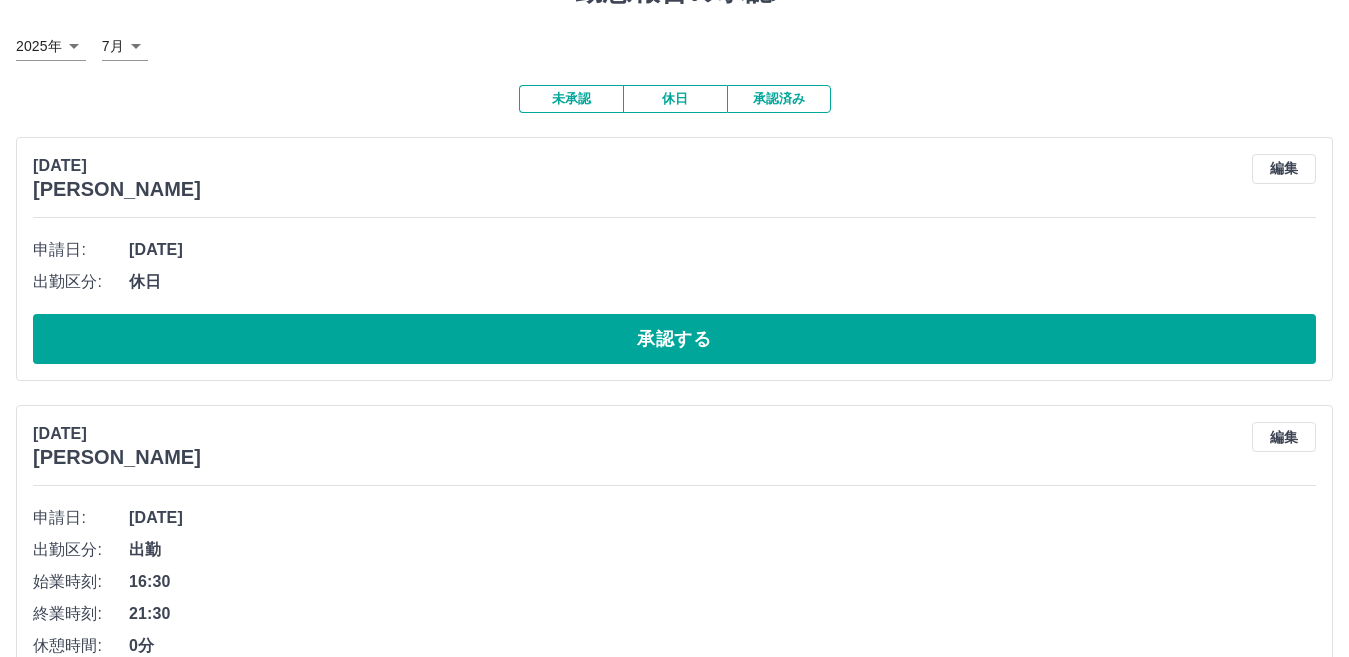 scroll, scrollTop: 0, scrollLeft: 0, axis: both 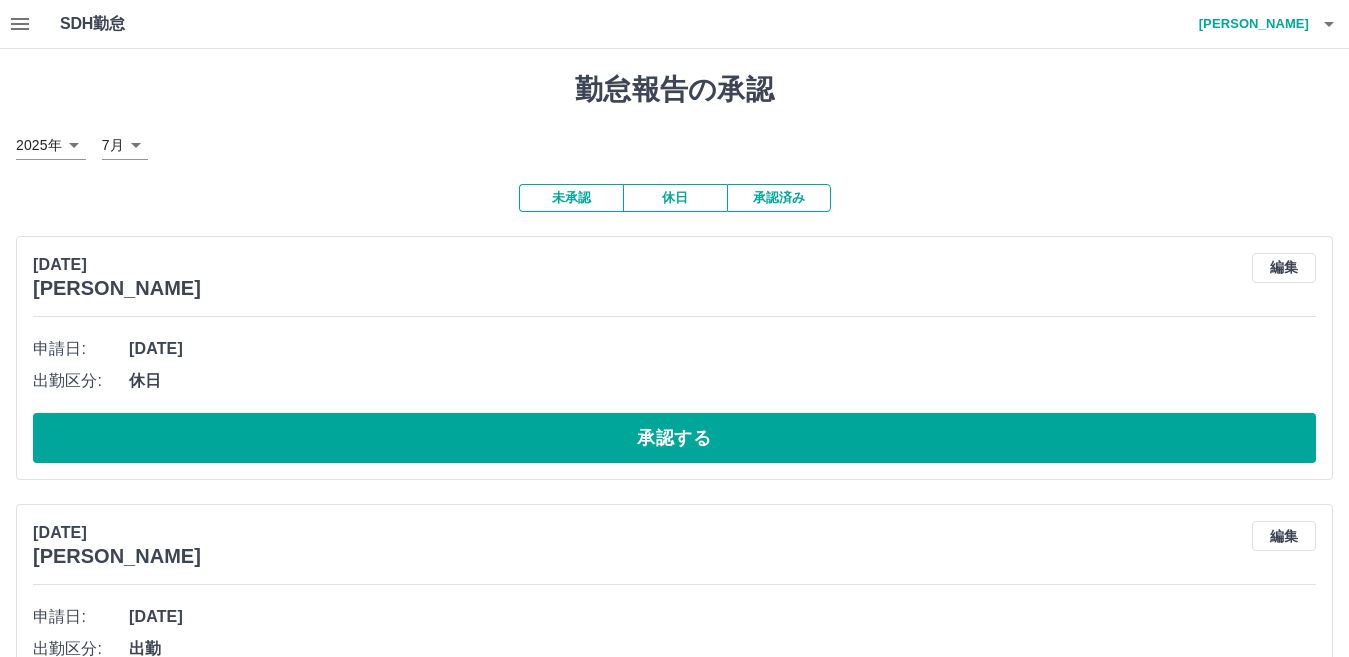 click 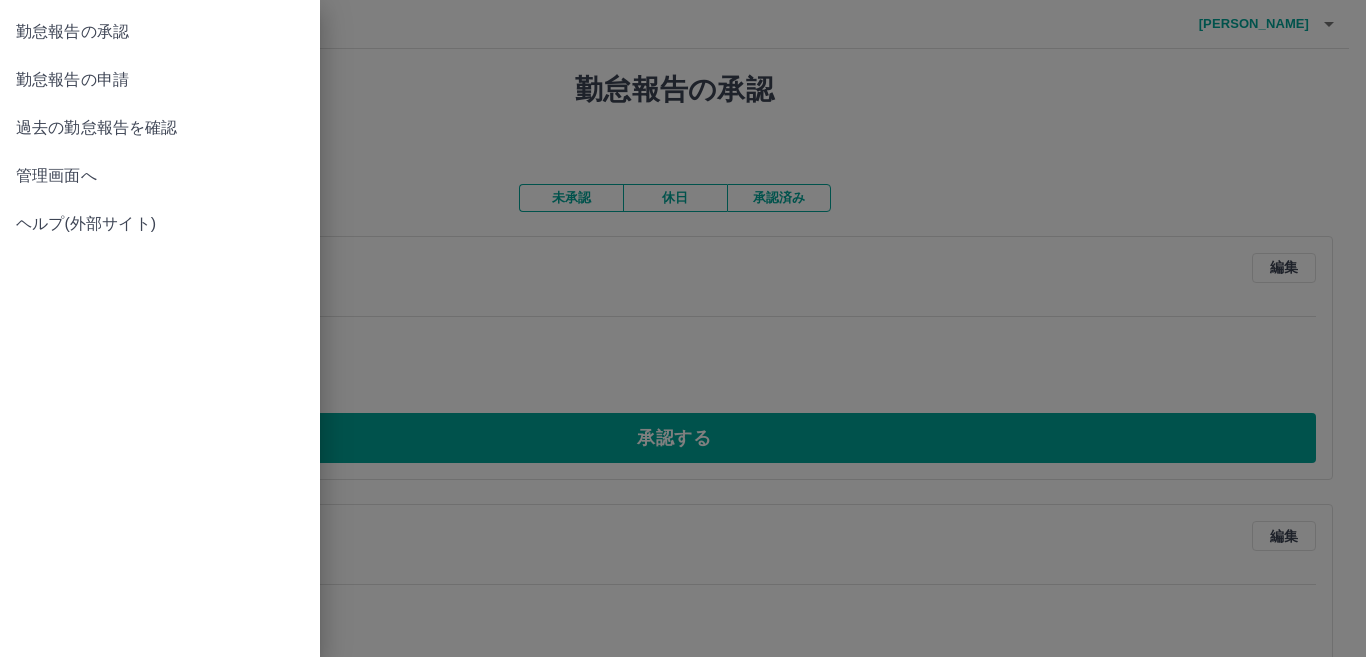 click on "過去の勤怠報告を確認" at bounding box center [160, 128] 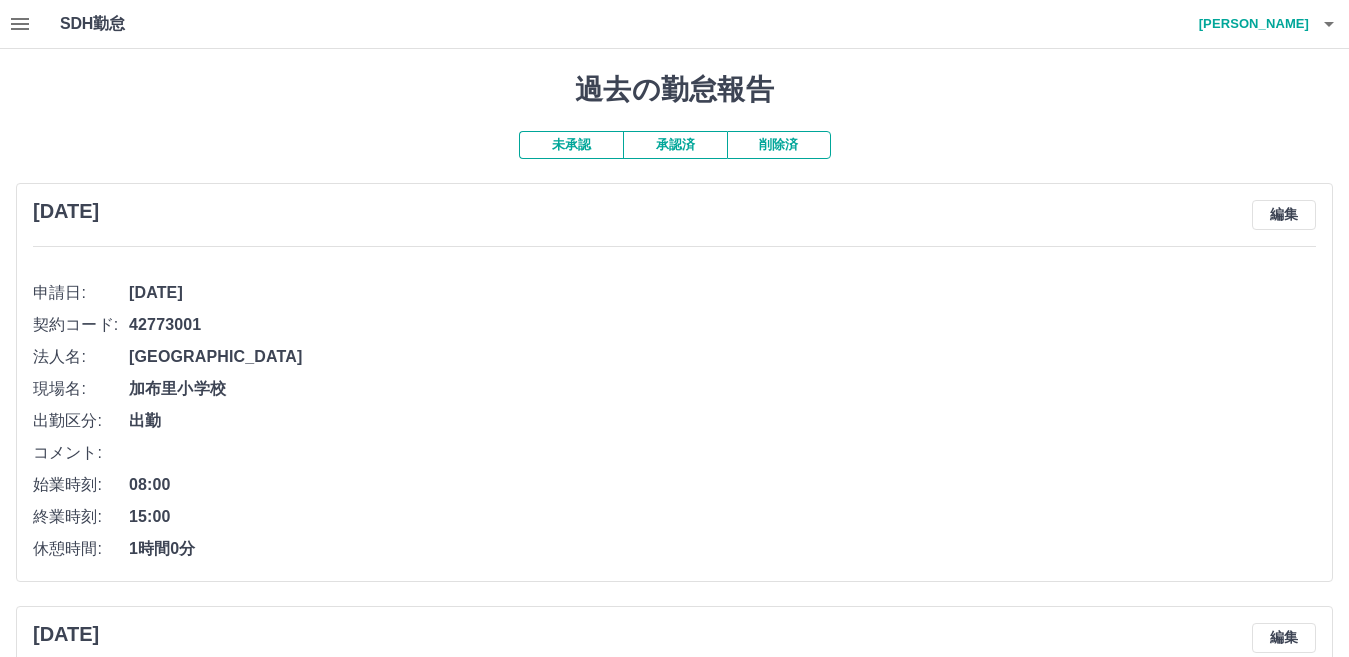 click on "承認済" at bounding box center (675, 145) 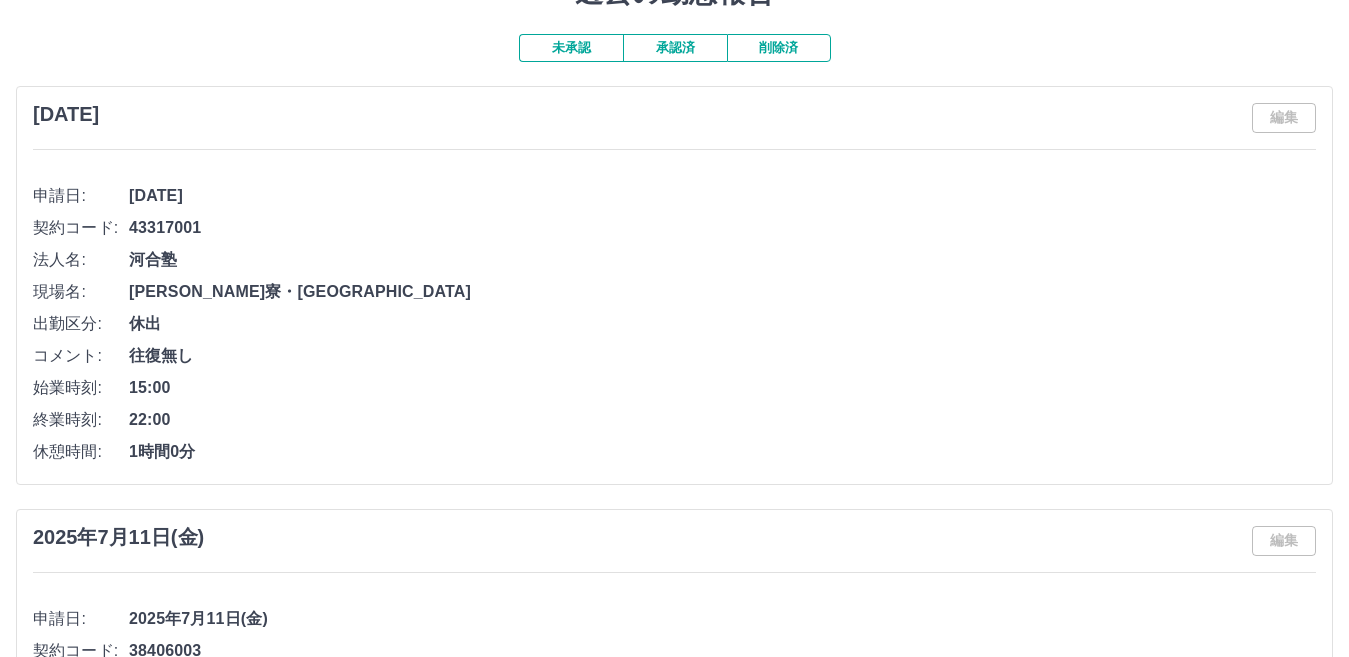 scroll, scrollTop: 0, scrollLeft: 0, axis: both 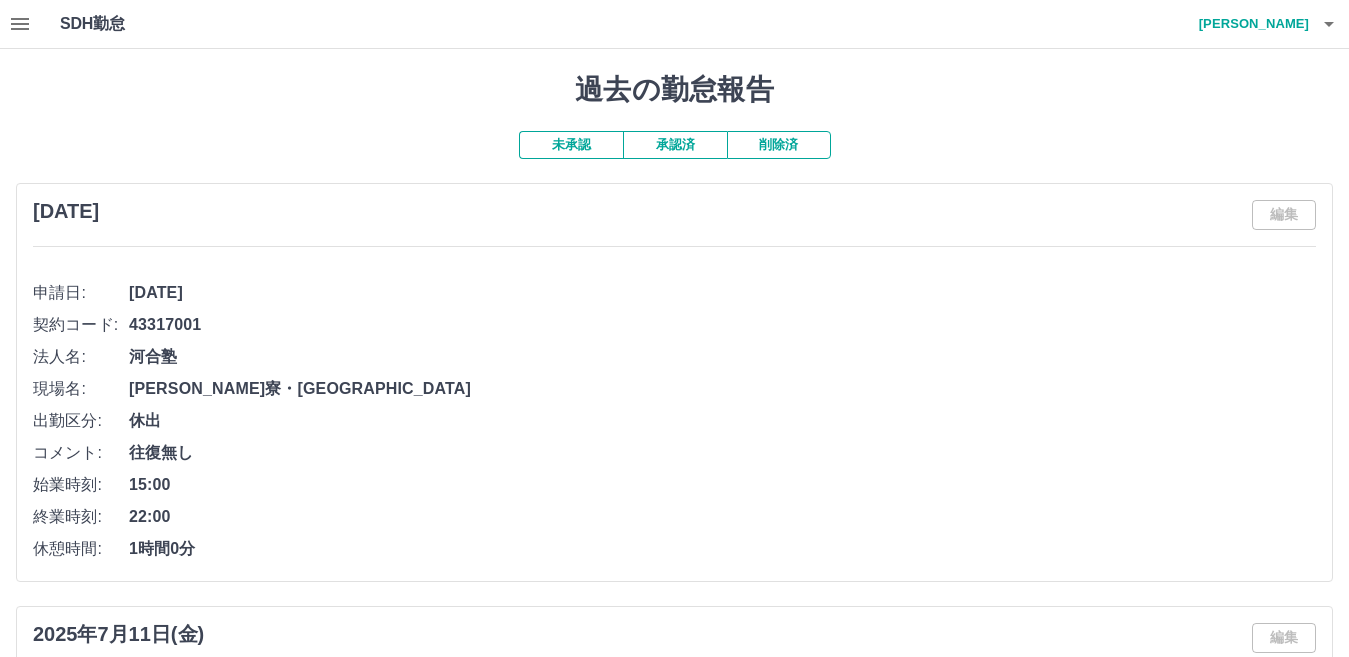 click 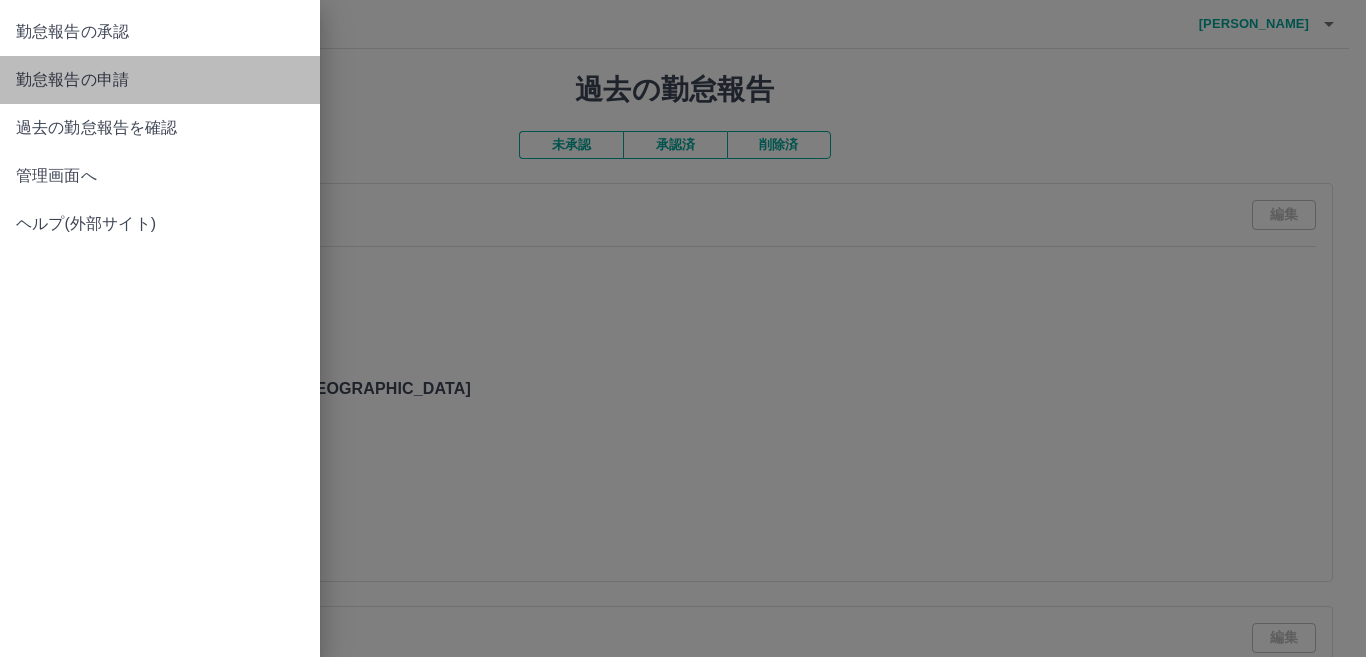 click on "勤怠報告の申請" at bounding box center (160, 80) 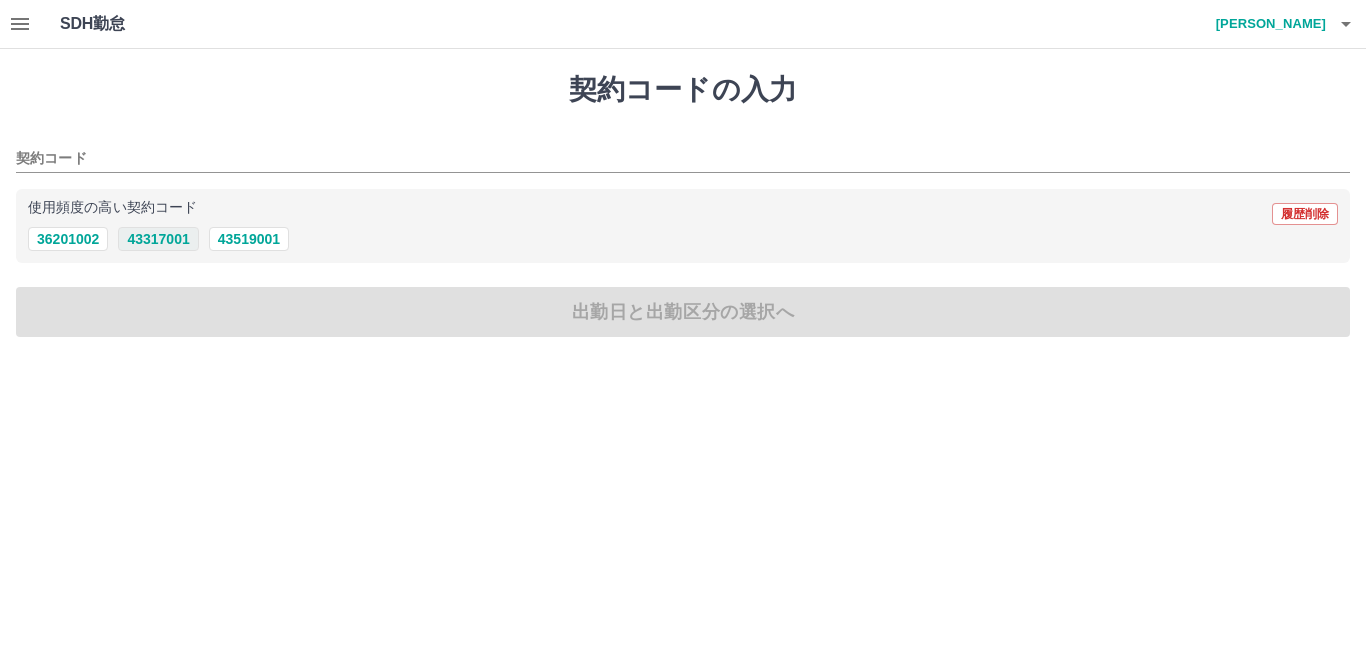click on "43317001" at bounding box center [158, 239] 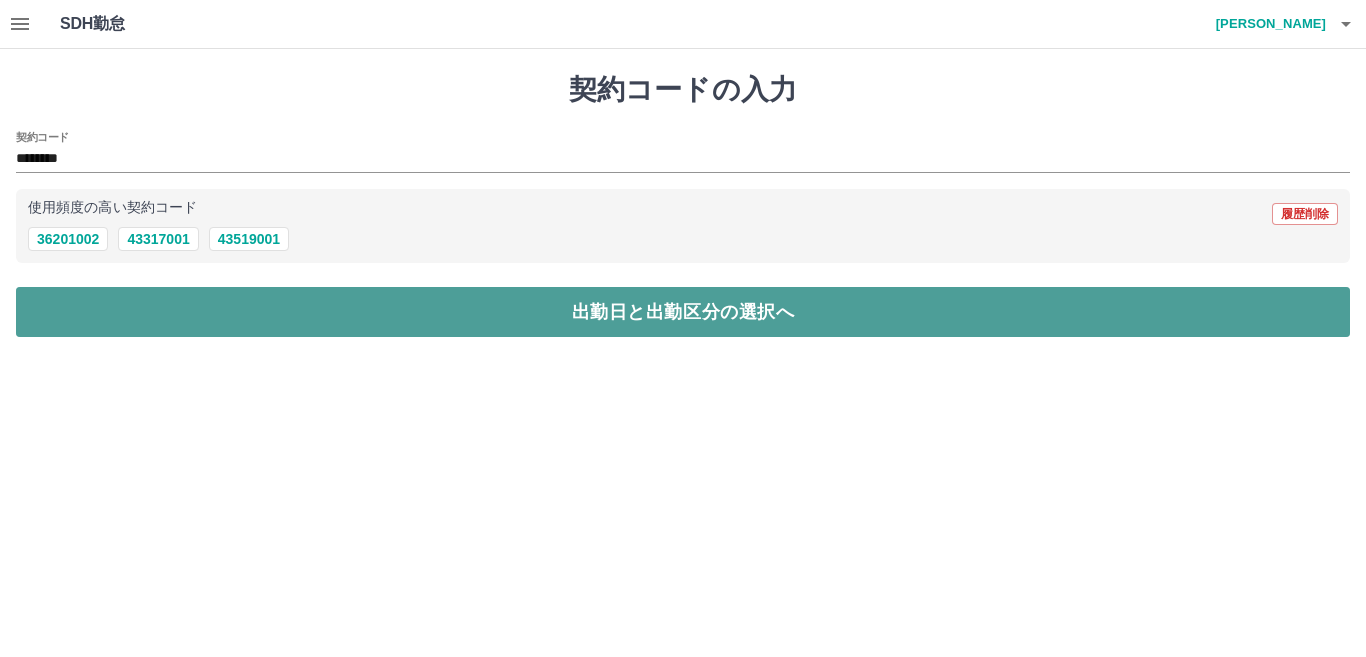 click on "出勤日と出勤区分の選択へ" at bounding box center [683, 312] 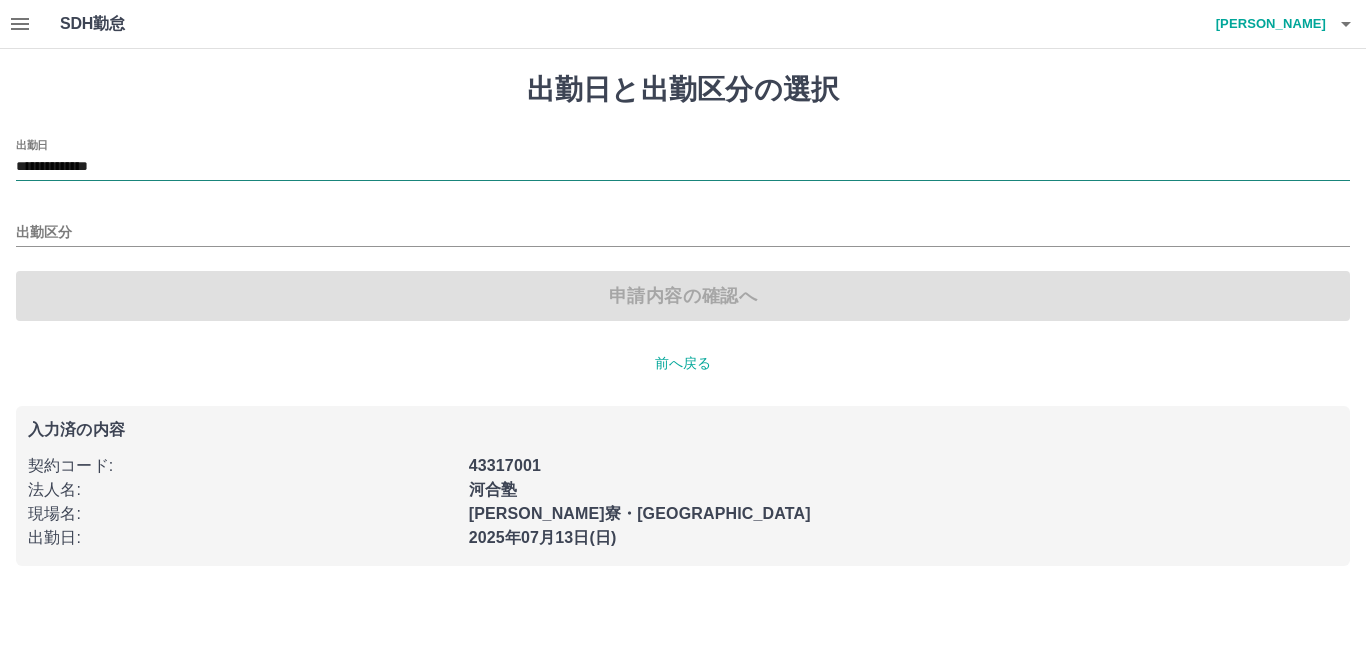 click on "**********" at bounding box center (683, 167) 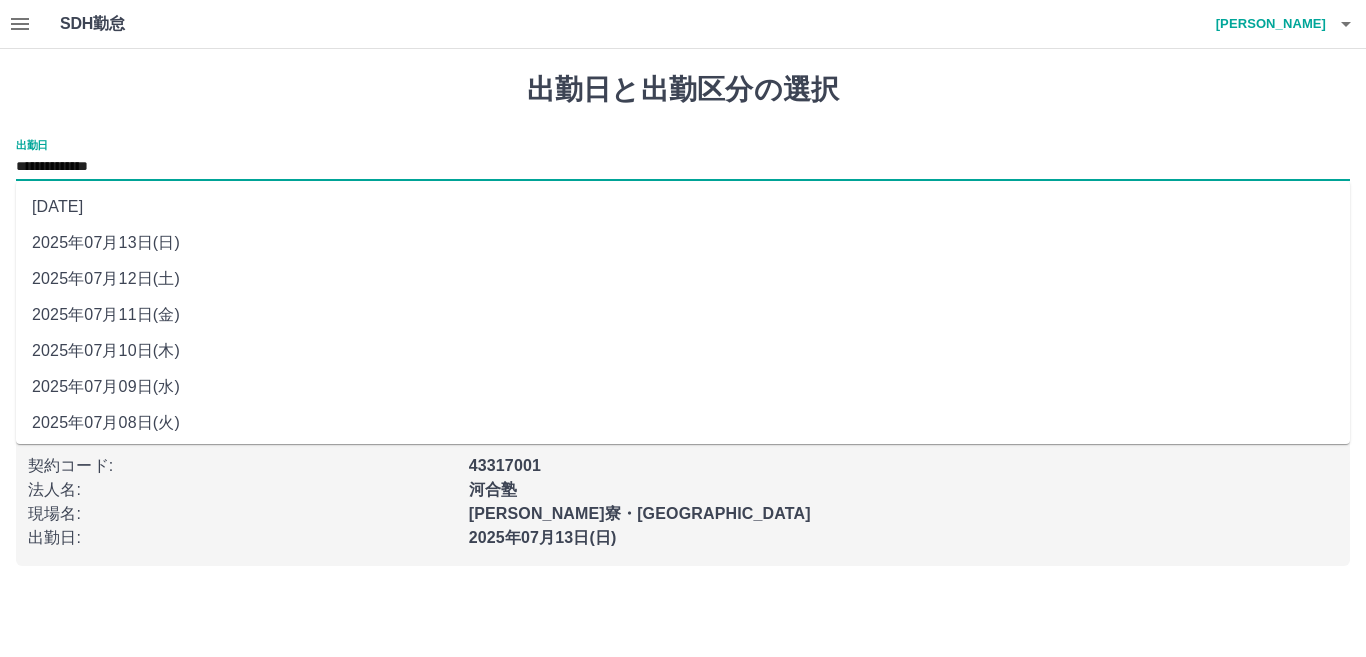 click on "2025年07月12日(土)" at bounding box center [683, 279] 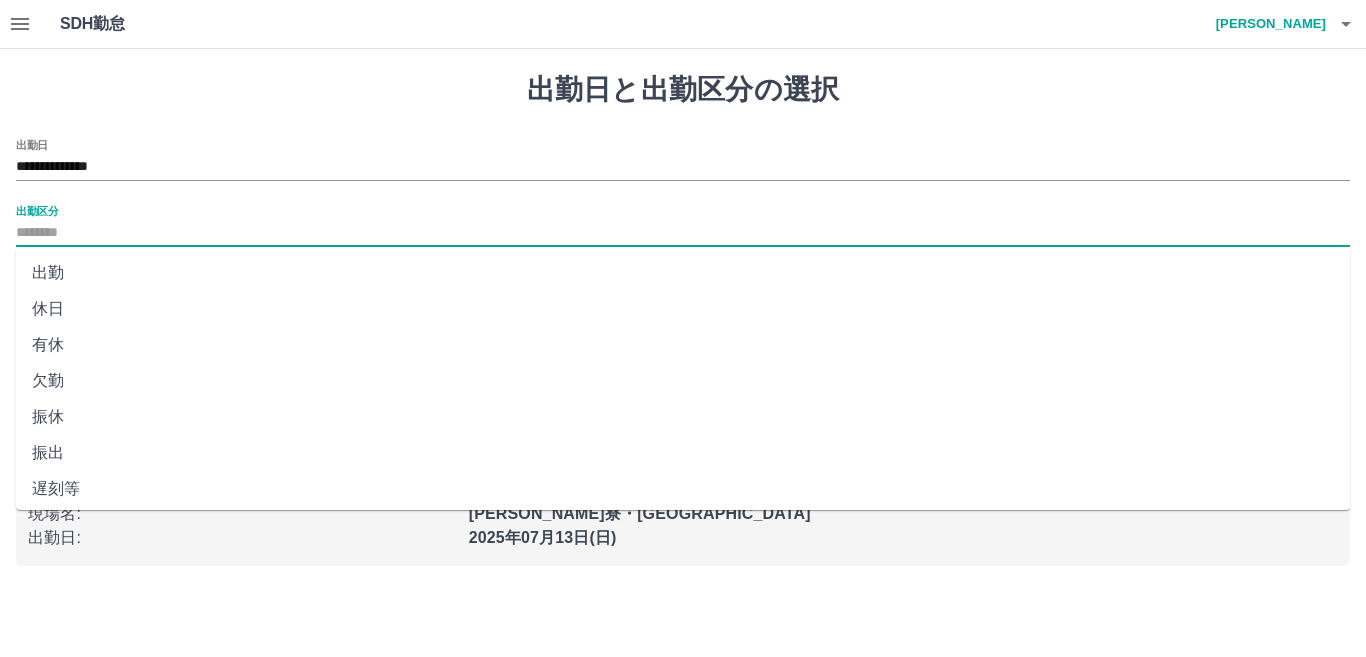 click on "出勤区分" at bounding box center [683, 233] 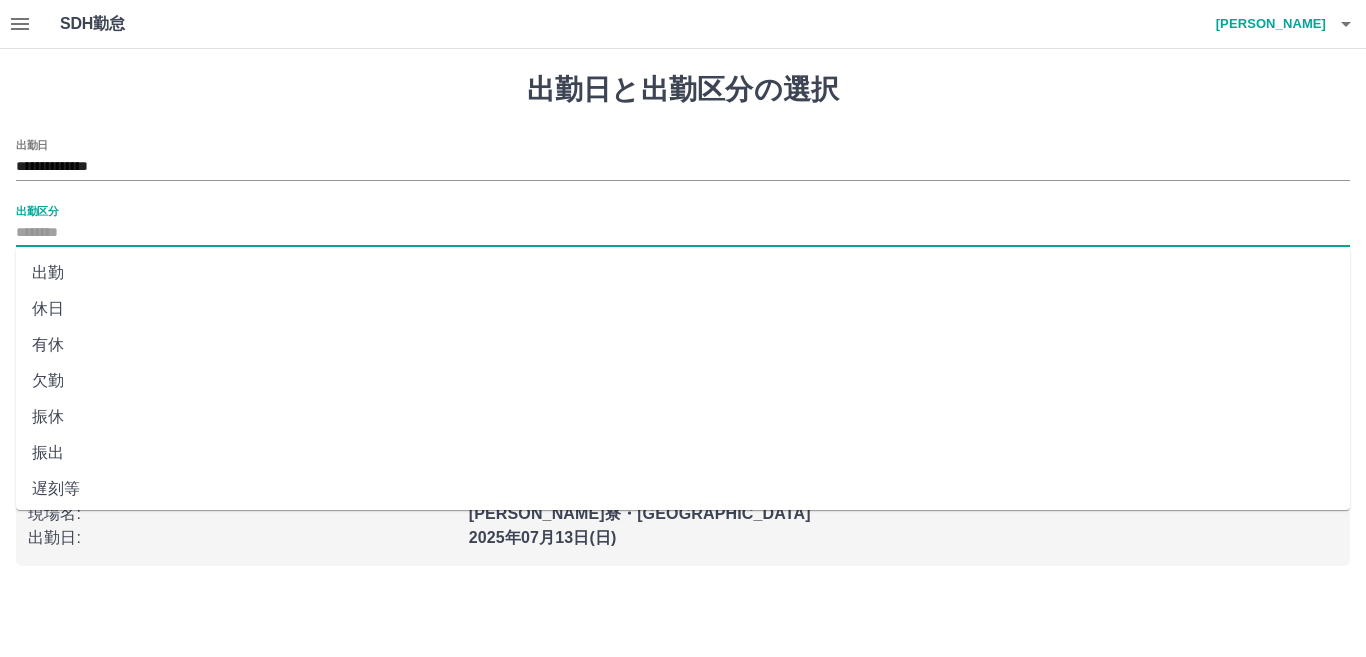 click on "休日" at bounding box center (683, 309) 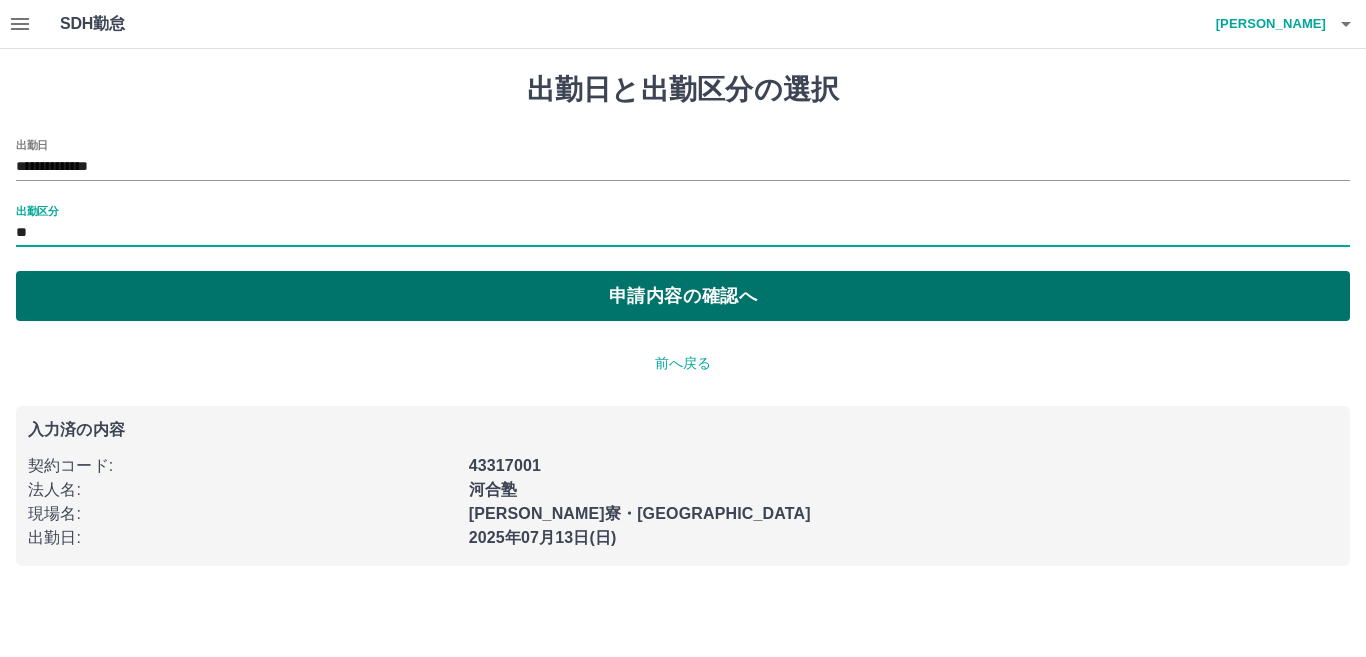 click on "申請内容の確認へ" at bounding box center (683, 296) 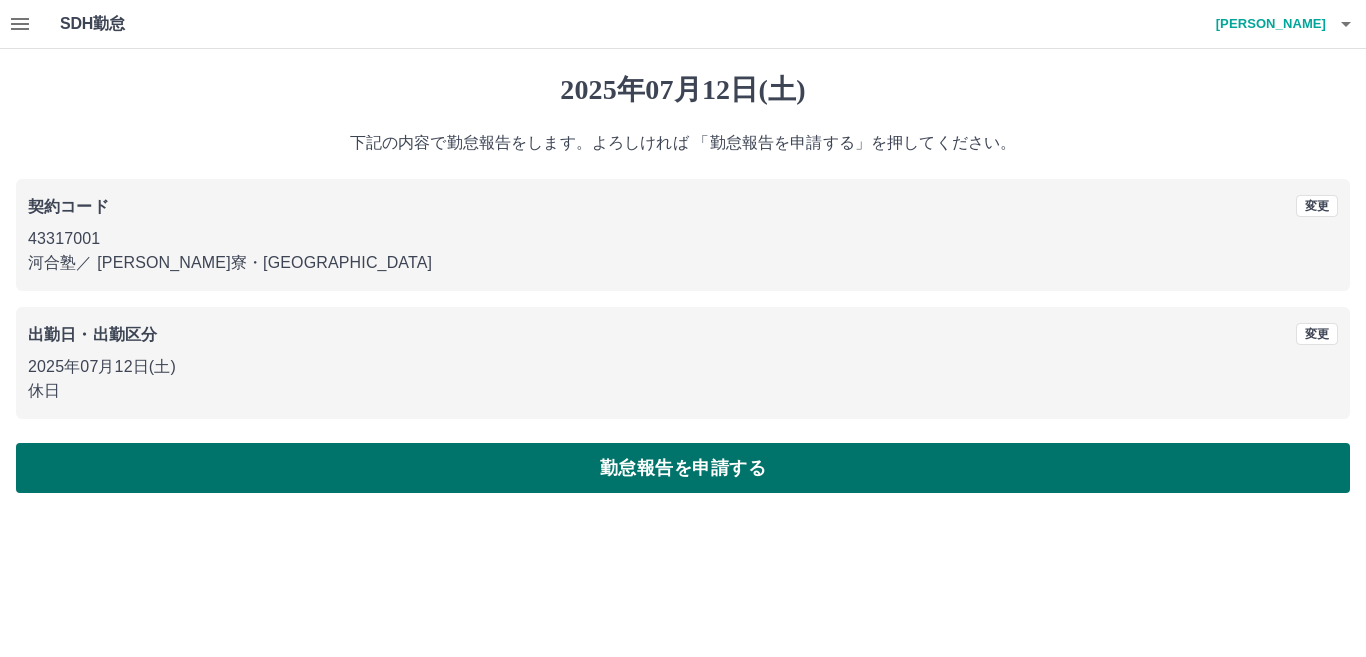 click on "勤怠報告を申請する" at bounding box center [683, 468] 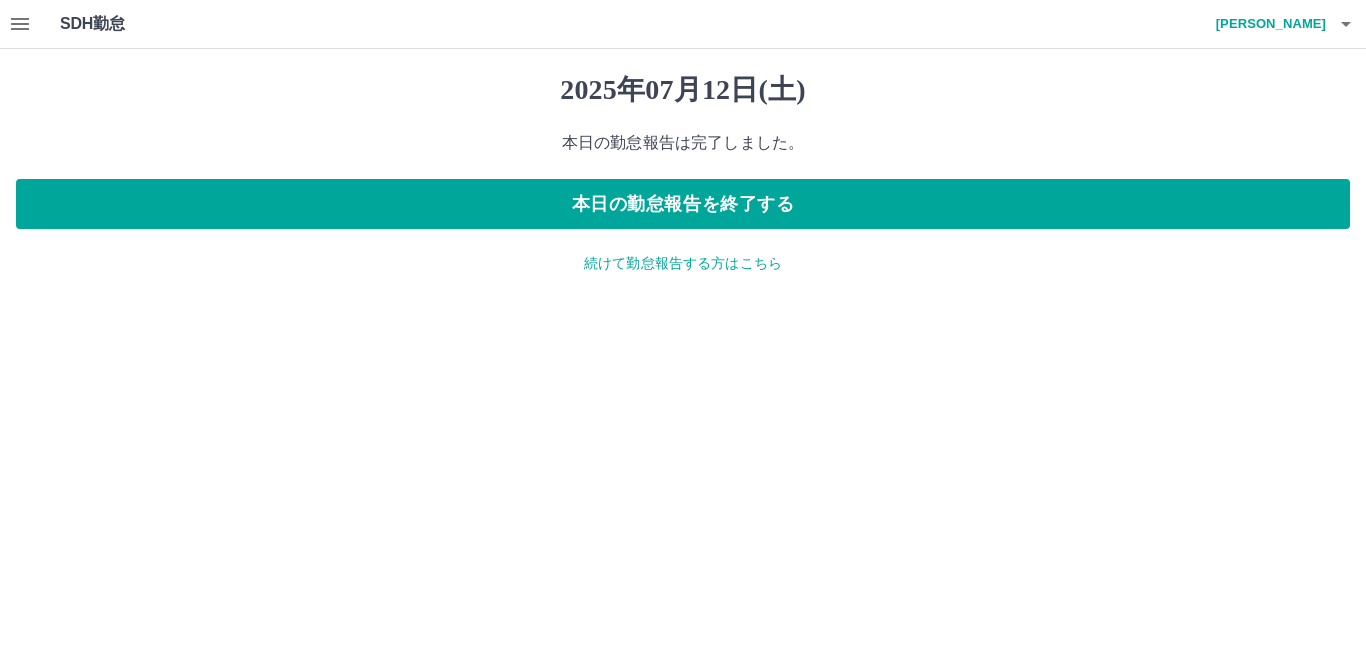 click on "続けて勤怠報告する方はこちら" at bounding box center (683, 263) 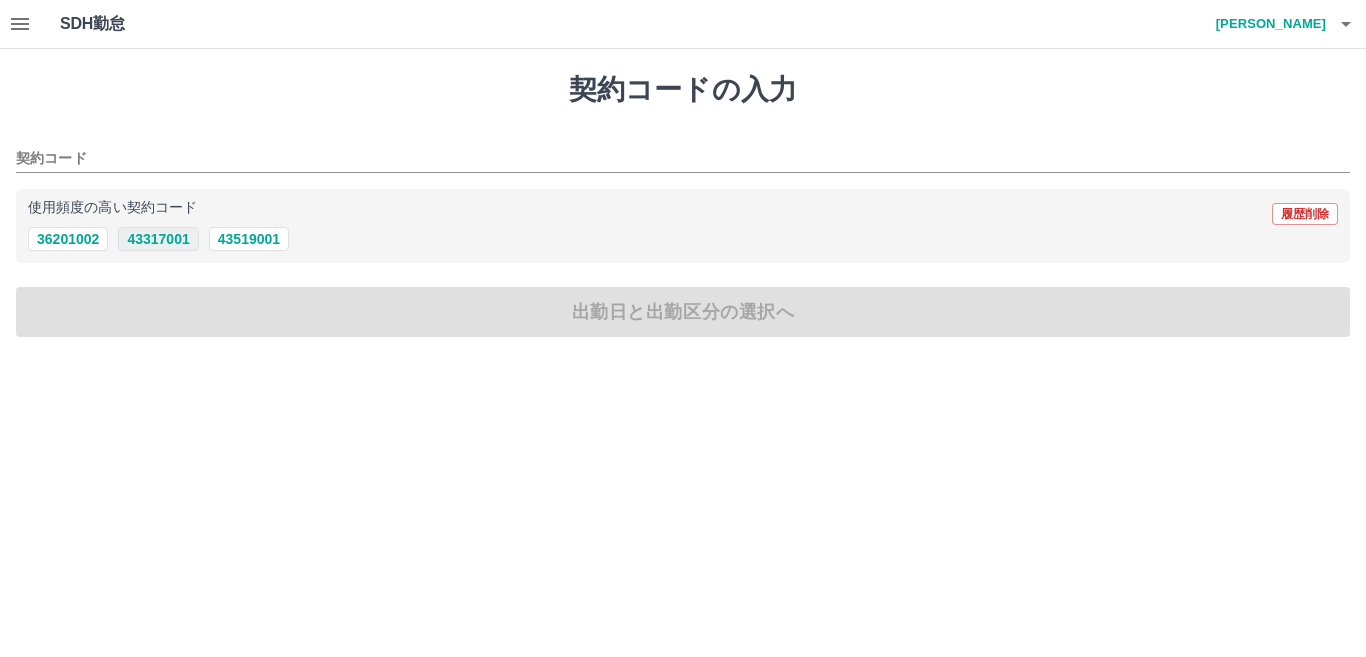 click on "43317001" at bounding box center [158, 239] 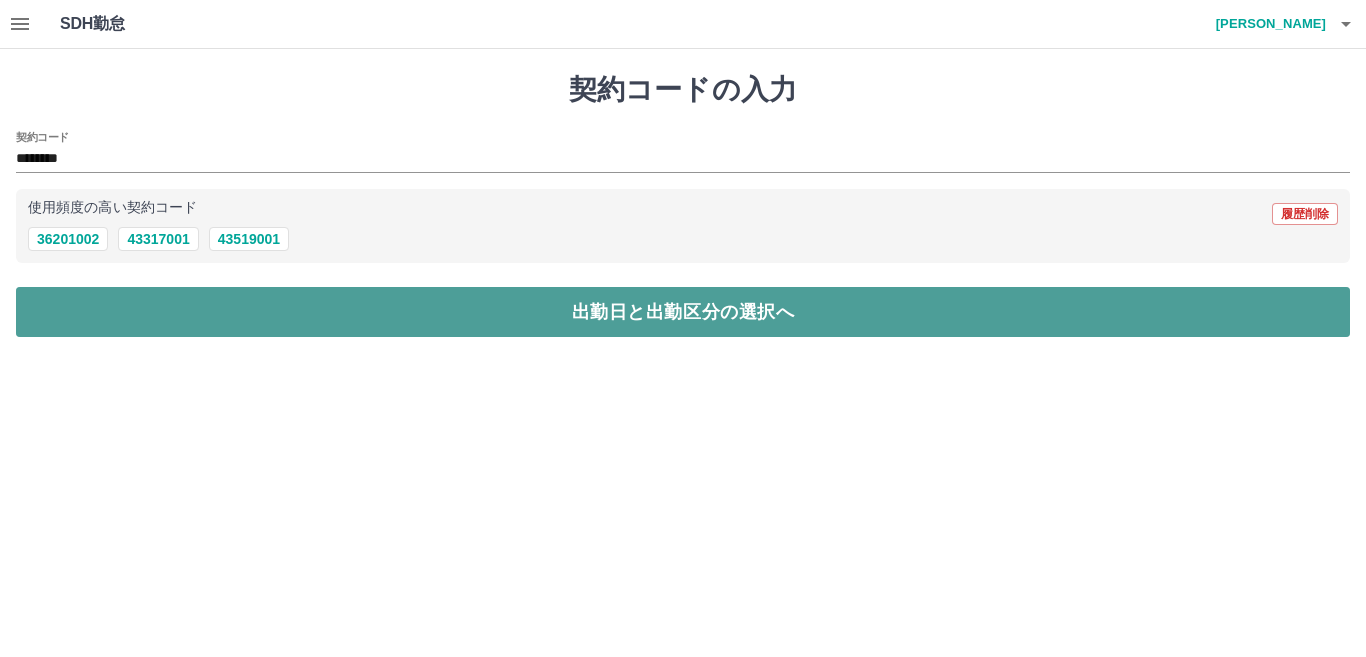click on "出勤日と出勤区分の選択へ" at bounding box center [683, 312] 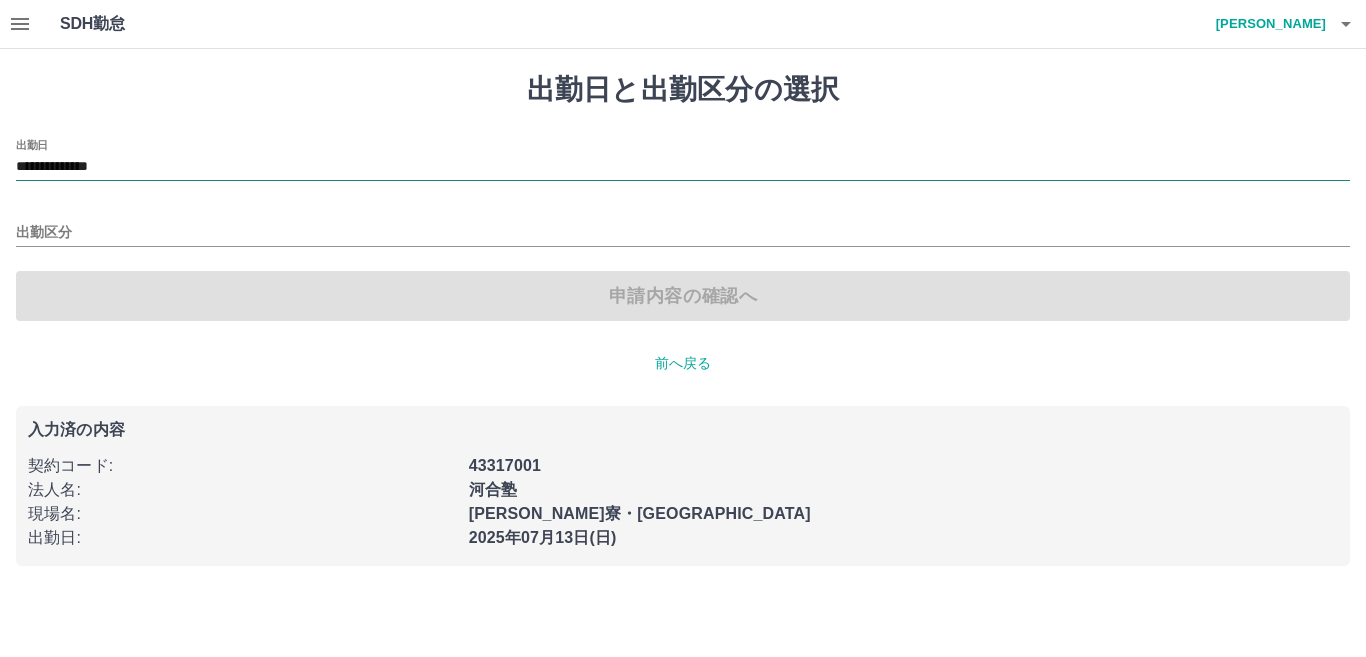 click on "**********" at bounding box center (683, 167) 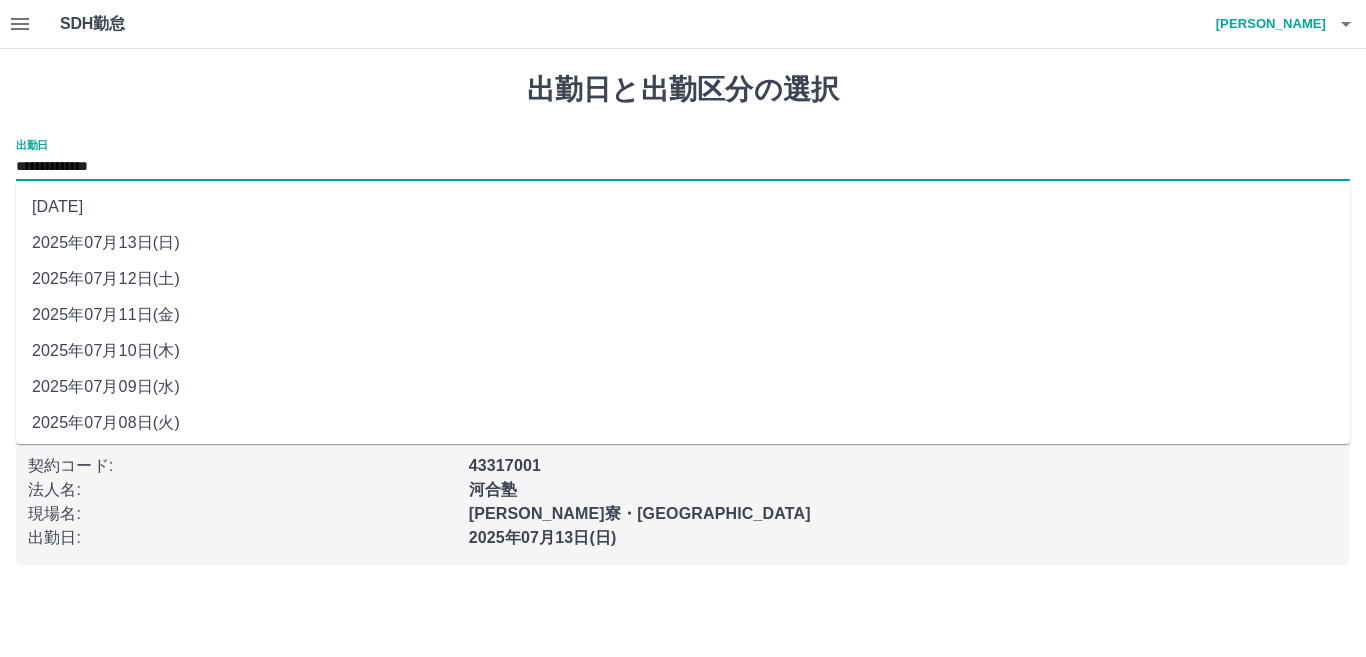 click on "2025年07月11日(金)" at bounding box center [683, 315] 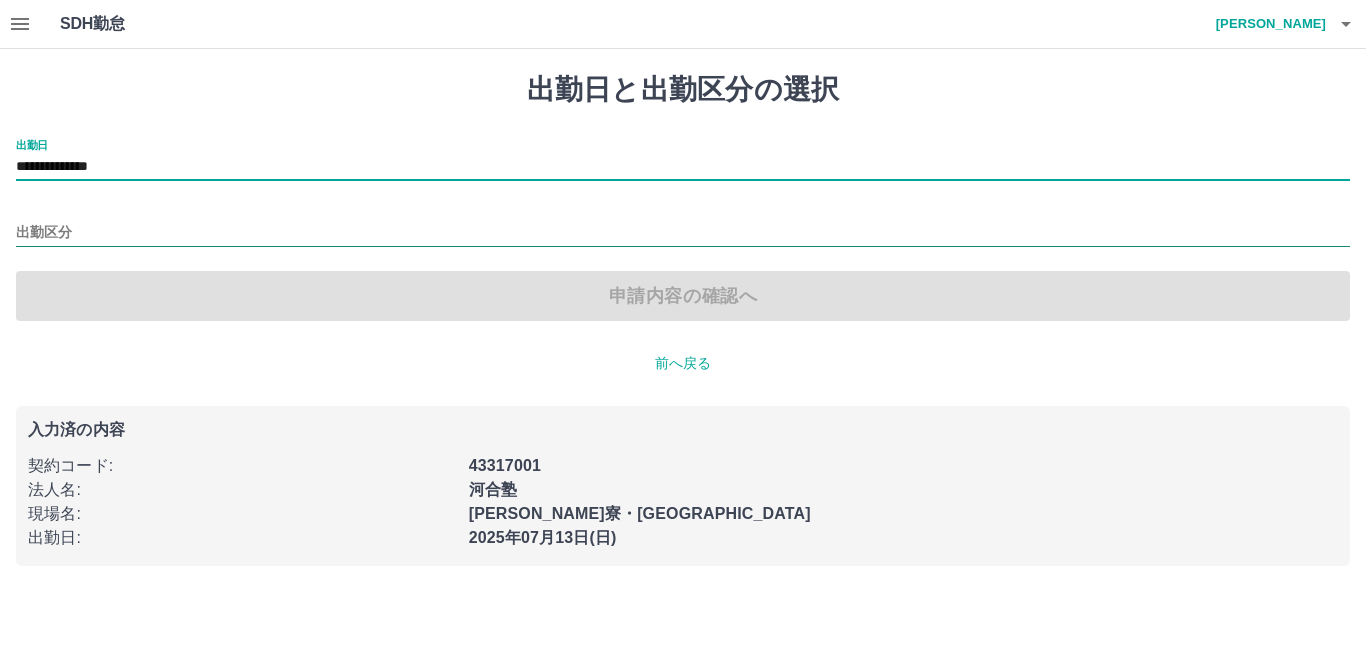 click on "出勤区分" at bounding box center (683, 233) 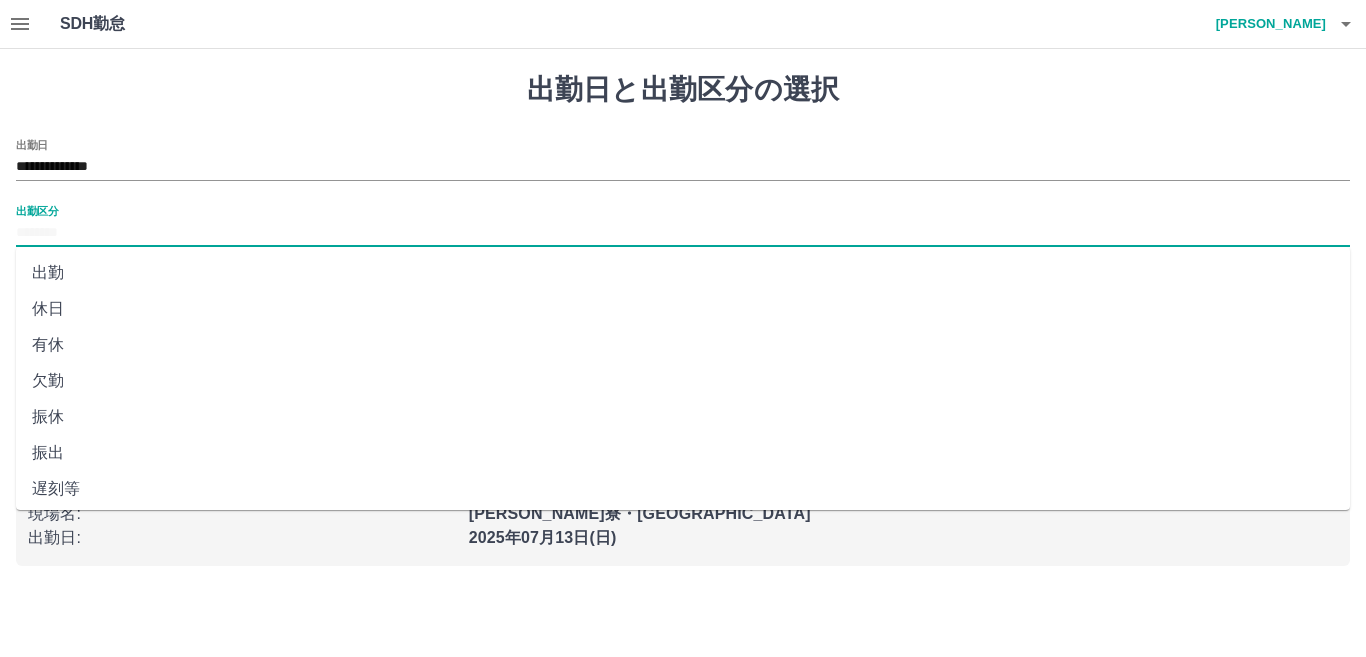 click on "出勤" at bounding box center (683, 273) 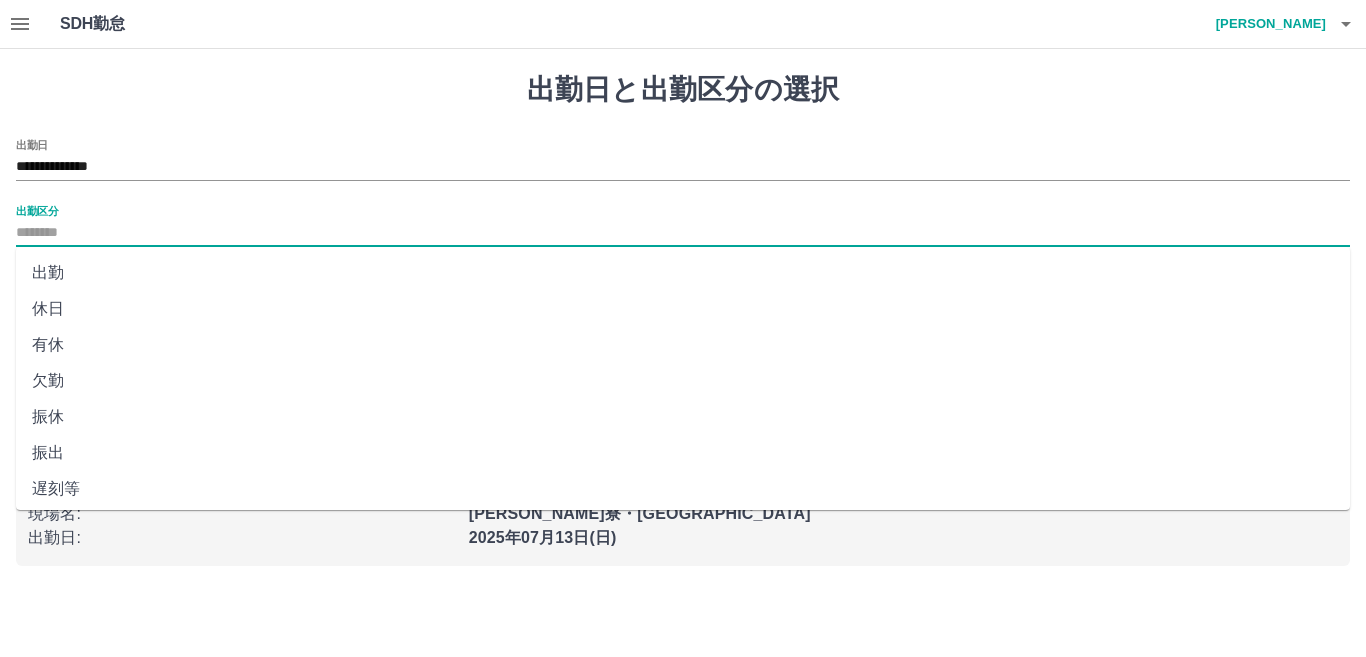 type on "**" 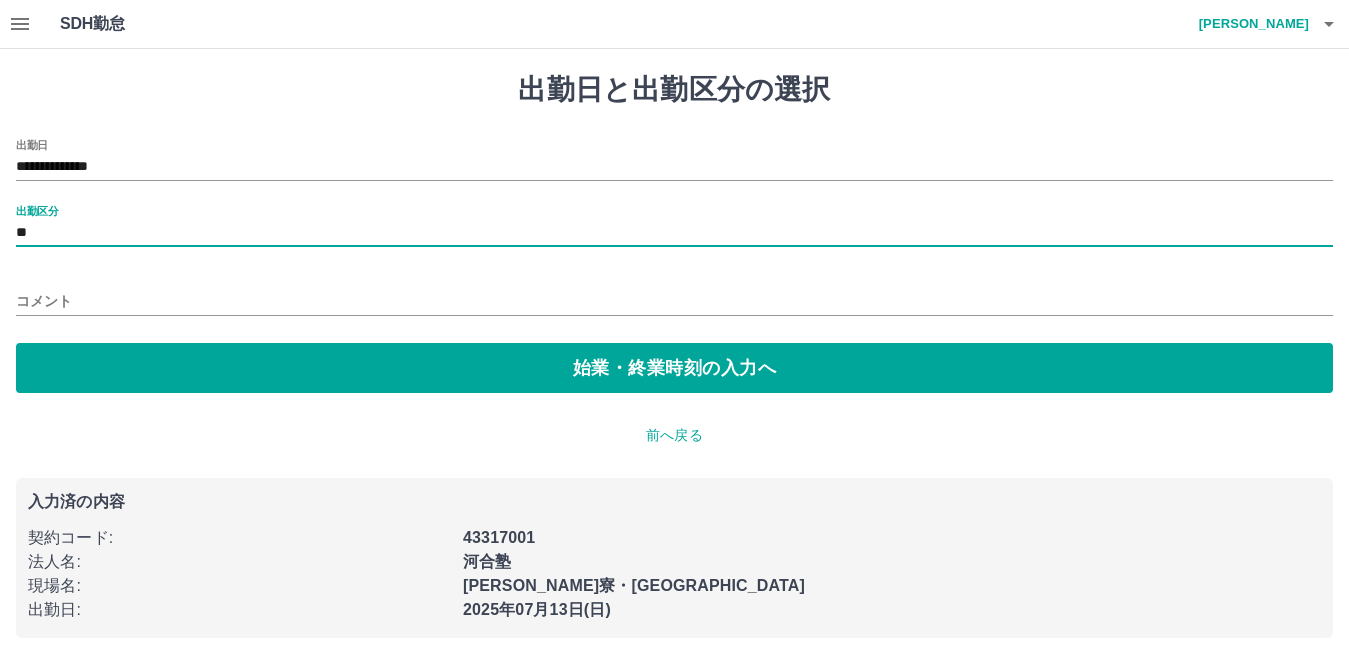 click on "コメント" at bounding box center [674, 301] 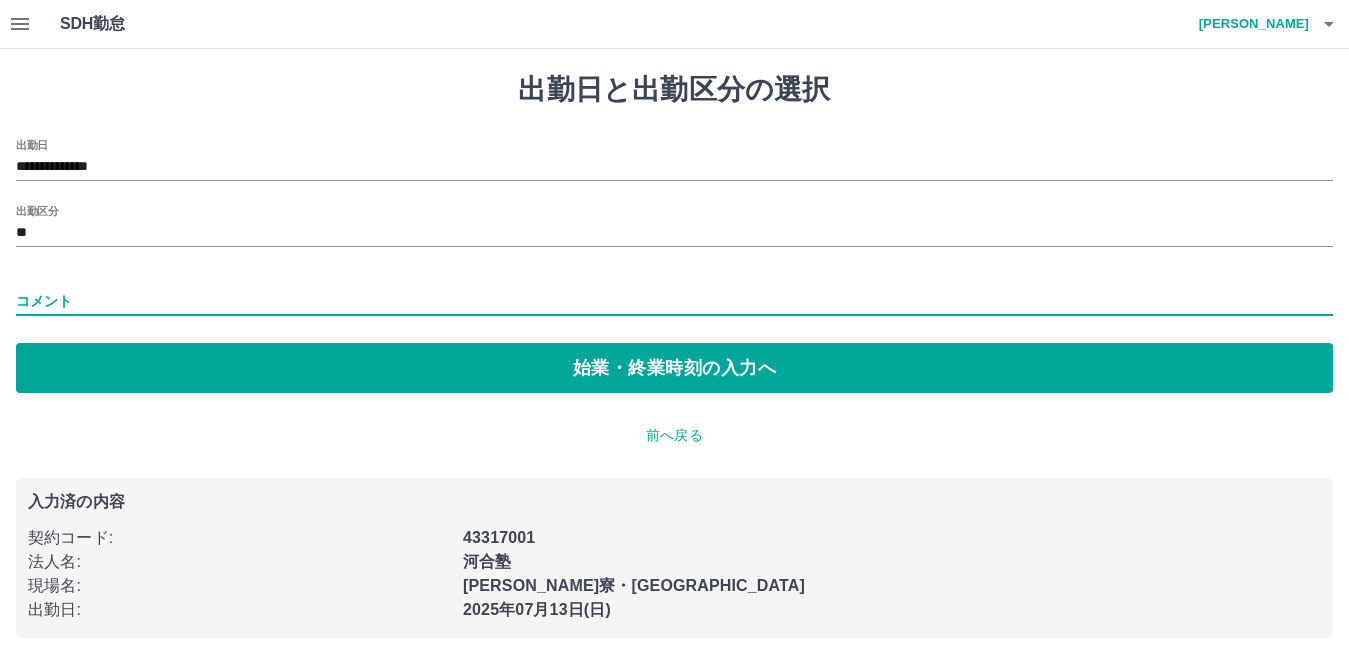 type on "****" 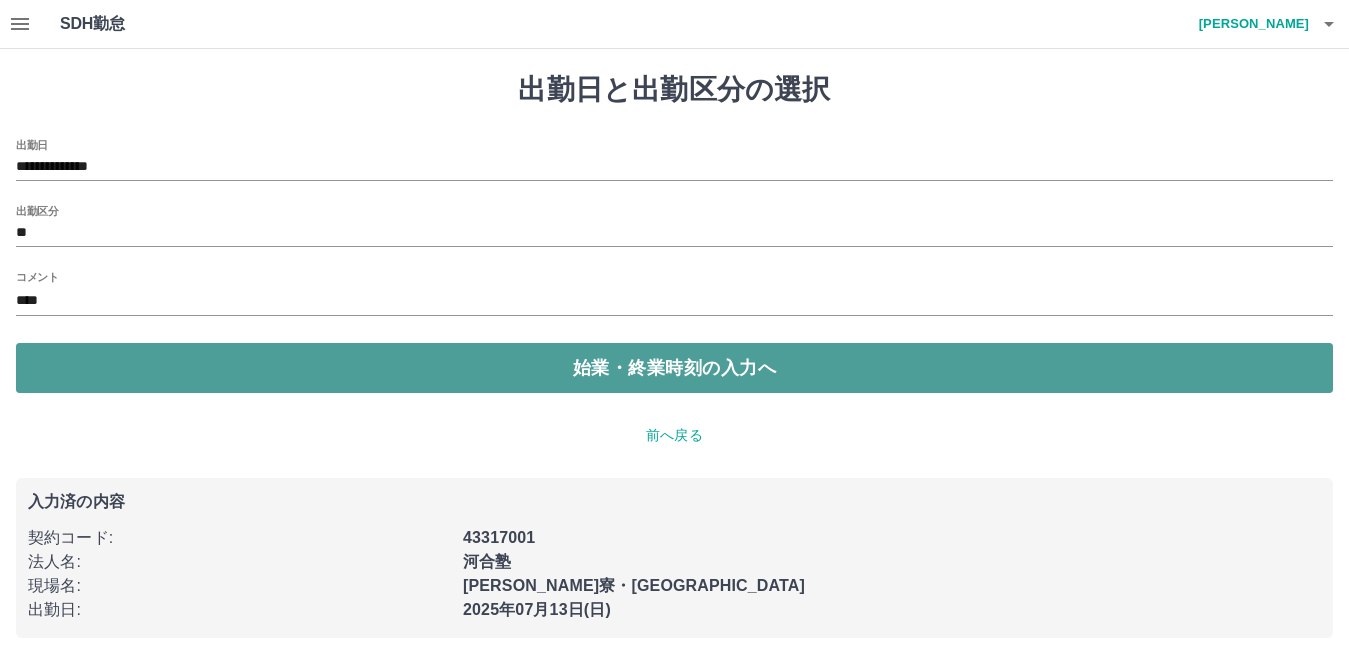 click on "始業・終業時刻の入力へ" at bounding box center [674, 368] 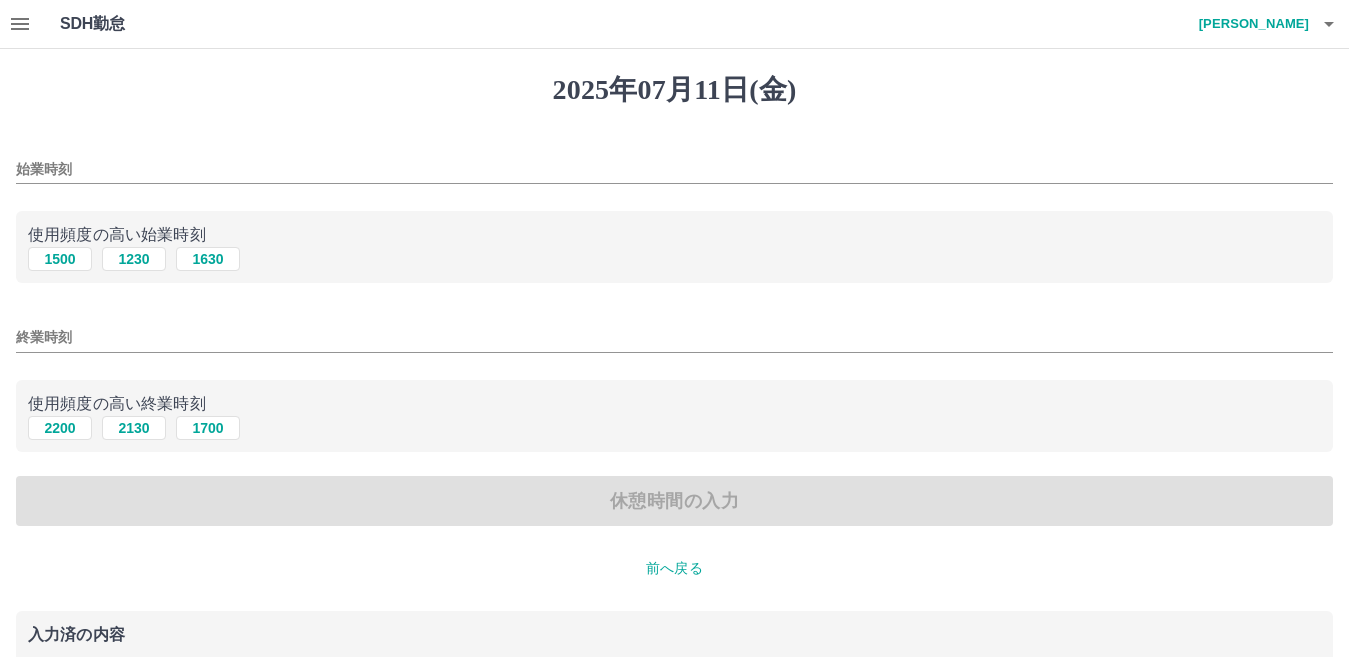 click on "始業時刻" at bounding box center (674, 169) 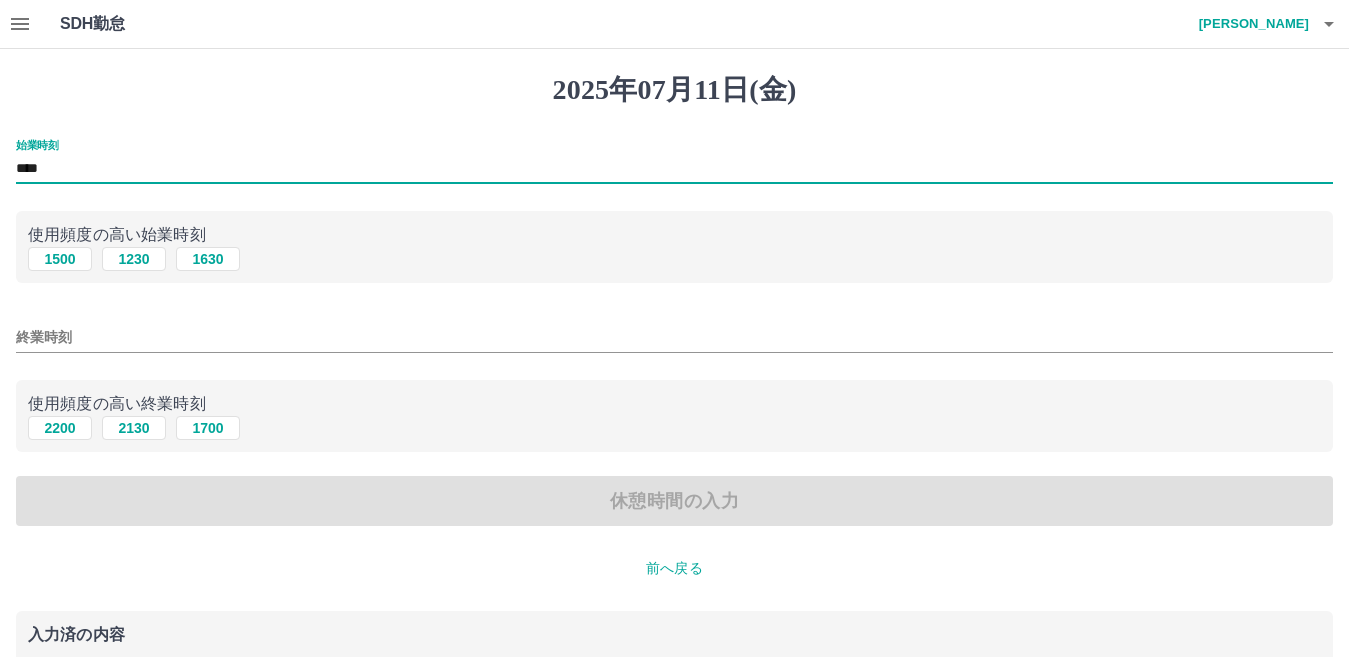 type on "****" 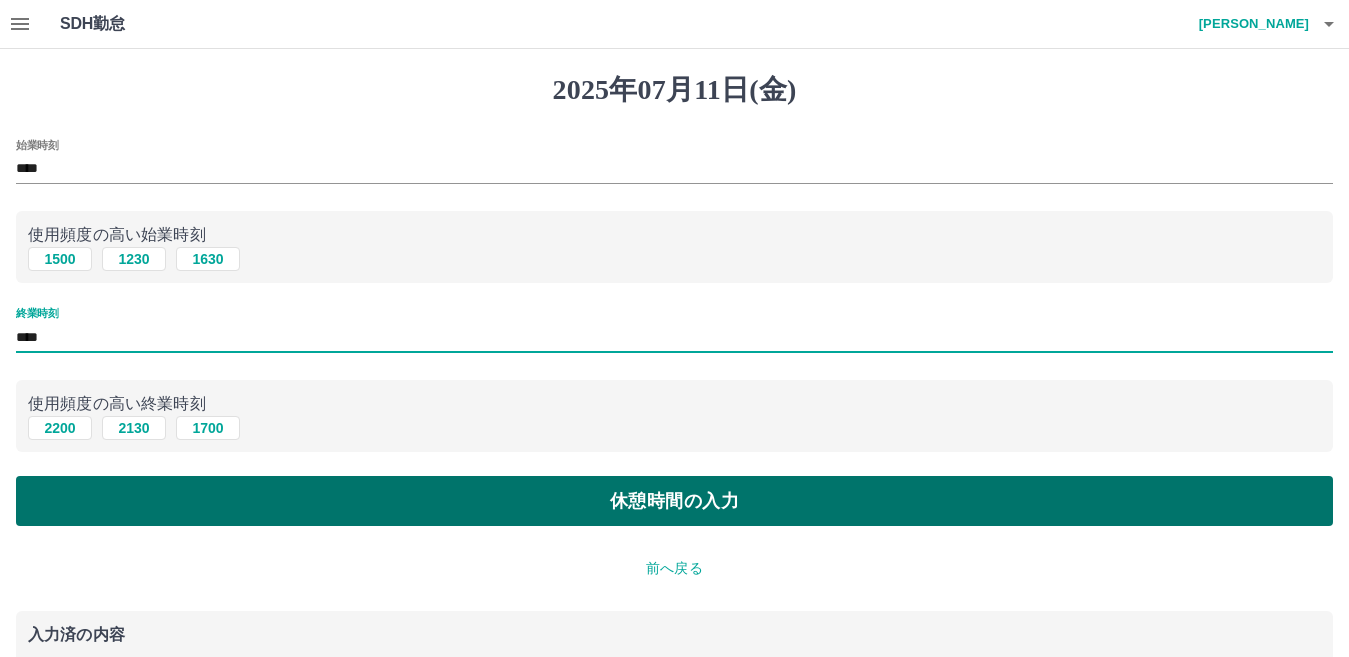 type on "****" 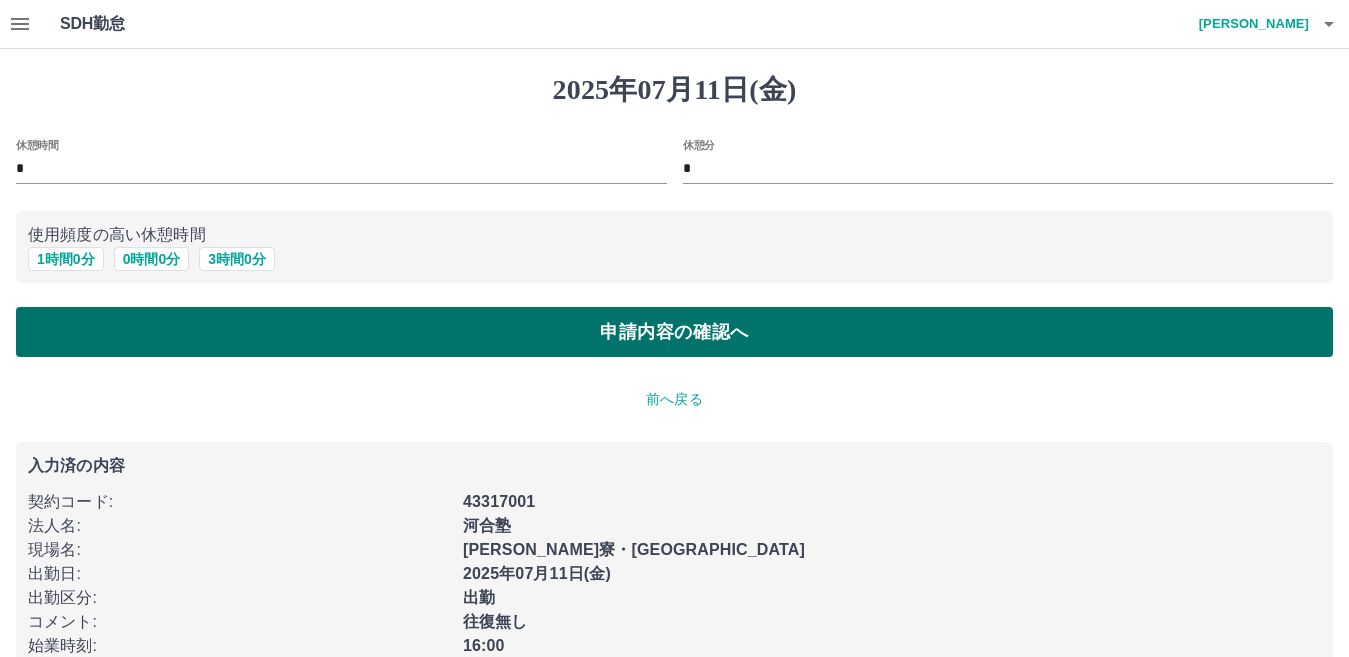 click on "申請内容の確認へ" at bounding box center [674, 332] 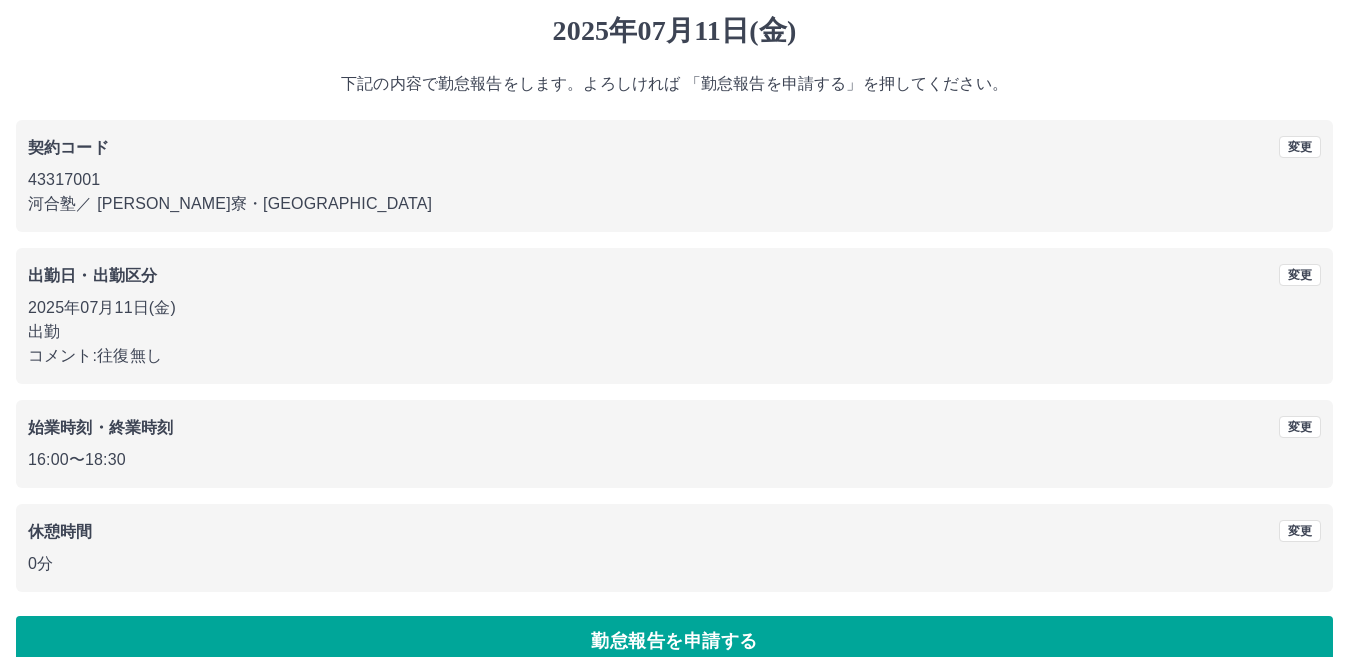 scroll, scrollTop: 92, scrollLeft: 0, axis: vertical 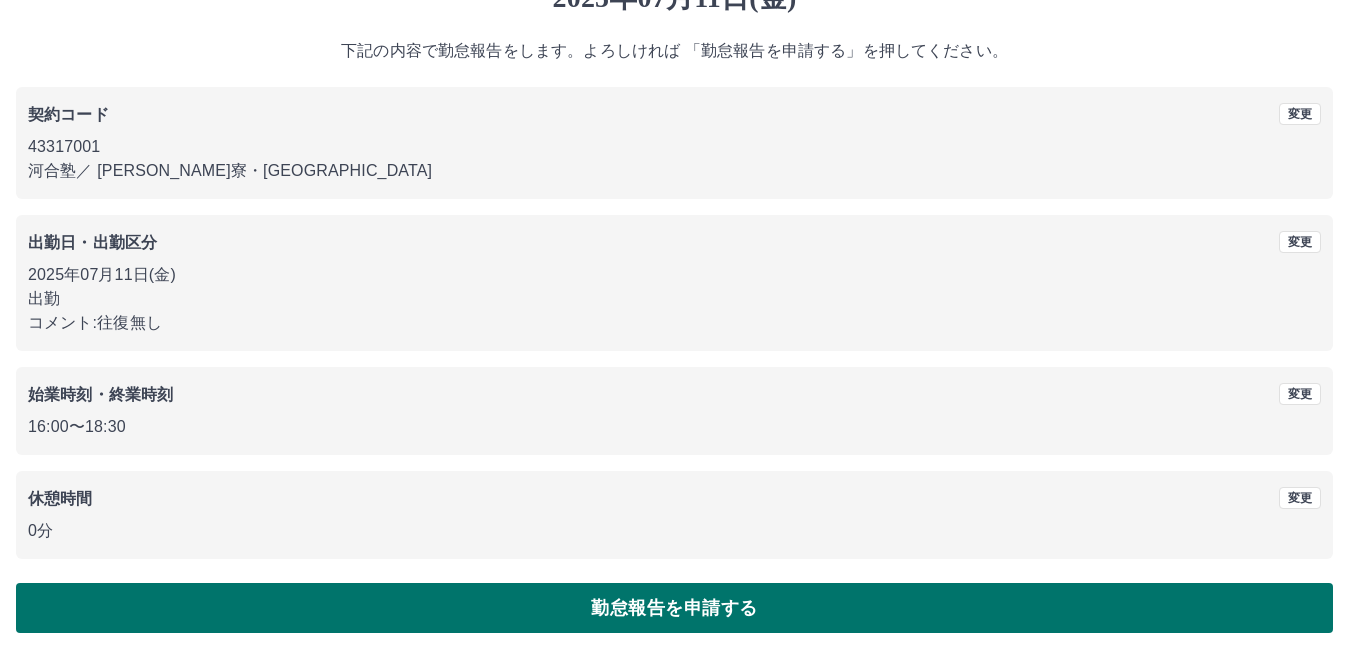 click on "勤怠報告を申請する" at bounding box center (674, 608) 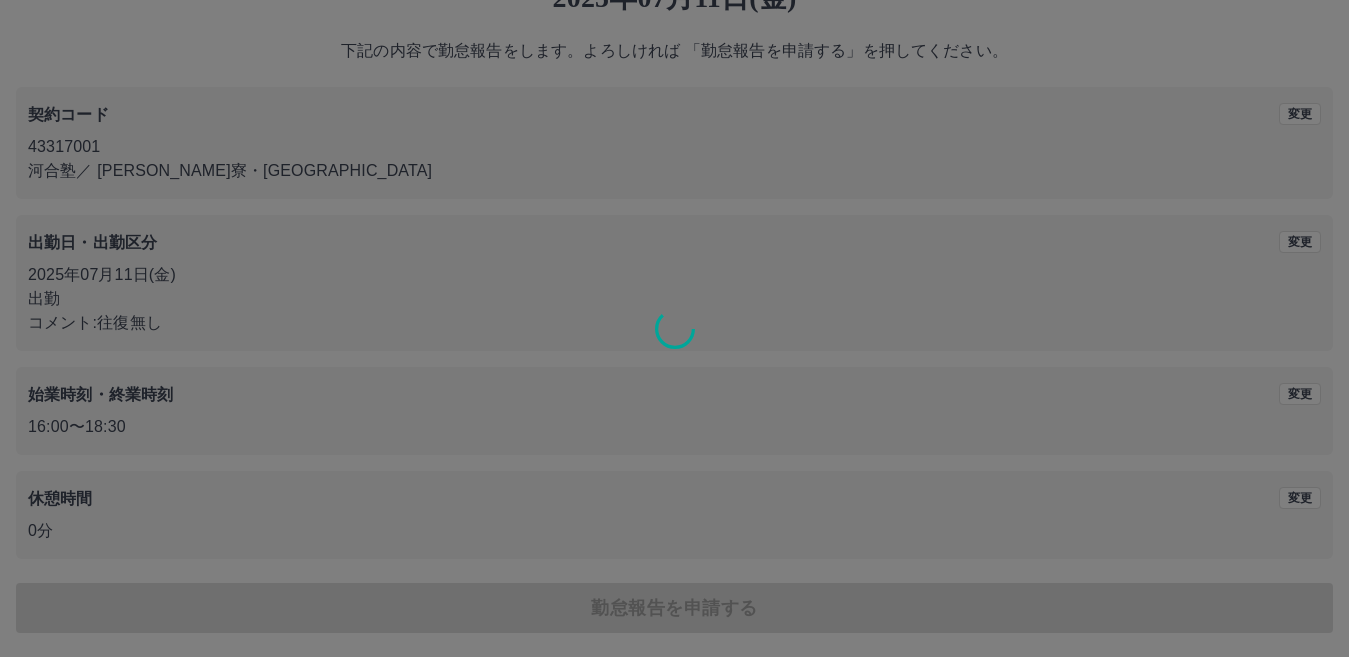 scroll, scrollTop: 0, scrollLeft: 0, axis: both 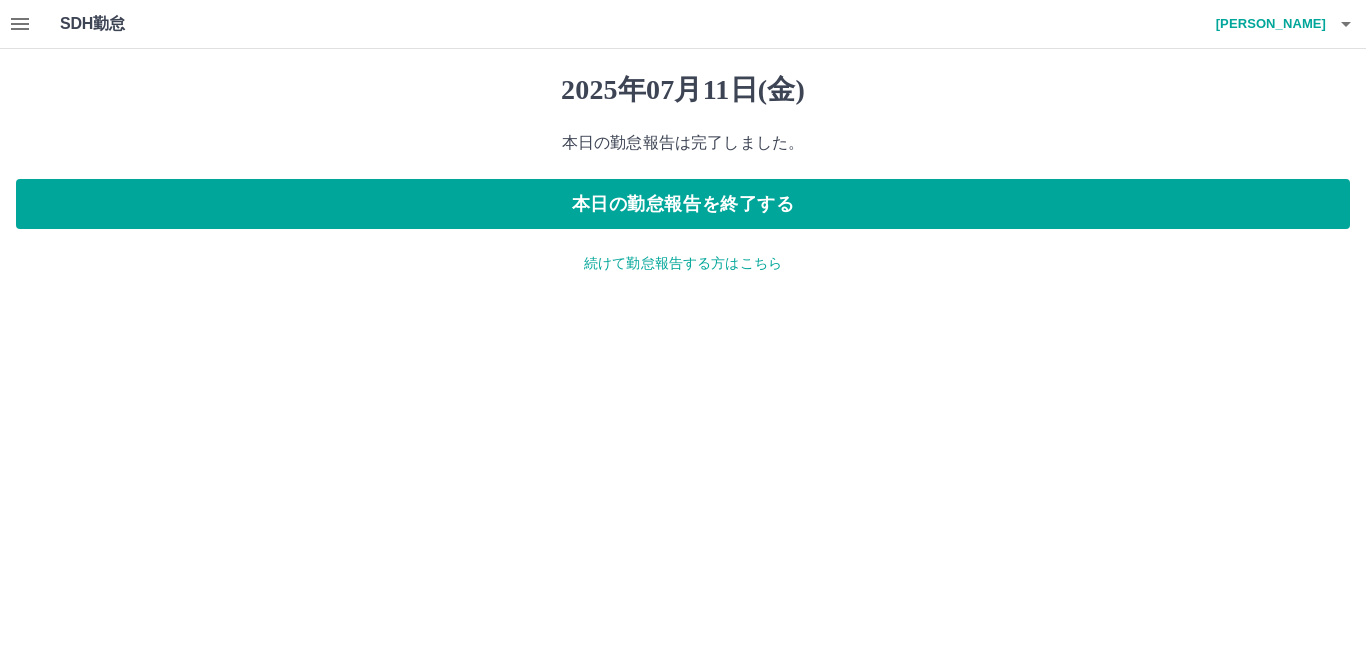 click on "続けて勤怠報告する方はこちら" at bounding box center (683, 263) 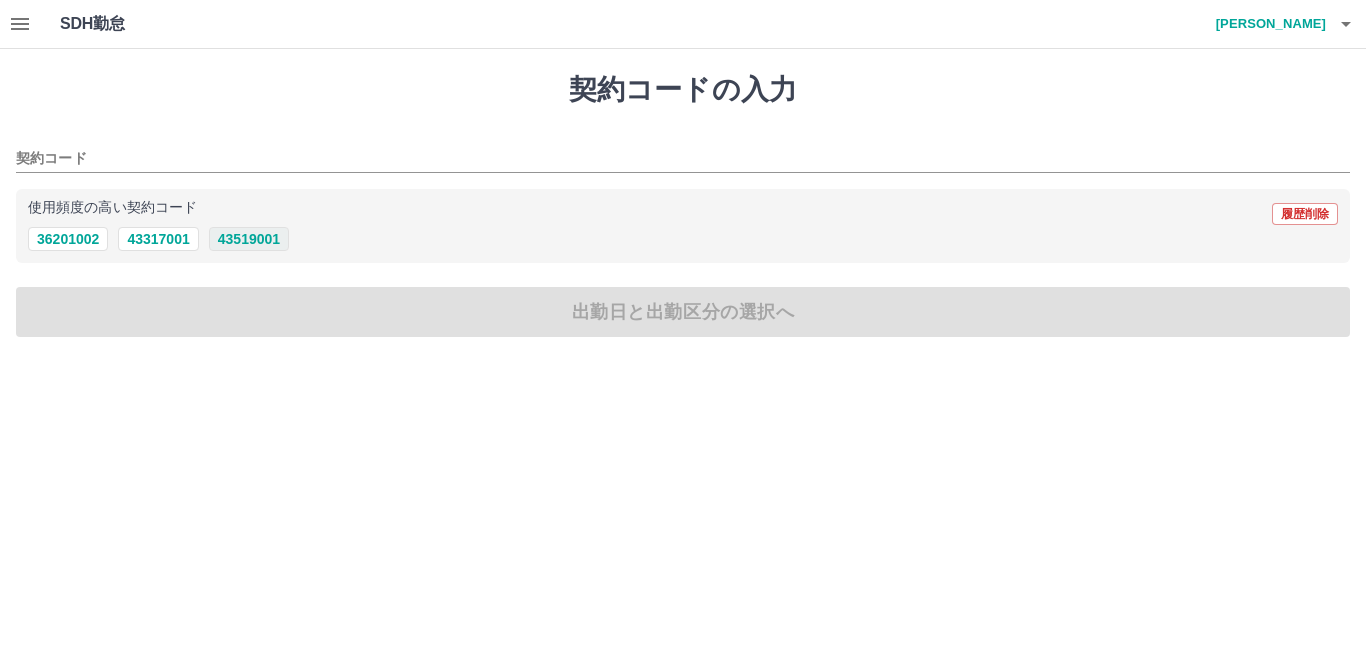 click on "43519001" at bounding box center (249, 239) 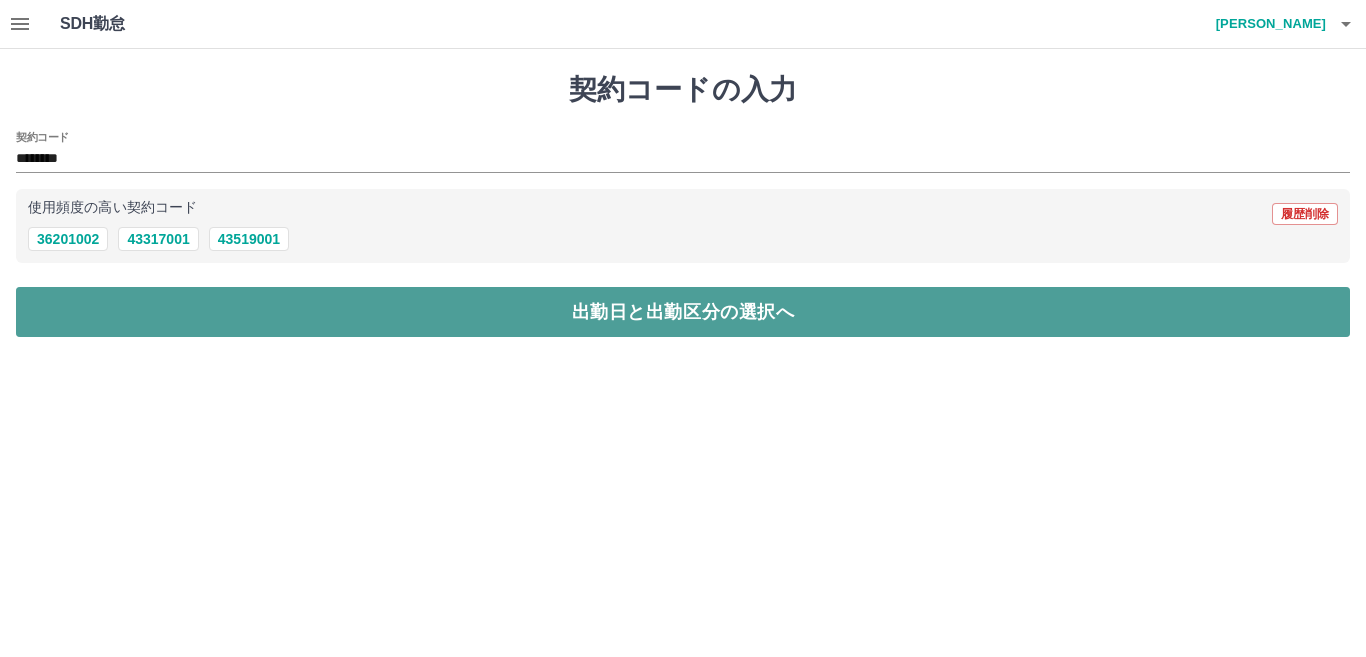 click on "出勤日と出勤区分の選択へ" at bounding box center (683, 312) 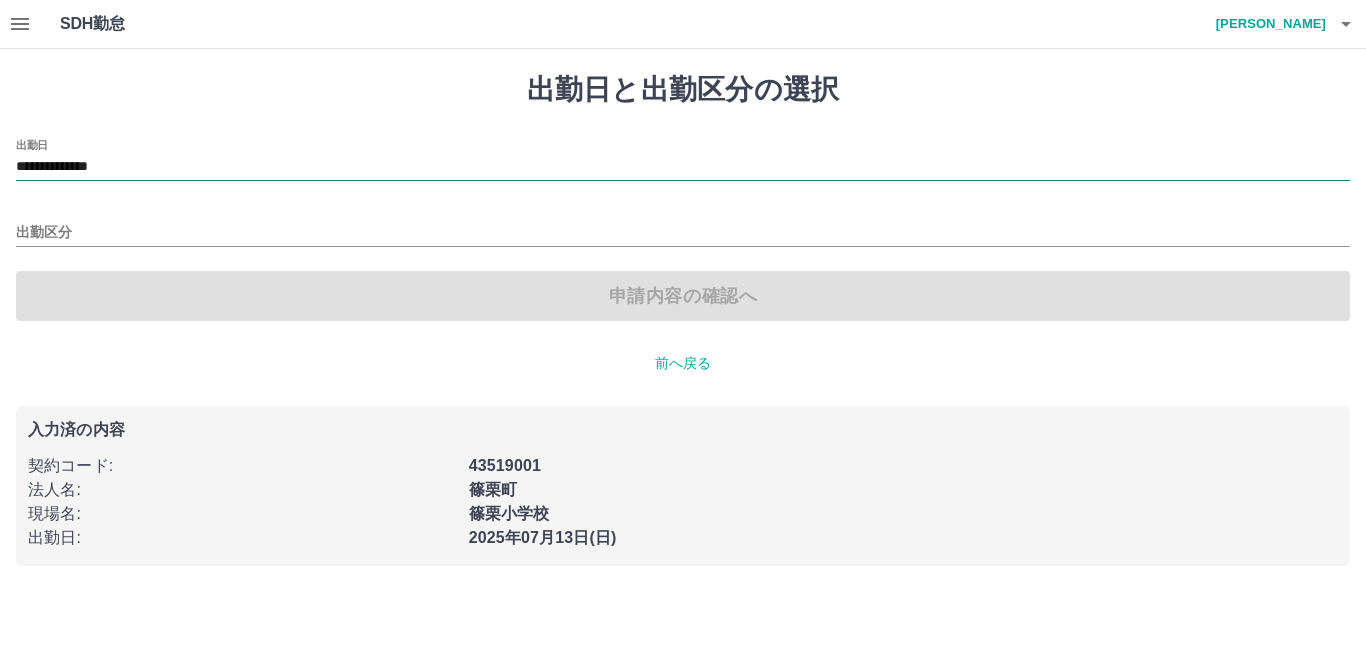 click on "**********" at bounding box center (683, 167) 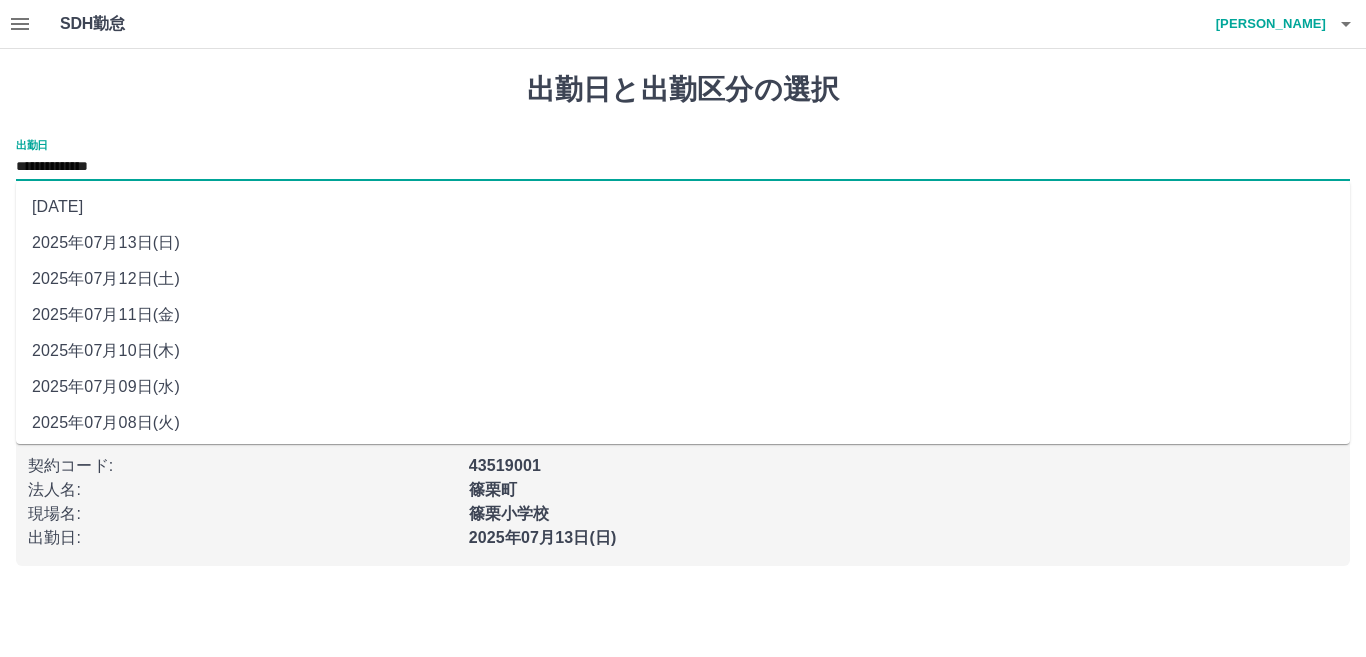 click on "2025年07月10日(木)" at bounding box center (683, 351) 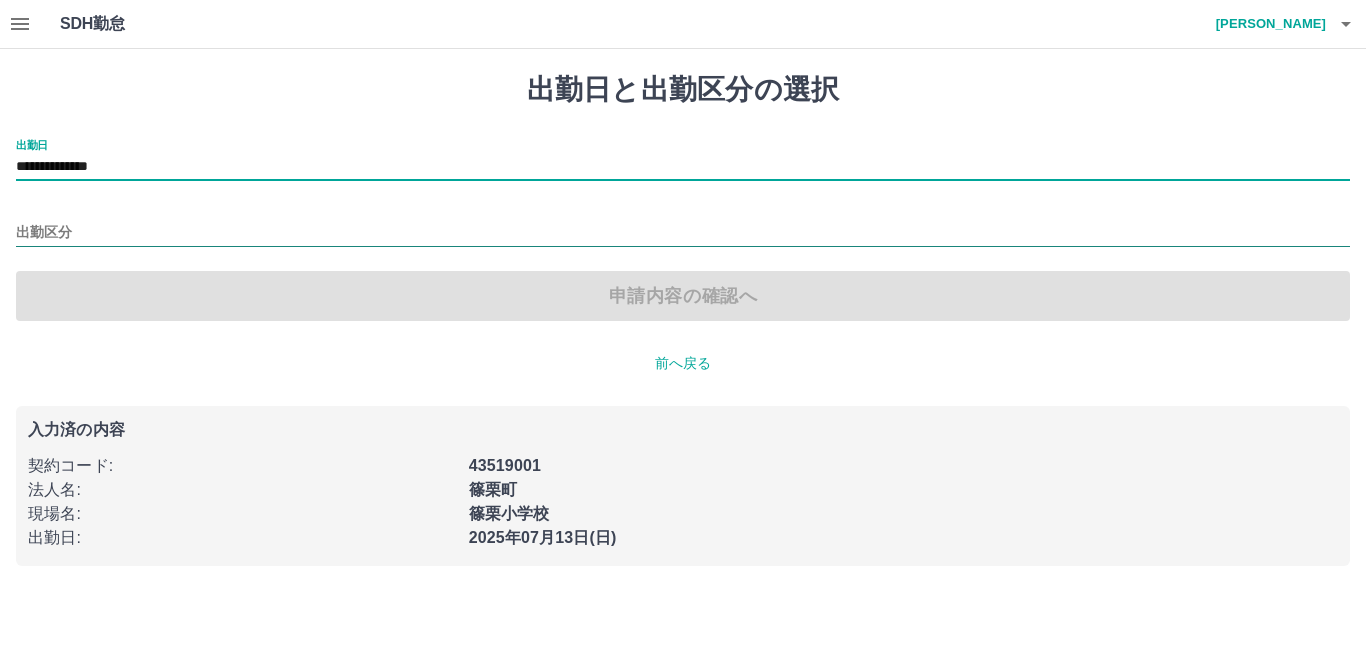 click on "出勤区分" at bounding box center (683, 233) 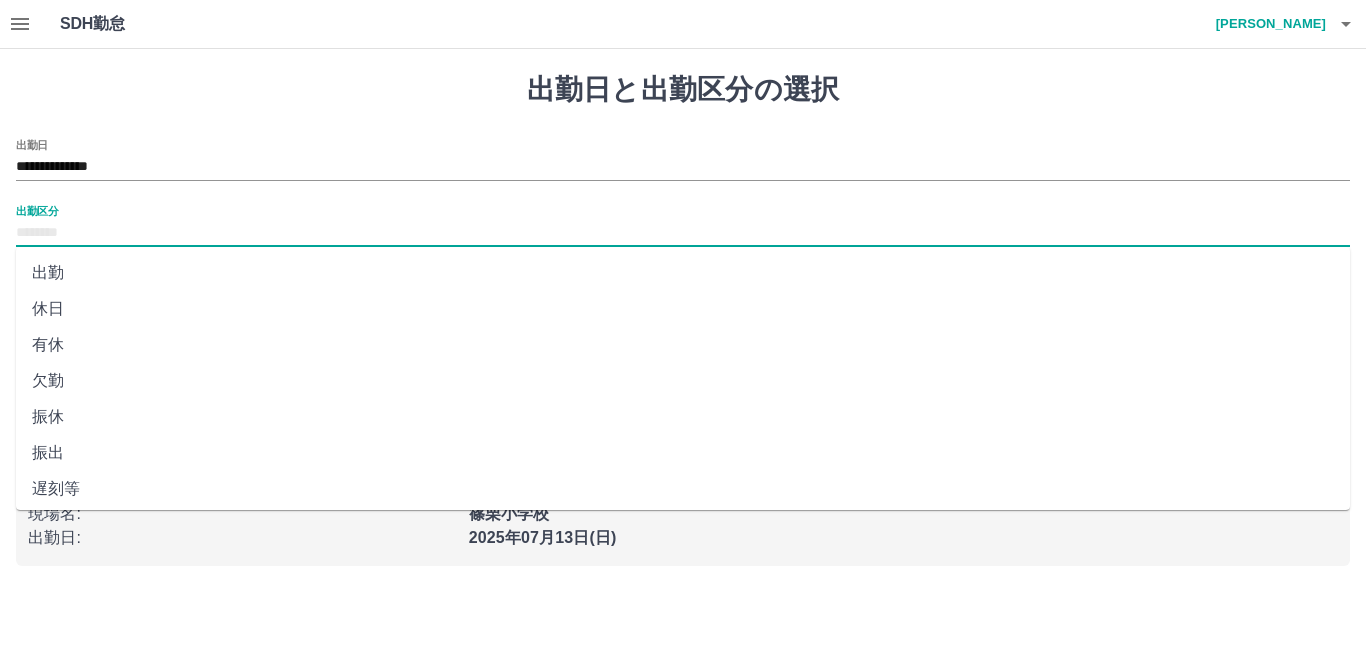 click on "出勤" at bounding box center [683, 273] 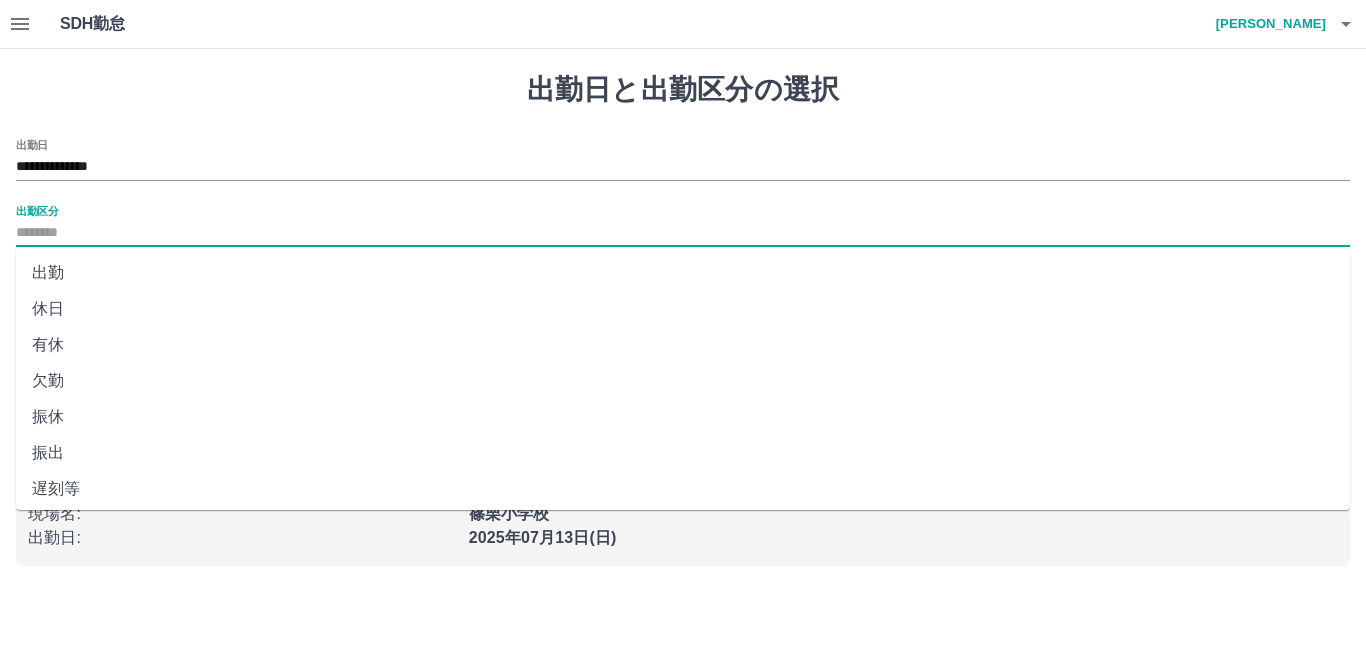 type on "**" 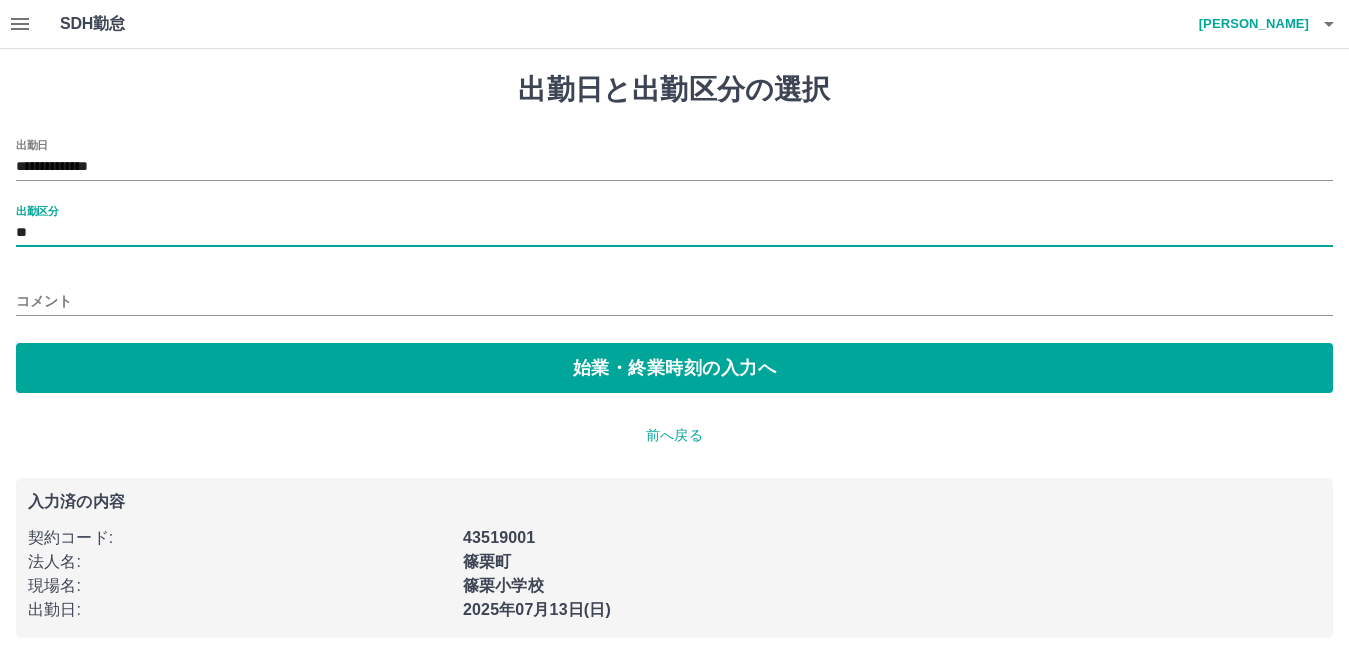 click on "コメント" at bounding box center (674, 301) 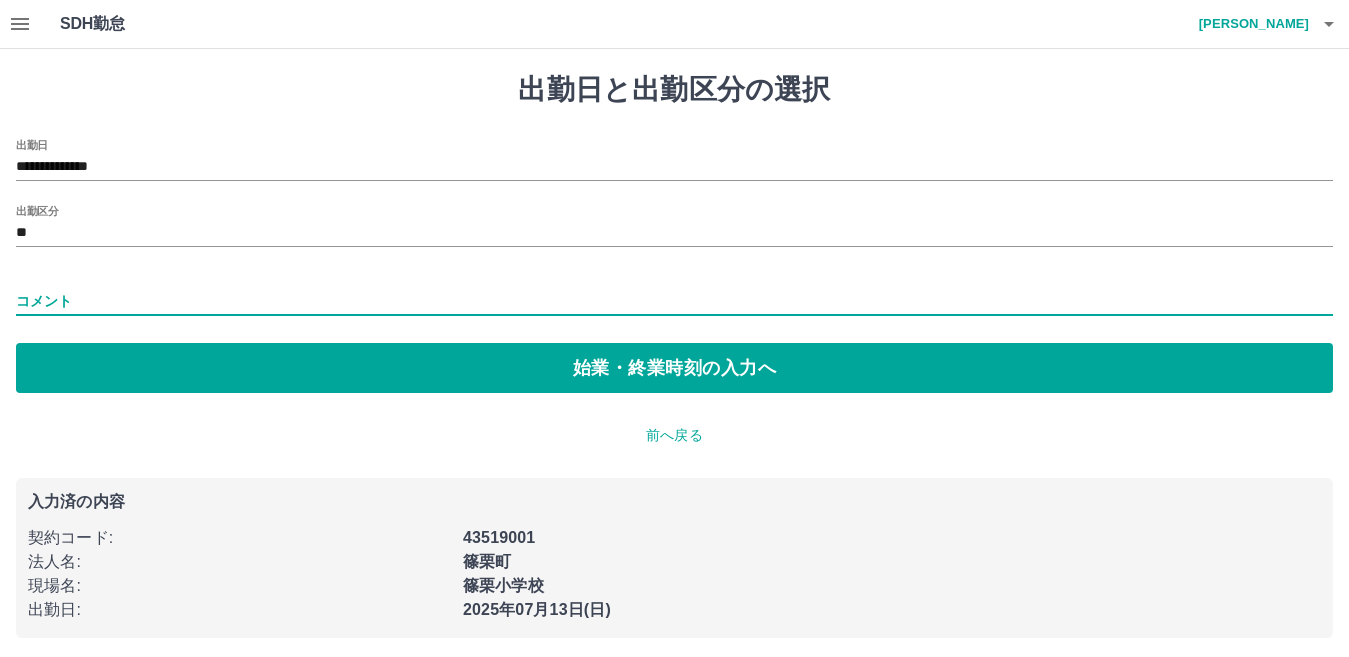type on "****" 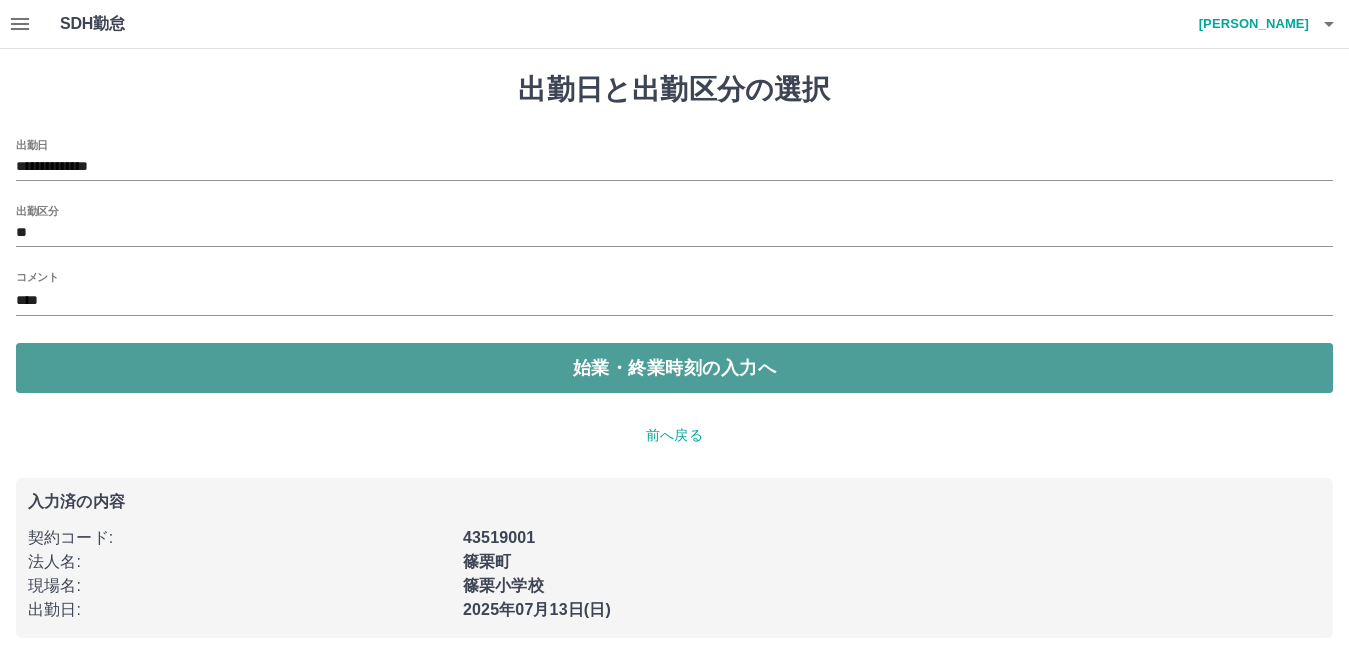 click on "始業・終業時刻の入力へ" at bounding box center [674, 368] 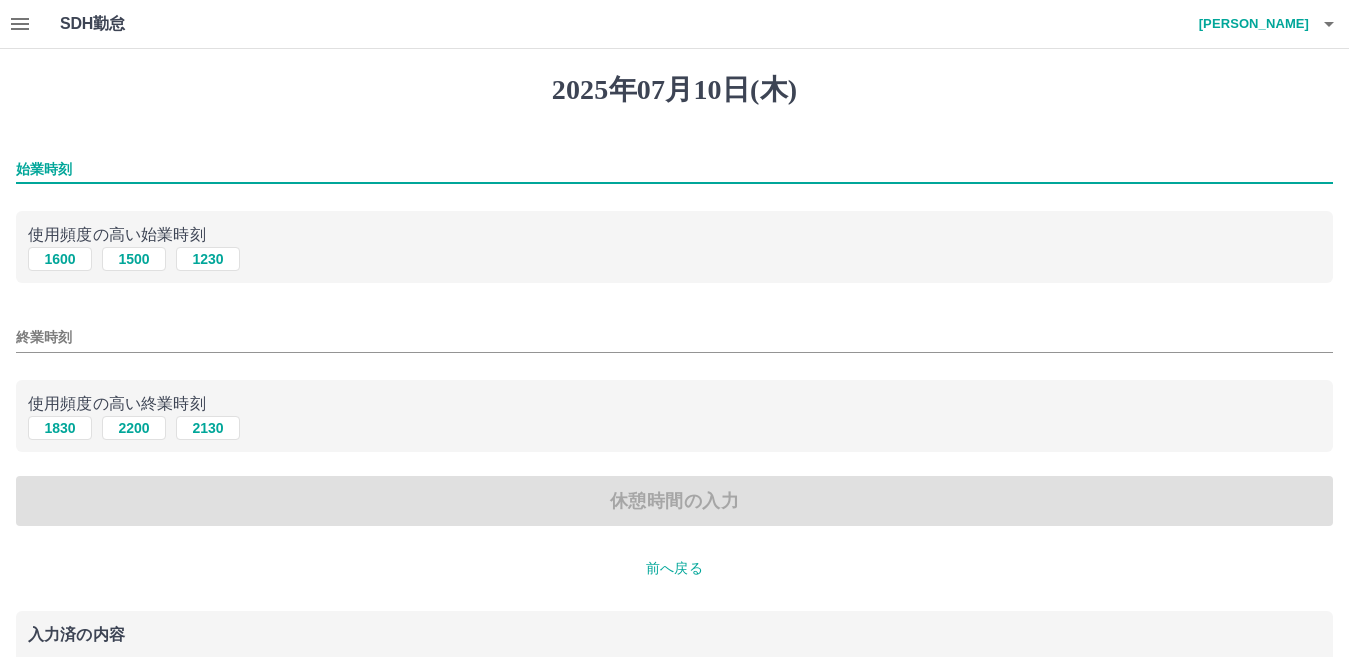 click on "始業時刻" at bounding box center [674, 169] 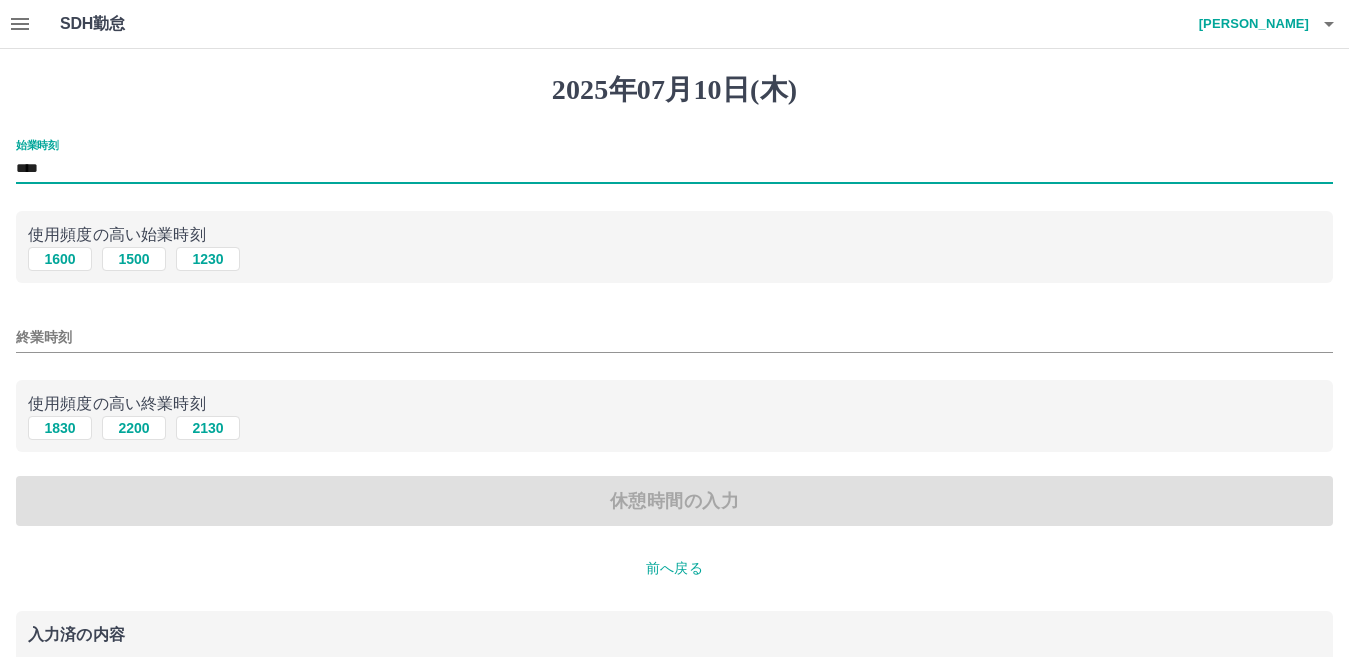 type on "****" 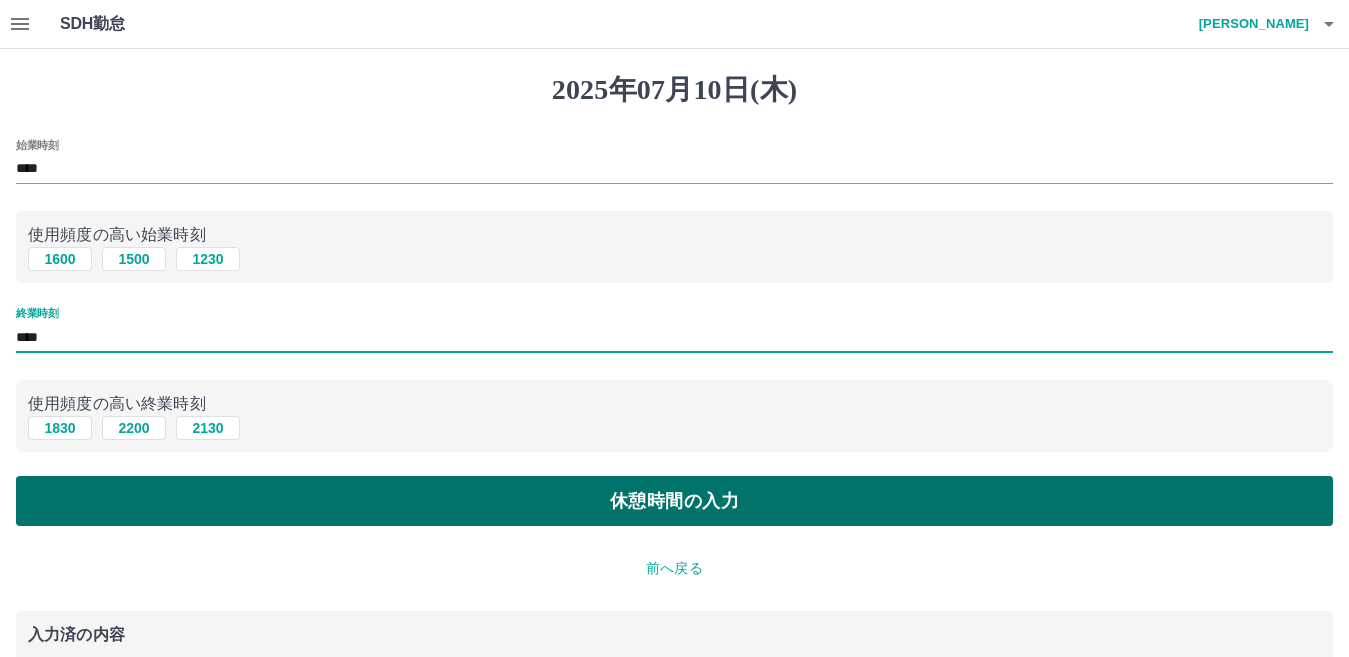 type on "****" 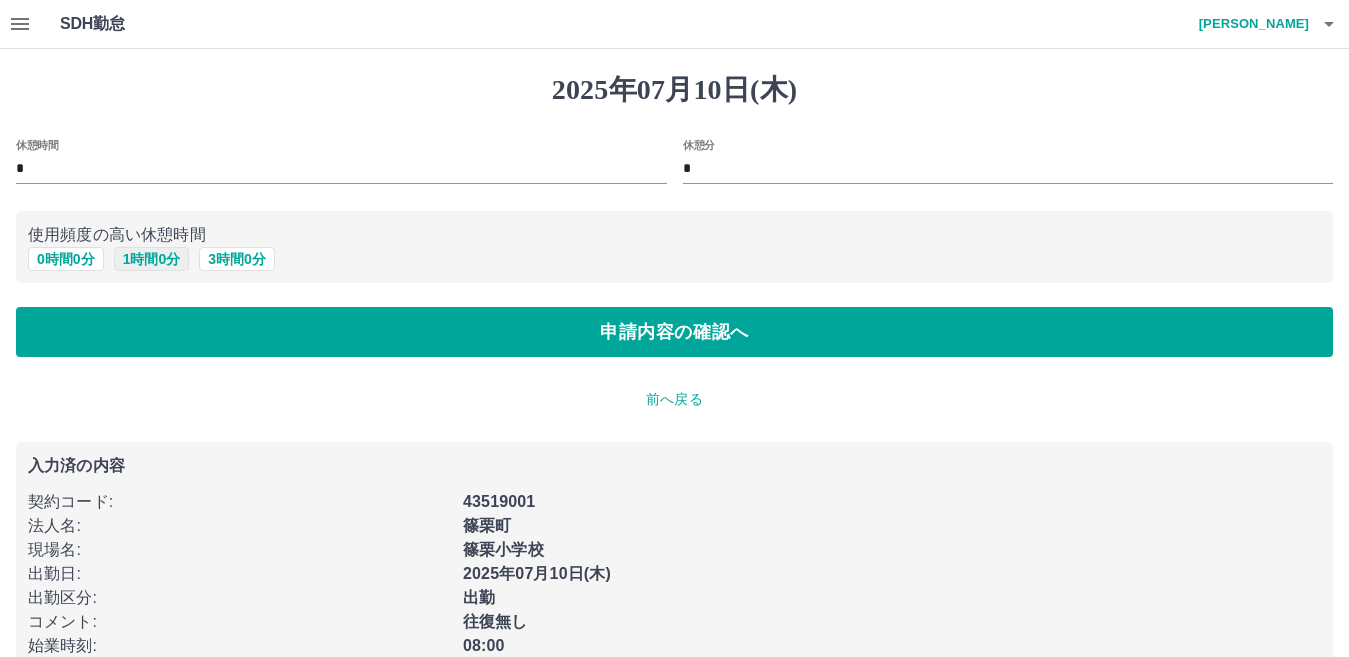 click on "1 時間 0 分" at bounding box center (152, 259) 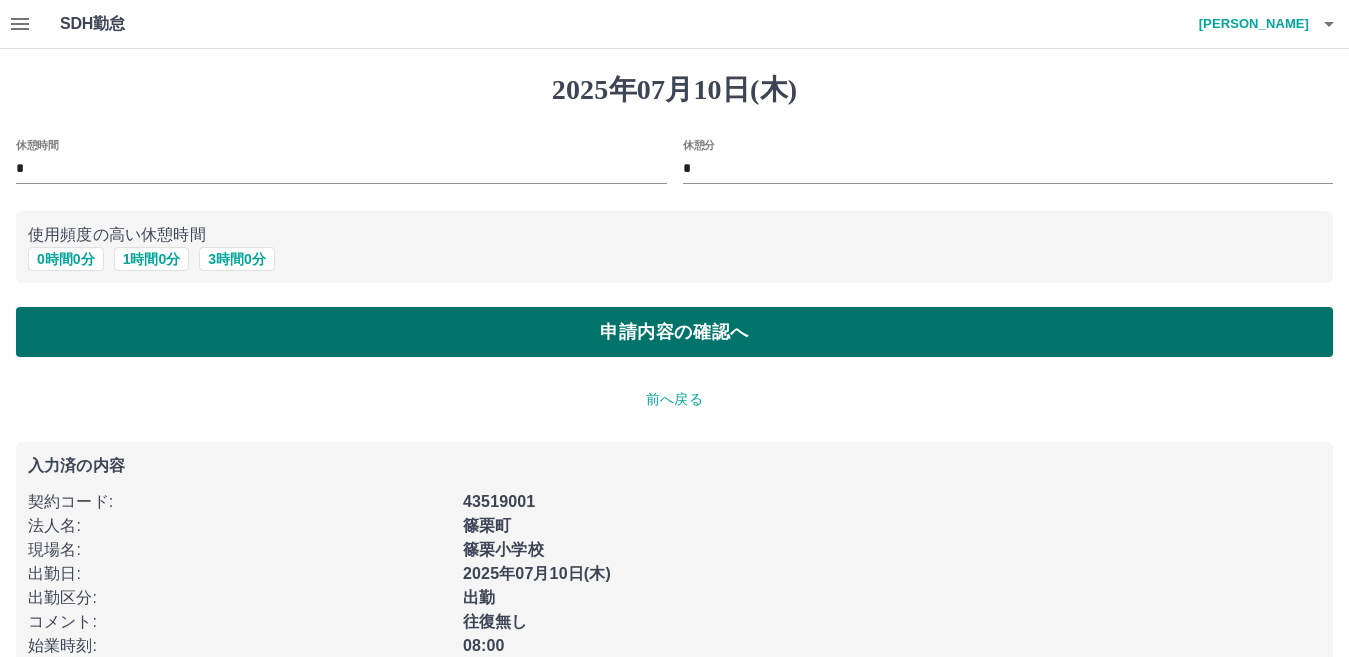 click on "申請内容の確認へ" at bounding box center [674, 332] 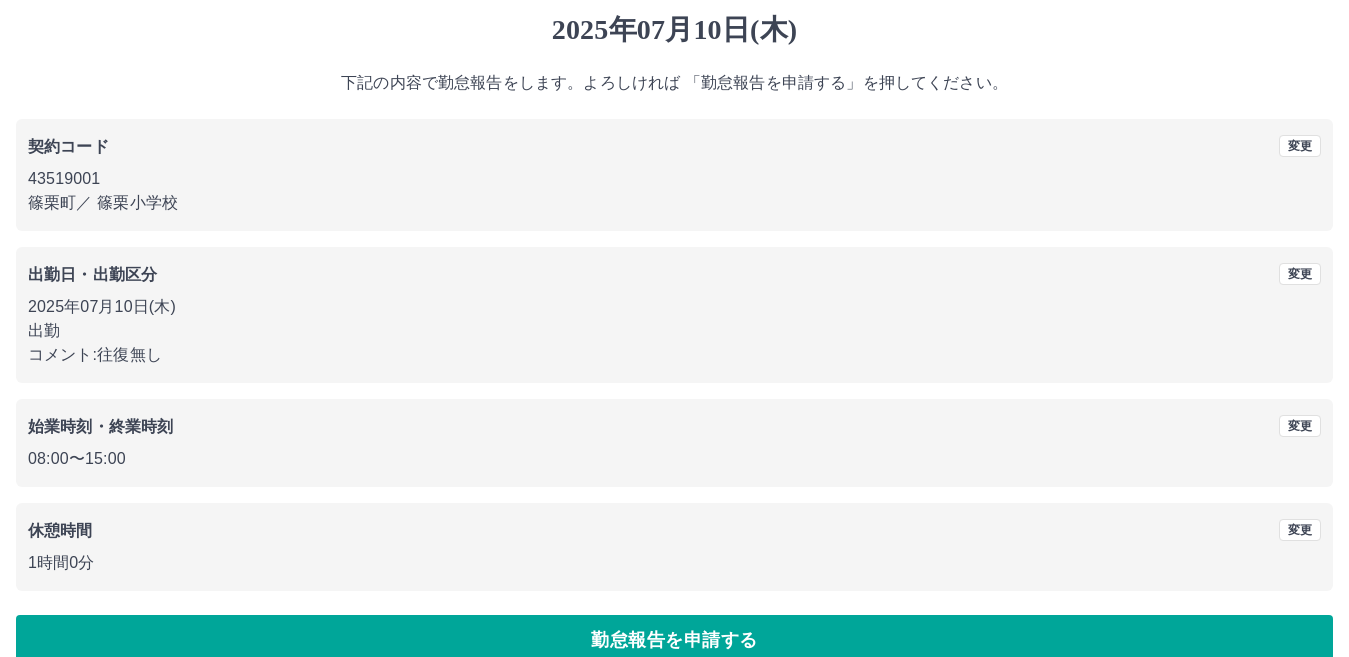 scroll, scrollTop: 92, scrollLeft: 0, axis: vertical 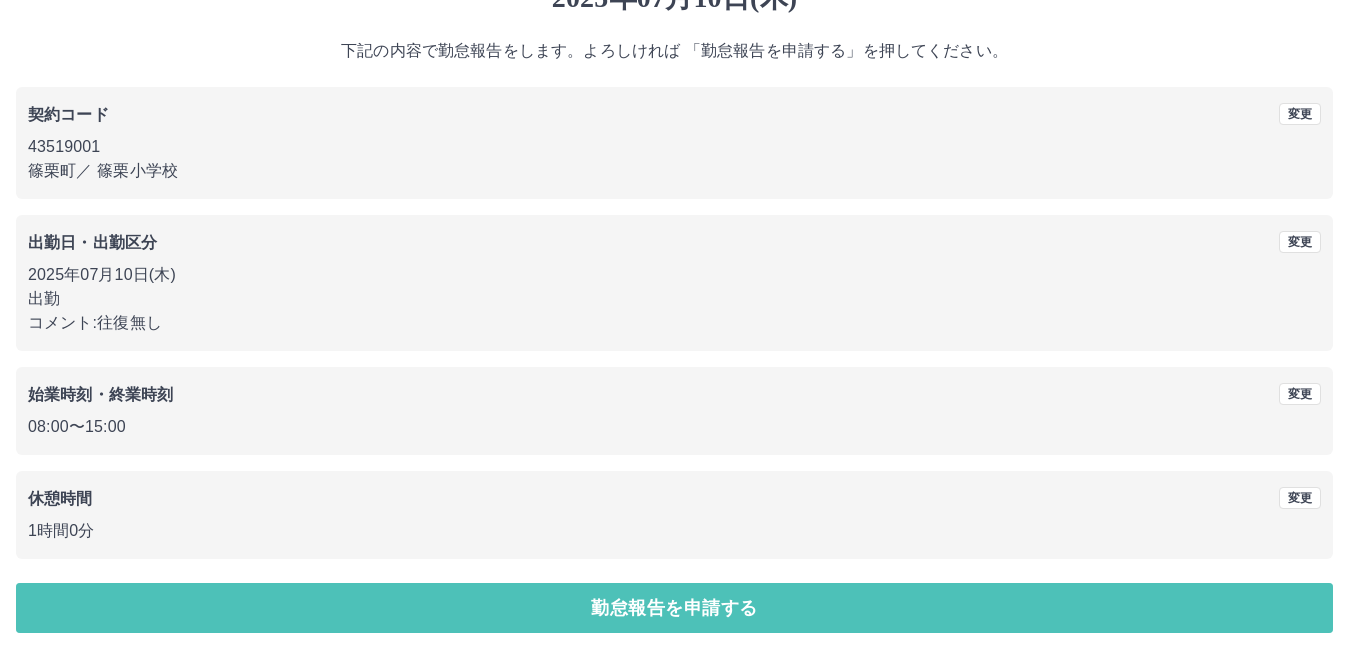 click on "勤怠報告を申請する" at bounding box center [674, 608] 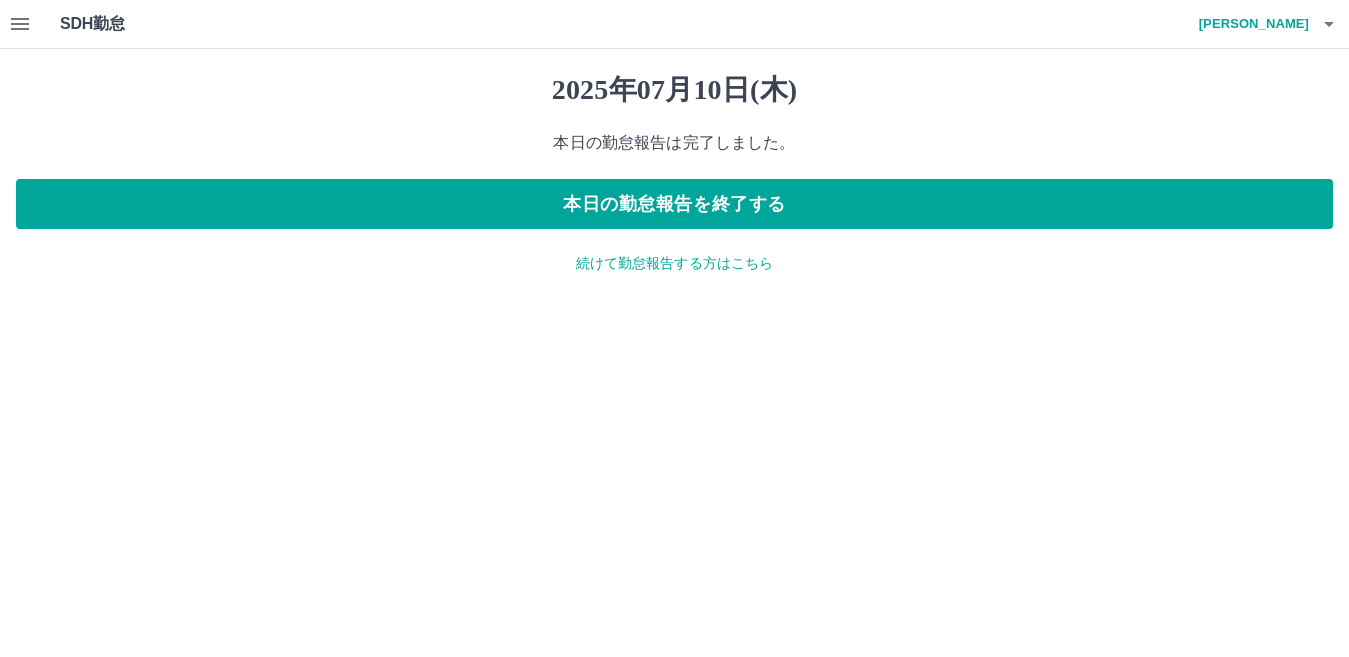 scroll, scrollTop: 0, scrollLeft: 0, axis: both 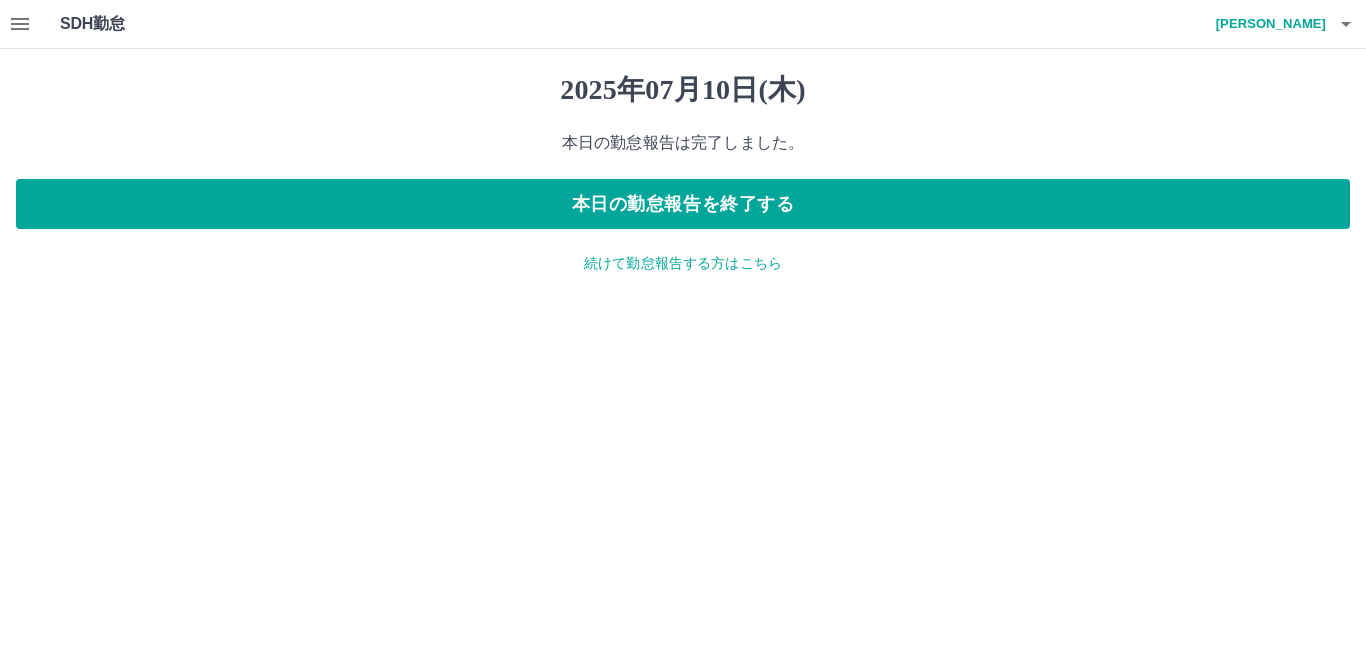 click on "続けて勤怠報告する方はこちら" at bounding box center (683, 263) 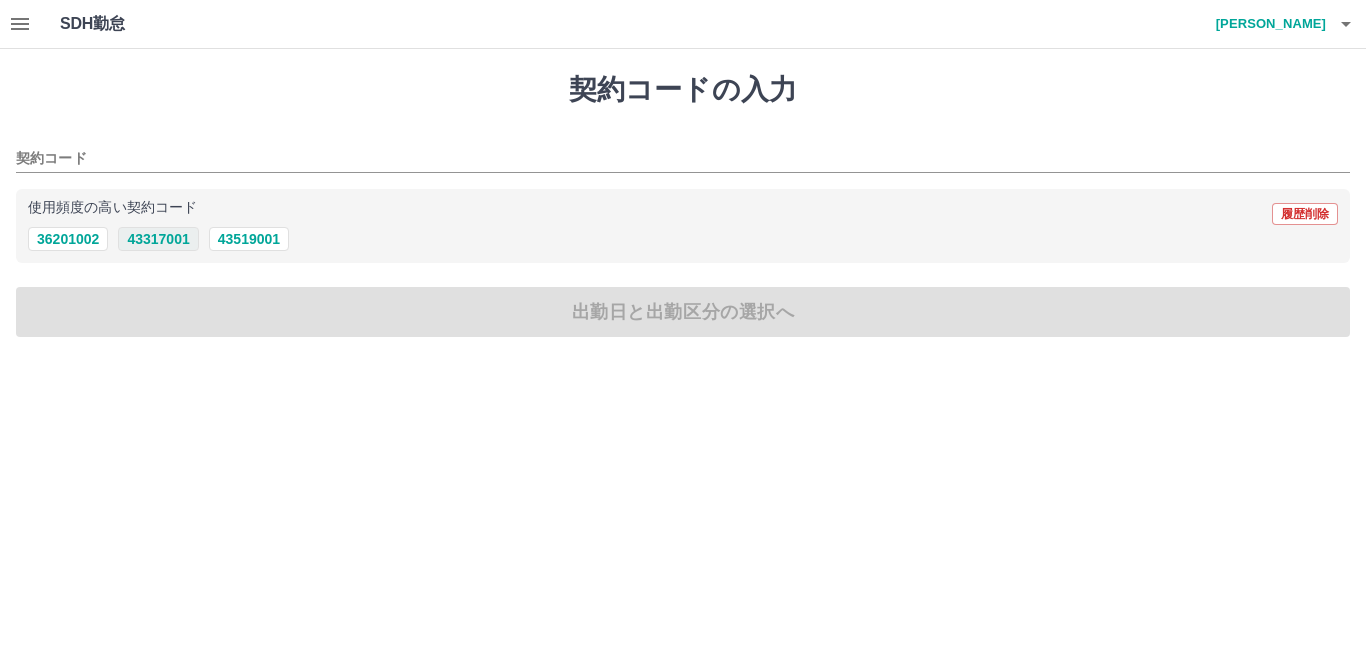 click on "43317001" at bounding box center [158, 239] 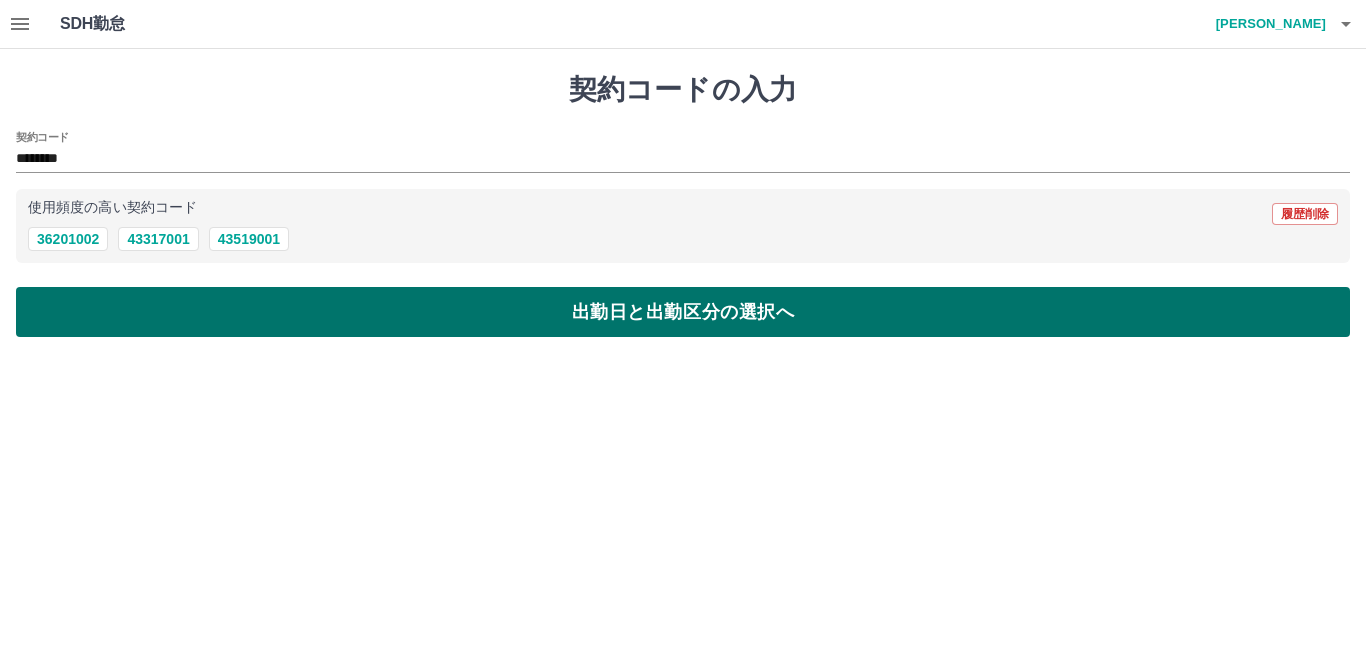 click on "出勤日と出勤区分の選択へ" at bounding box center [683, 312] 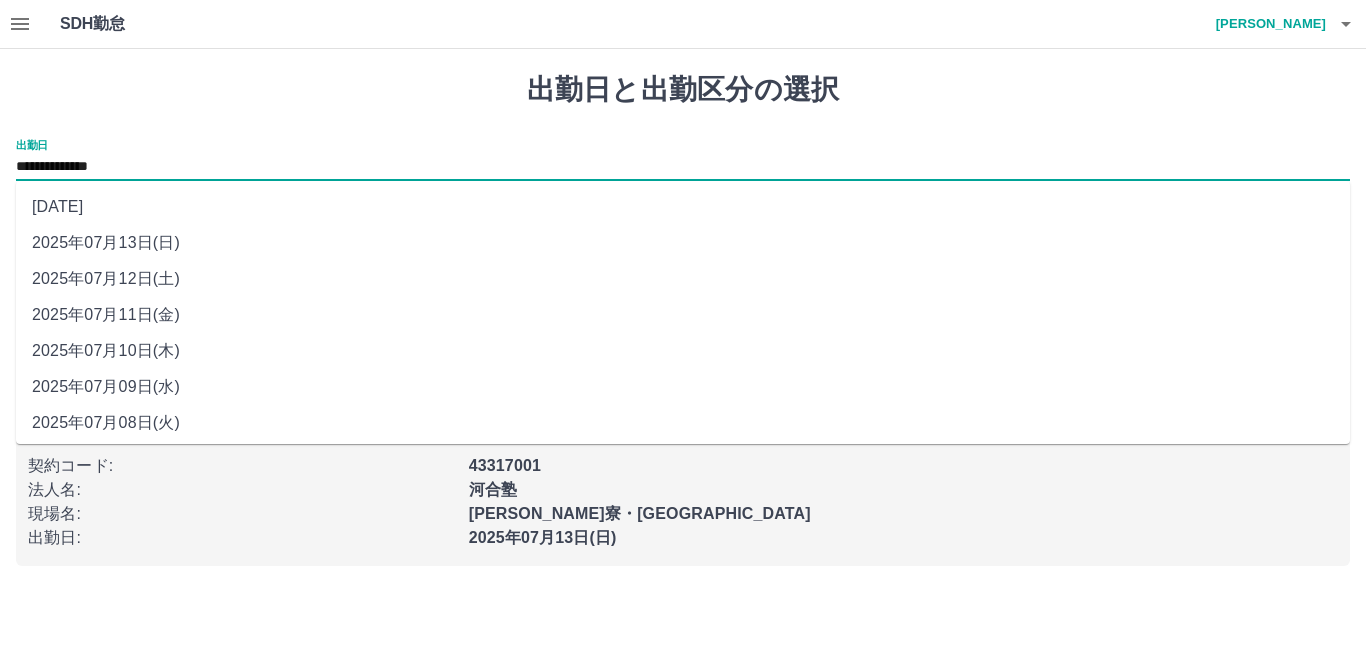click on "**********" at bounding box center (683, 167) 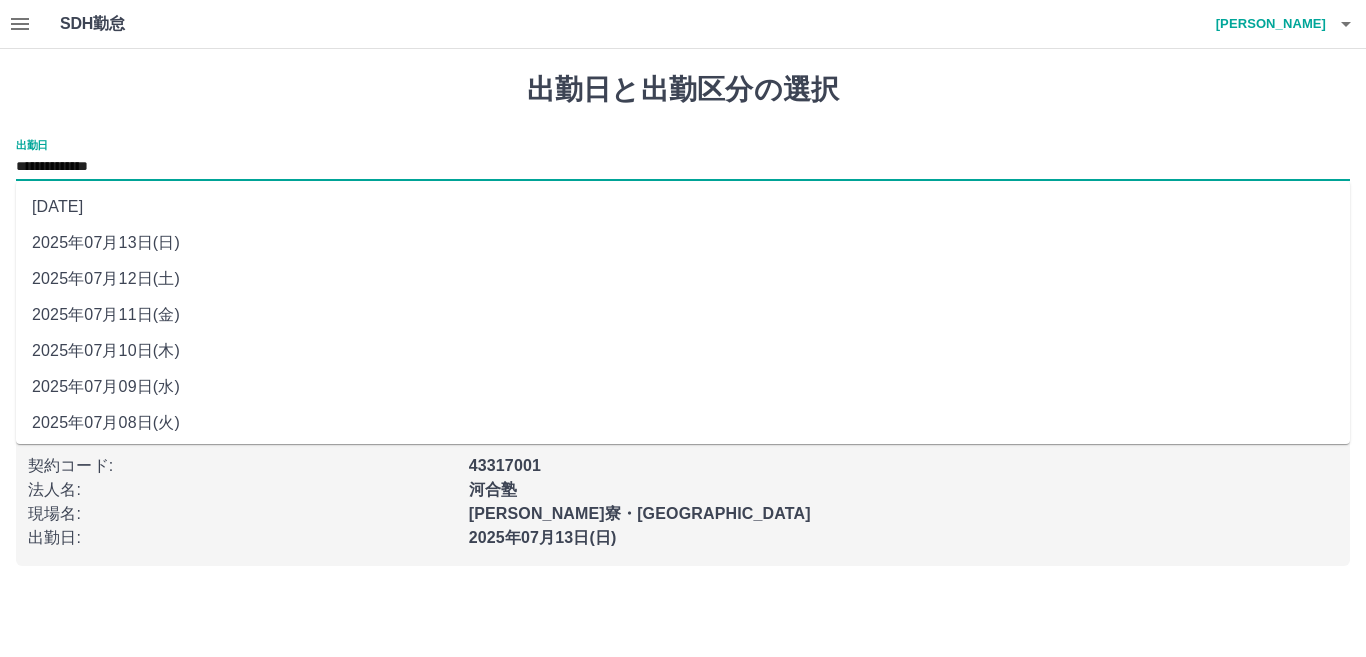 click on "2025年07月10日(木)" at bounding box center (683, 351) 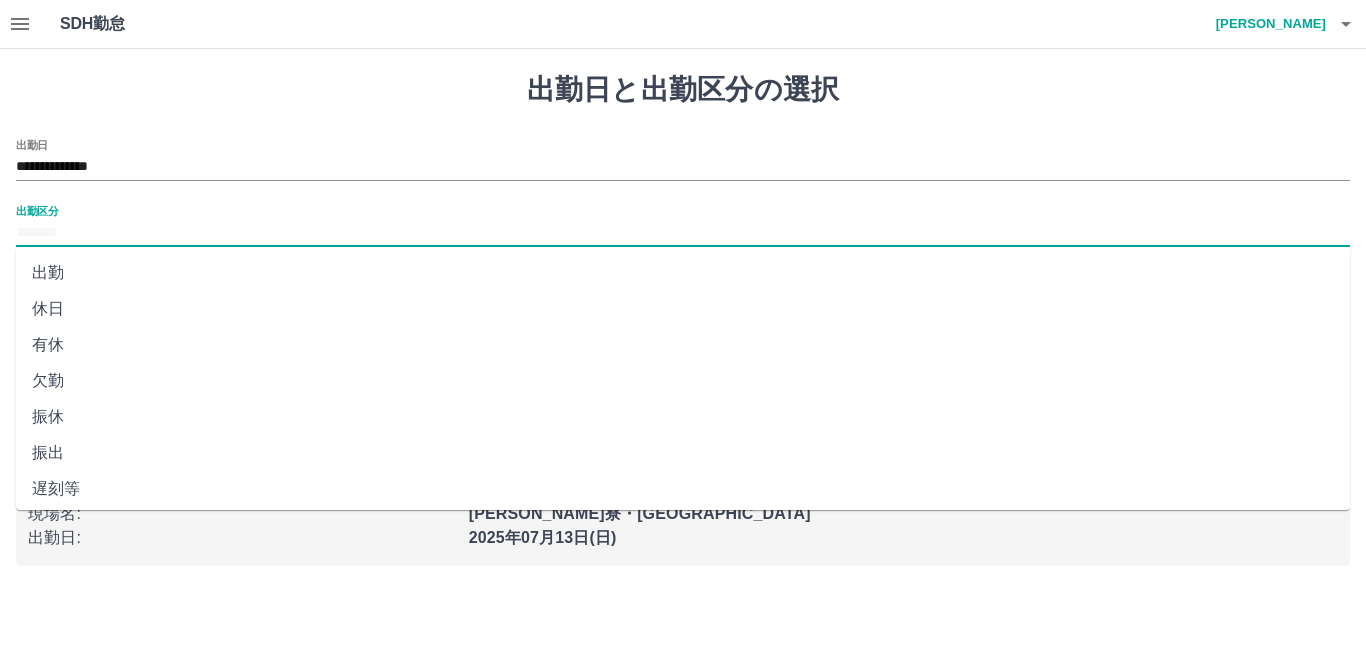 click on "出勤区分" at bounding box center (683, 233) 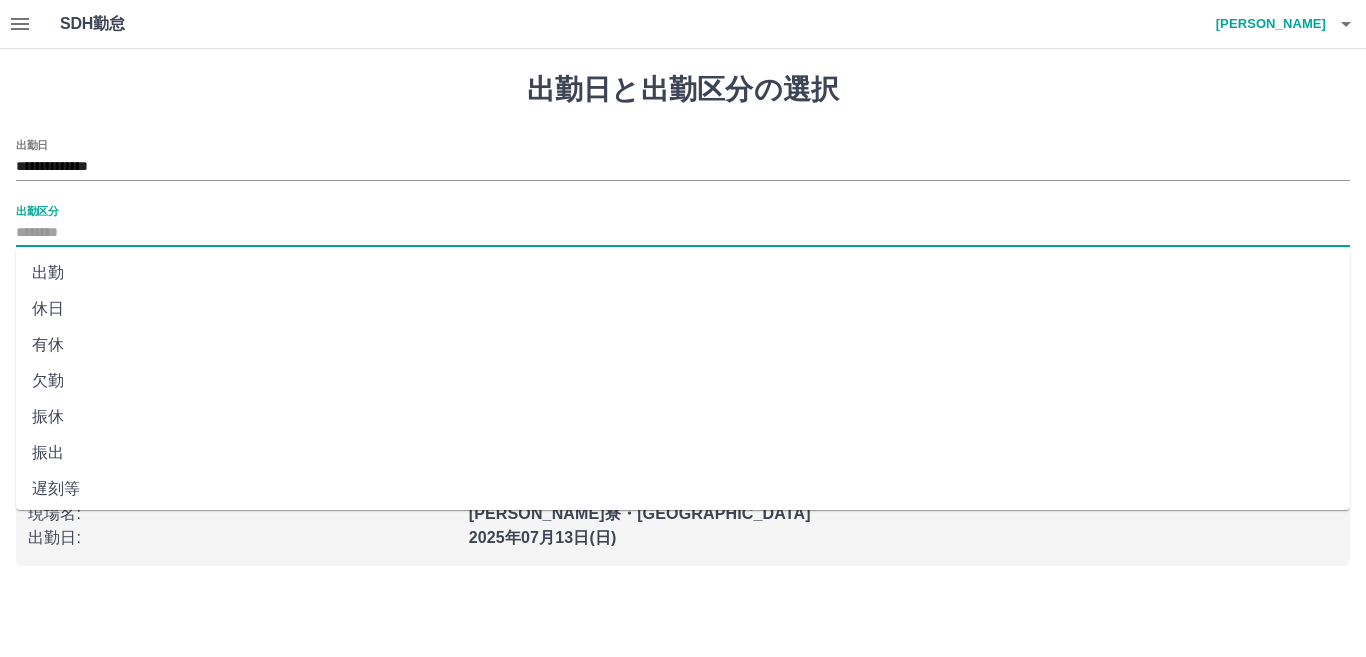 click on "出勤" at bounding box center [683, 273] 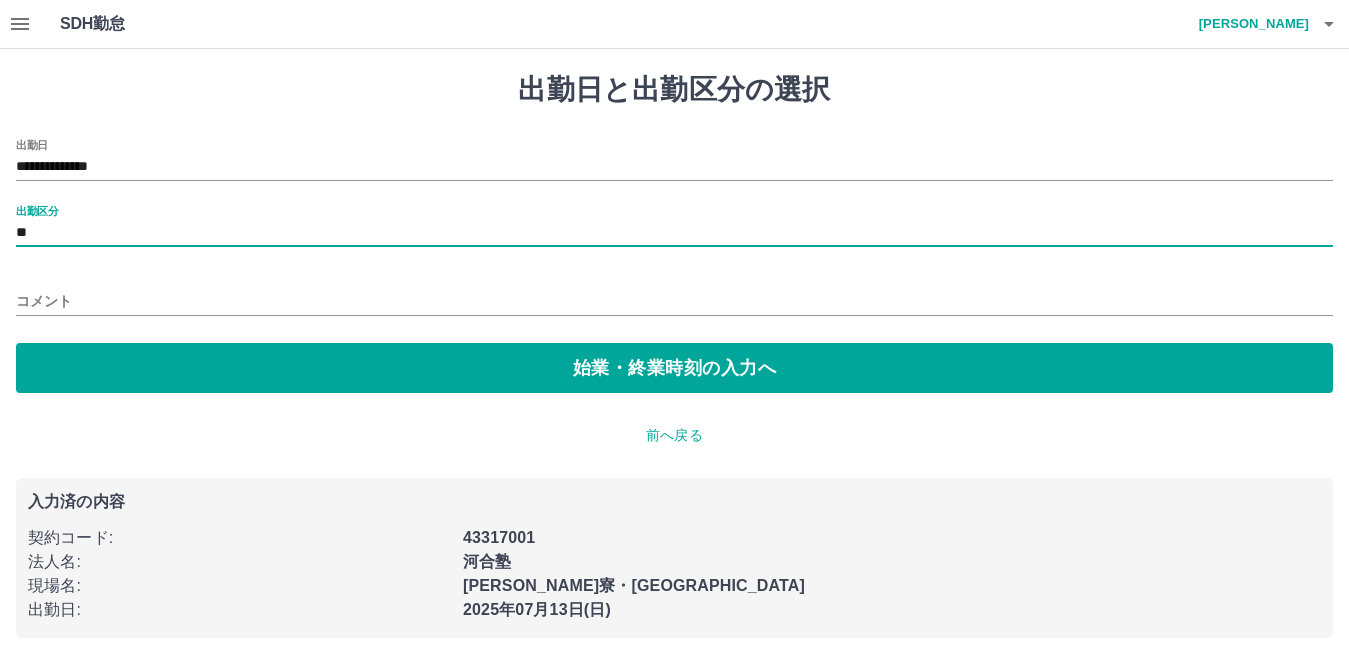 click on "コメント" at bounding box center (674, 301) 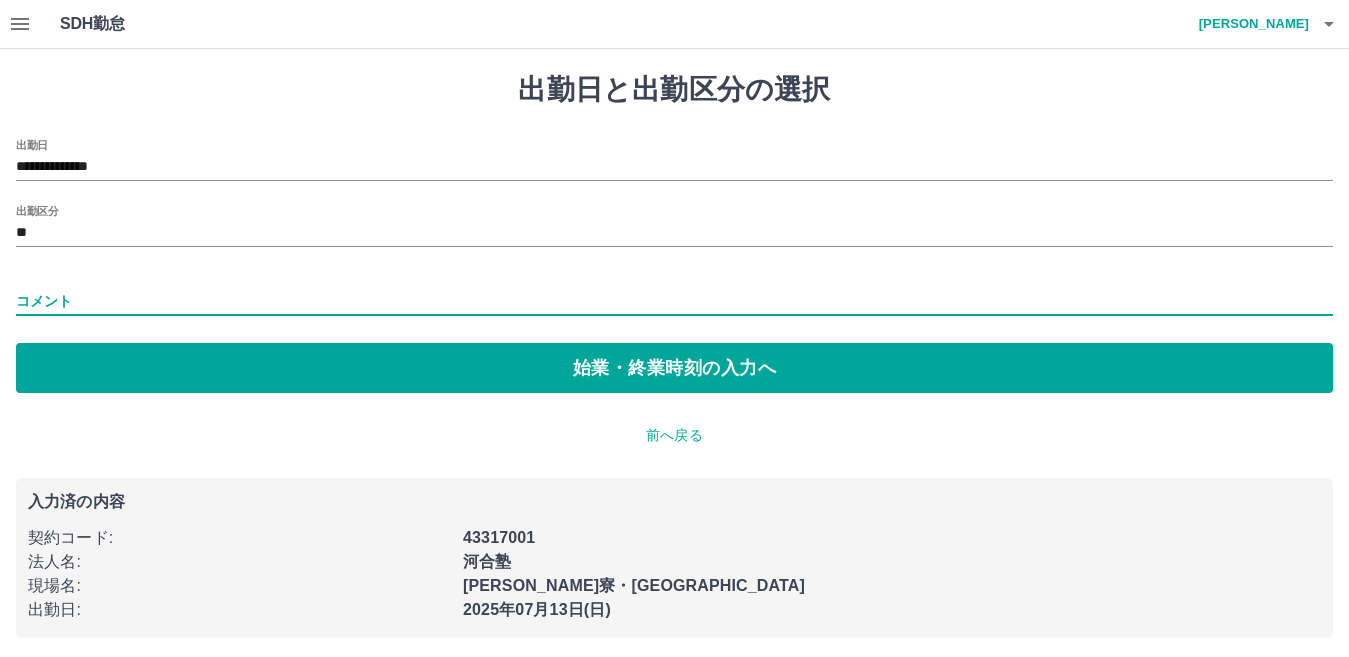 type on "****" 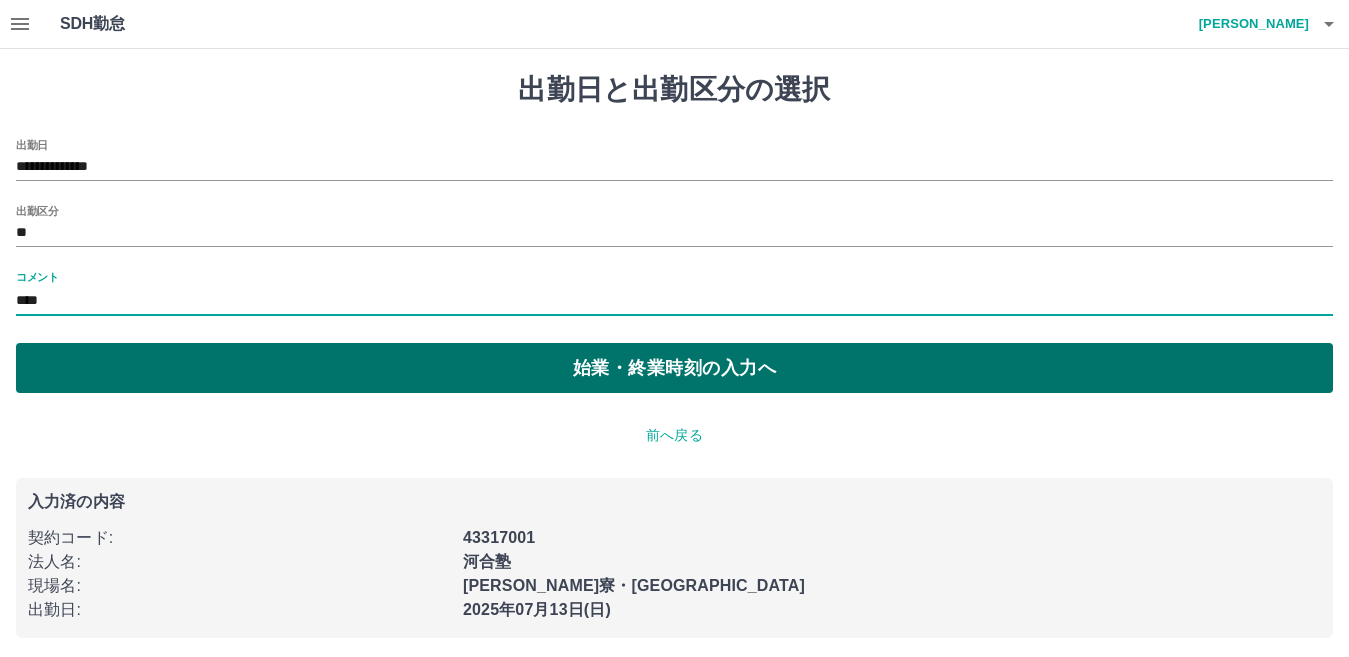 click on "始業・終業時刻の入力へ" at bounding box center [674, 368] 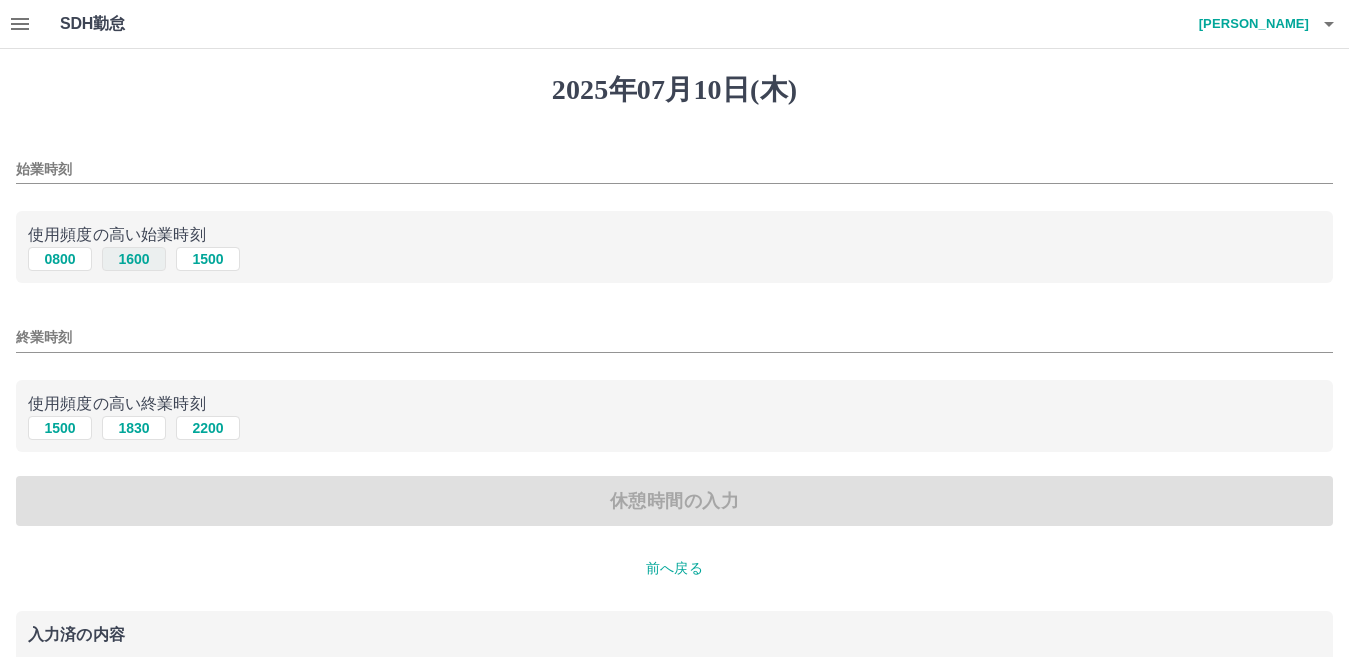 click on "1600" at bounding box center [134, 259] 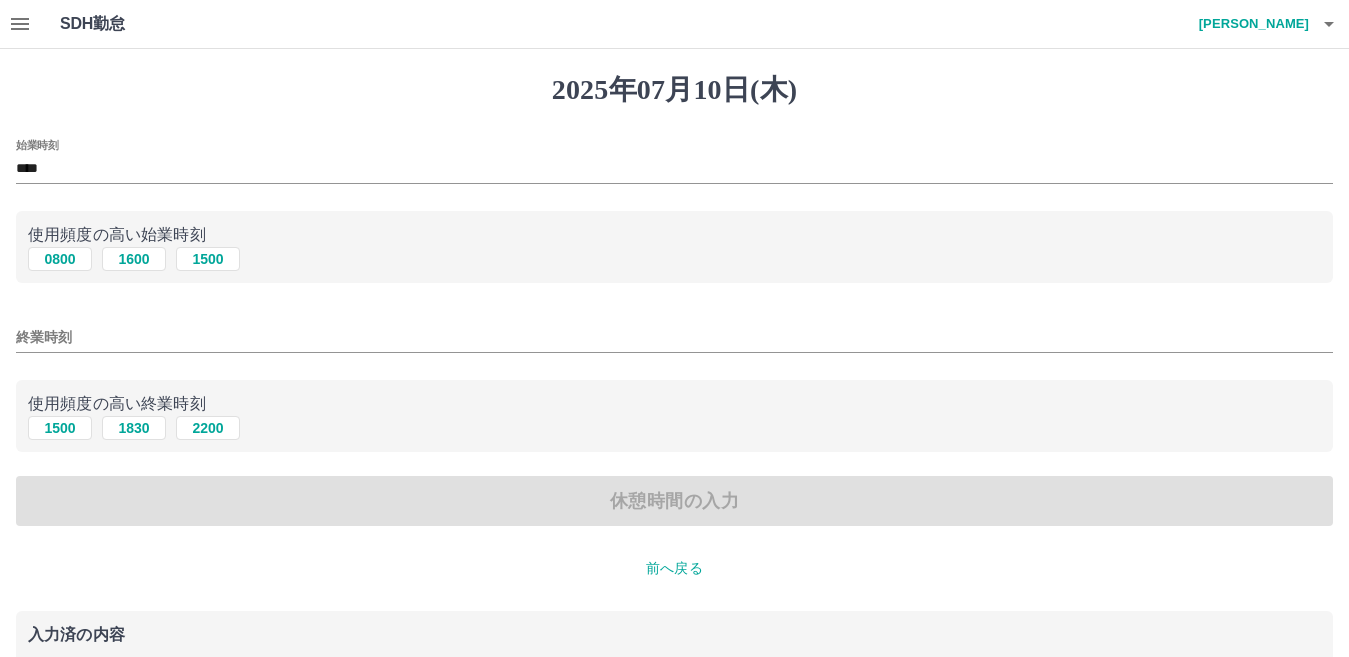 click on "終業時刻" at bounding box center [674, 337] 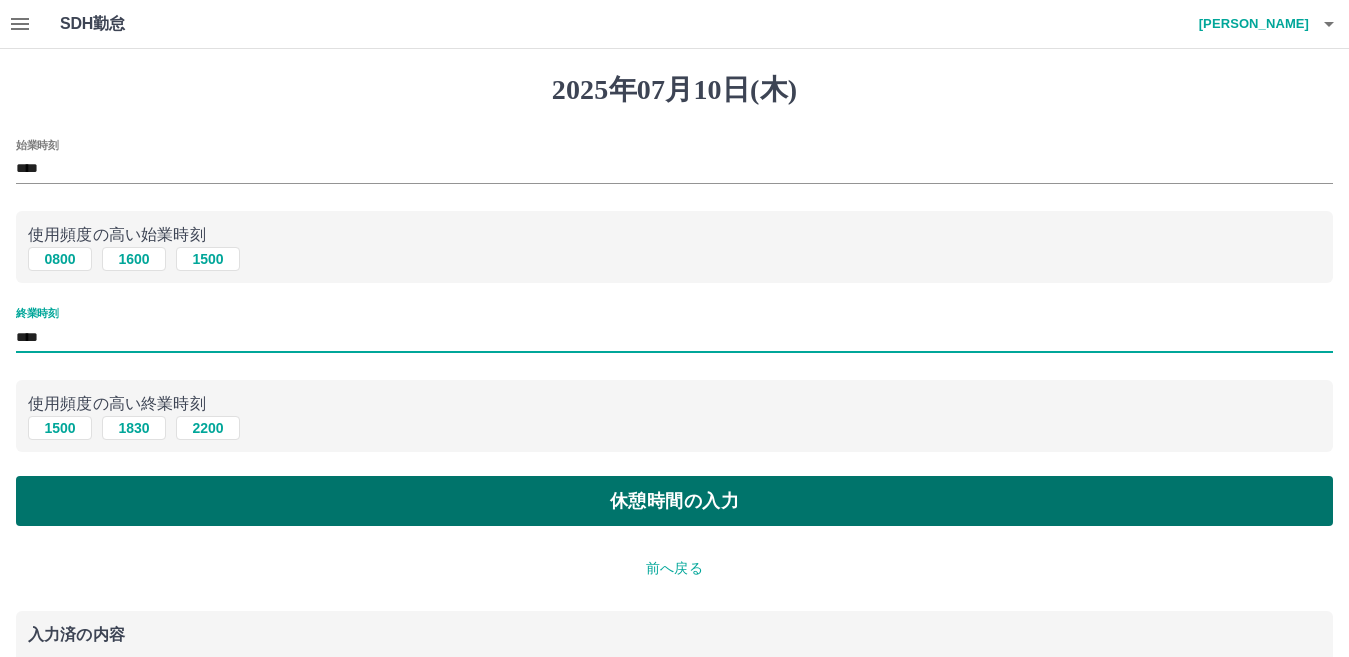 type on "****" 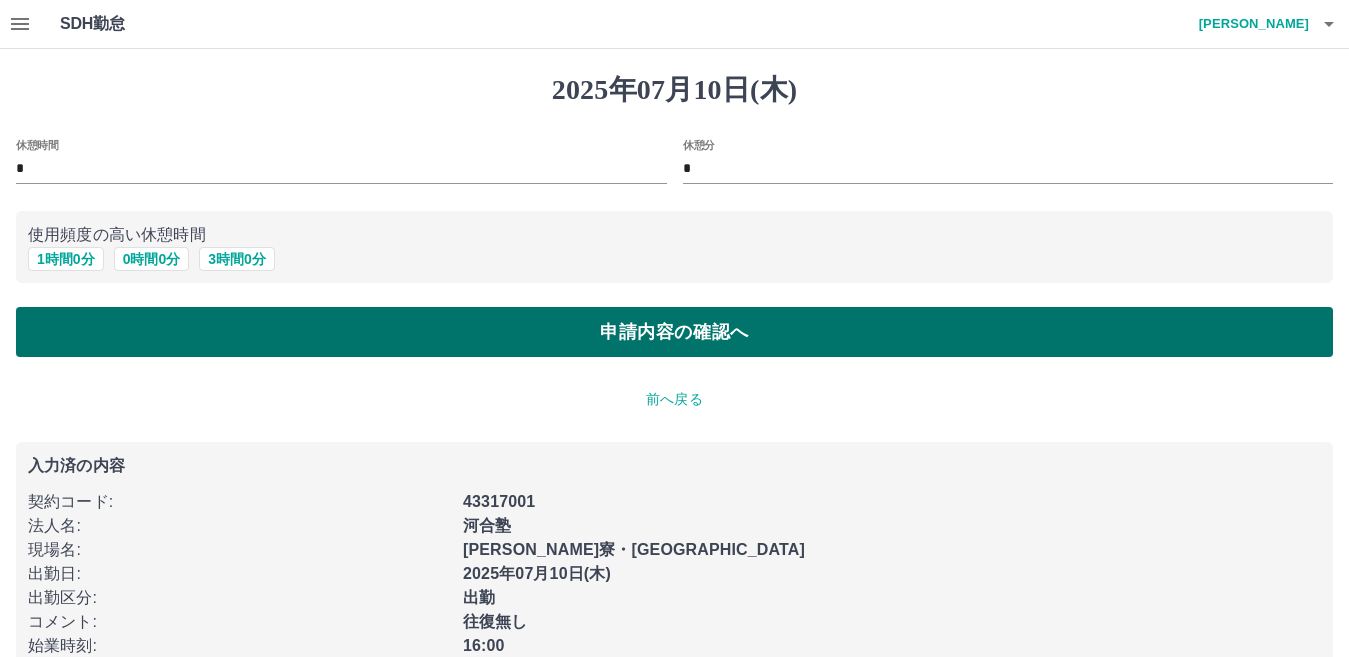 click on "申請内容の確認へ" at bounding box center [674, 332] 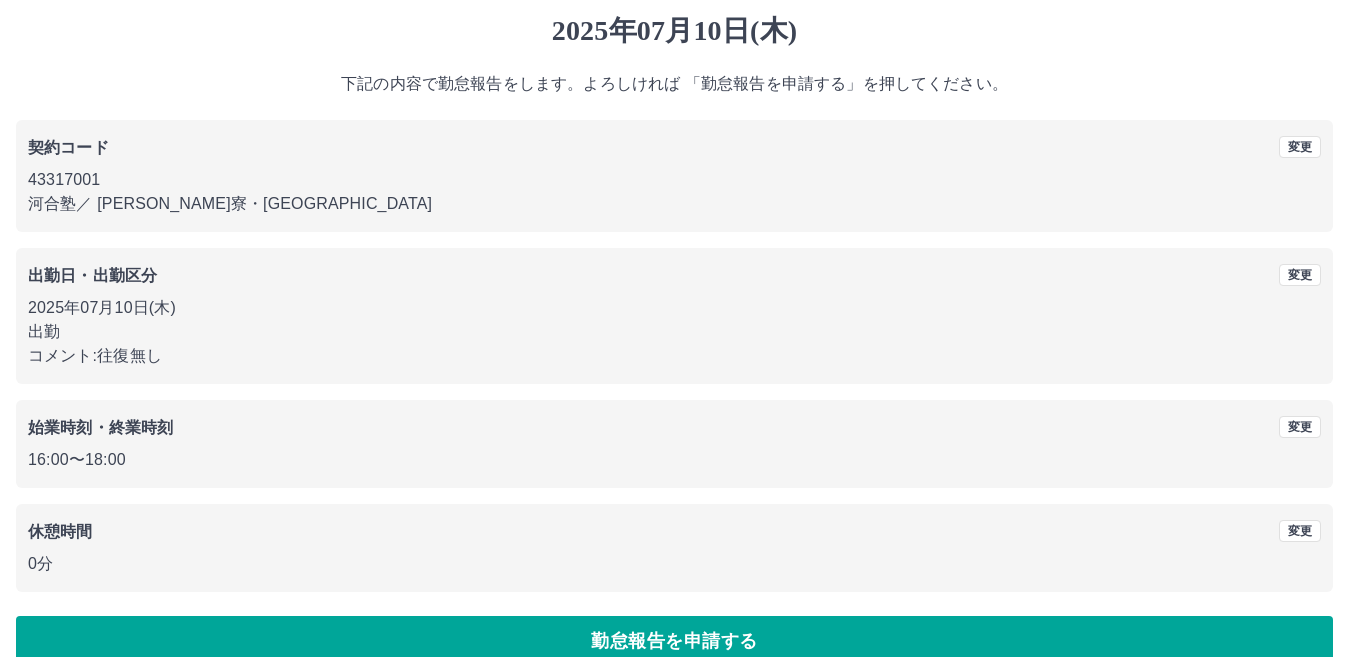 scroll, scrollTop: 92, scrollLeft: 0, axis: vertical 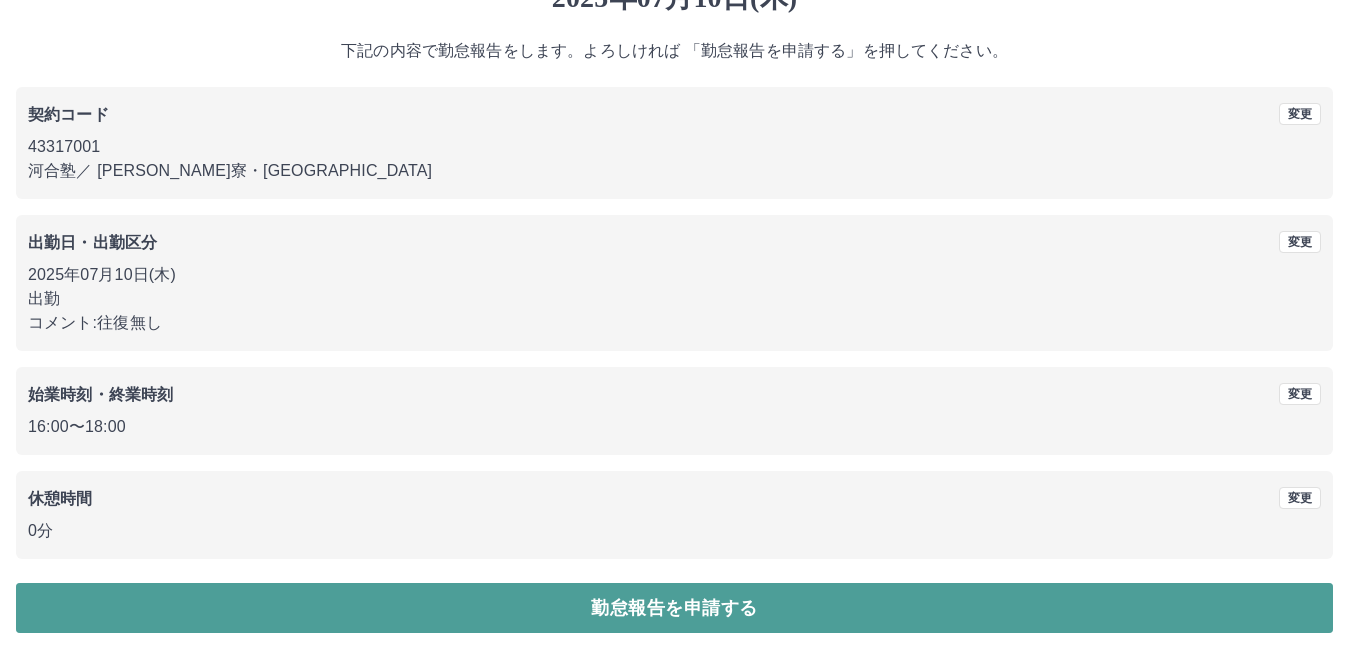 click on "勤怠報告を申請する" at bounding box center (674, 608) 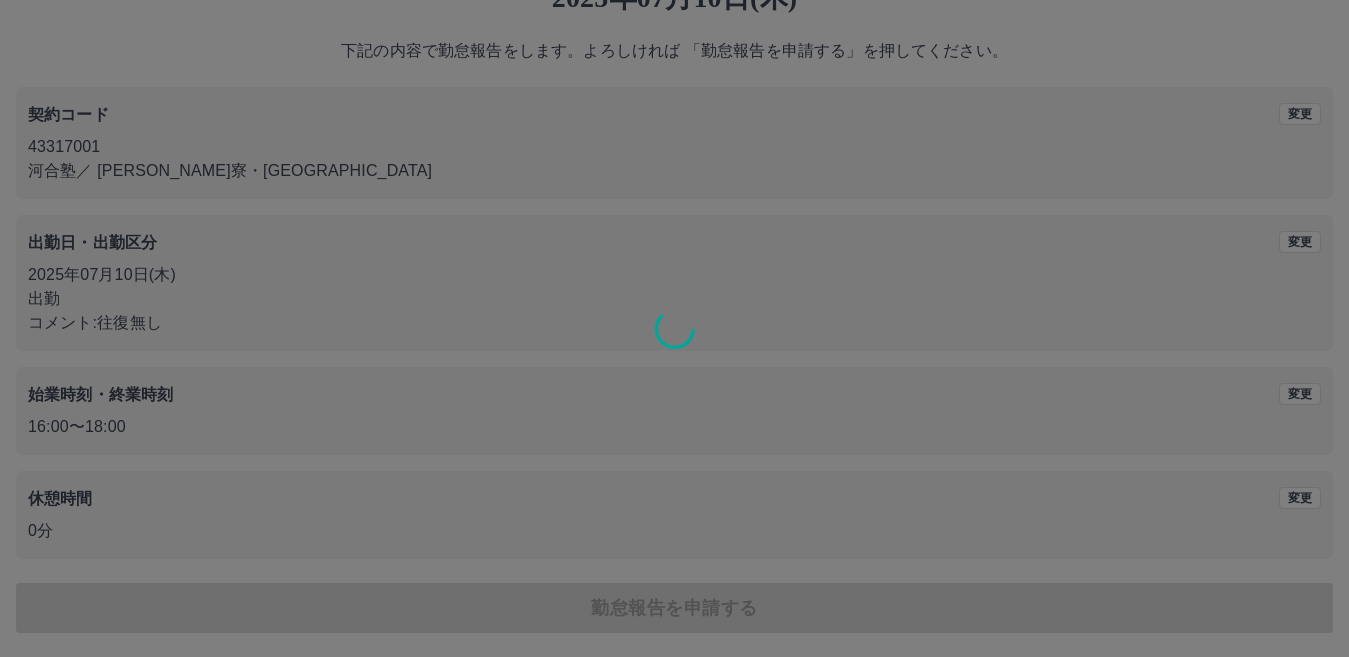 scroll, scrollTop: 0, scrollLeft: 0, axis: both 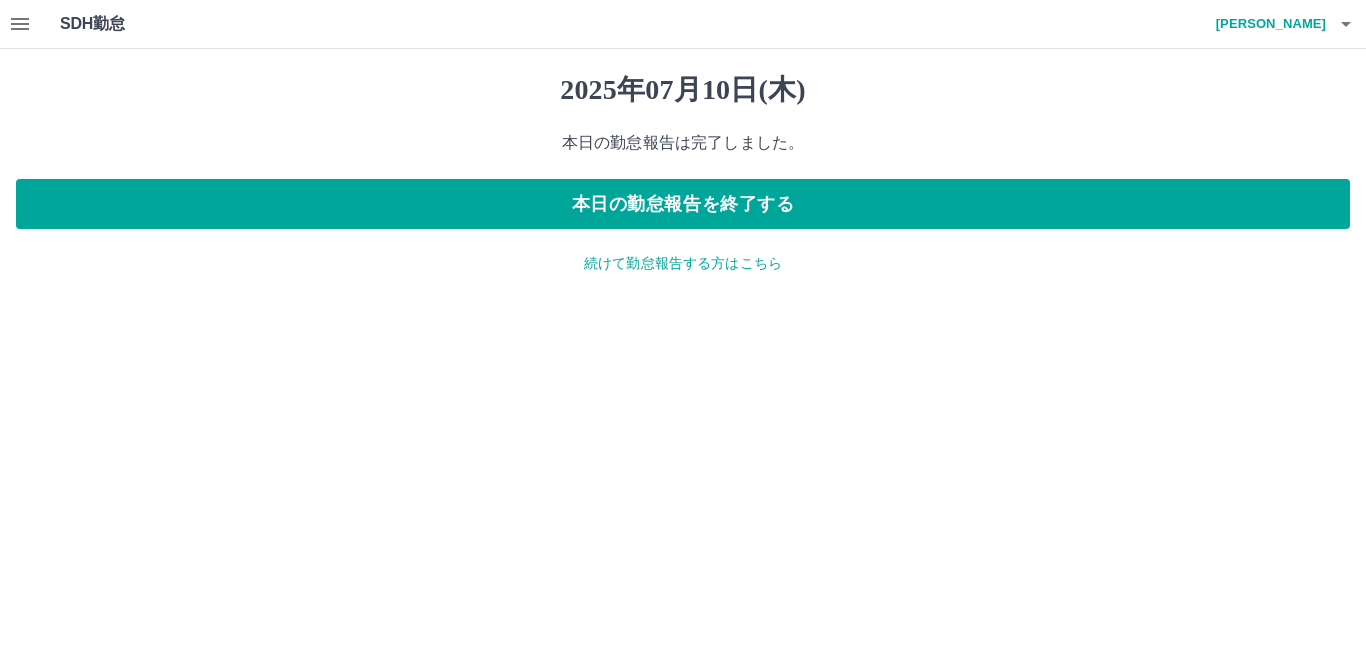 click on "続けて勤怠報告する方はこちら" at bounding box center [683, 263] 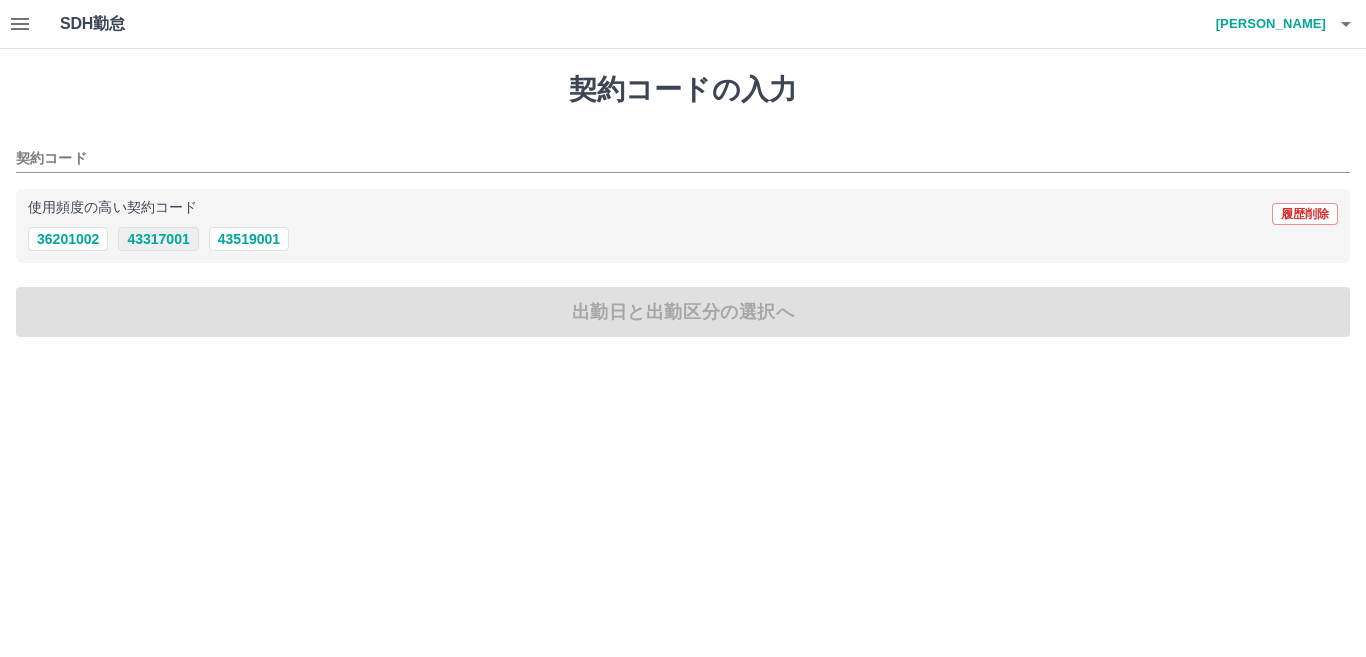 click on "43317001" at bounding box center (158, 239) 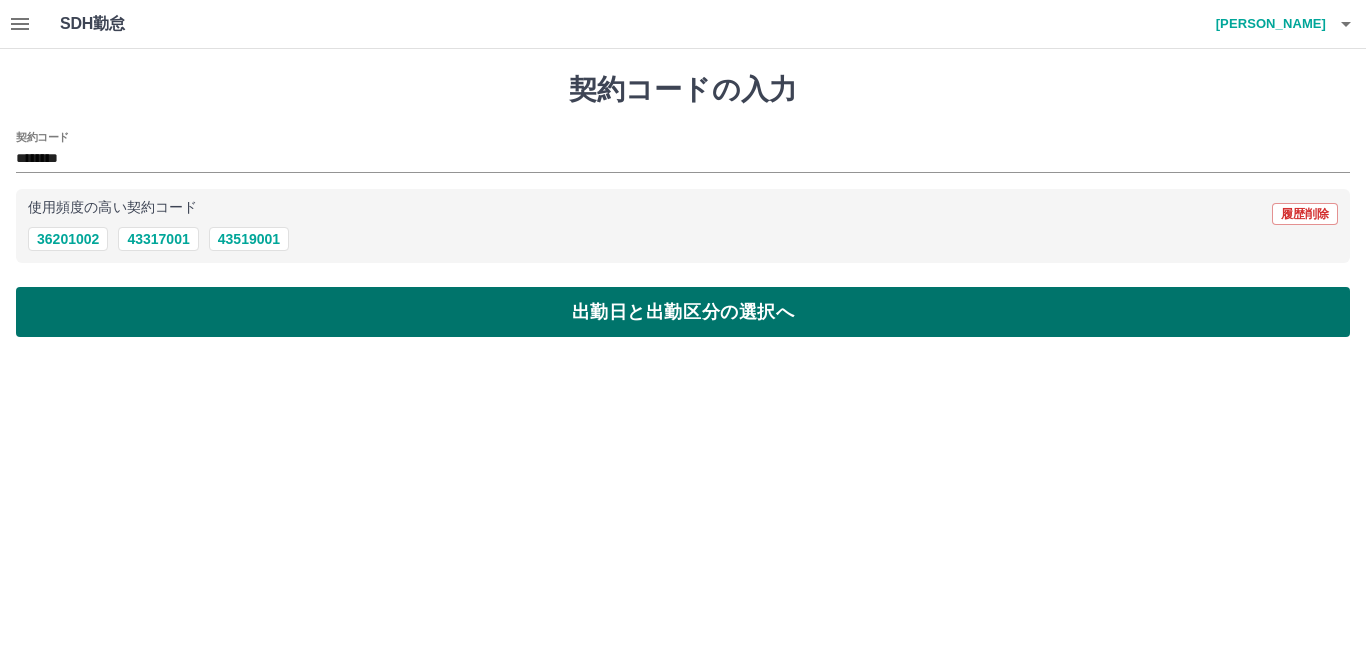 click on "出勤日と出勤区分の選択へ" at bounding box center [683, 312] 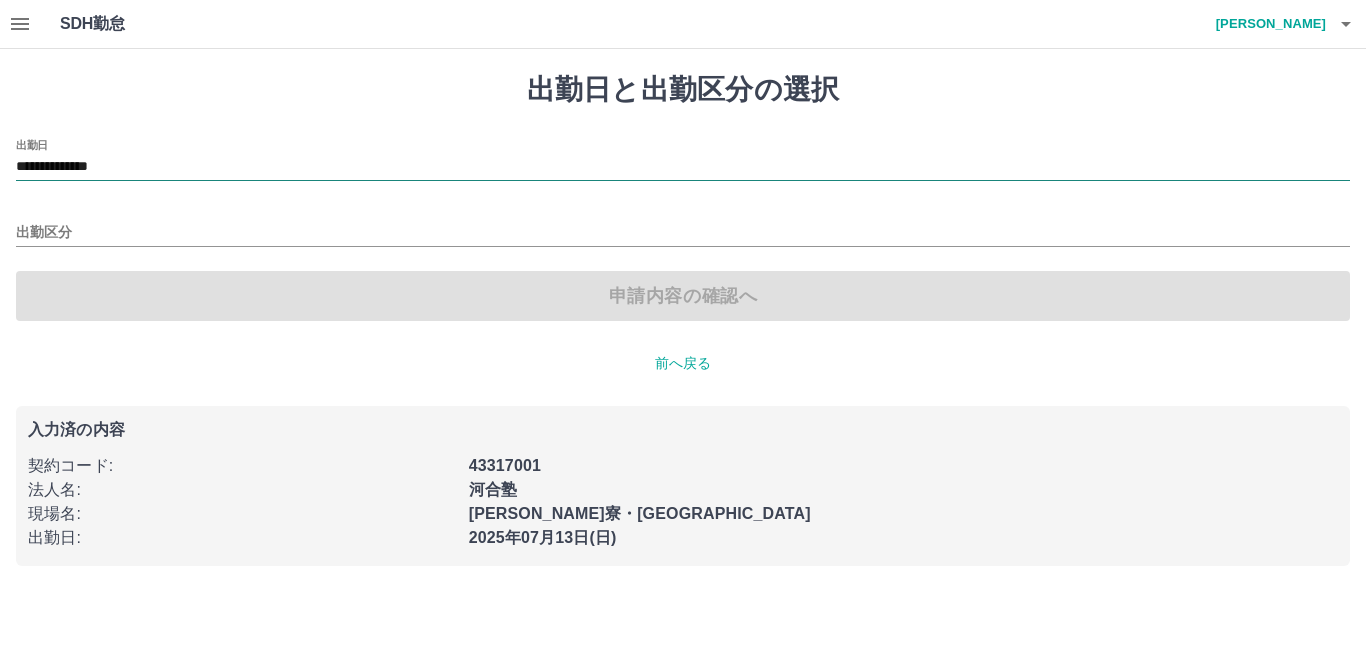click on "**********" at bounding box center [683, 167] 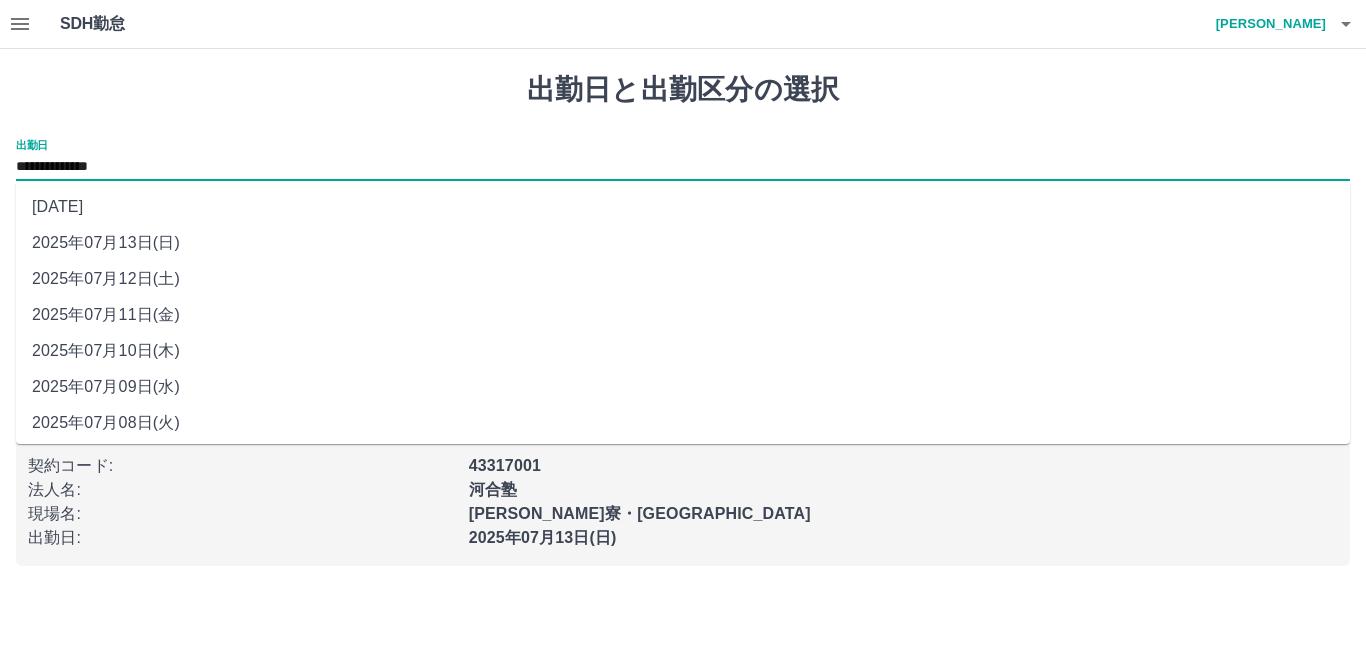 click on "2025年07月09日(水)" at bounding box center (683, 387) 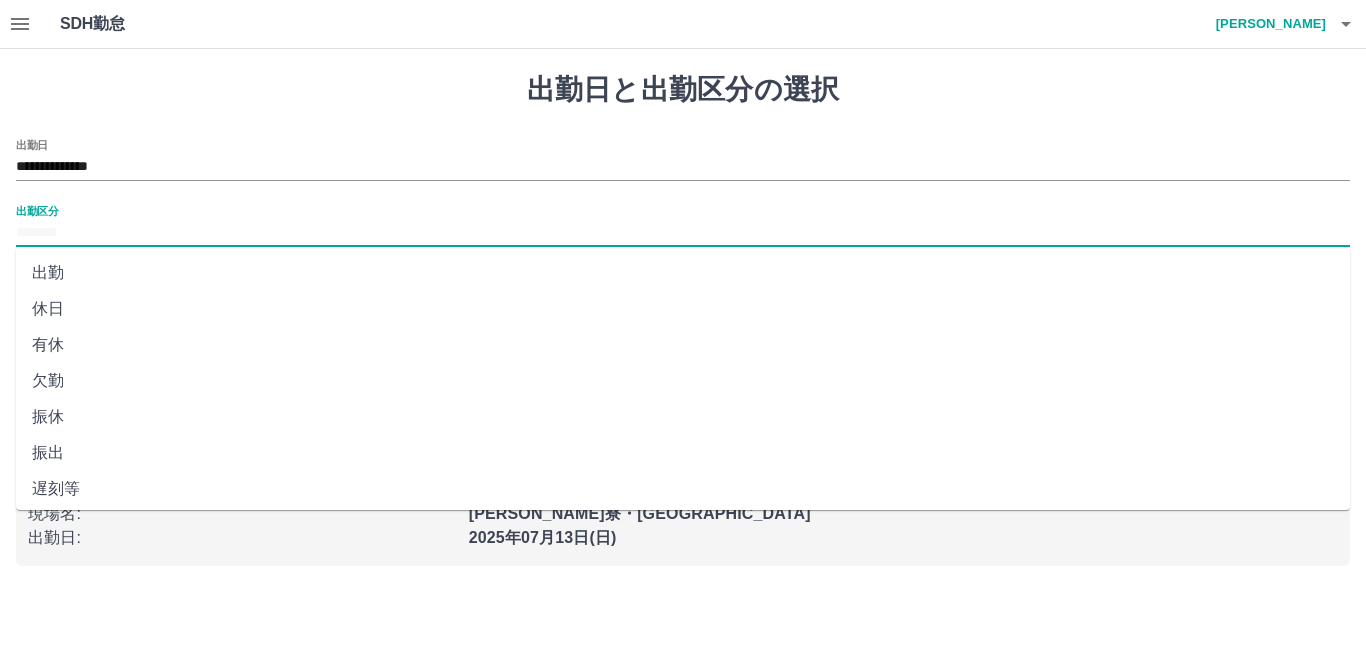 click on "出勤区分" at bounding box center (683, 233) 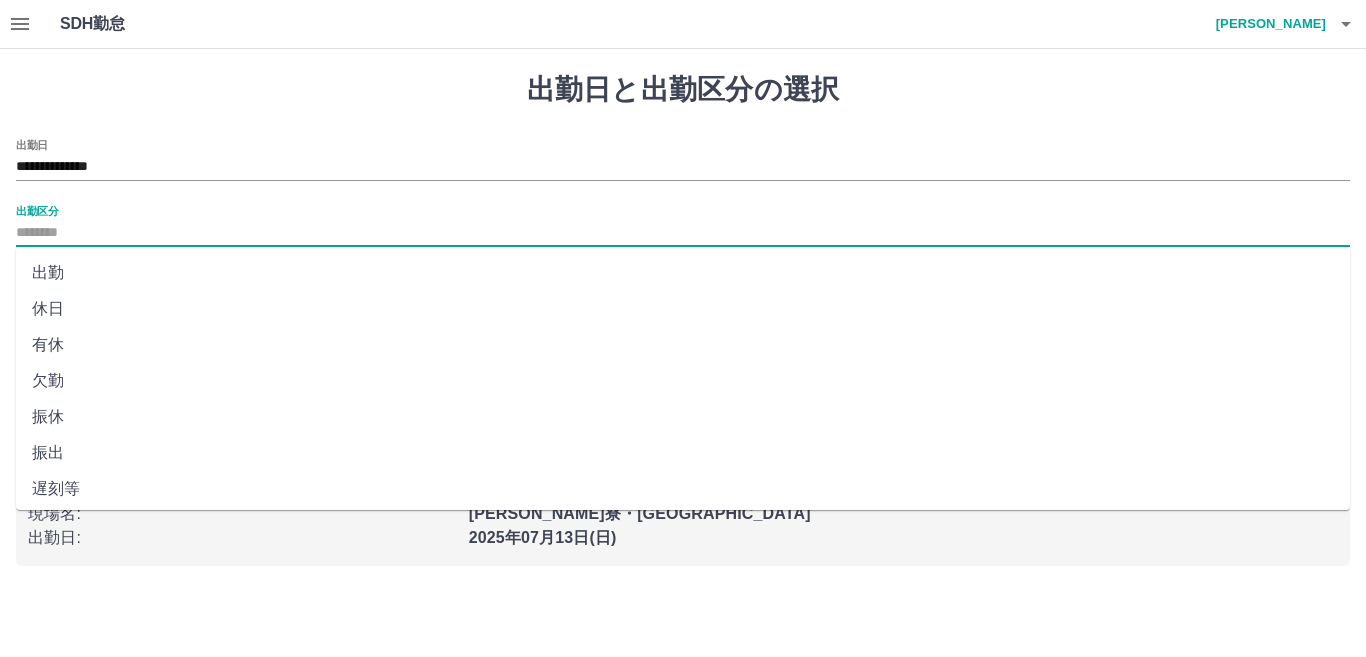 click on "休日" at bounding box center [683, 309] 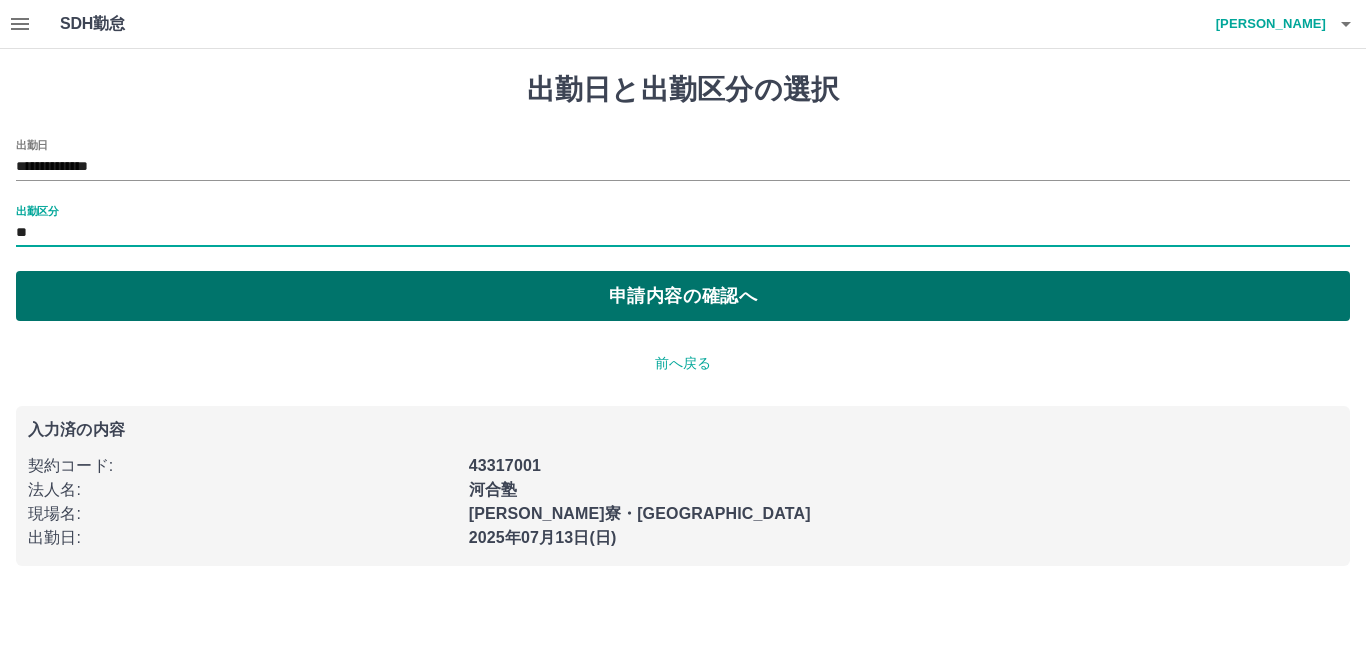 click on "申請内容の確認へ" at bounding box center [683, 296] 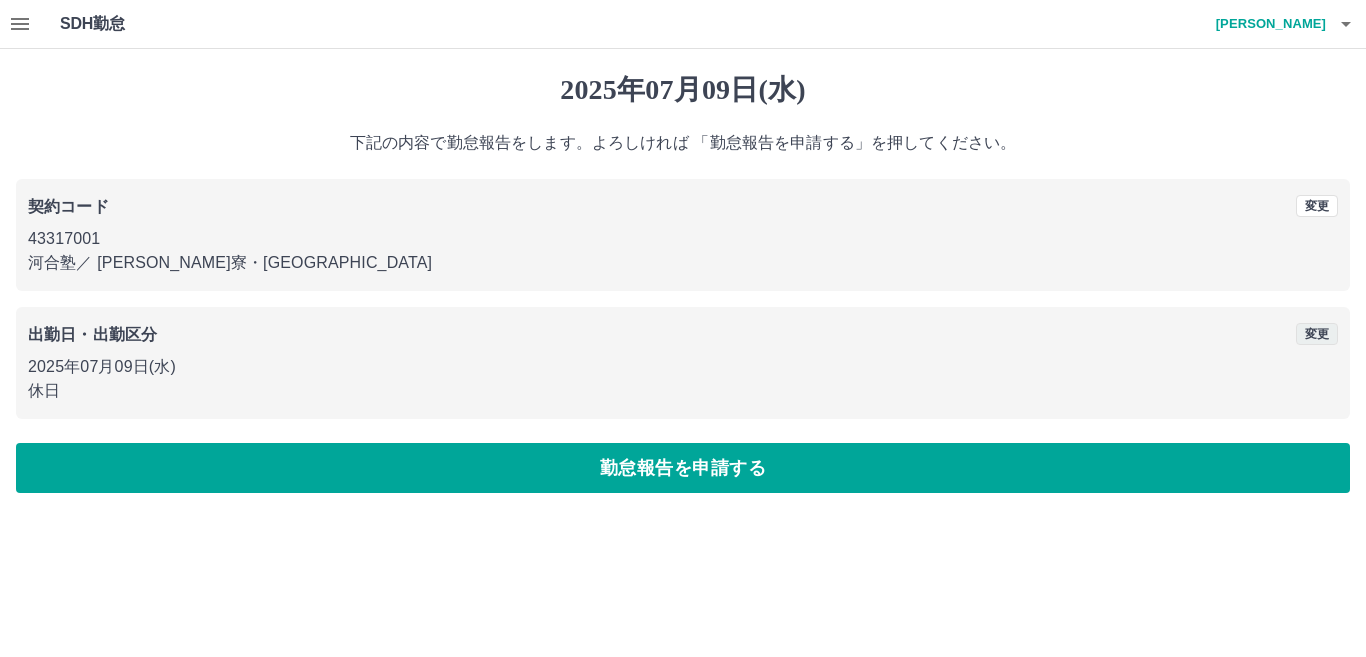 click on "変更" at bounding box center (1317, 334) 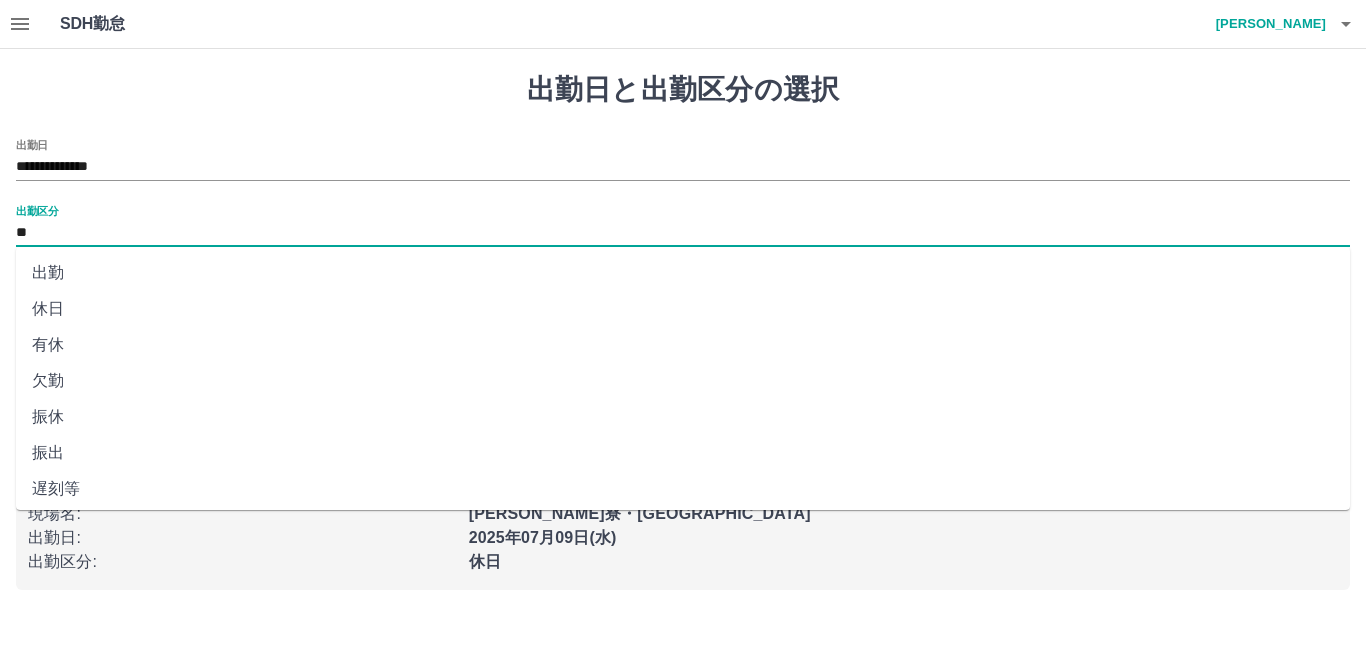 click on "**" at bounding box center [683, 233] 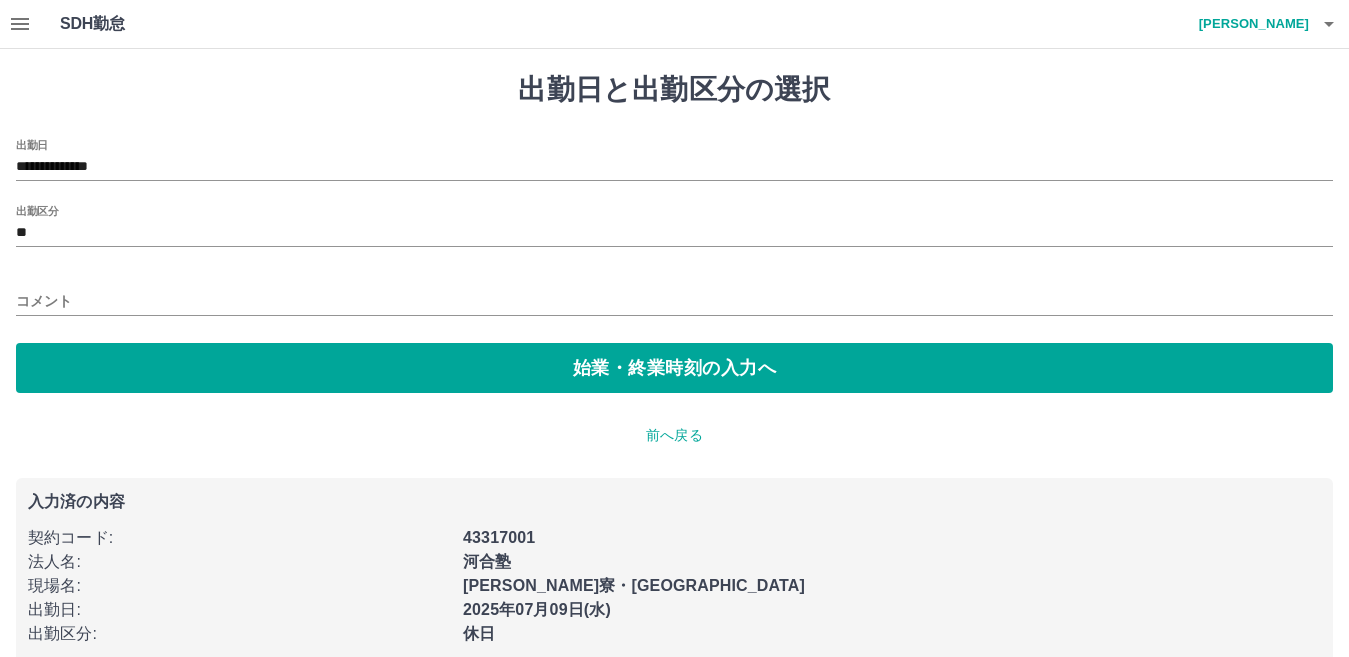 click on "コメント" at bounding box center (674, 295) 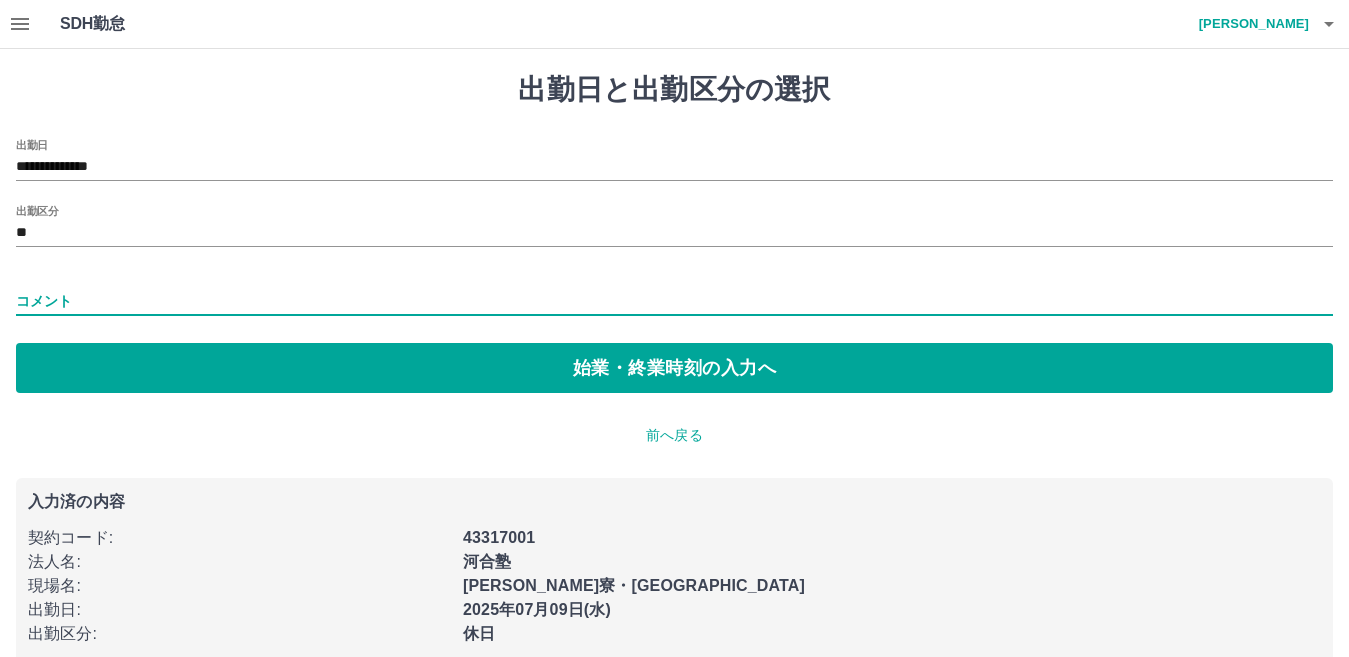 click on "コメント" at bounding box center [674, 301] 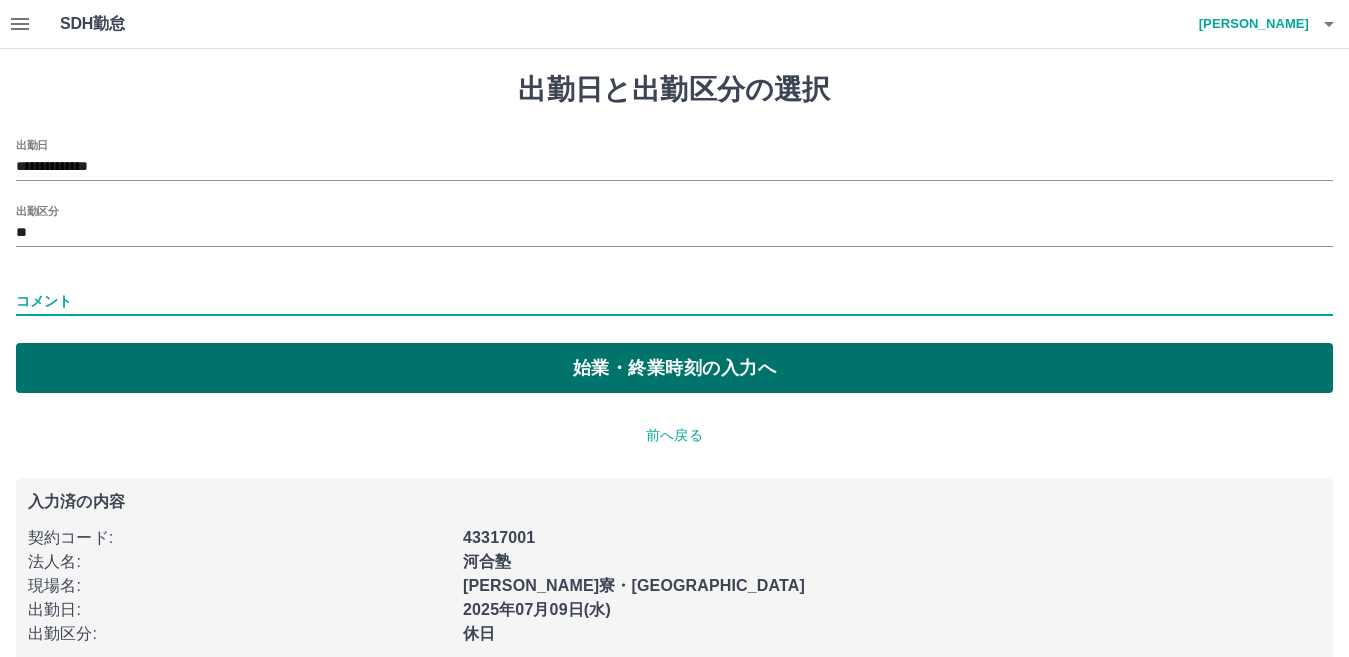 type on "****" 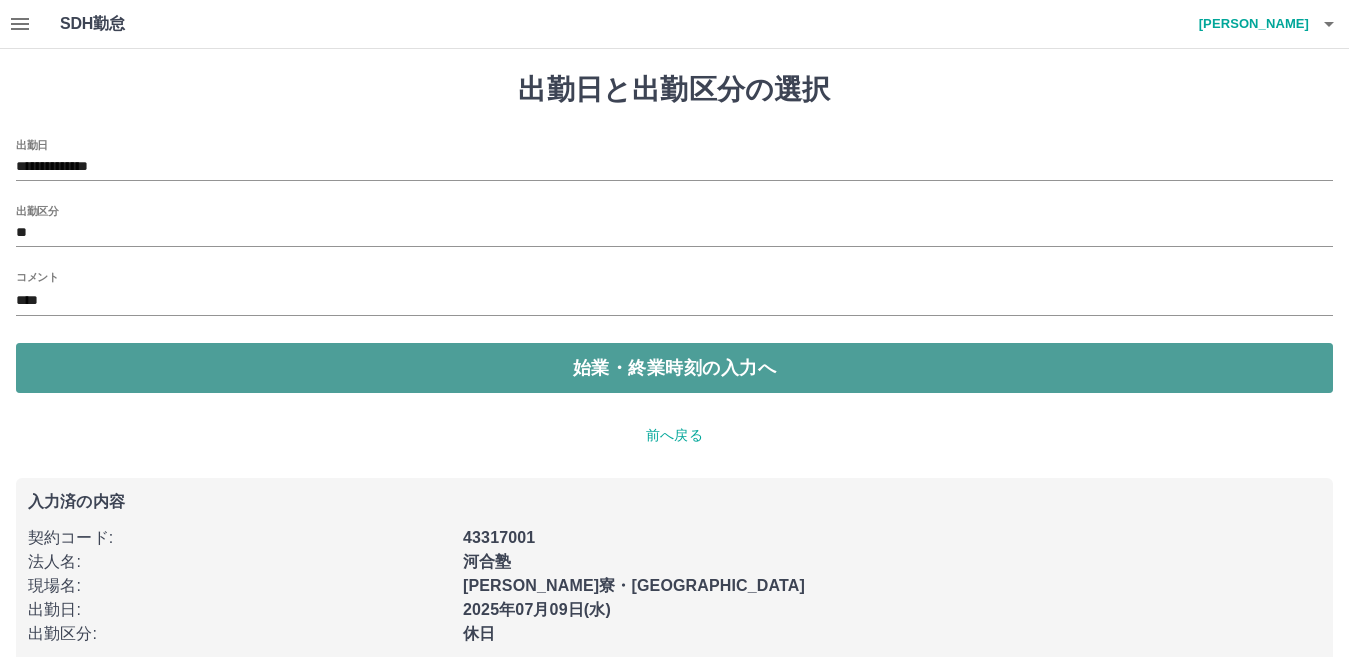 click on "始業・終業時刻の入力へ" at bounding box center [674, 368] 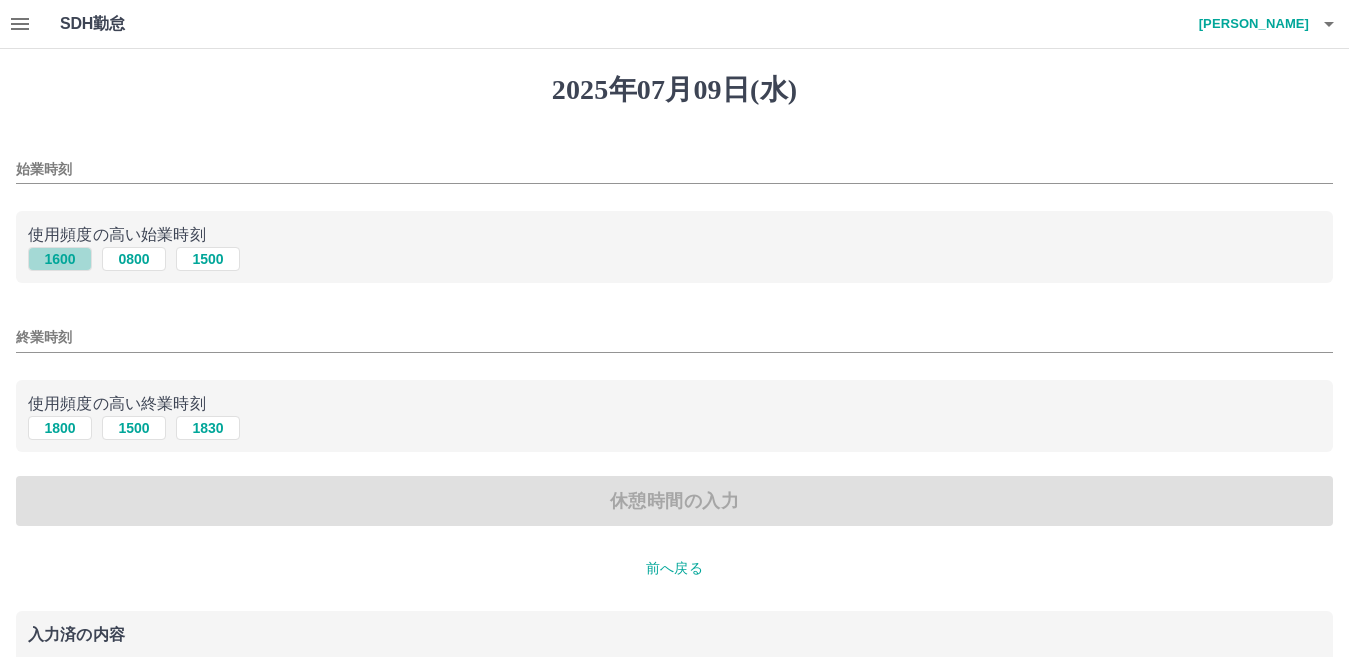 click on "1600" at bounding box center (60, 259) 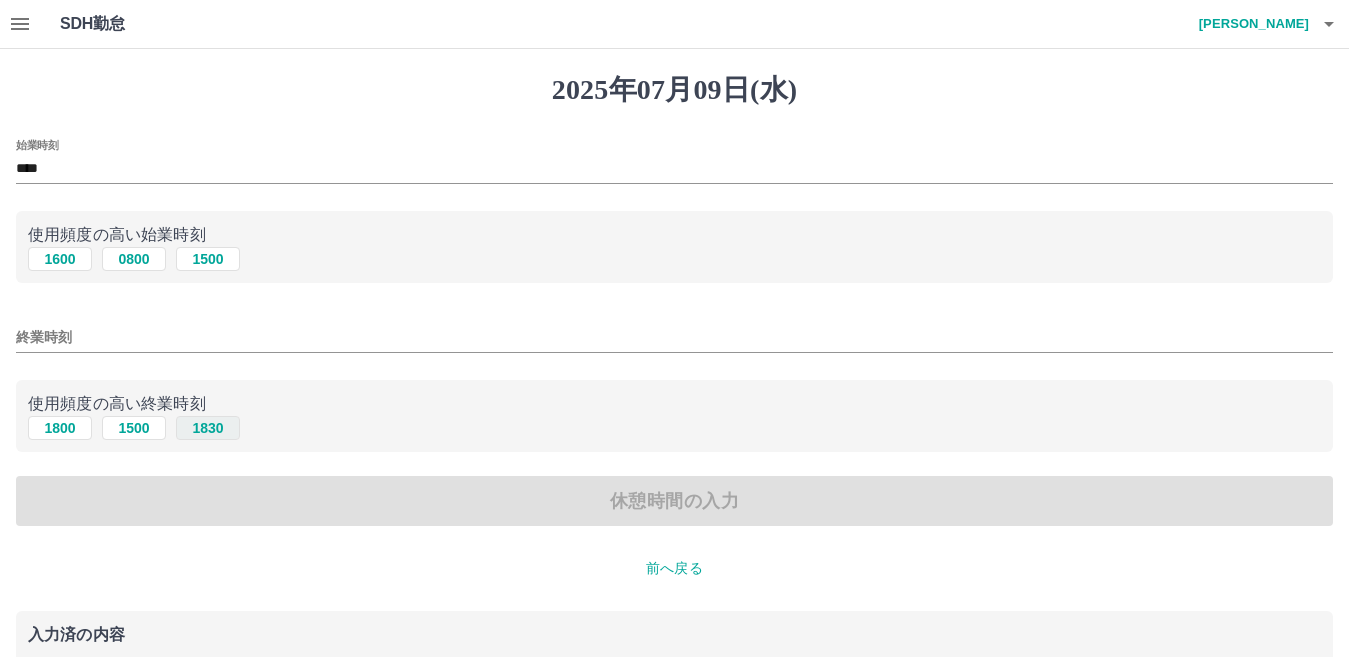 click on "1830" at bounding box center [208, 428] 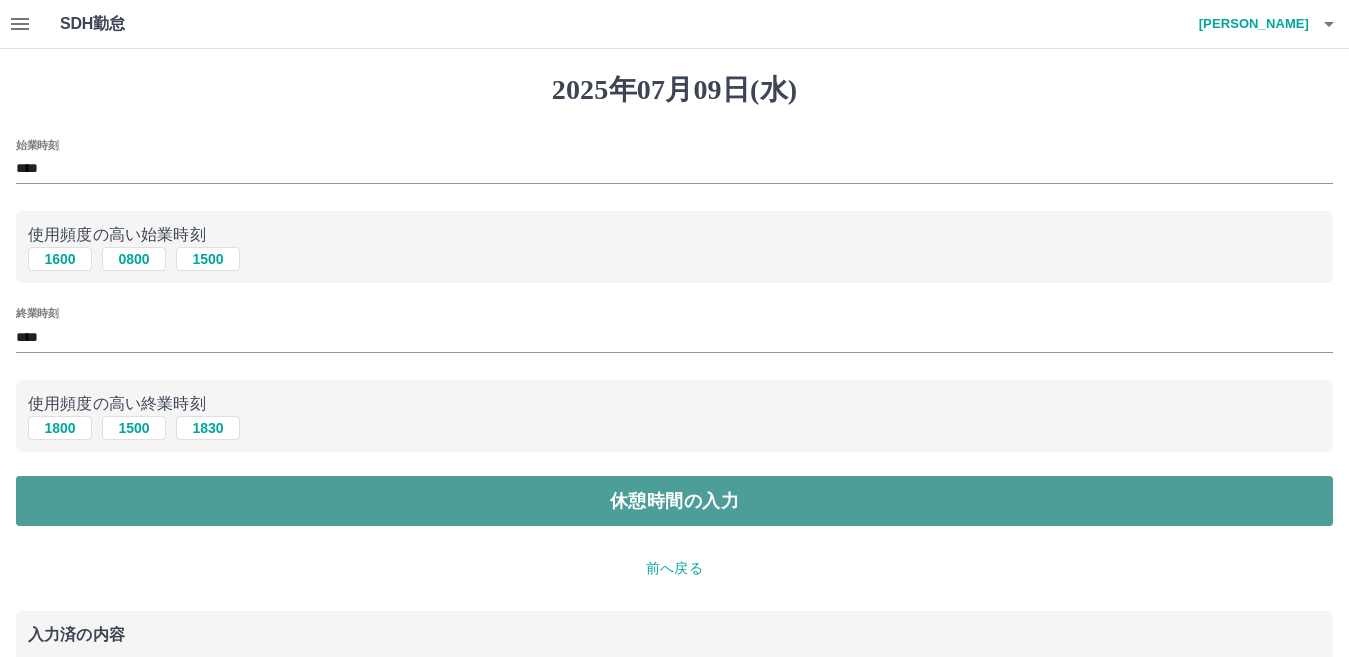 click on "休憩時間の入力" at bounding box center (674, 501) 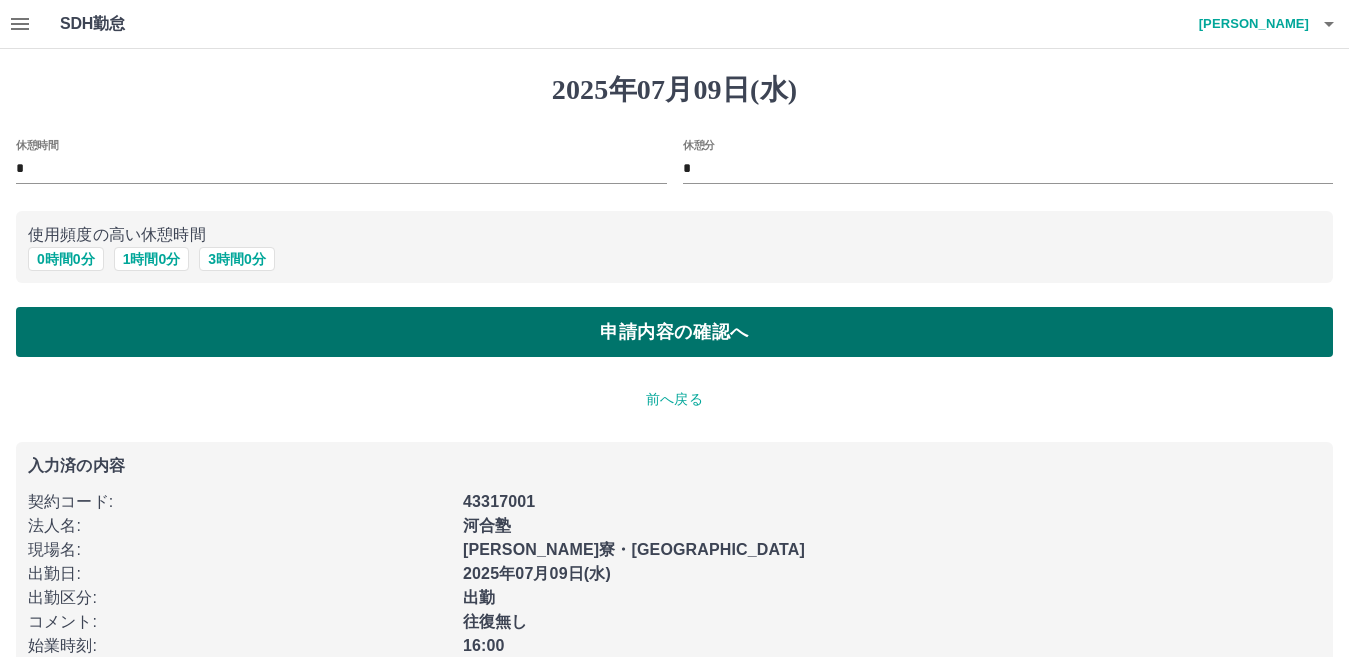 click on "申請内容の確認へ" at bounding box center (674, 332) 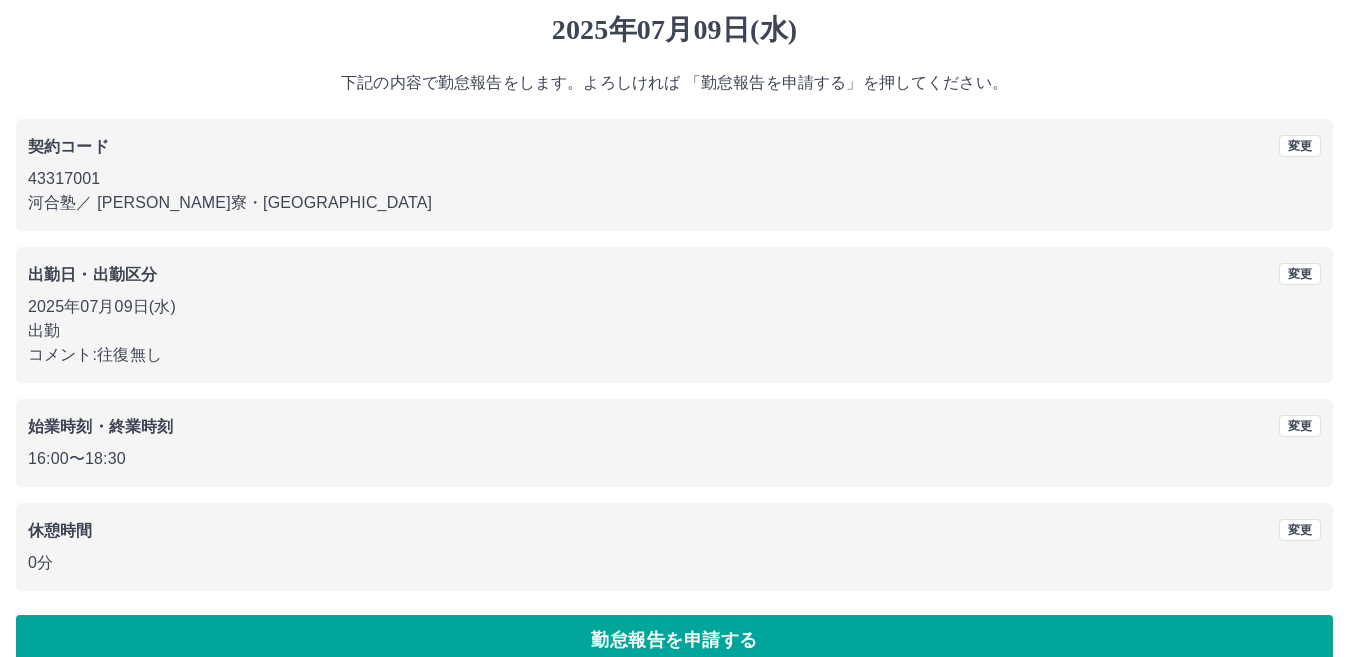 scroll, scrollTop: 92, scrollLeft: 0, axis: vertical 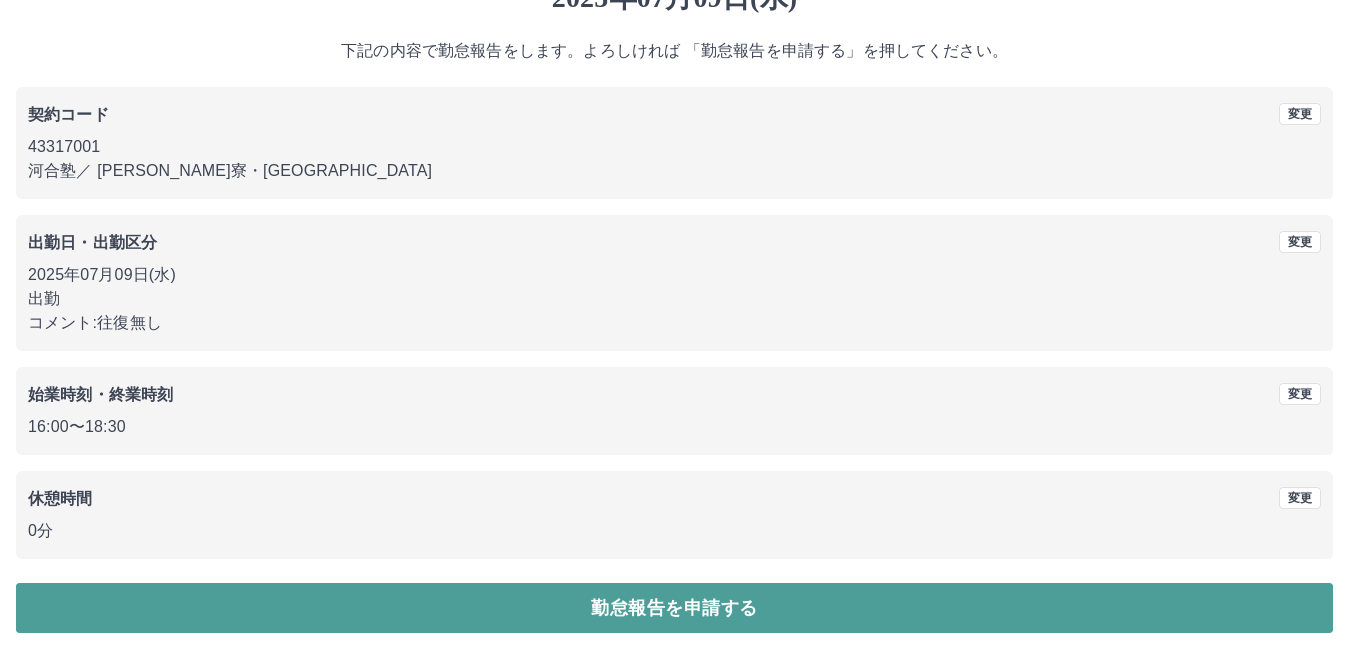 click on "勤怠報告を申請する" at bounding box center (674, 608) 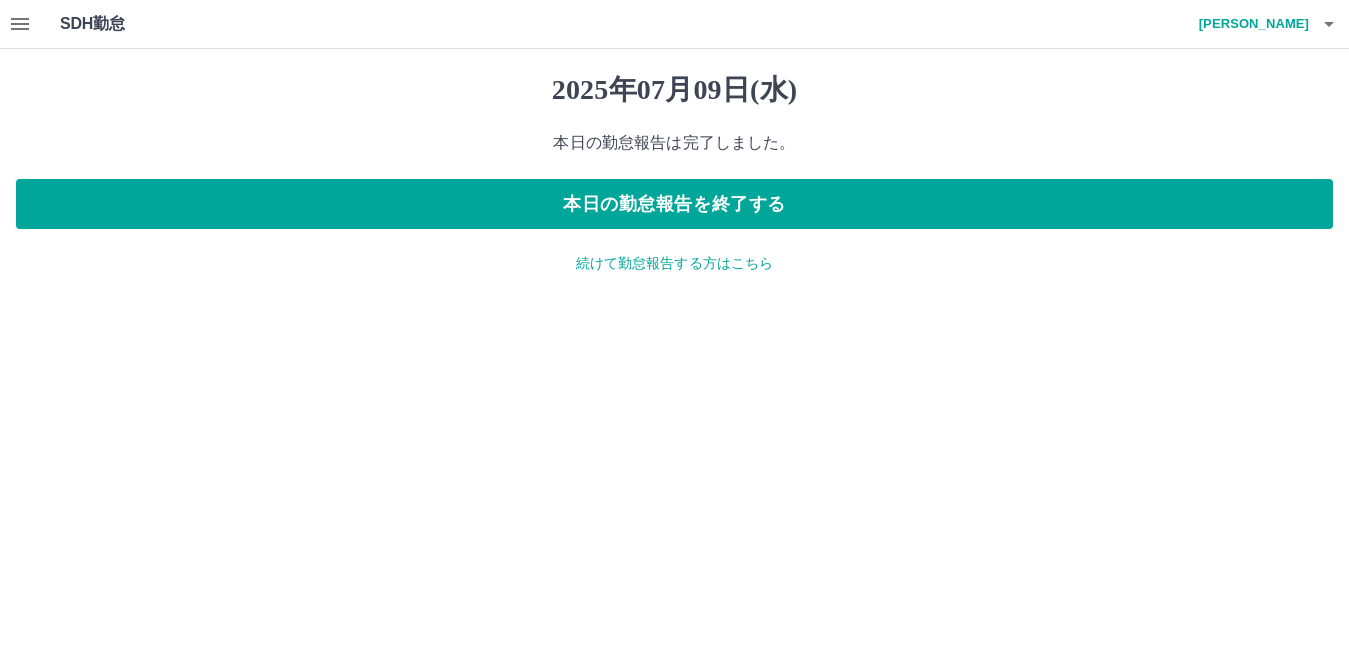 scroll, scrollTop: 0, scrollLeft: 0, axis: both 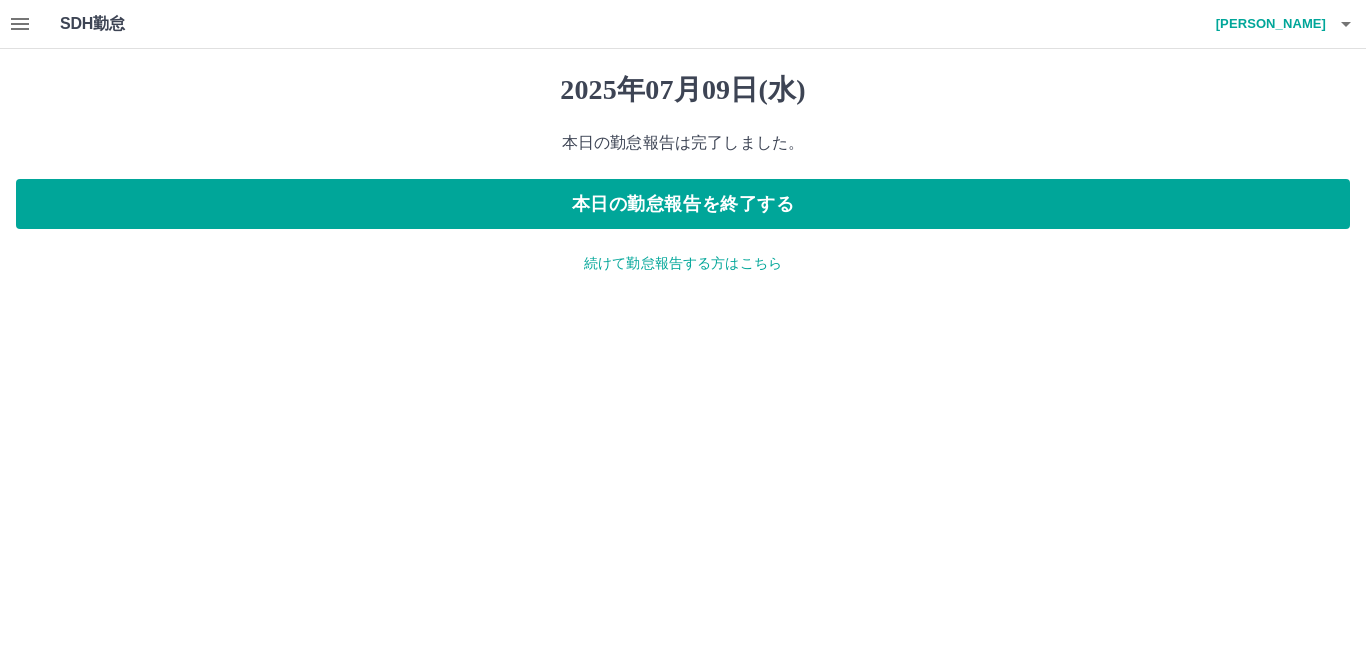 click on "続けて勤怠報告する方はこちら" at bounding box center (683, 263) 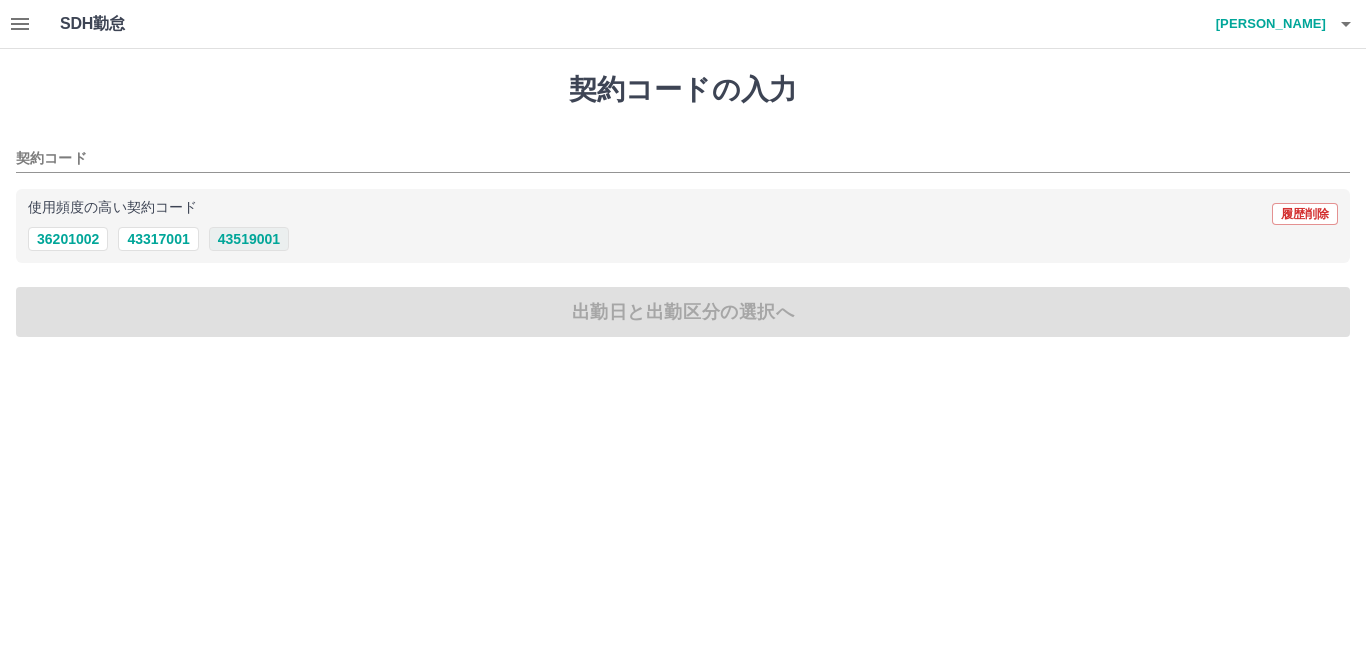 click on "43519001" at bounding box center [249, 239] 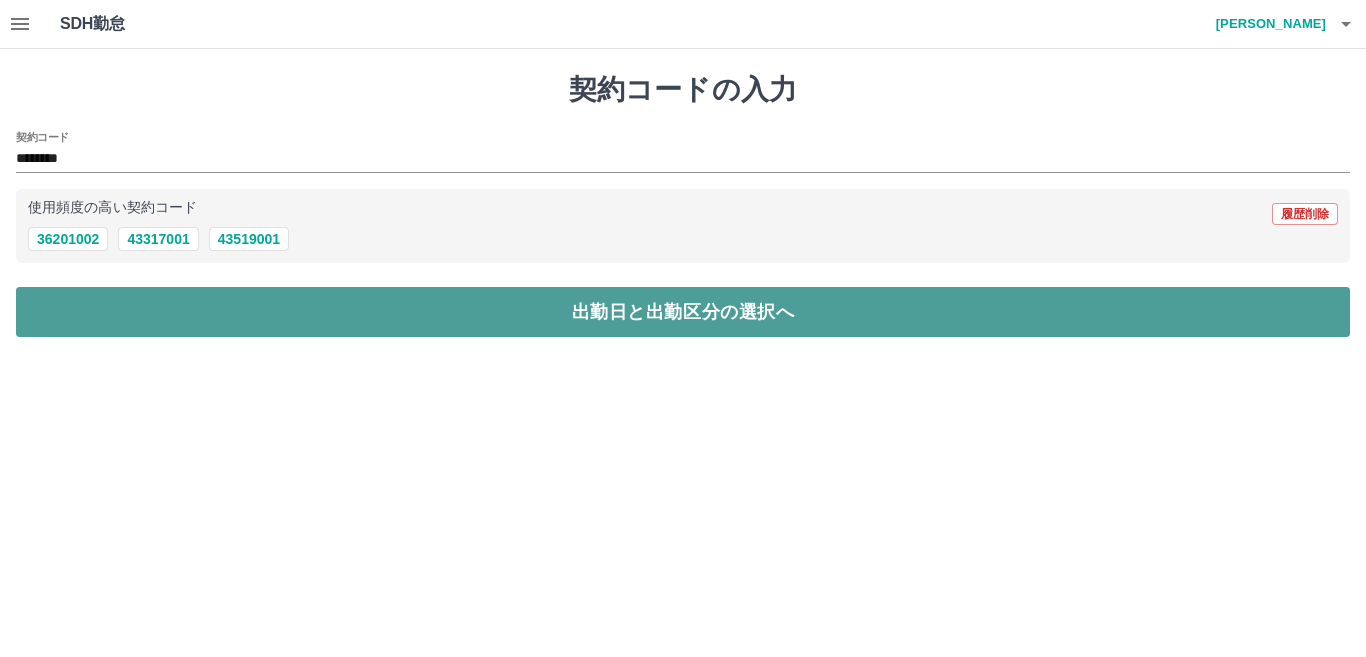 click on "出勤日と出勤区分の選択へ" at bounding box center (683, 312) 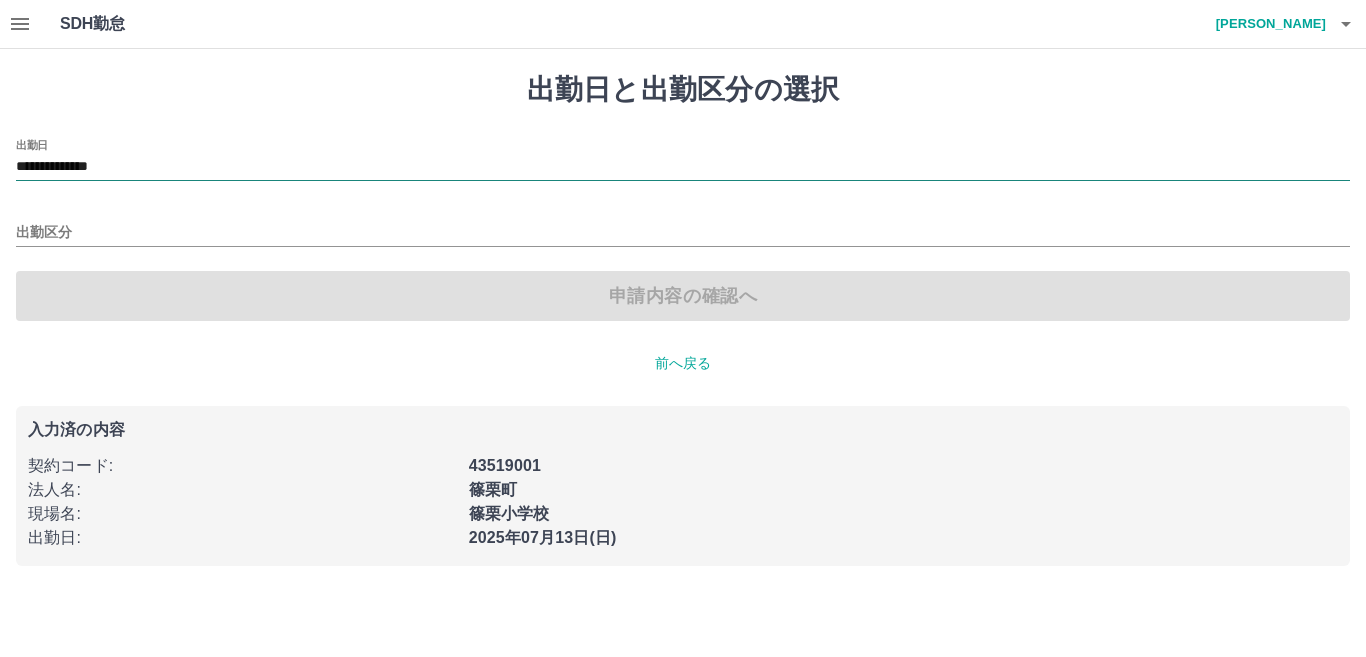 click on "**********" at bounding box center [683, 167] 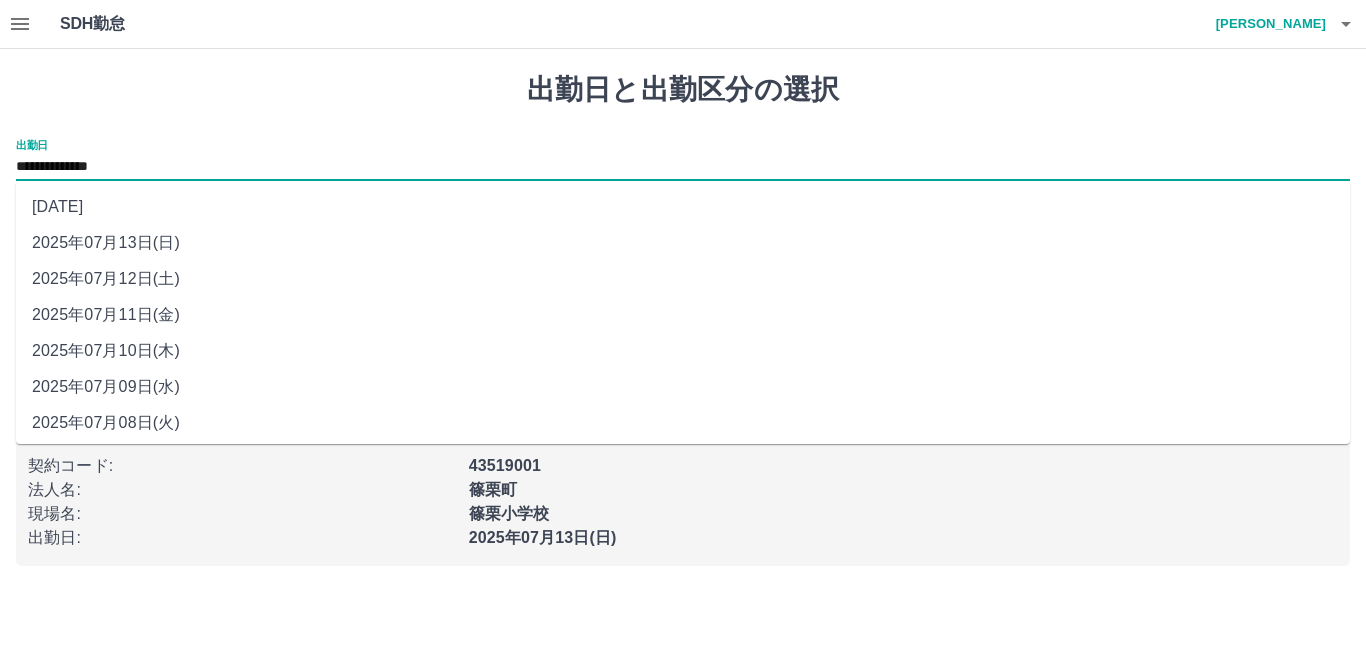 click on "2025年07月08日(火)" at bounding box center (683, 423) 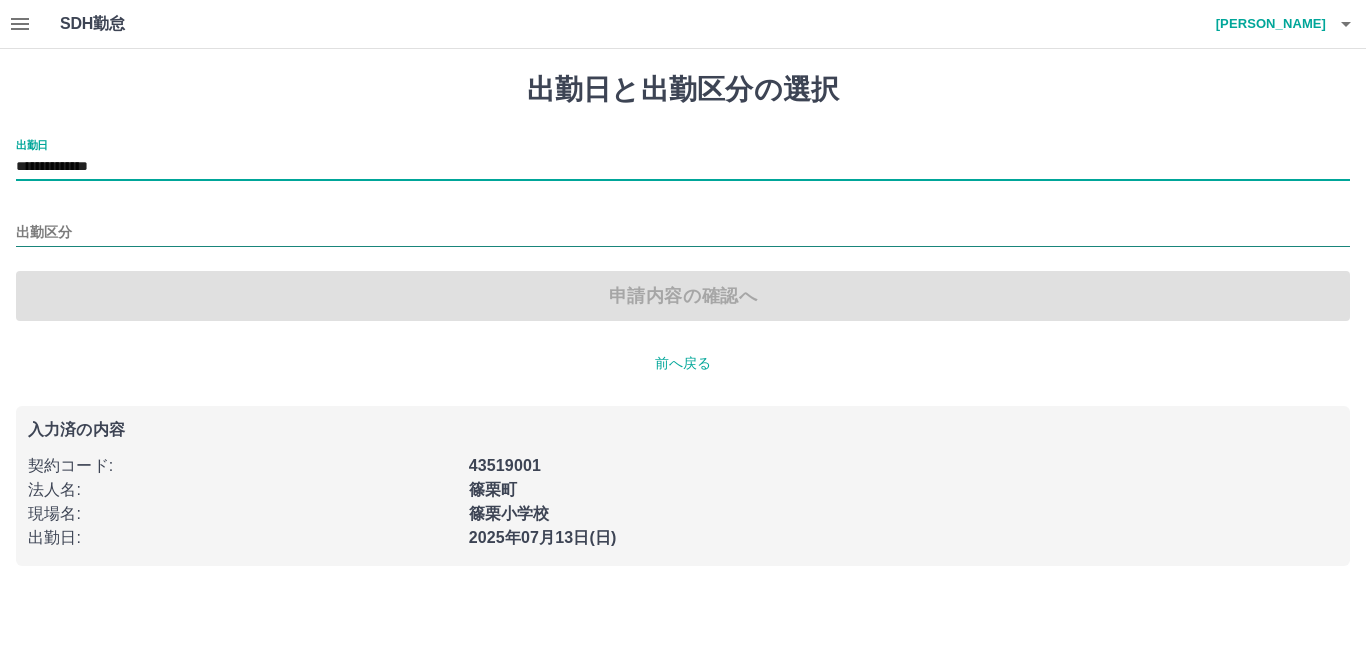 click on "出勤区分" at bounding box center (683, 233) 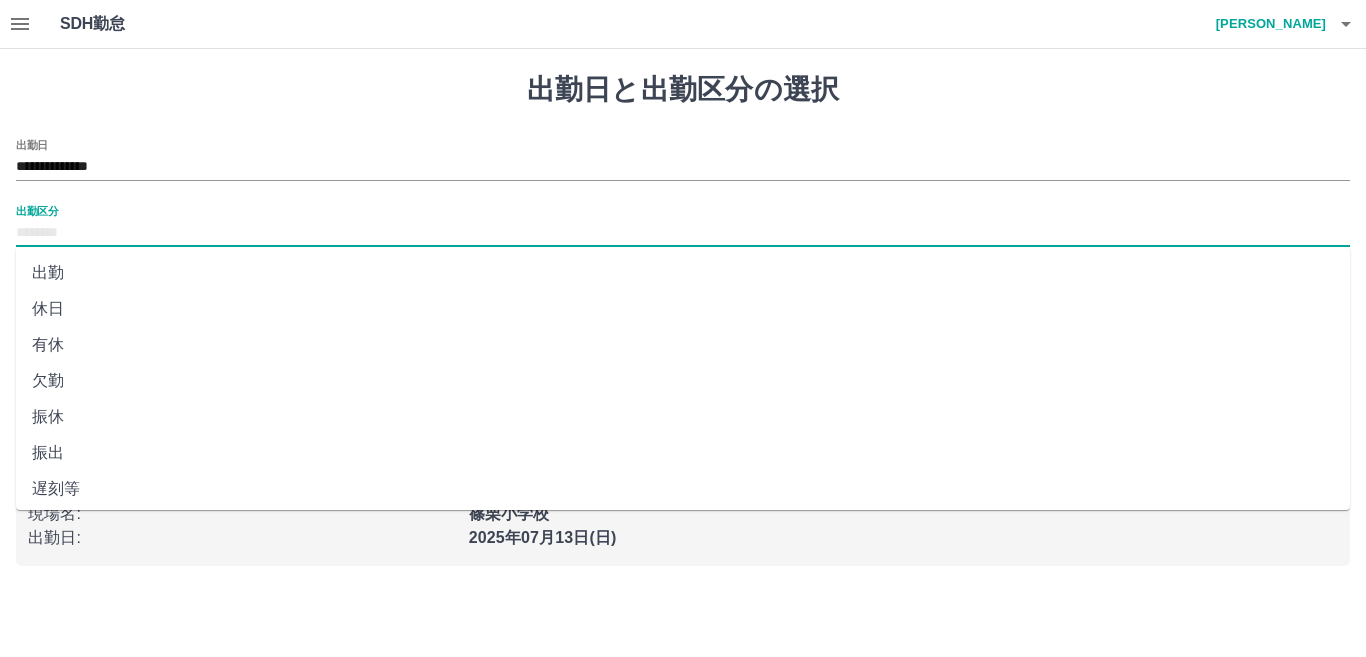 click on "出勤" at bounding box center [683, 273] 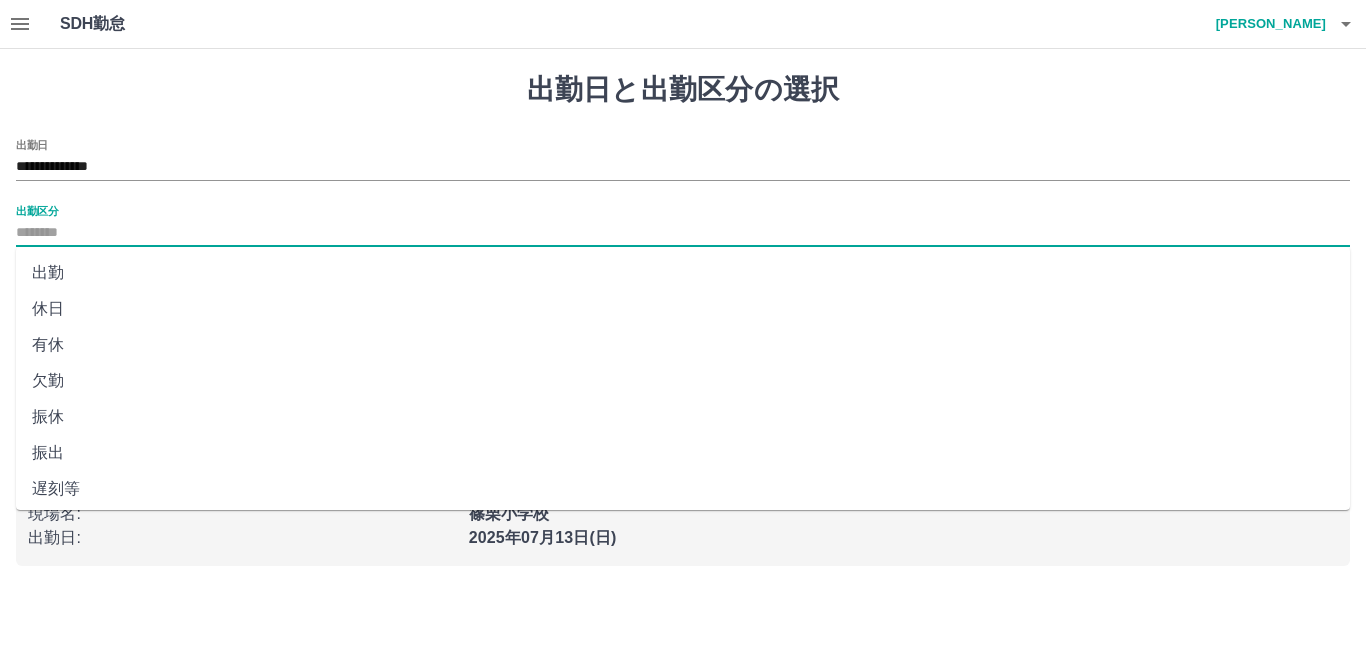 type on "**" 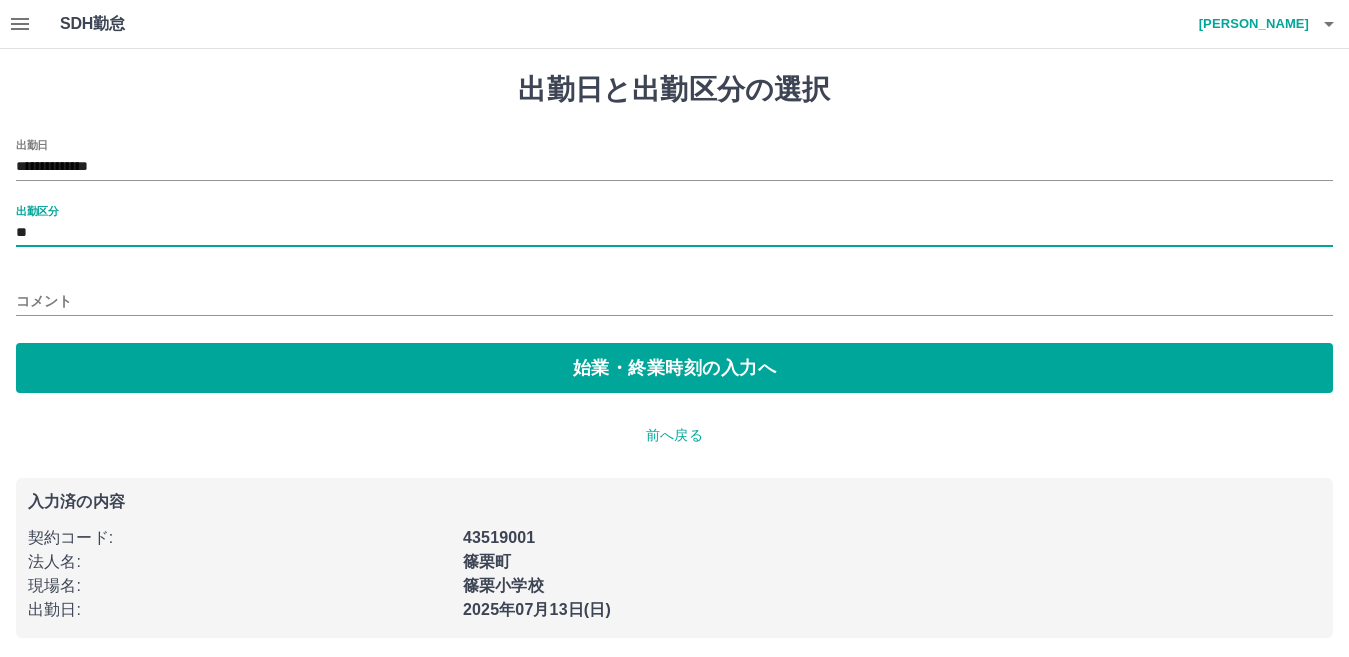 click on "コメント" at bounding box center [674, 301] 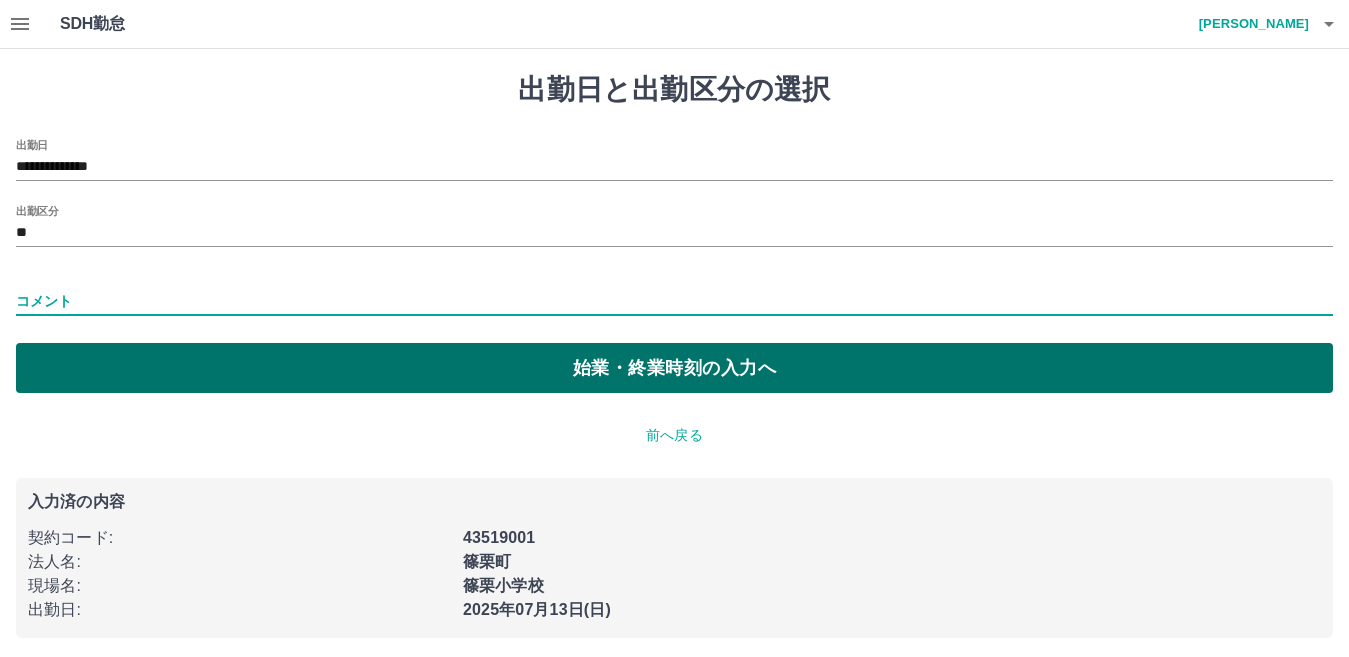 type on "****" 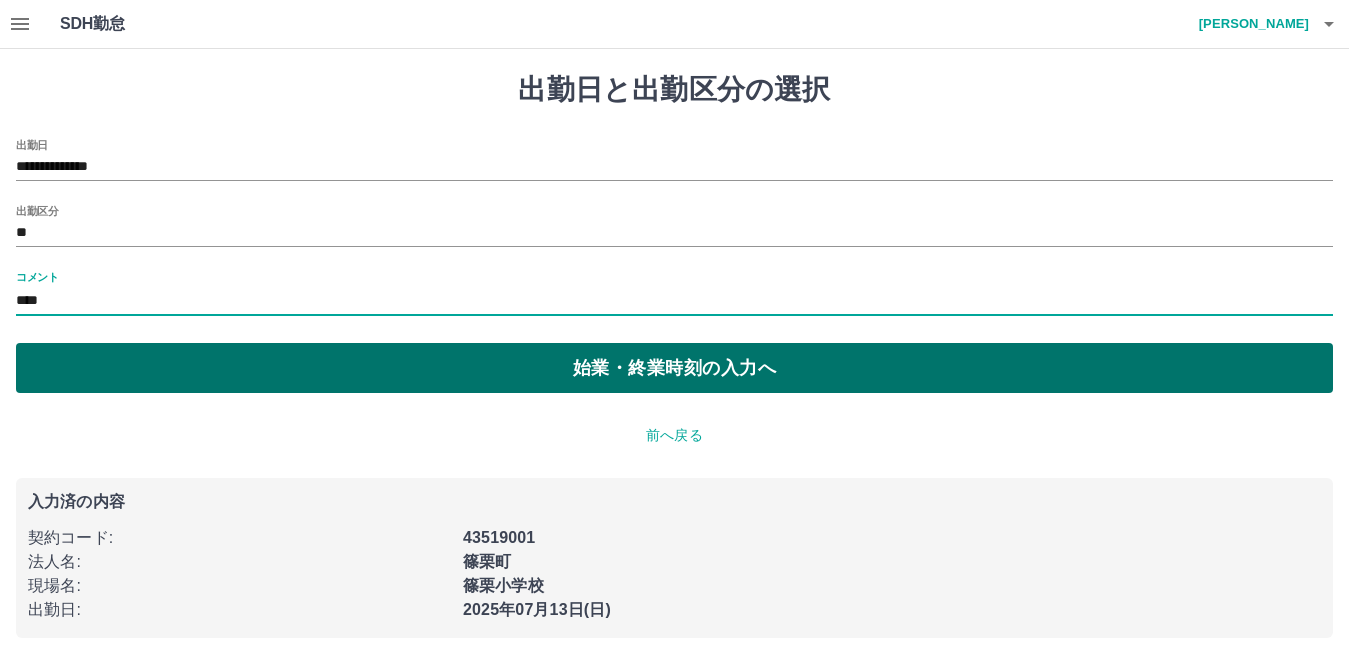 click on "始業・終業時刻の入力へ" at bounding box center [674, 368] 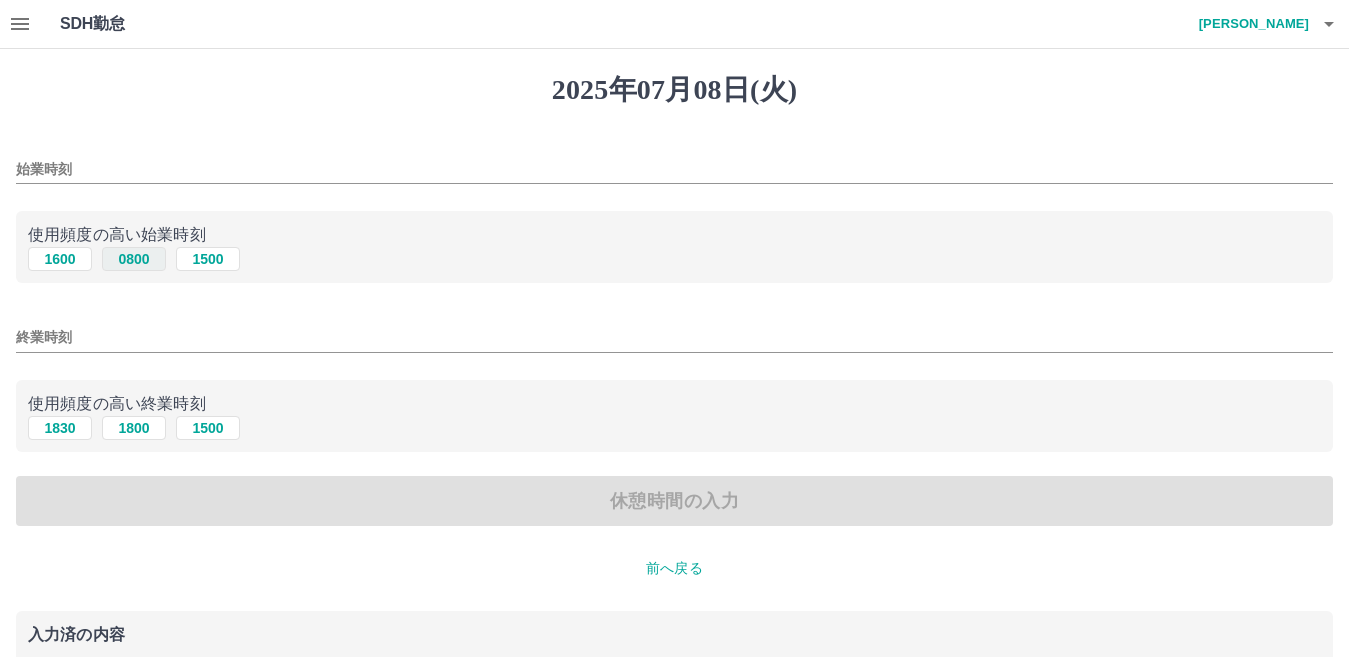 click on "0800" at bounding box center [134, 259] 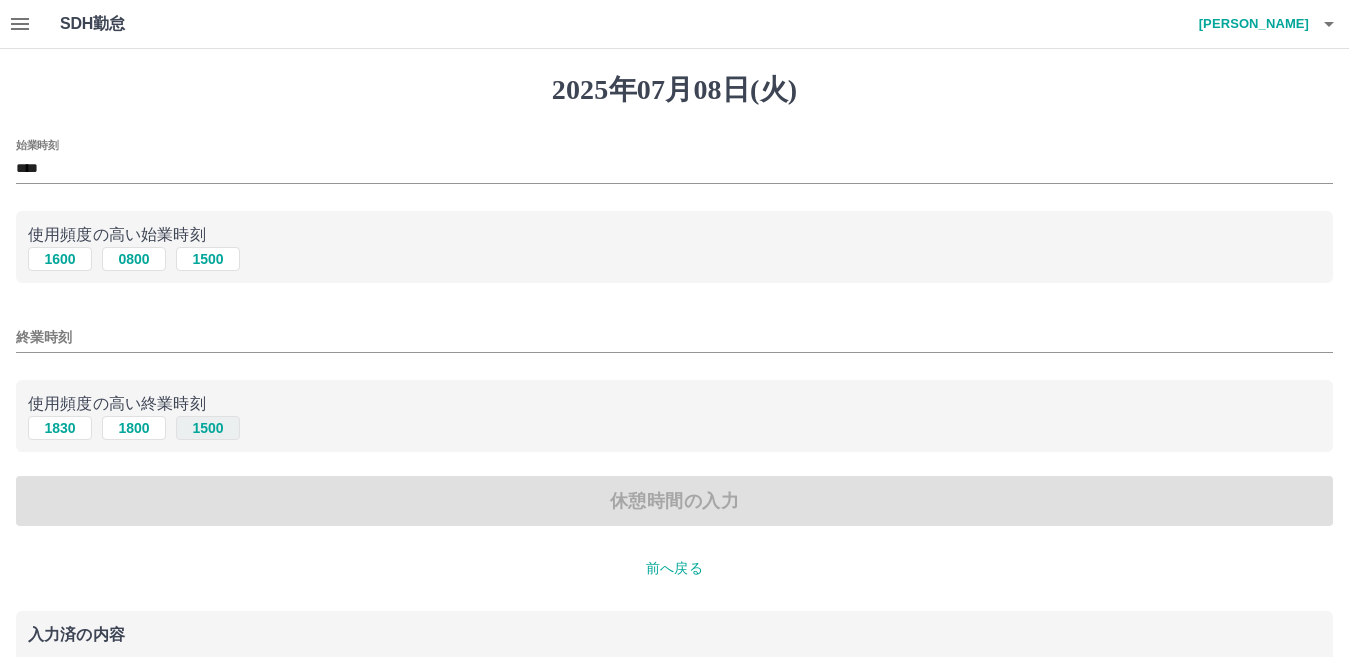 click on "1500" at bounding box center (208, 428) 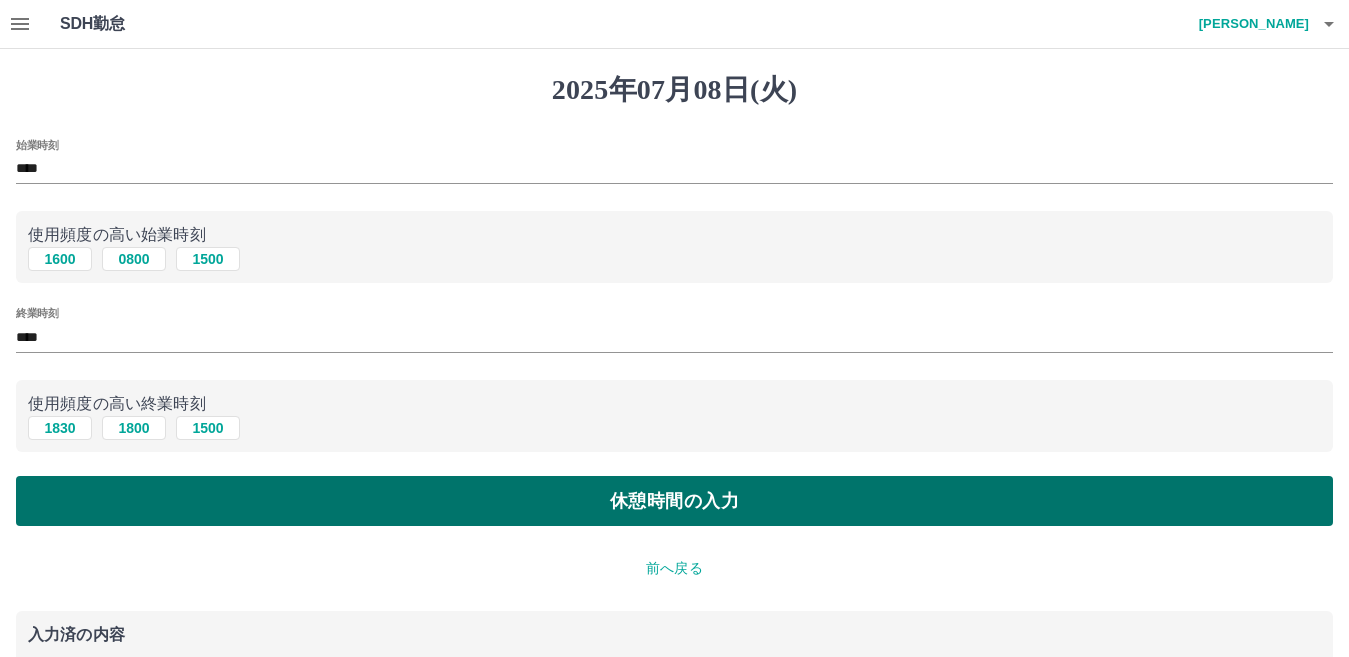 click on "休憩時間の入力" at bounding box center [674, 501] 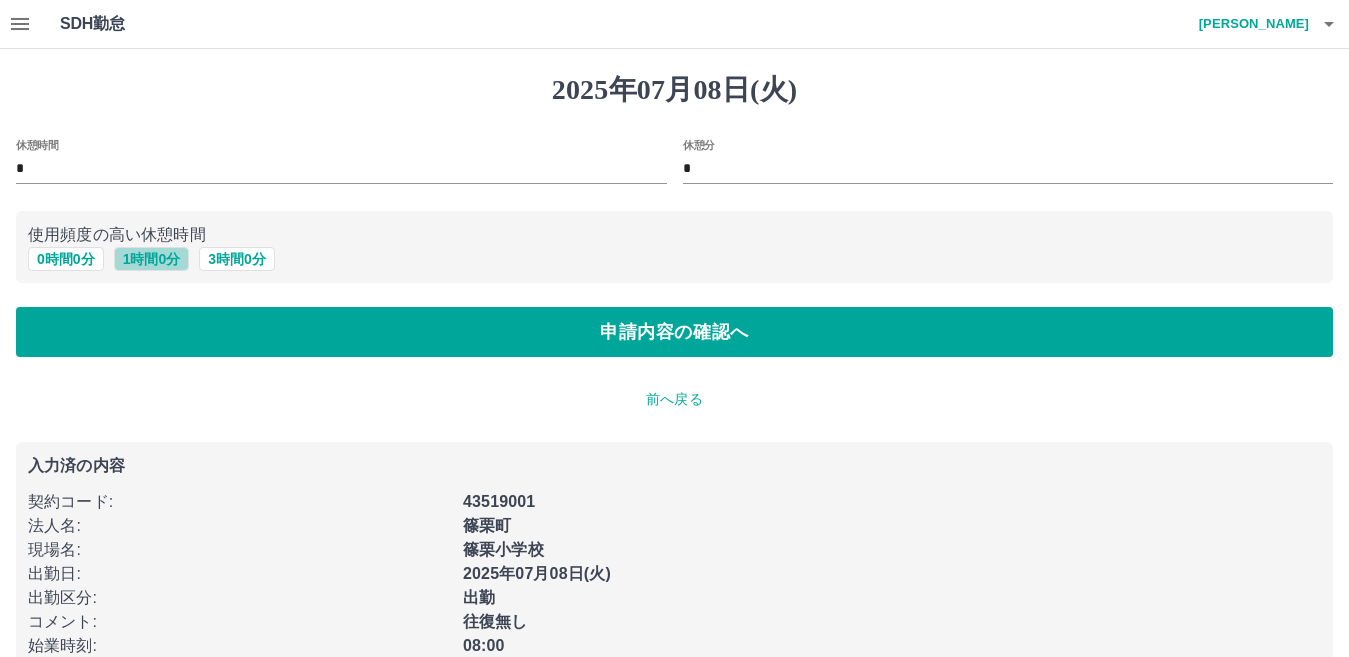 click on "1 時間 0 分" at bounding box center (152, 259) 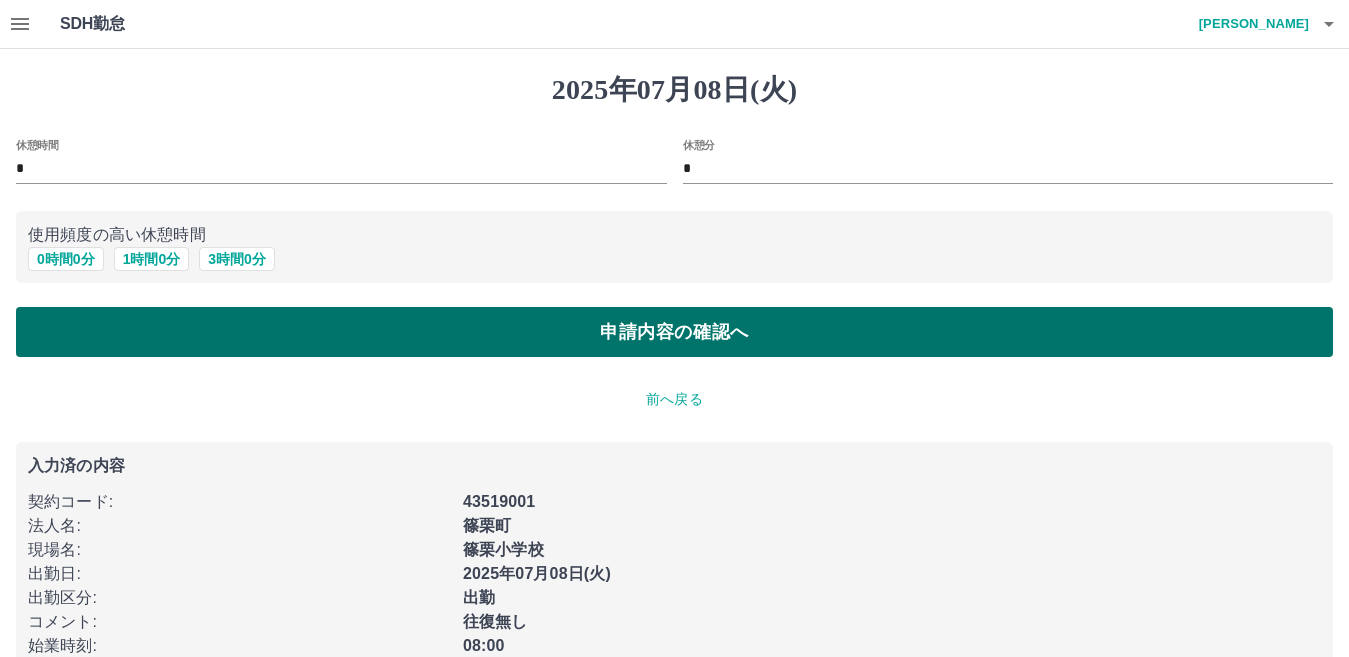 click on "申請内容の確認へ" at bounding box center [674, 332] 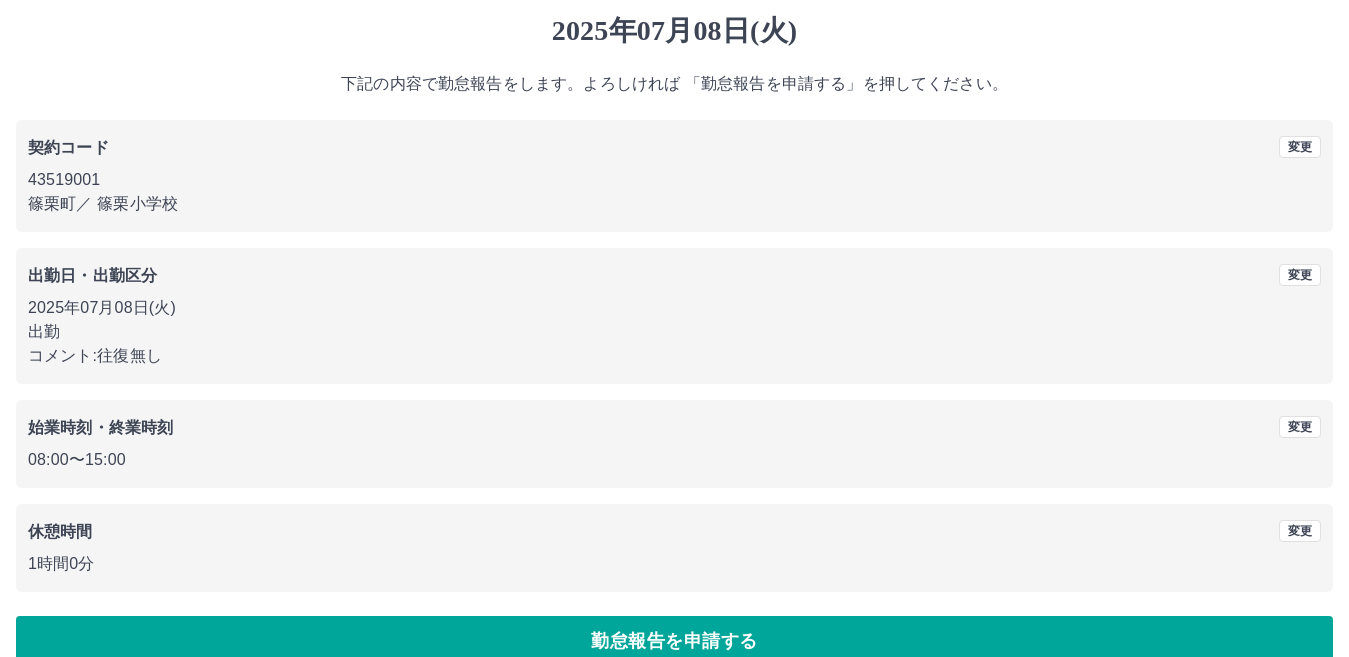 scroll, scrollTop: 92, scrollLeft: 0, axis: vertical 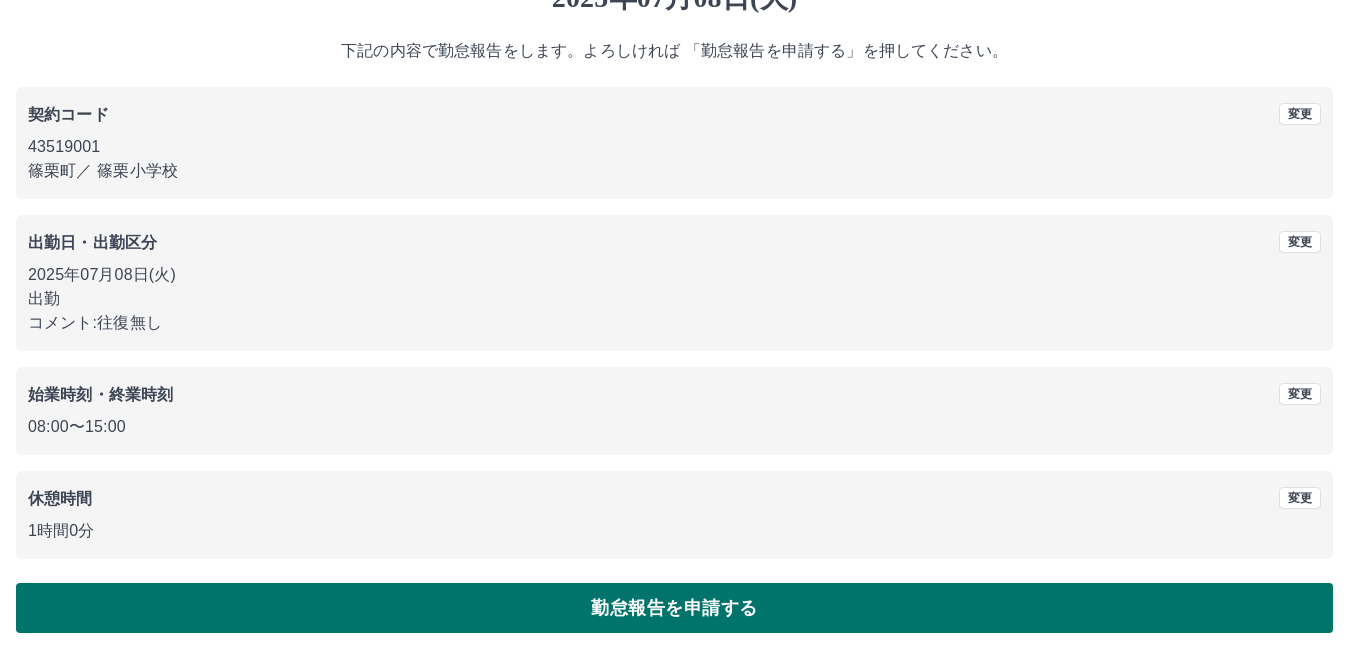 click on "勤怠報告を申請する" at bounding box center (674, 608) 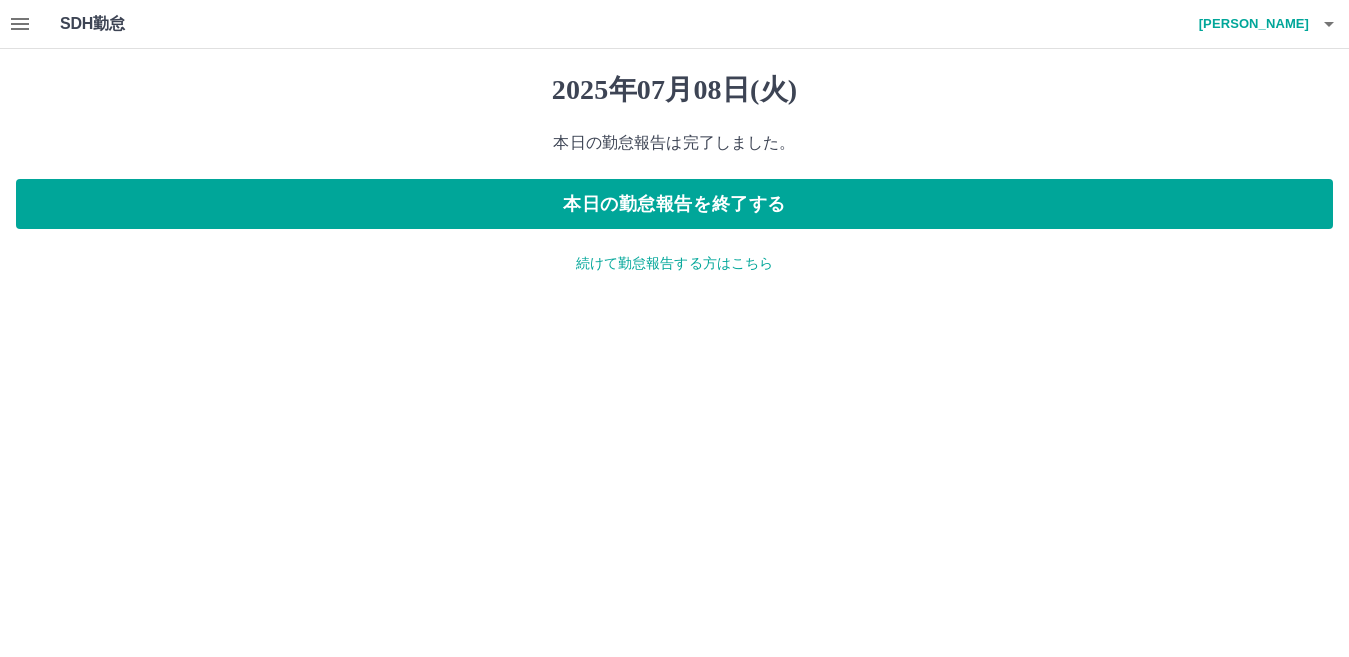 scroll, scrollTop: 0, scrollLeft: 0, axis: both 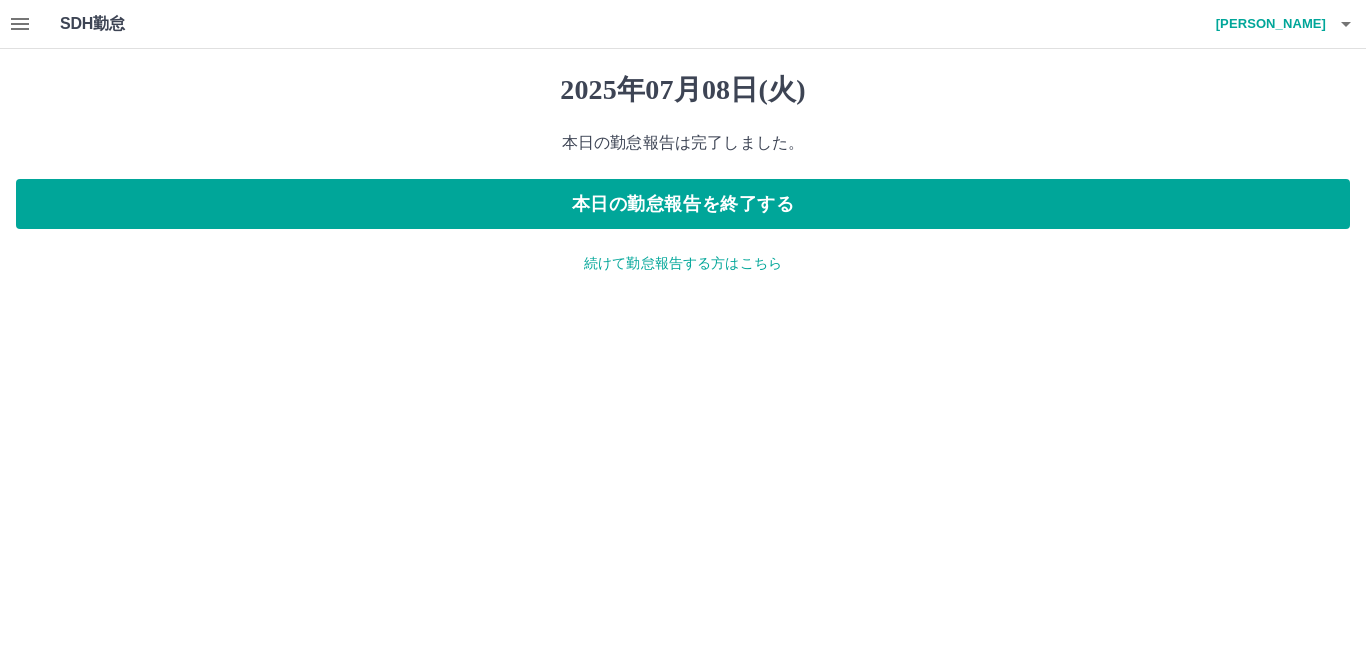 click on "続けて勤怠報告する方はこちら" at bounding box center (683, 263) 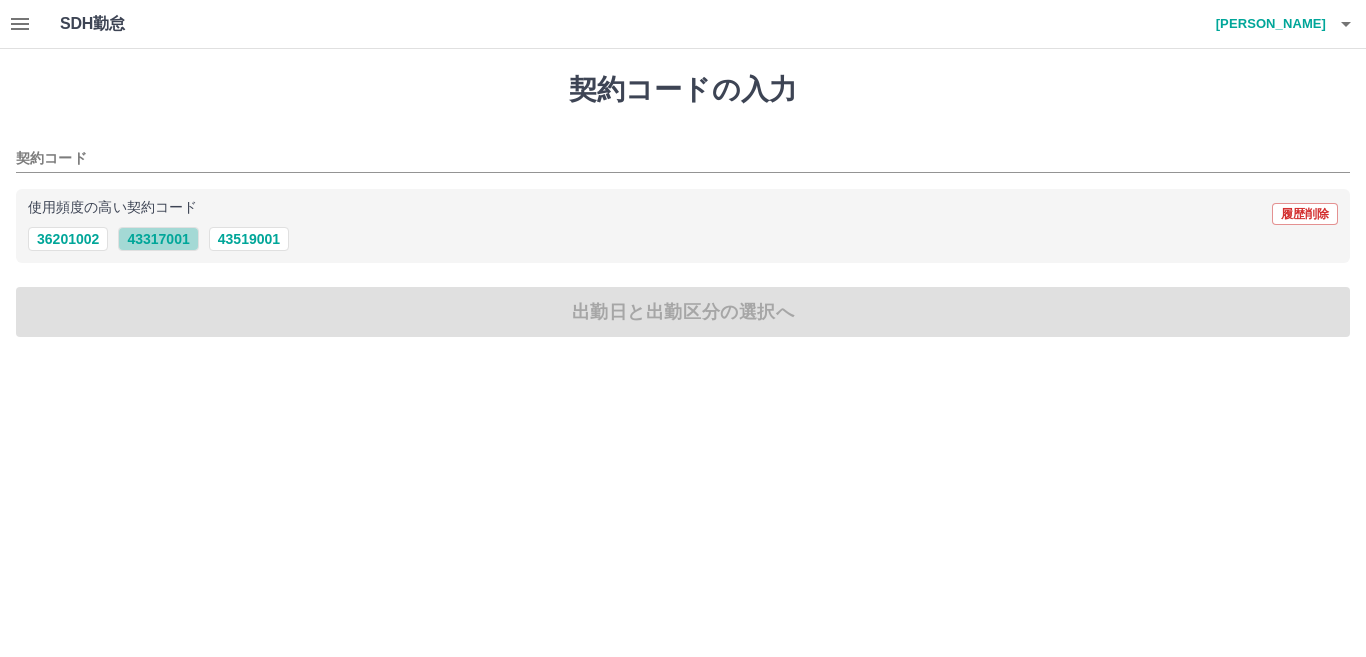 click on "43317001" at bounding box center [158, 239] 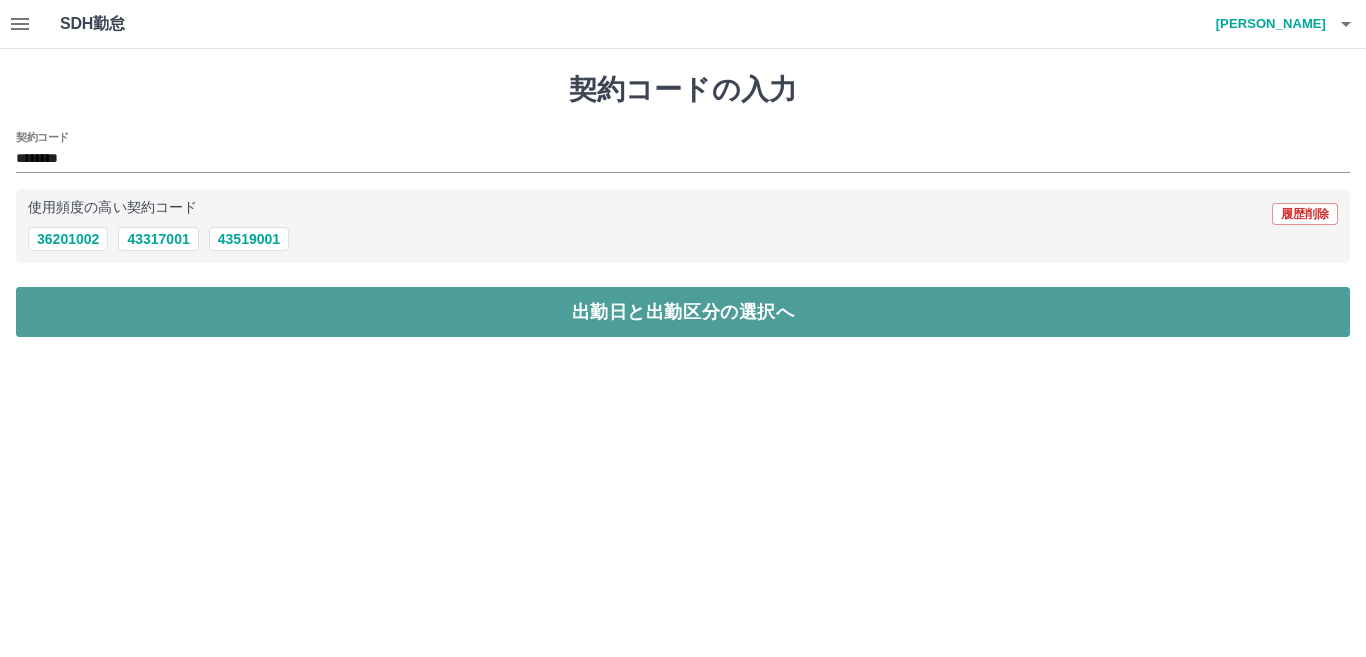 click on "出勤日と出勤区分の選択へ" at bounding box center (683, 312) 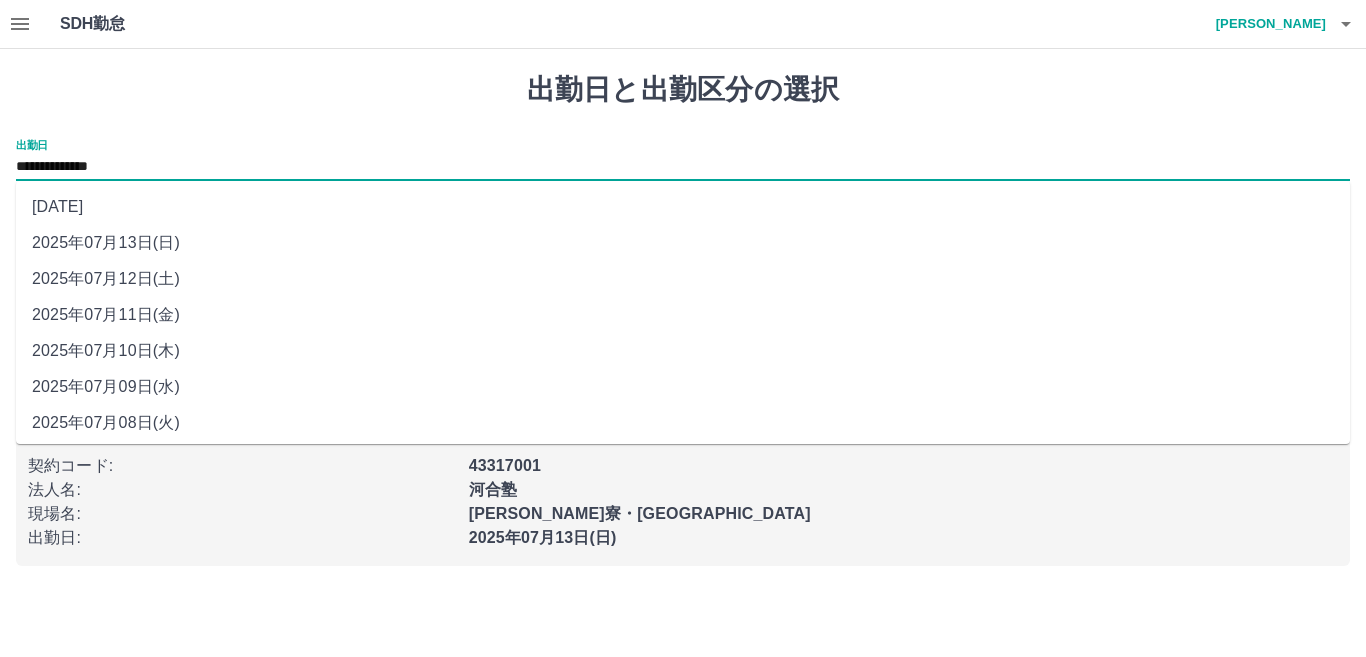 click on "**********" at bounding box center [683, 167] 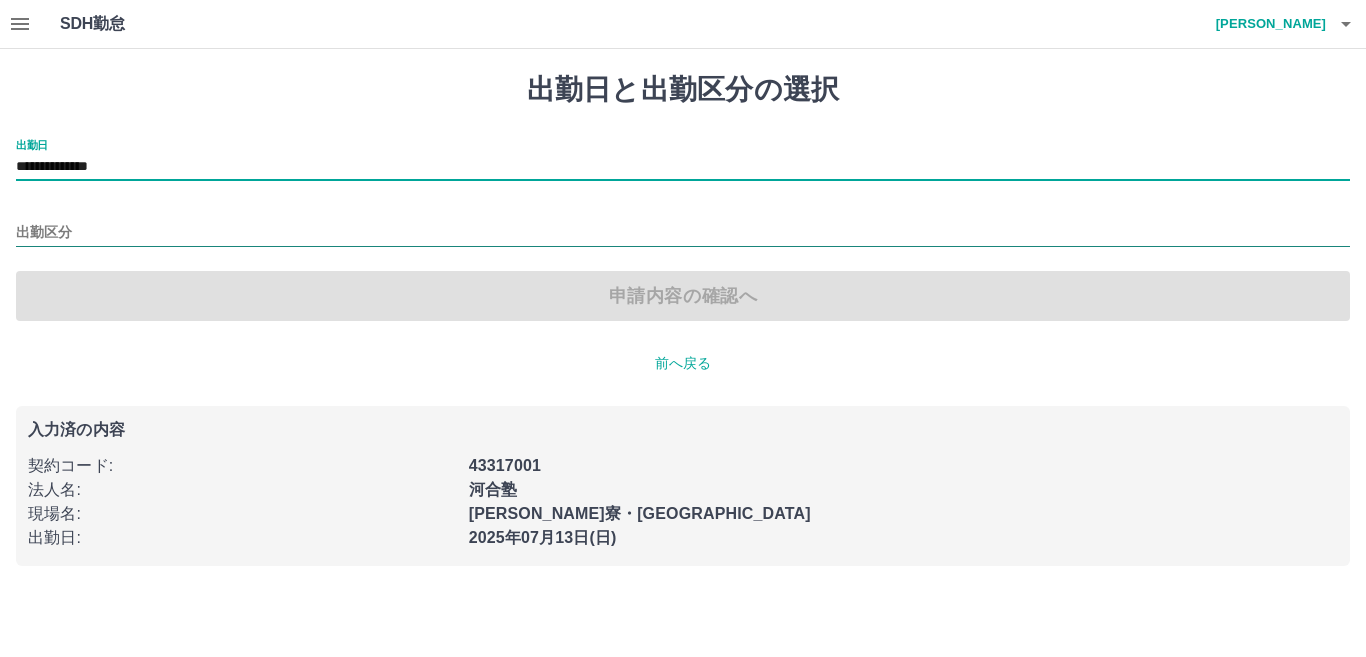 click on "出勤区分" at bounding box center (683, 233) 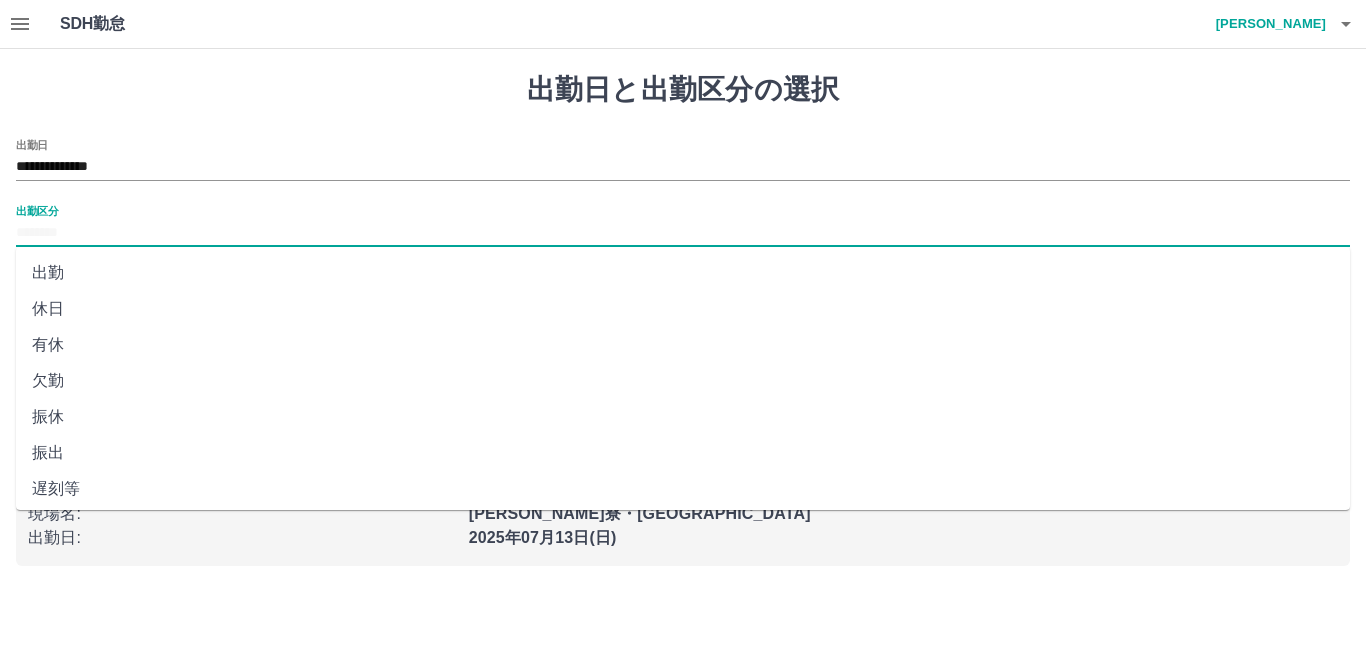 click on "出勤" at bounding box center (683, 273) 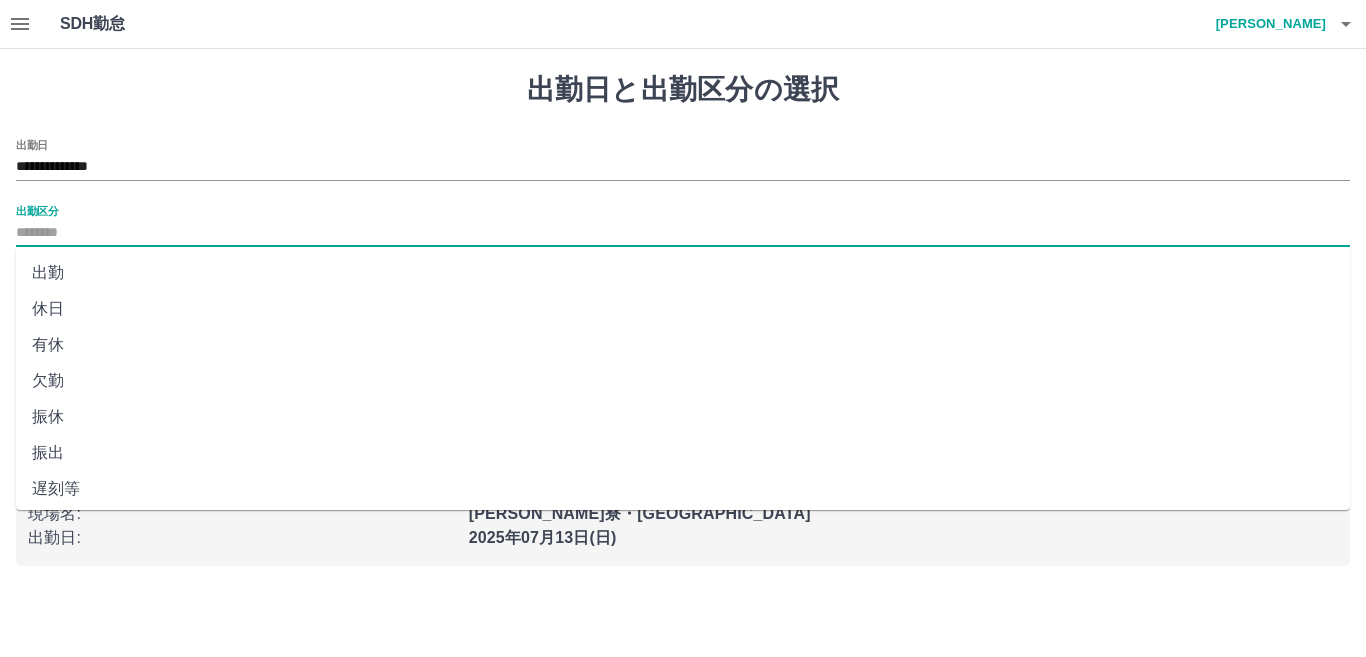 type on "**" 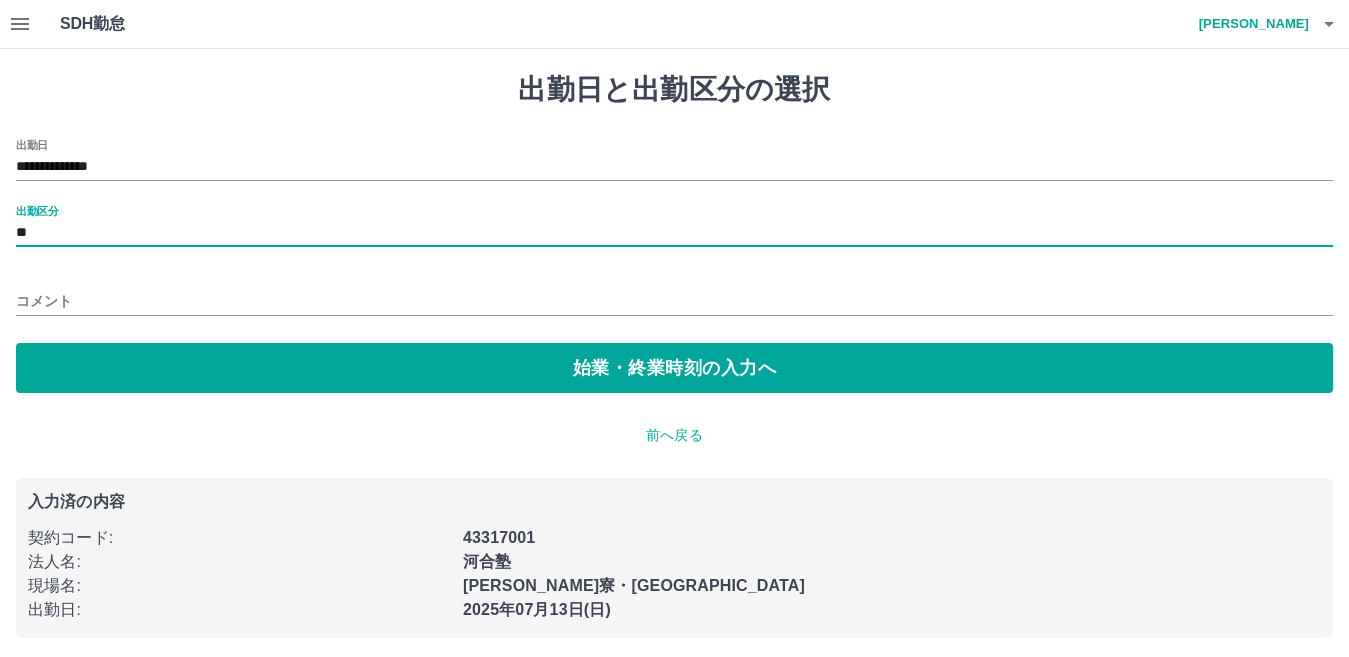 click on "コメント" at bounding box center [674, 301] 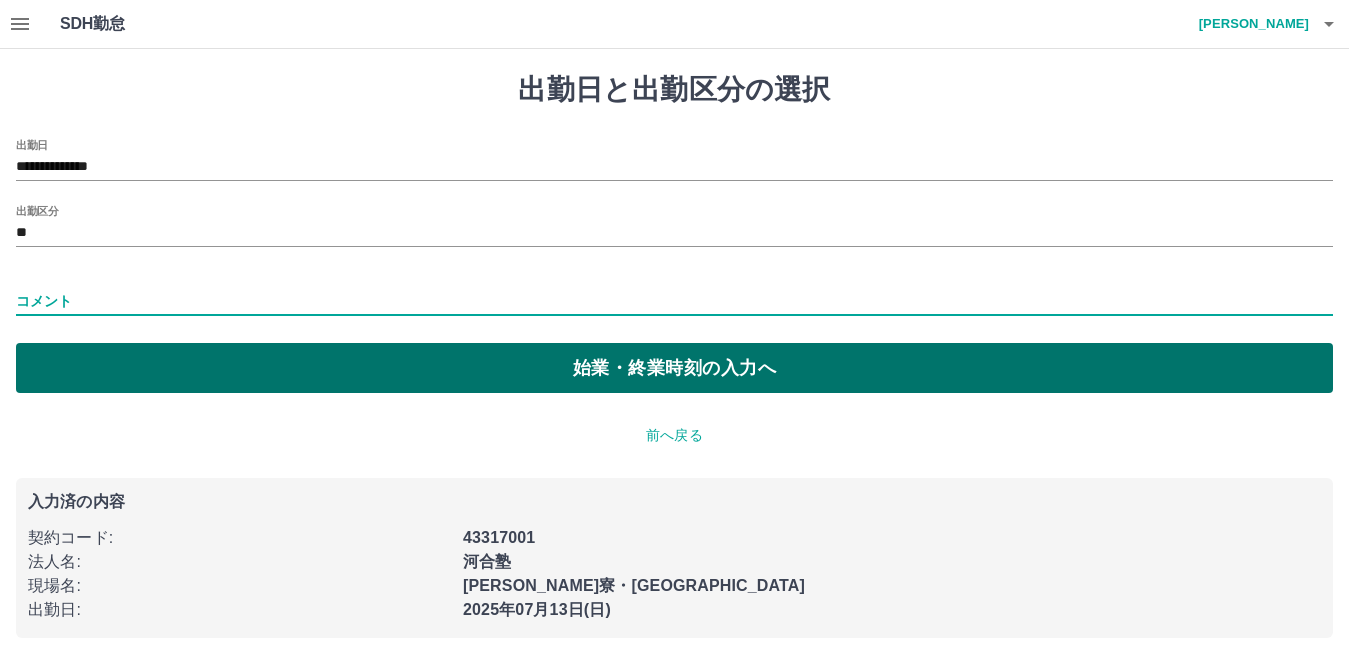 type on "****" 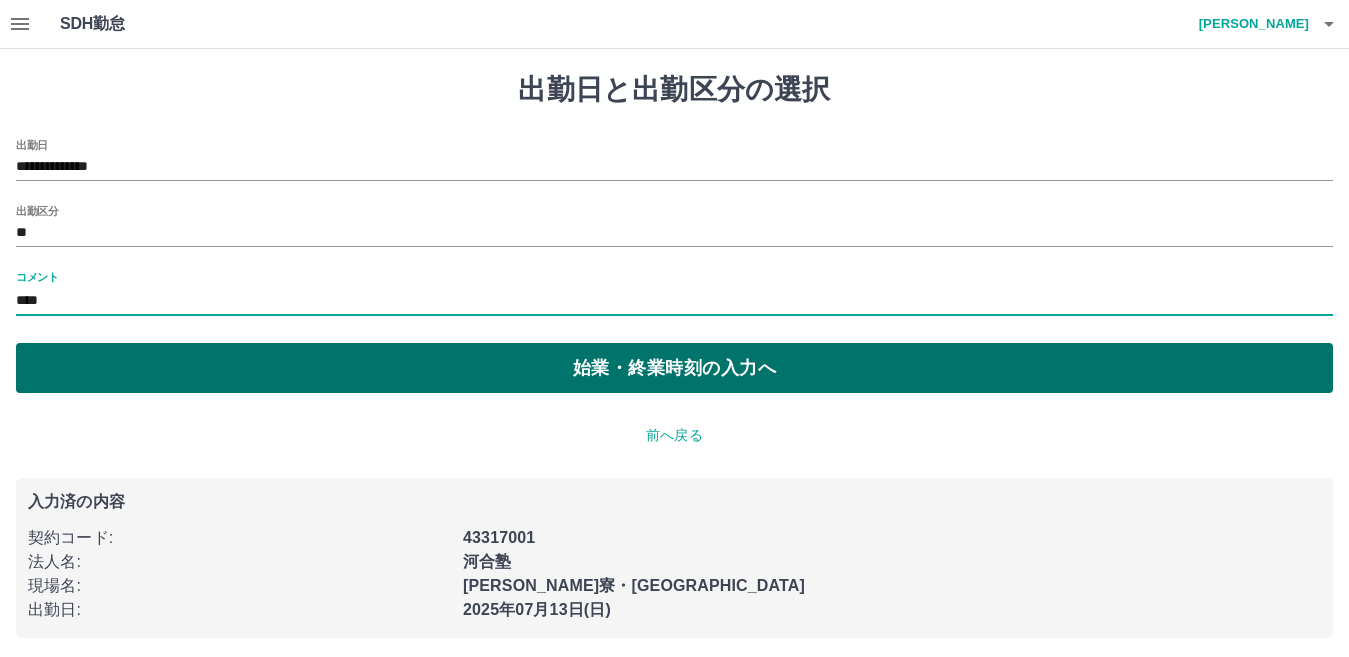 click on "始業・終業時刻の入力へ" at bounding box center (674, 368) 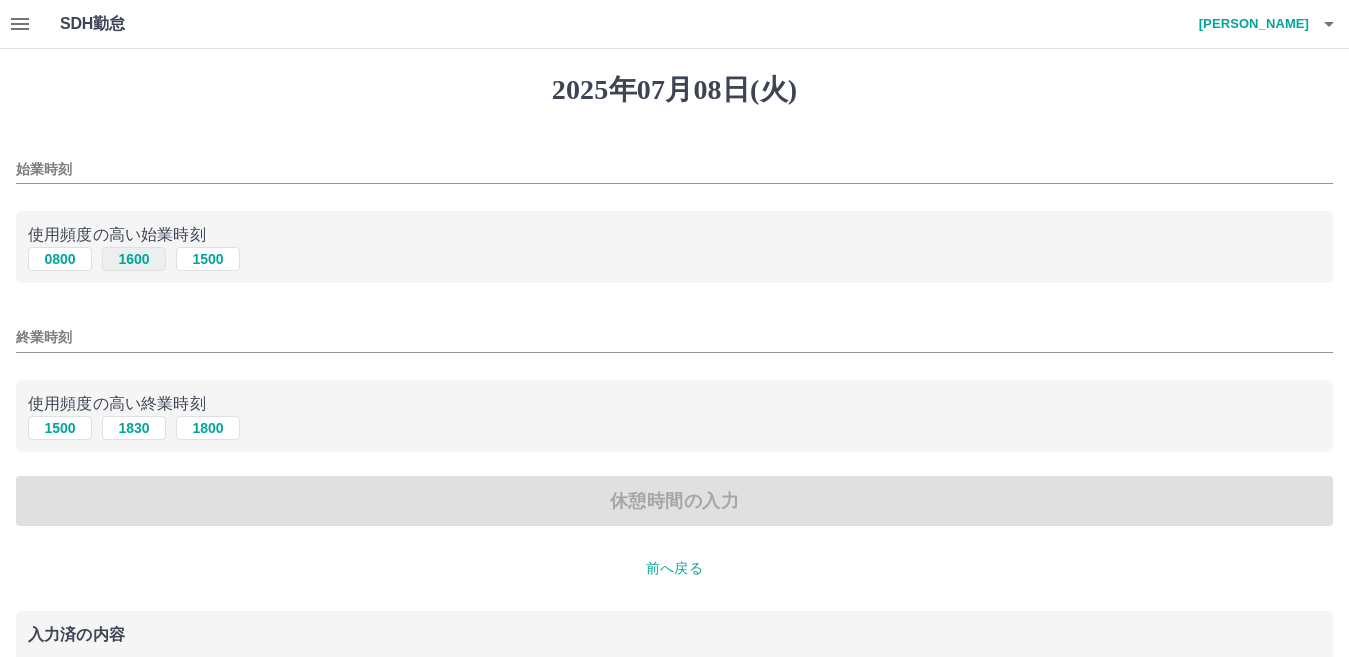 click on "1600" at bounding box center (134, 259) 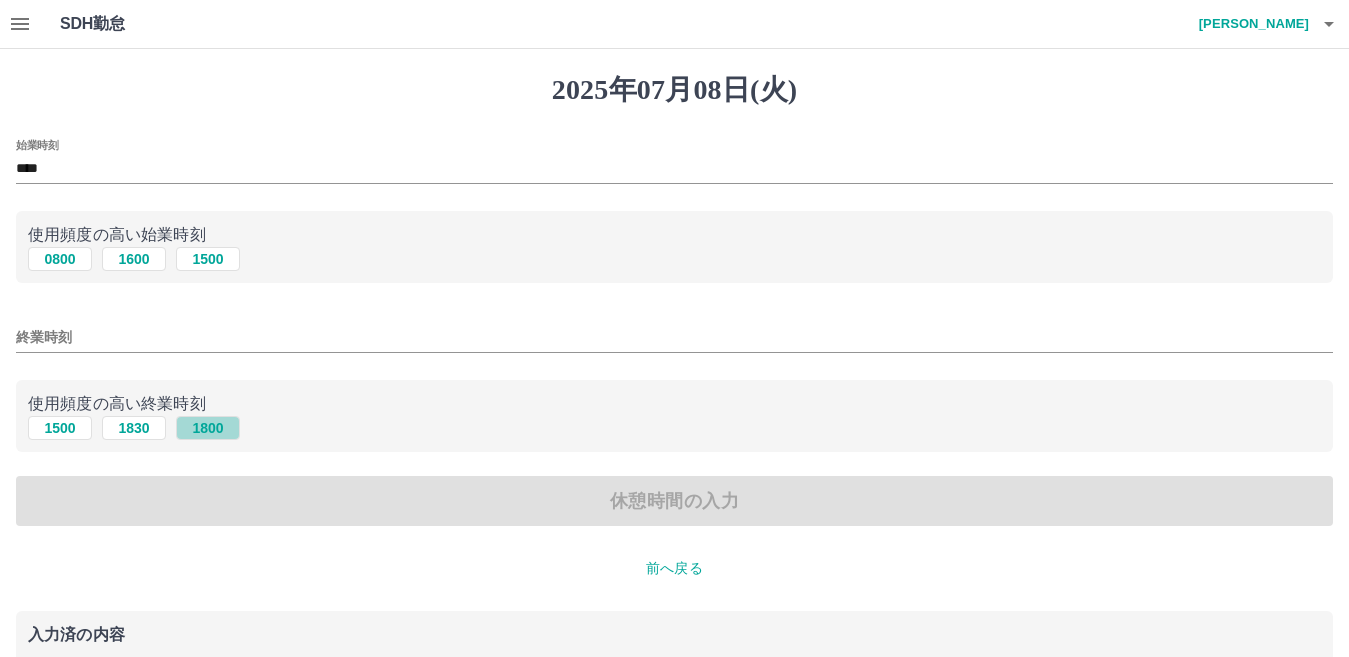 click on "1800" at bounding box center [208, 428] 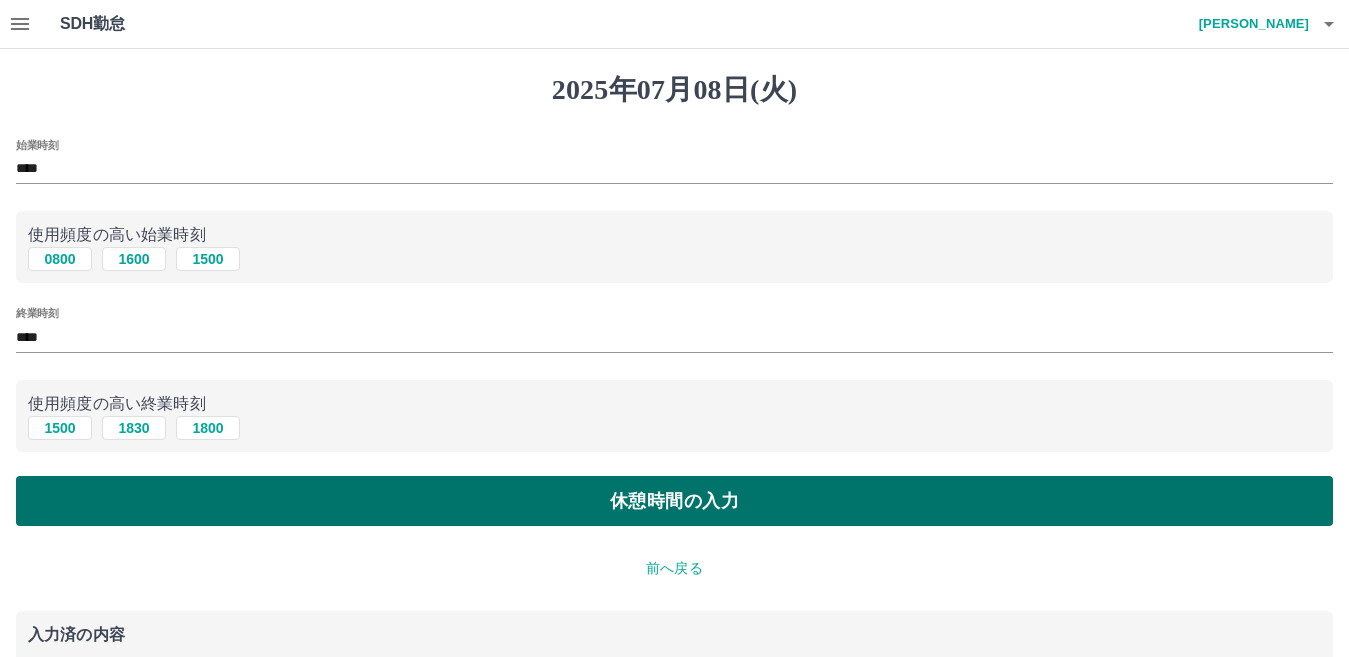 click on "休憩時間の入力" at bounding box center (674, 501) 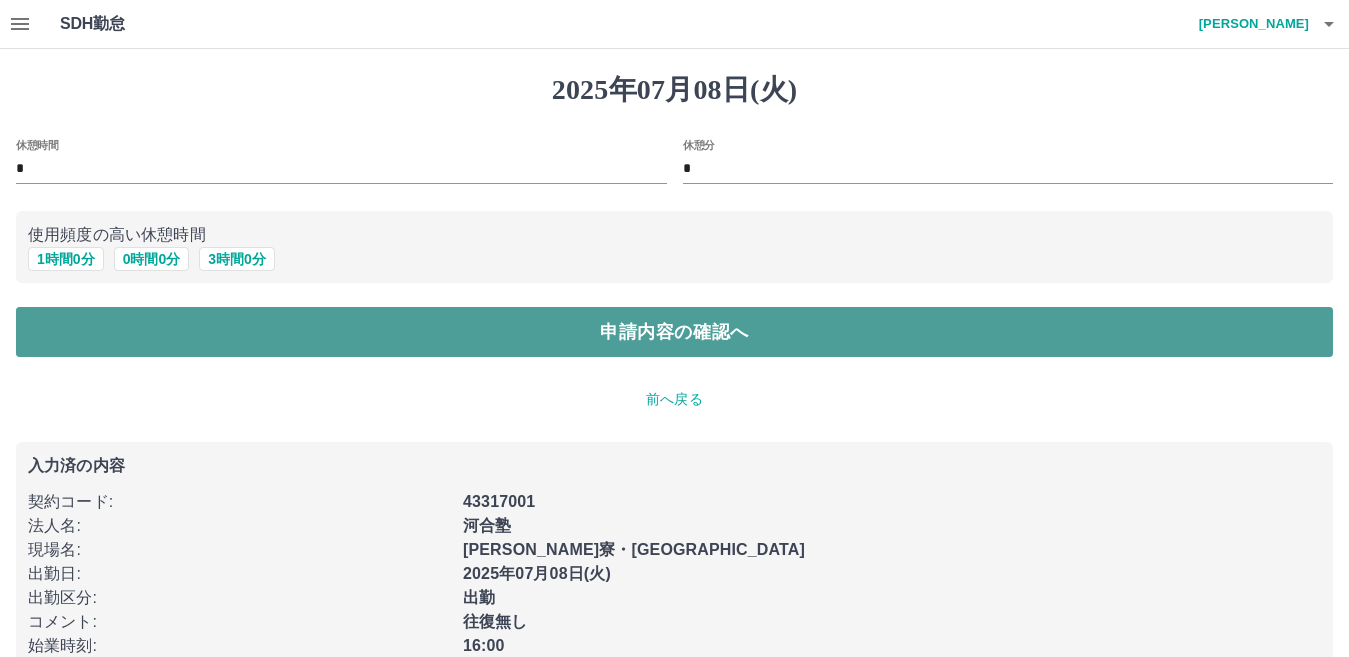 click on "申請内容の確認へ" at bounding box center (674, 332) 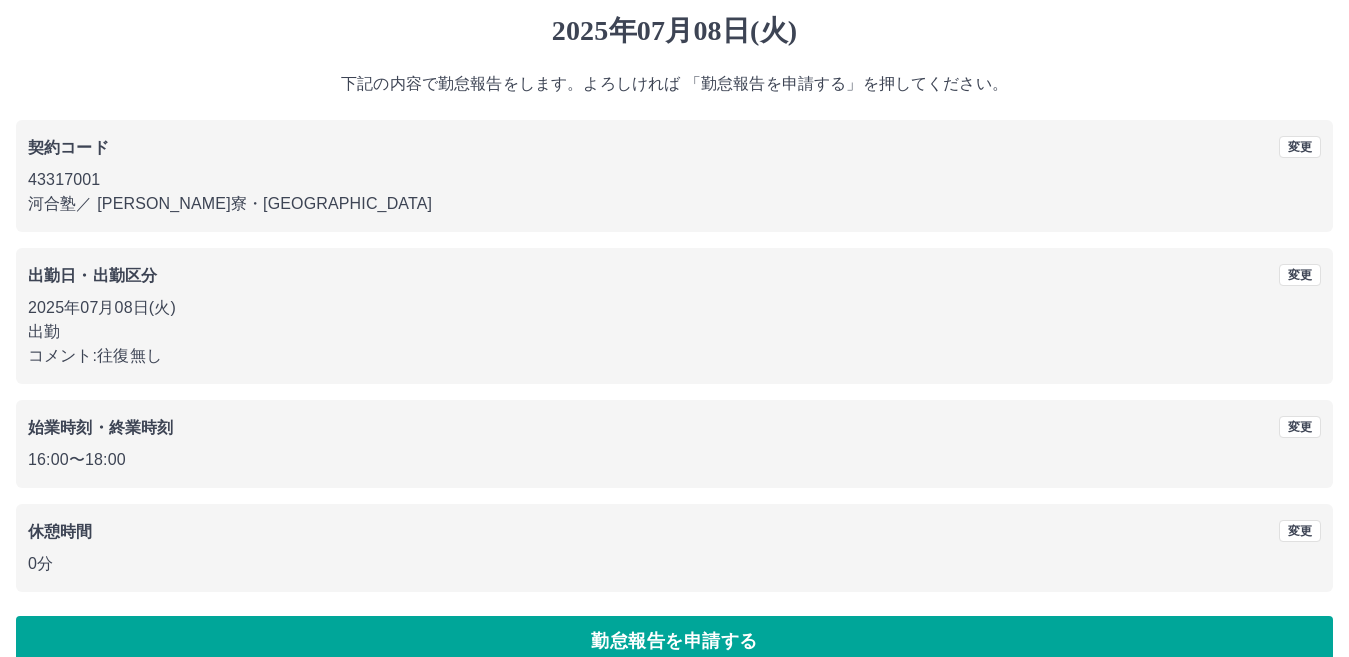 scroll, scrollTop: 92, scrollLeft: 0, axis: vertical 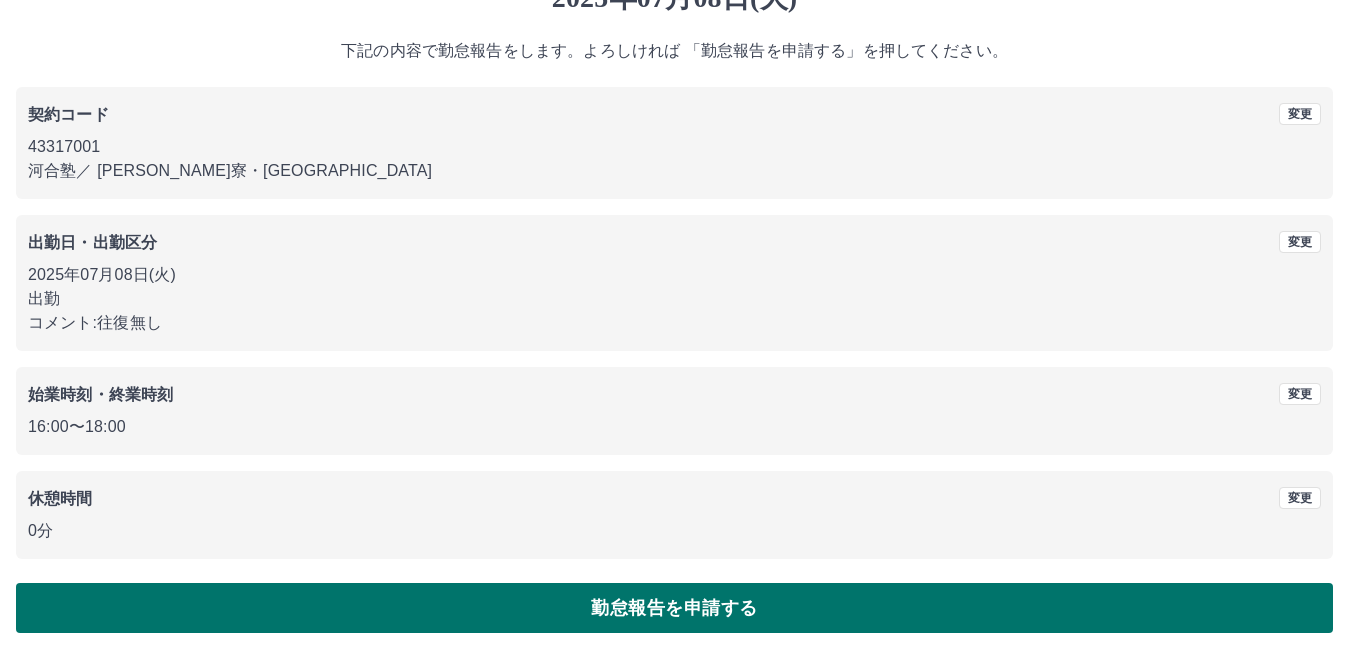 click on "勤怠報告を申請する" at bounding box center (674, 608) 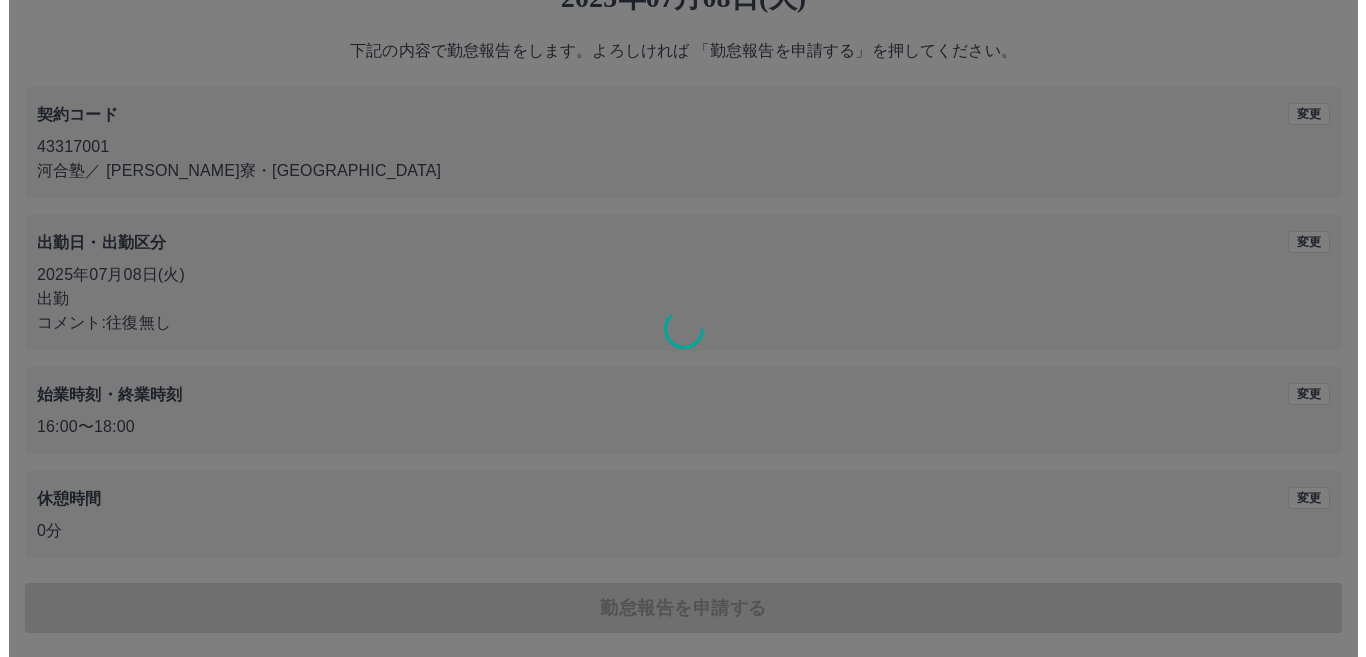 scroll, scrollTop: 0, scrollLeft: 0, axis: both 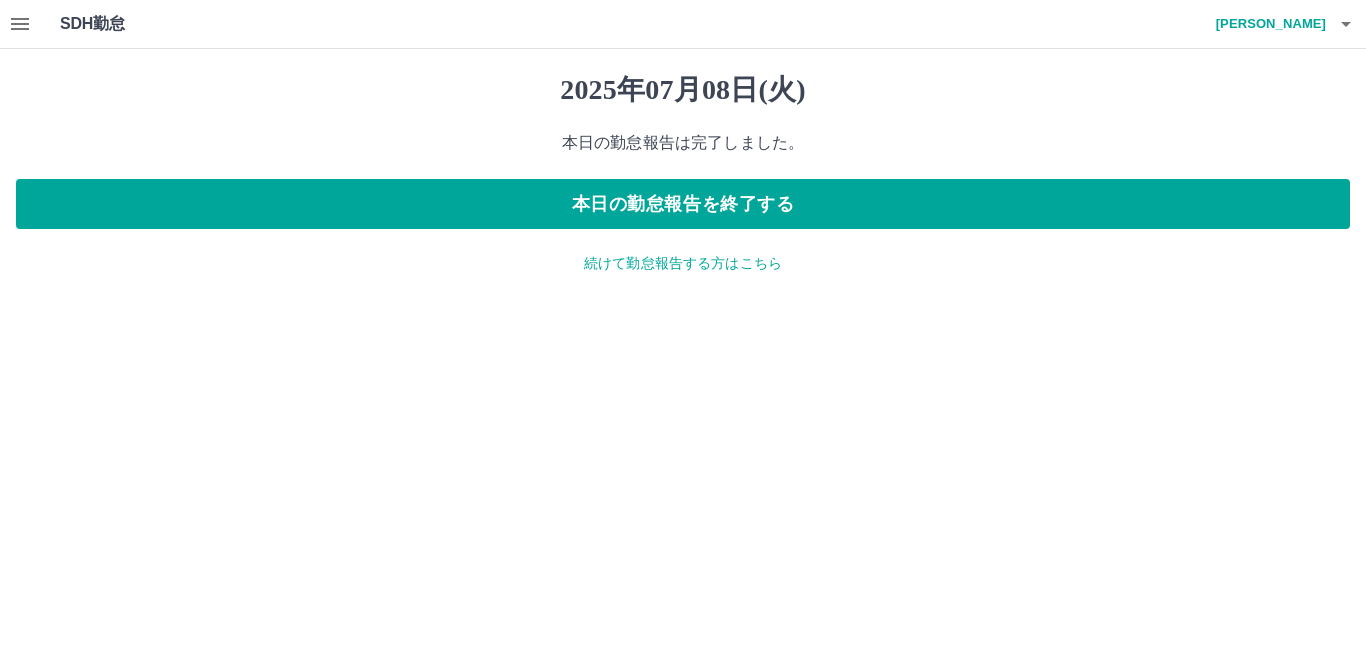 click on "続けて勤怠報告する方はこちら" at bounding box center [683, 263] 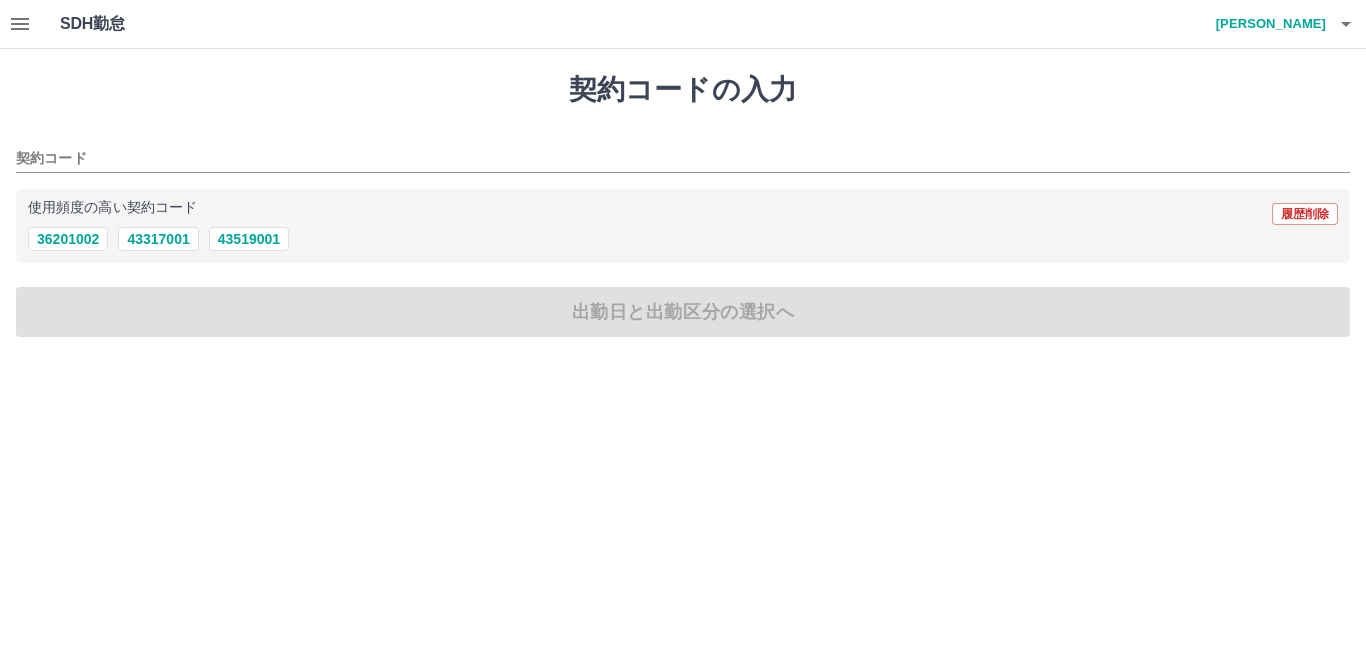 click on "契約コードの入力 契約コード 使用頻度の高い契約コード 履歴削除 36201002 43317001 43519001 出勤日と出勤区分の選択へ" at bounding box center [683, 205] 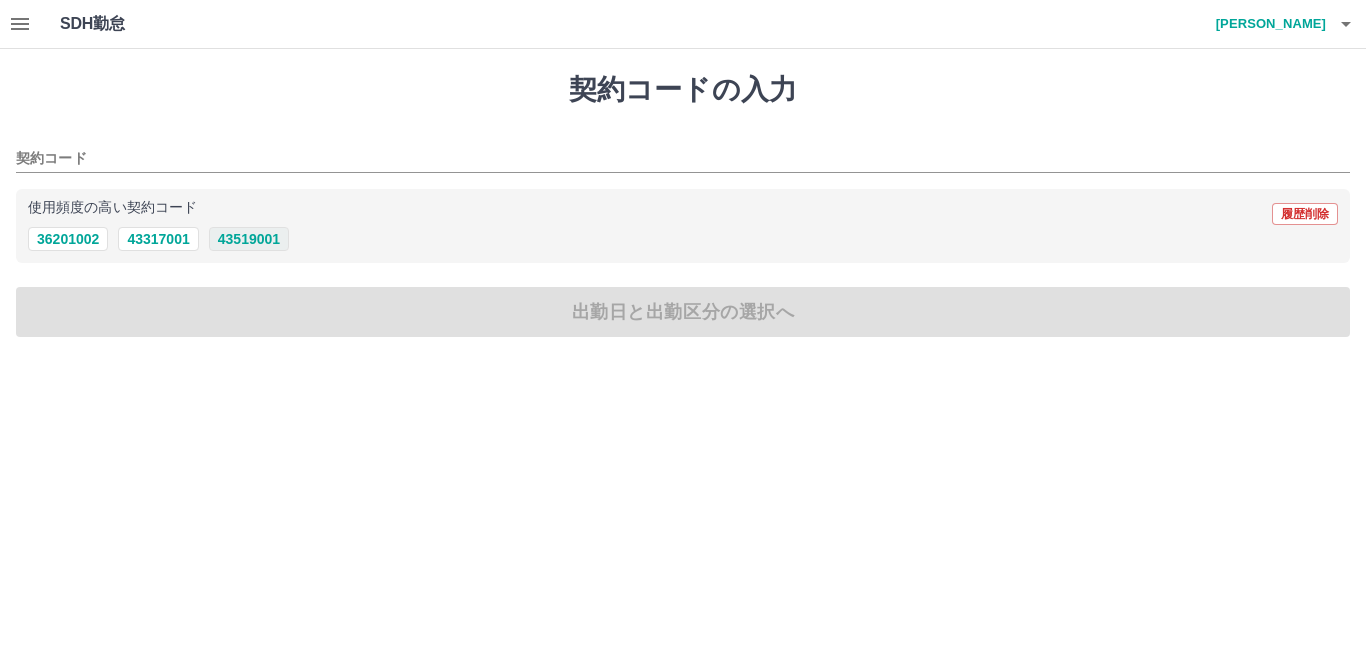 click on "43519001" at bounding box center (249, 239) 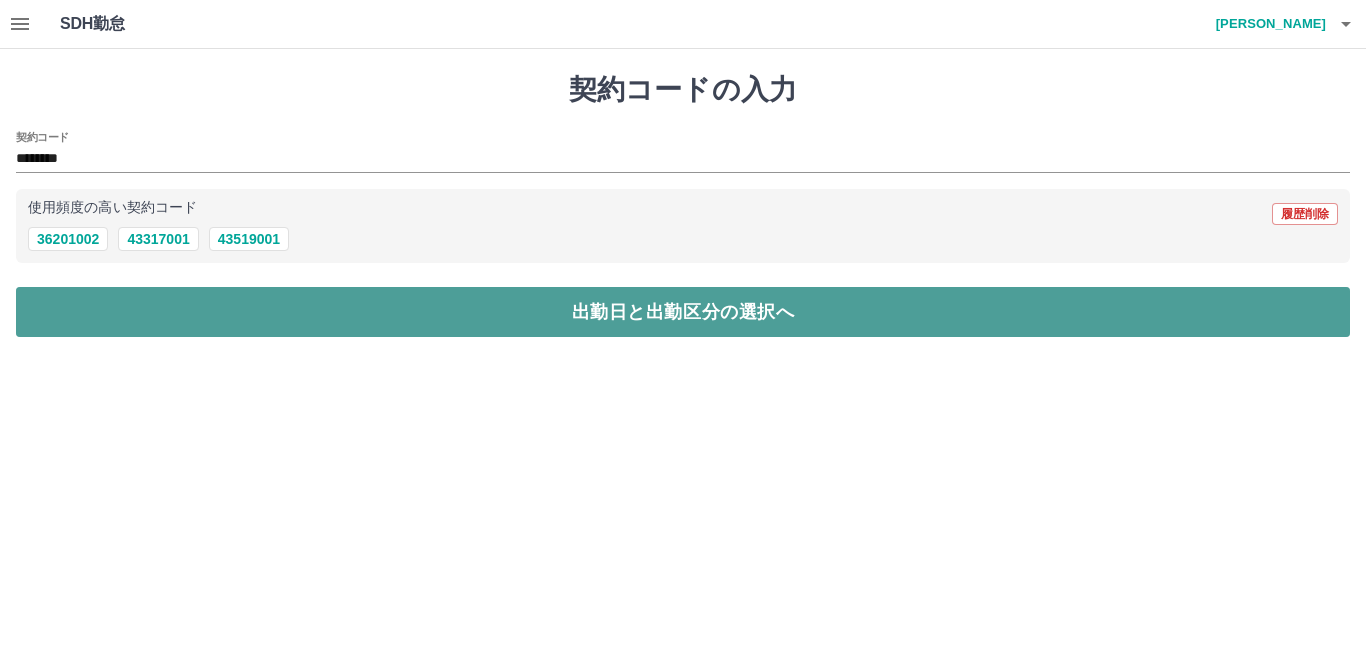 click on "出勤日と出勤区分の選択へ" at bounding box center (683, 312) 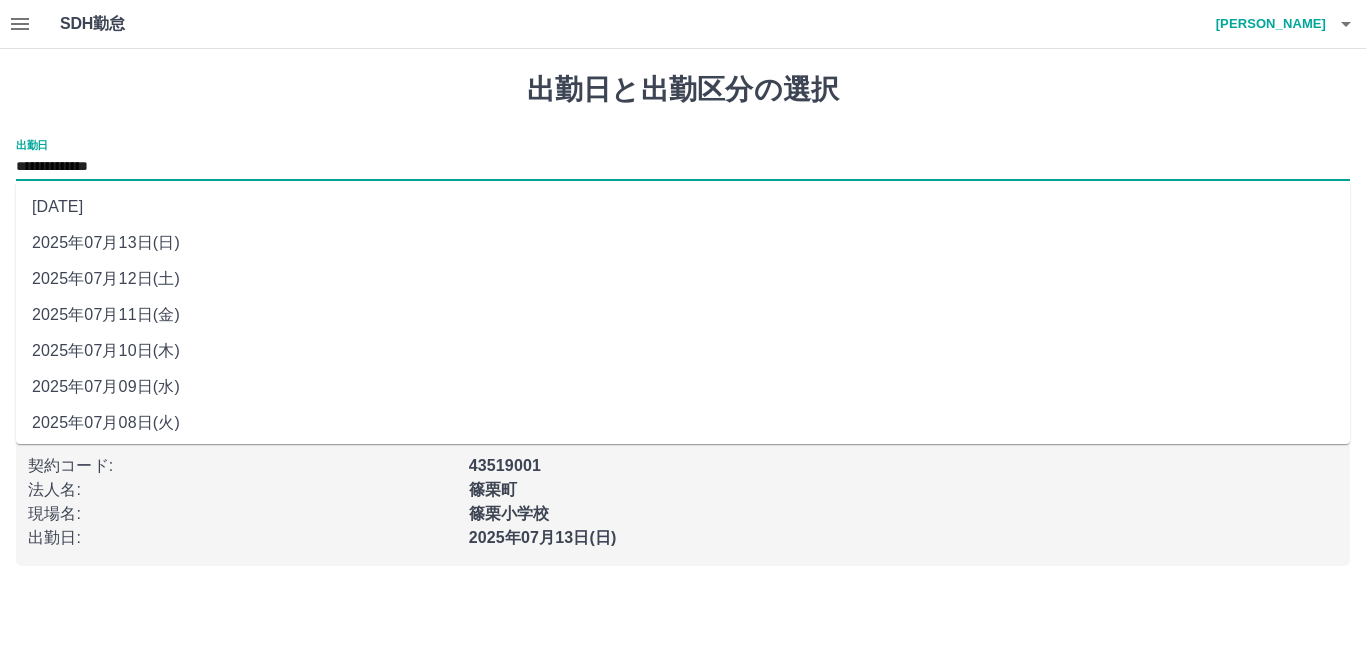 click on "**********" at bounding box center (683, 167) 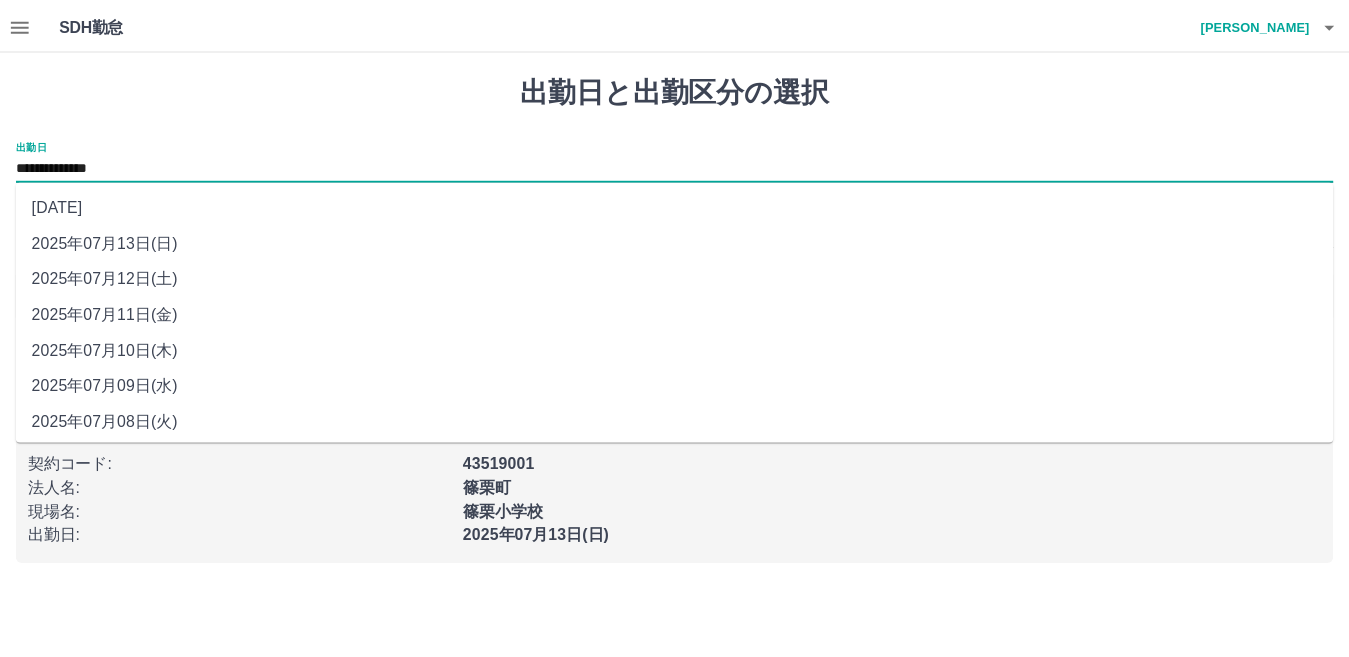 scroll, scrollTop: 77, scrollLeft: 0, axis: vertical 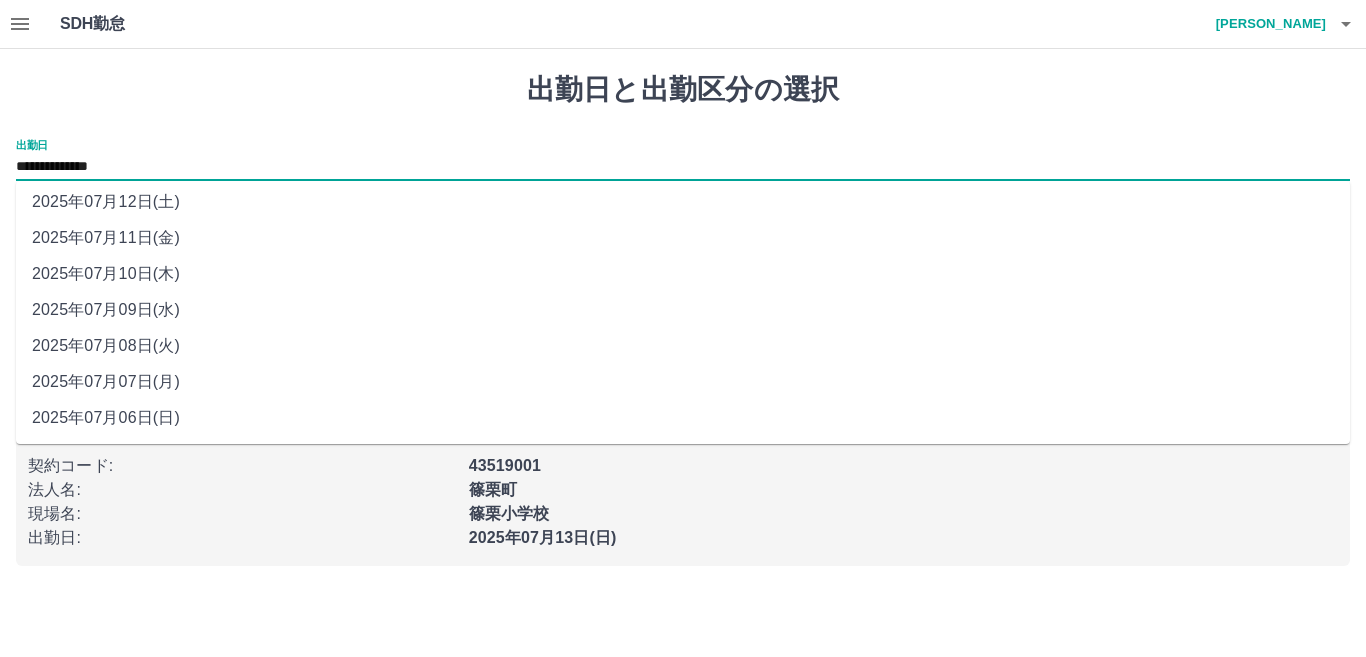 click on "2025年07月07日(月)" at bounding box center (683, 382) 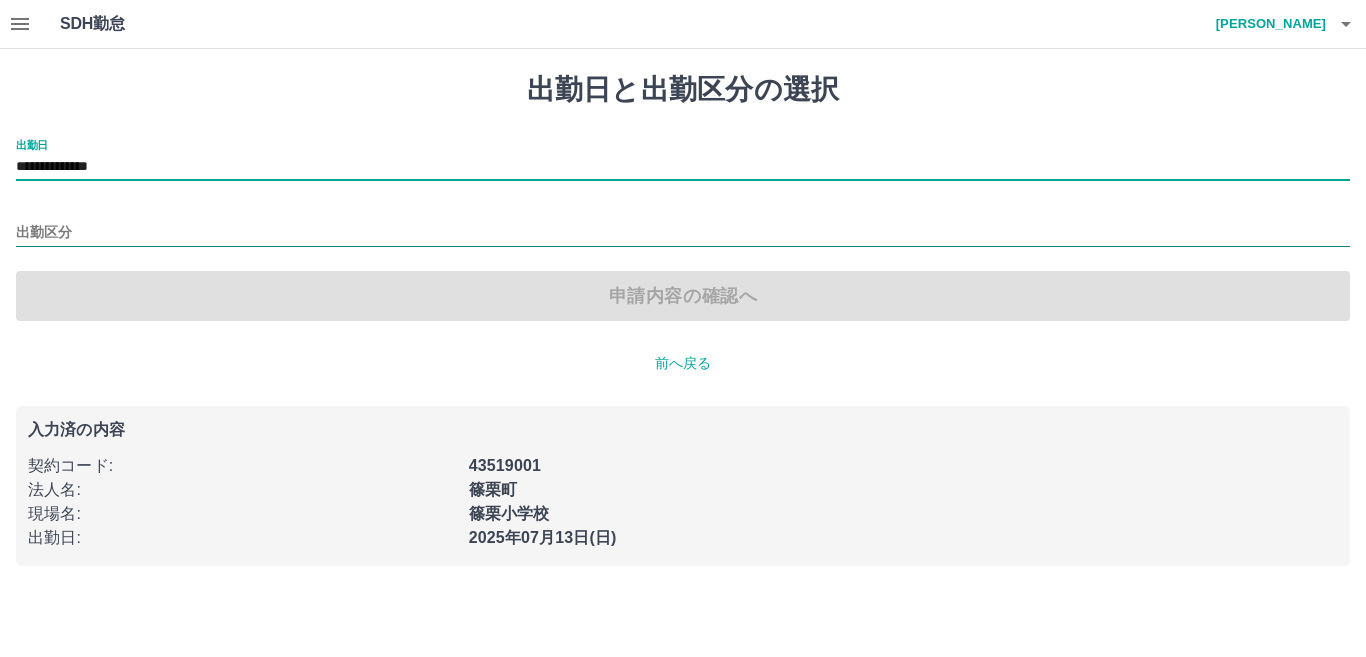click on "出勤区分" at bounding box center (683, 233) 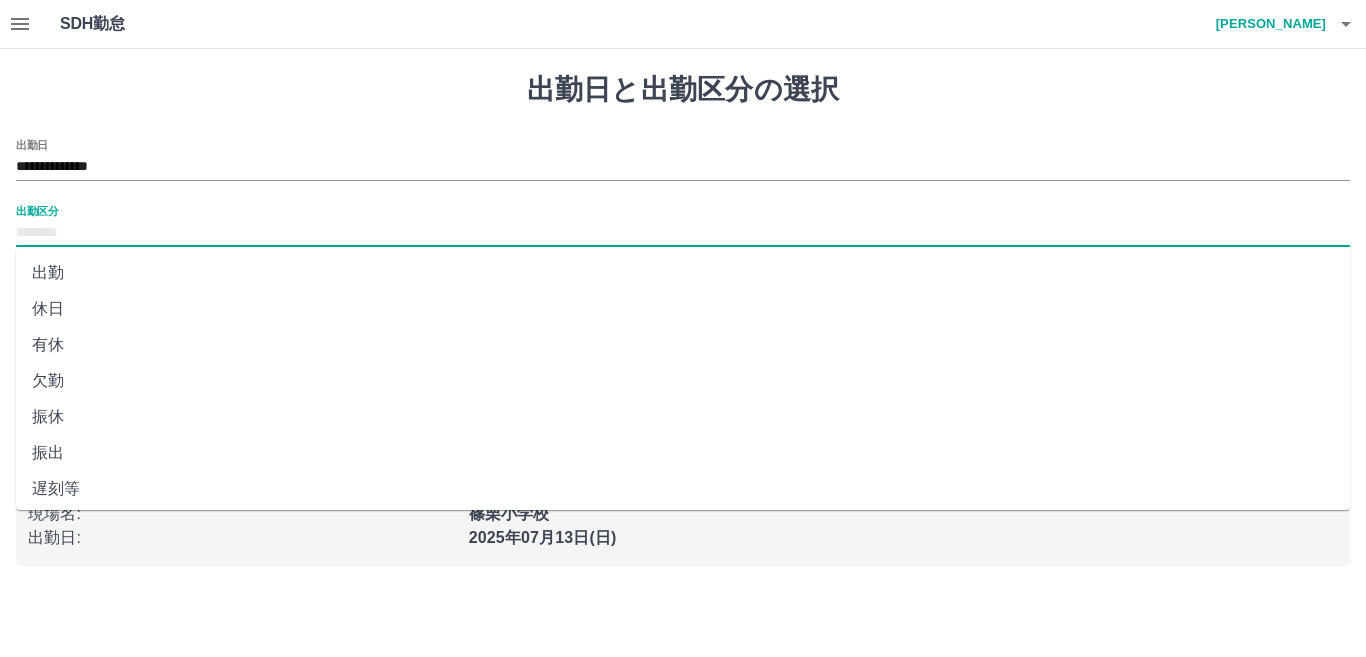 click on "出勤" at bounding box center [683, 273] 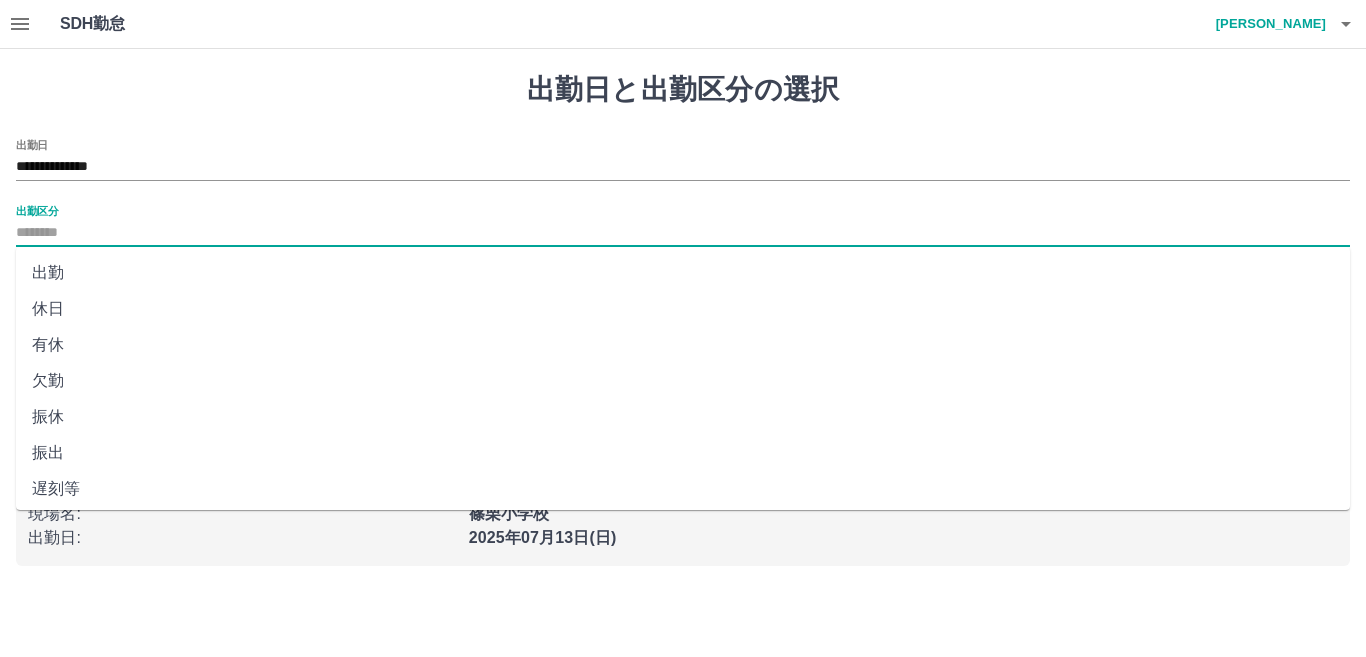 type on "**" 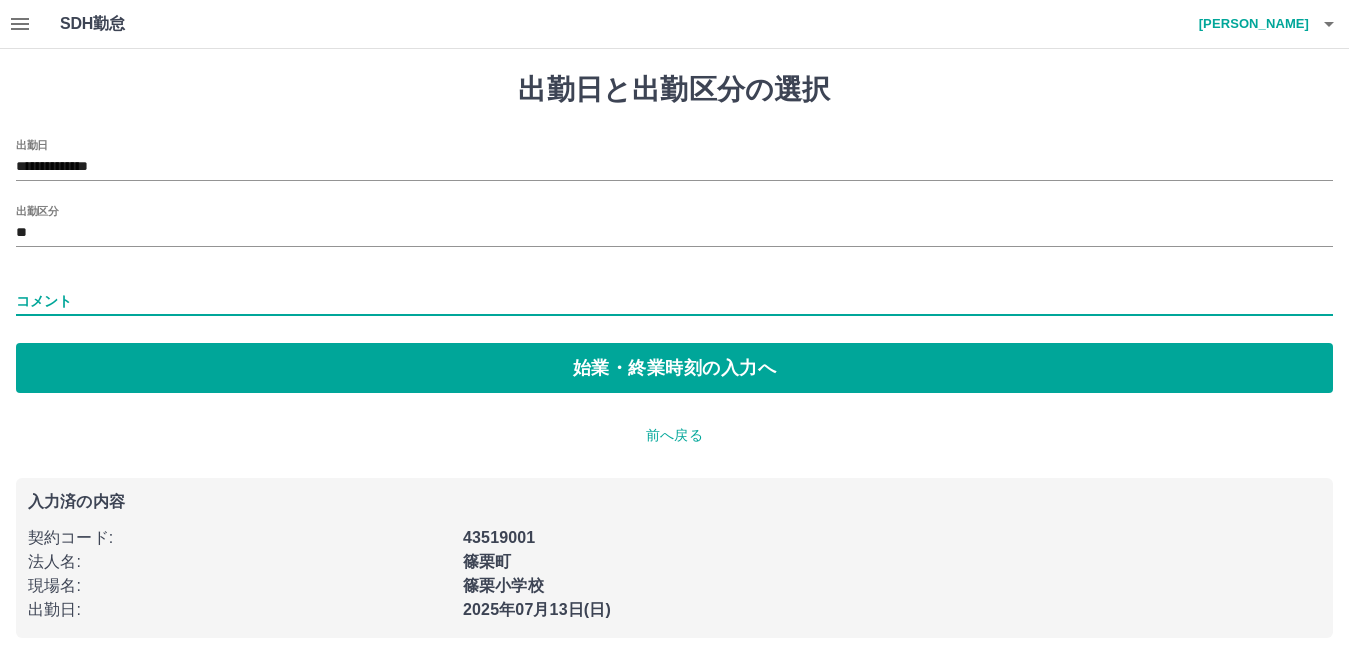 click on "コメント" at bounding box center [674, 301] 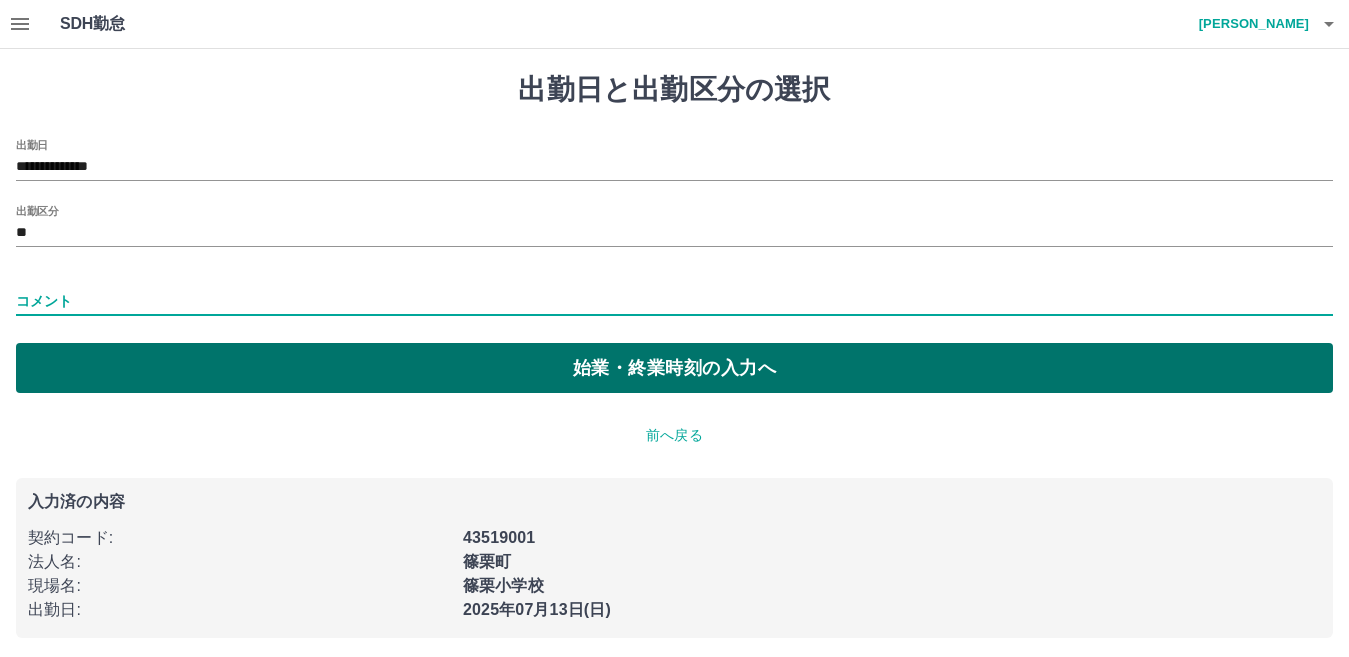 type on "****" 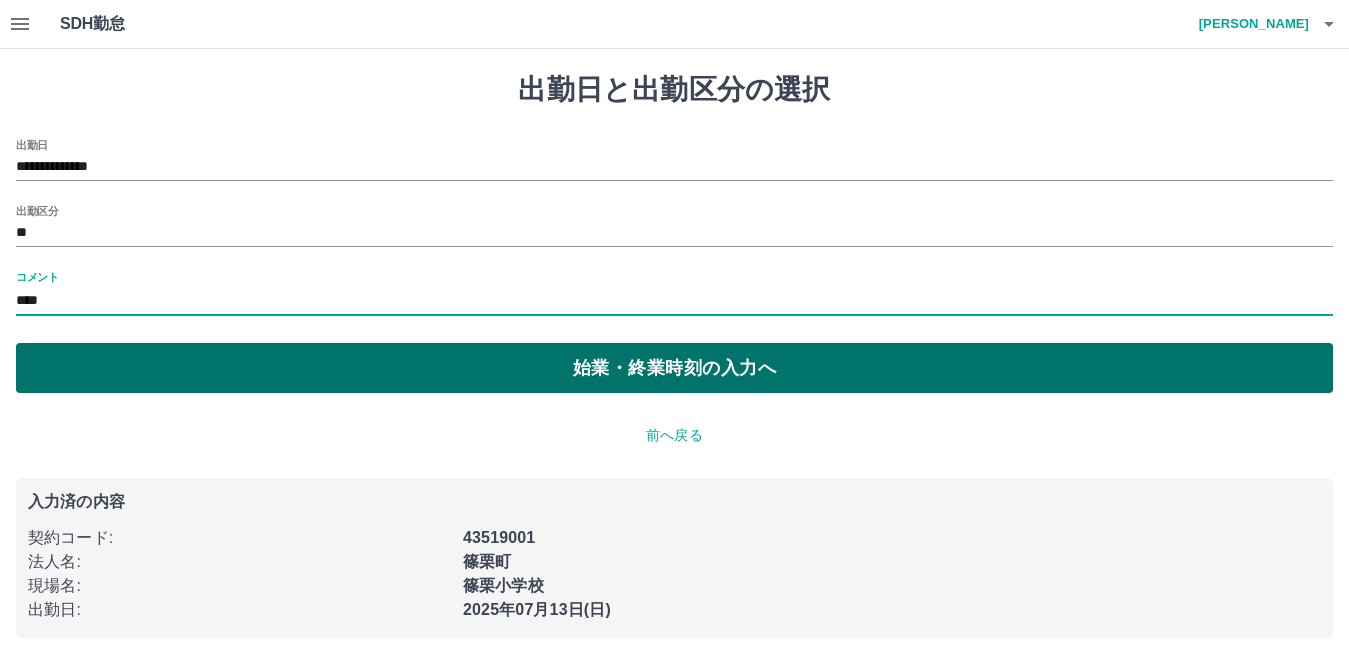 click on "始業・終業時刻の入力へ" at bounding box center [674, 368] 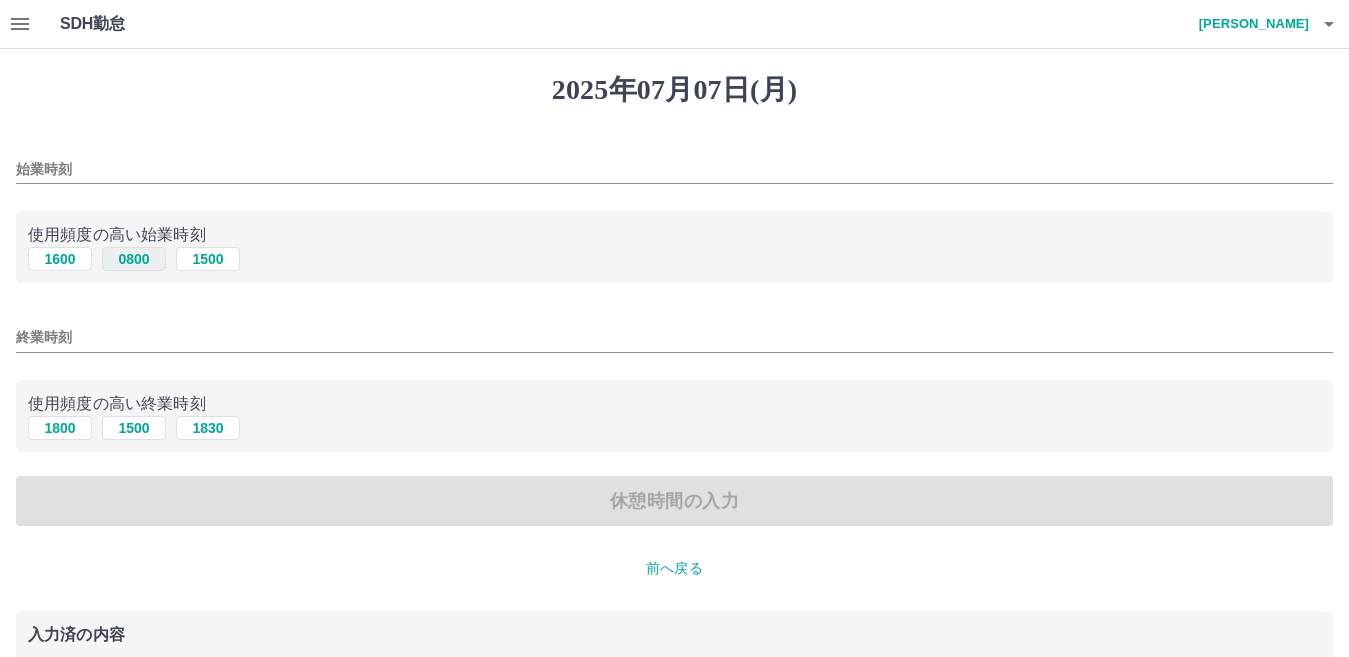 click on "0800" at bounding box center (134, 259) 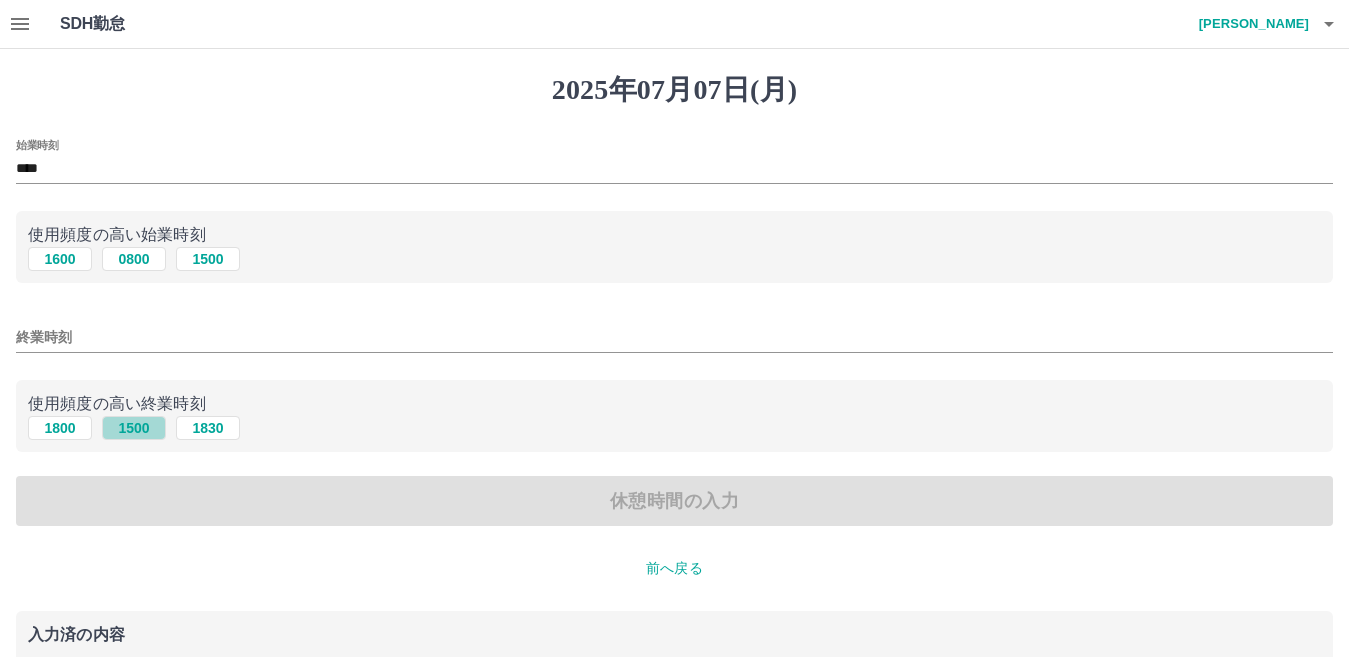 click on "1500" at bounding box center [134, 428] 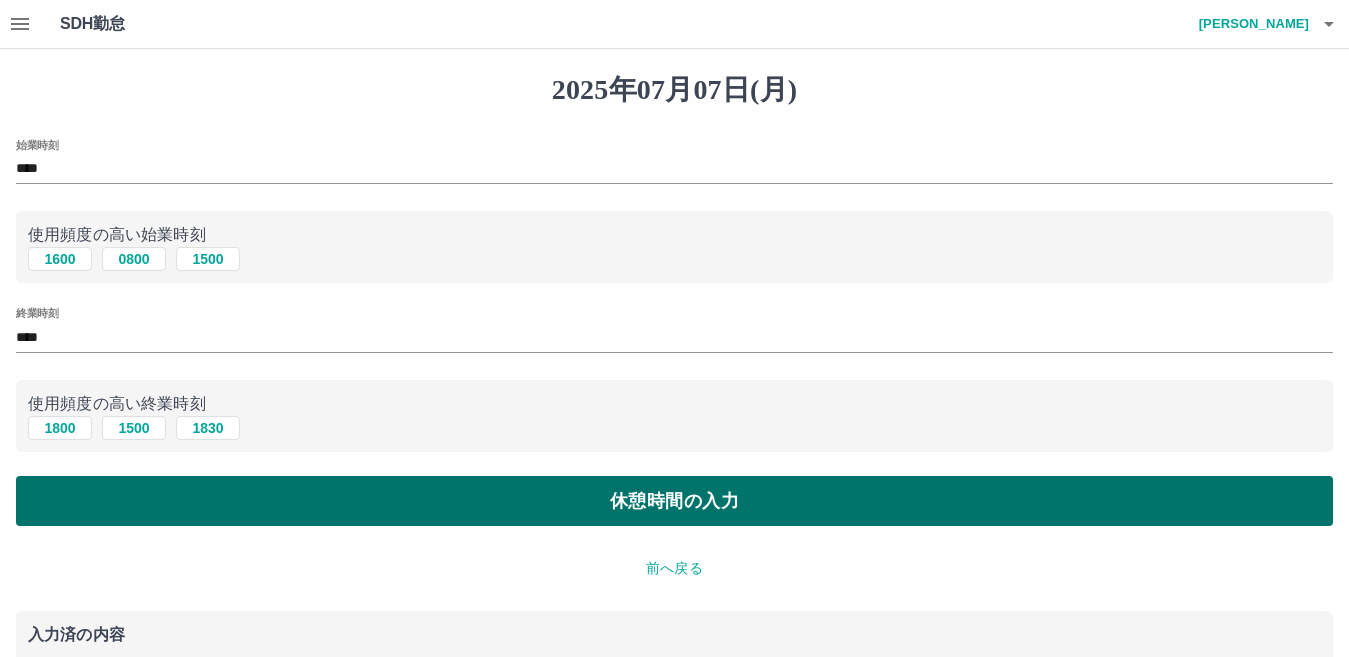 click on "休憩時間の入力" at bounding box center [674, 501] 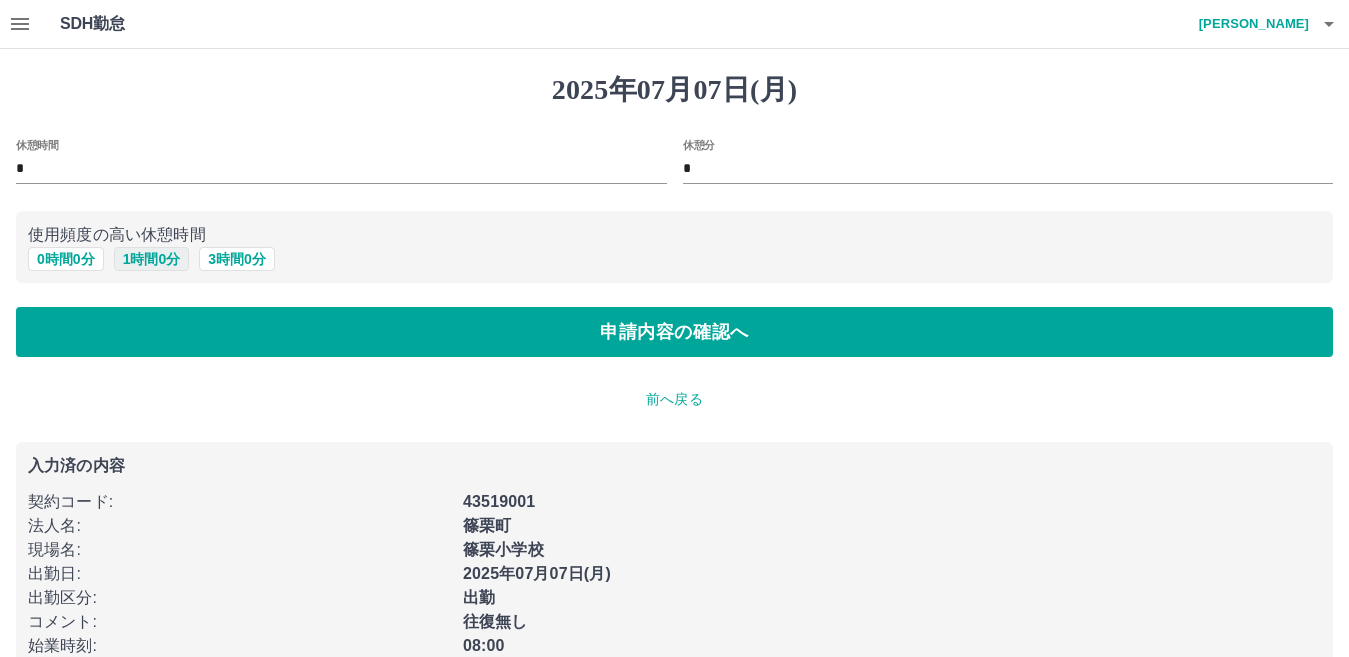 click on "1 時間 0 分" at bounding box center (152, 259) 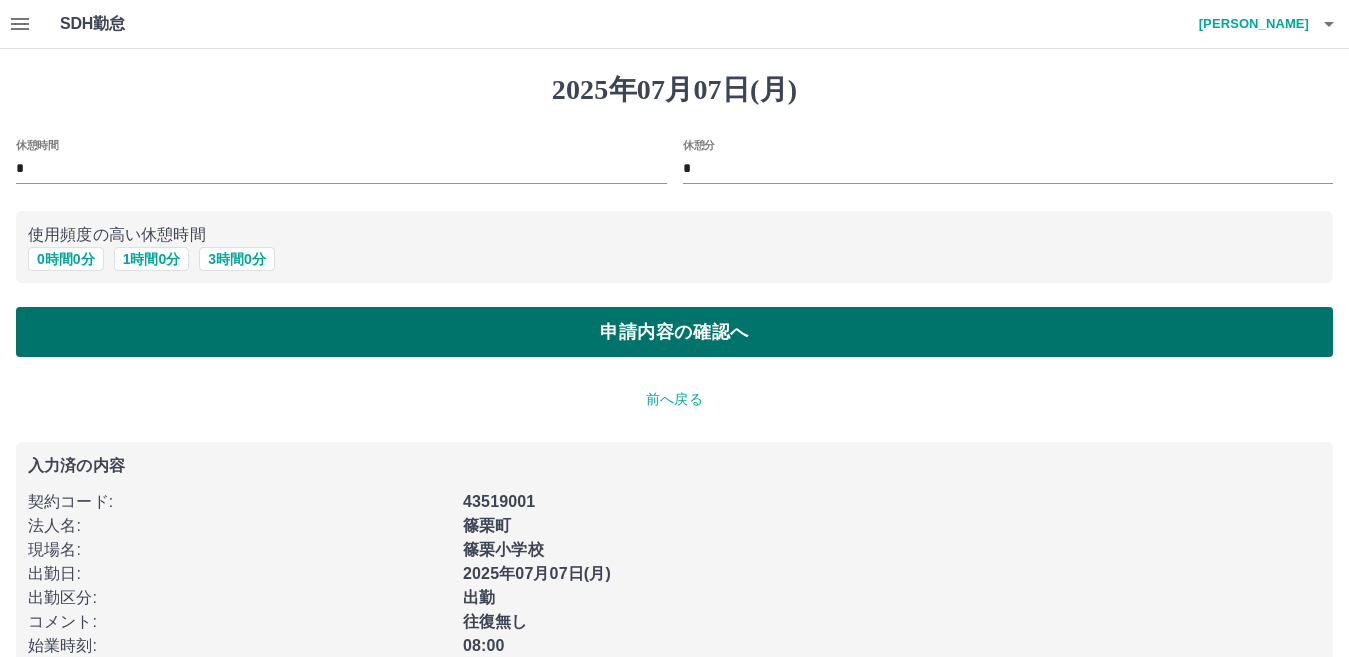 click on "申請内容の確認へ" at bounding box center [674, 332] 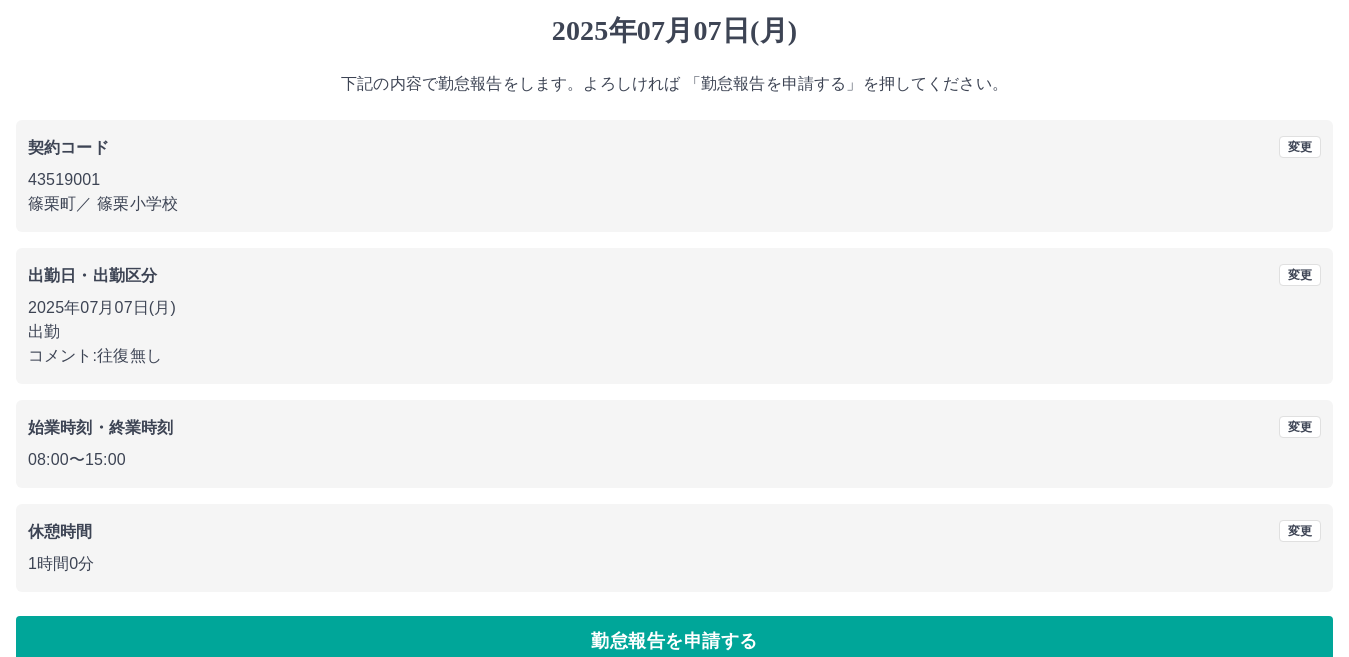 scroll, scrollTop: 92, scrollLeft: 0, axis: vertical 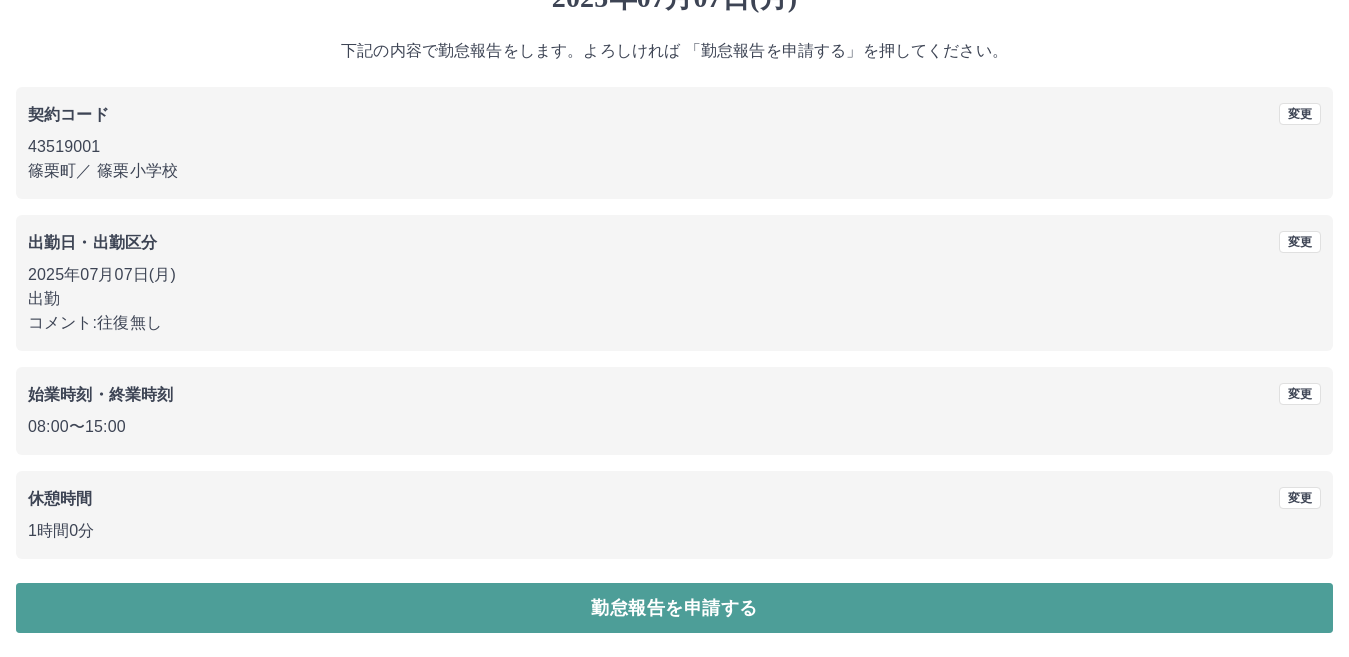click on "勤怠報告を申請する" at bounding box center [674, 608] 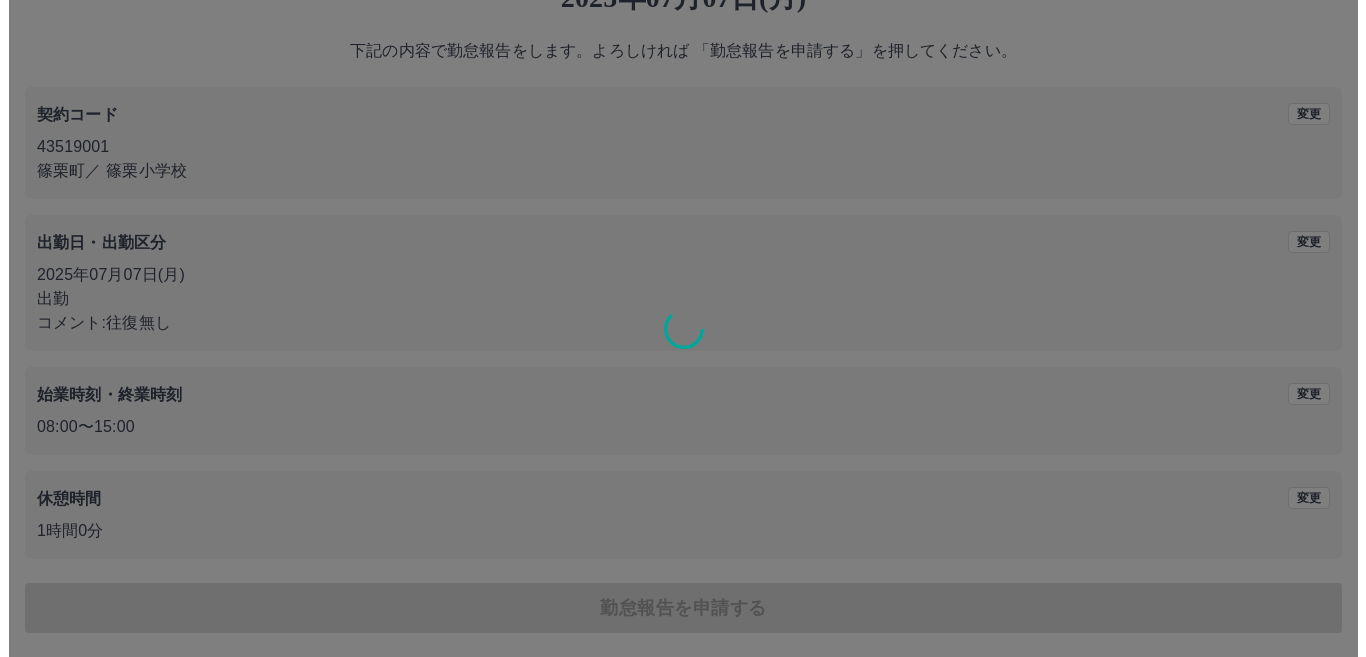 scroll, scrollTop: 0, scrollLeft: 0, axis: both 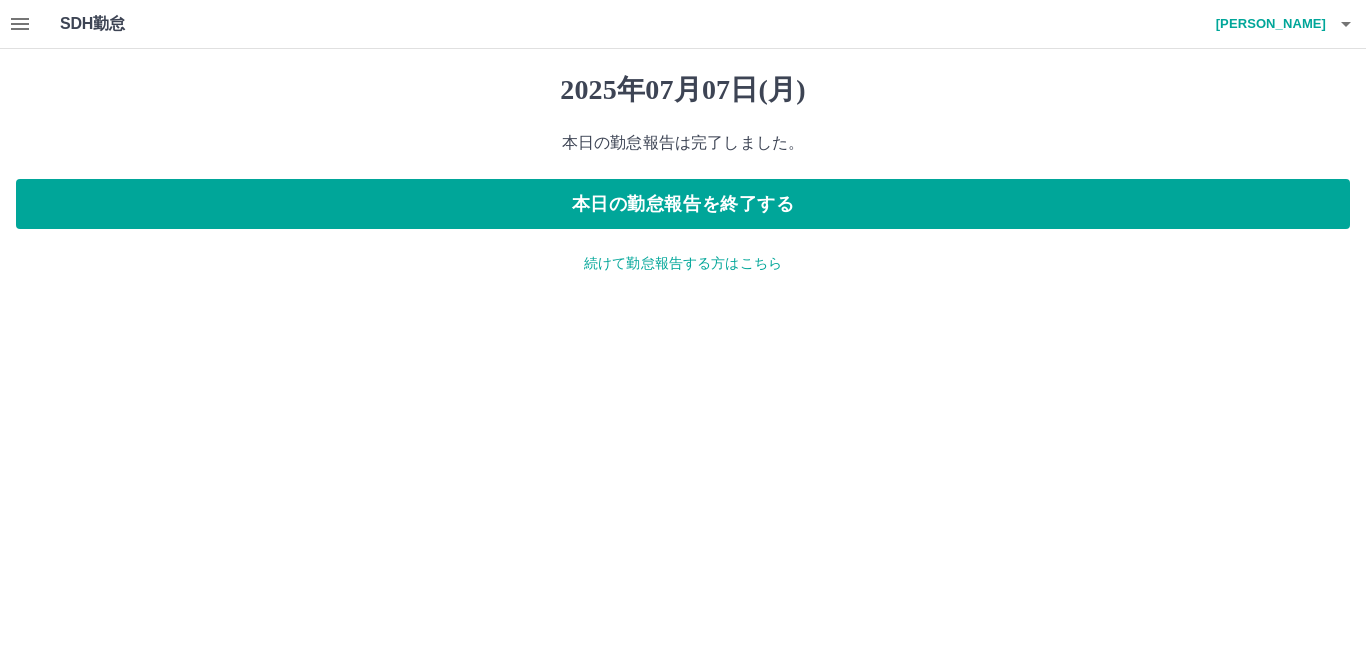 click on "続けて勤怠報告する方はこちら" at bounding box center [683, 263] 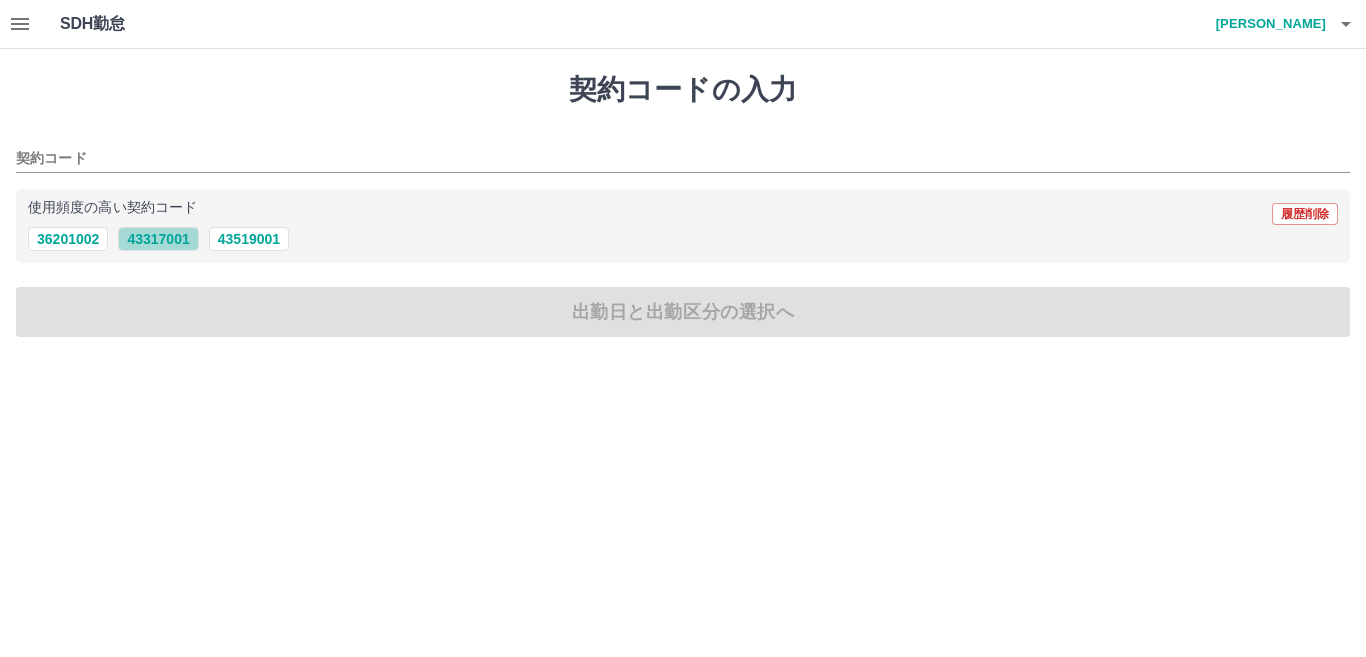 click on "43317001" at bounding box center [158, 239] 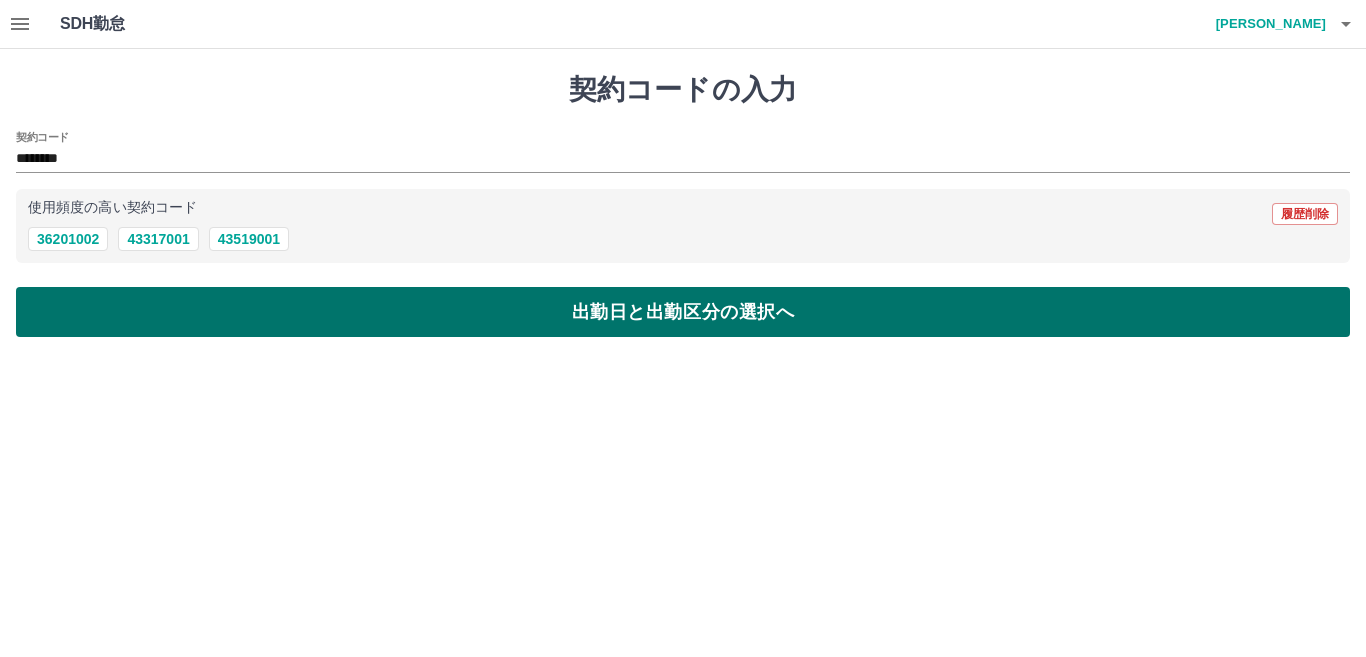 click on "出勤日と出勤区分の選択へ" at bounding box center [683, 312] 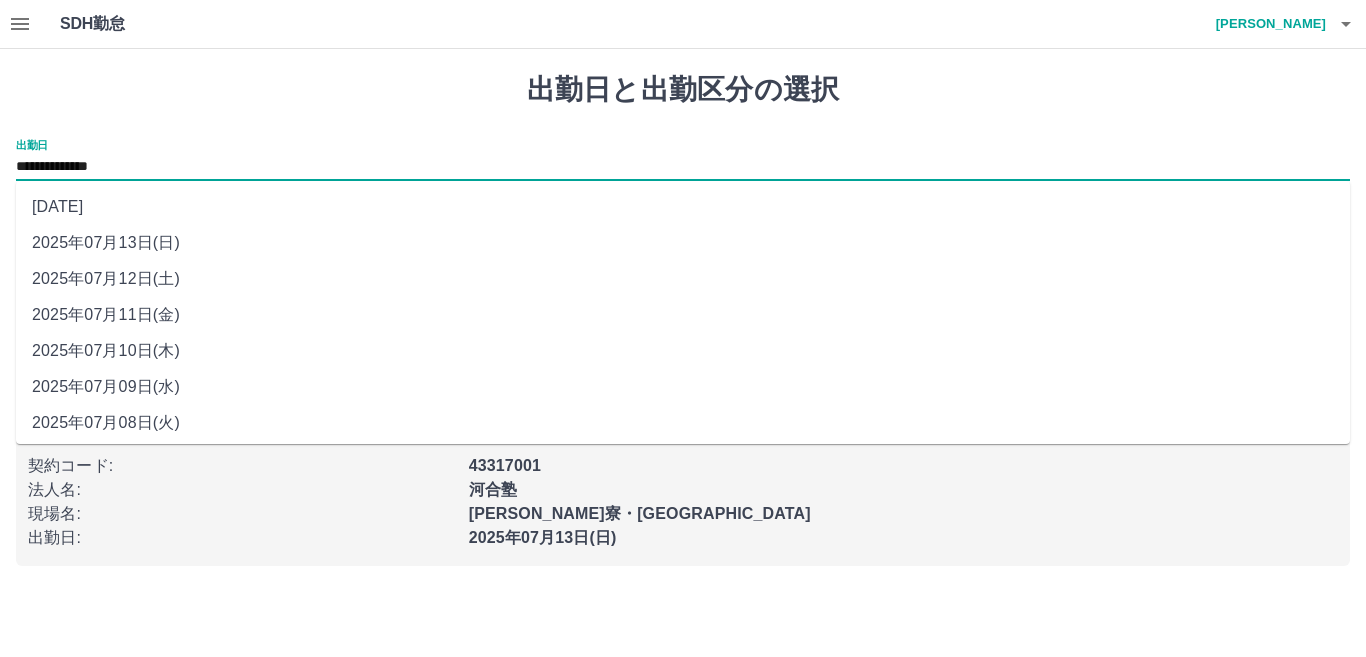 click on "**********" at bounding box center [683, 167] 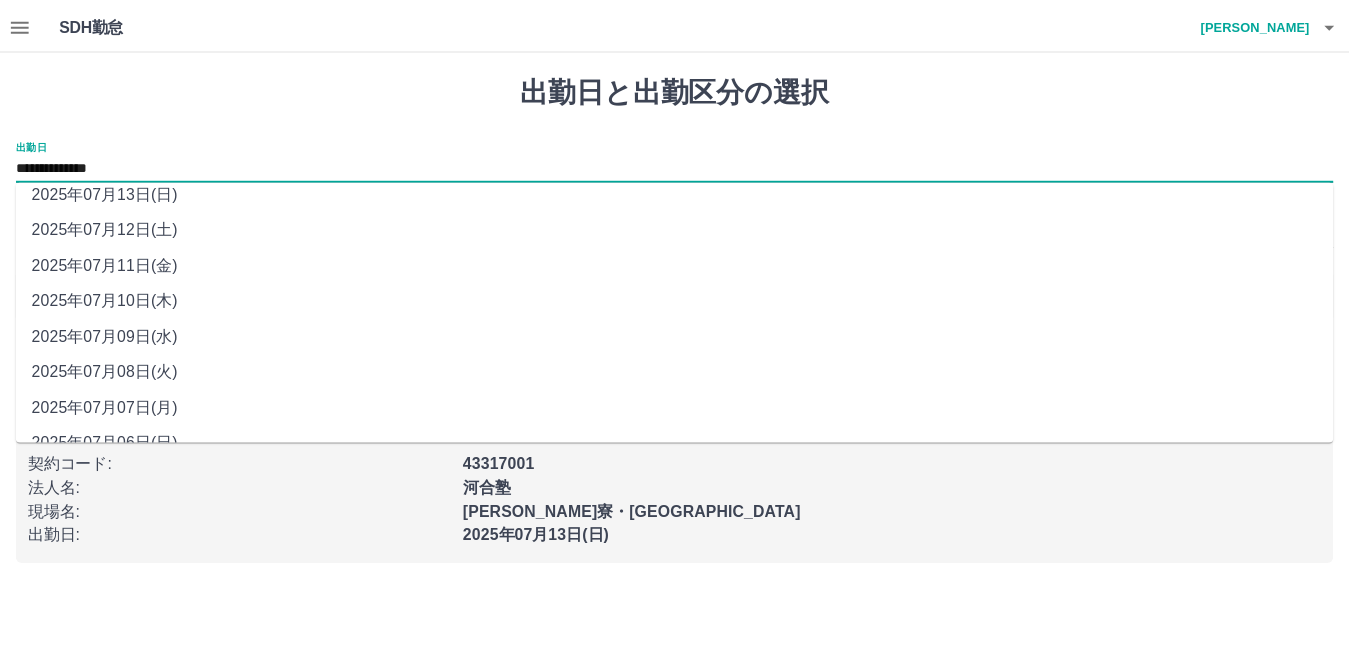 scroll, scrollTop: 77, scrollLeft: 0, axis: vertical 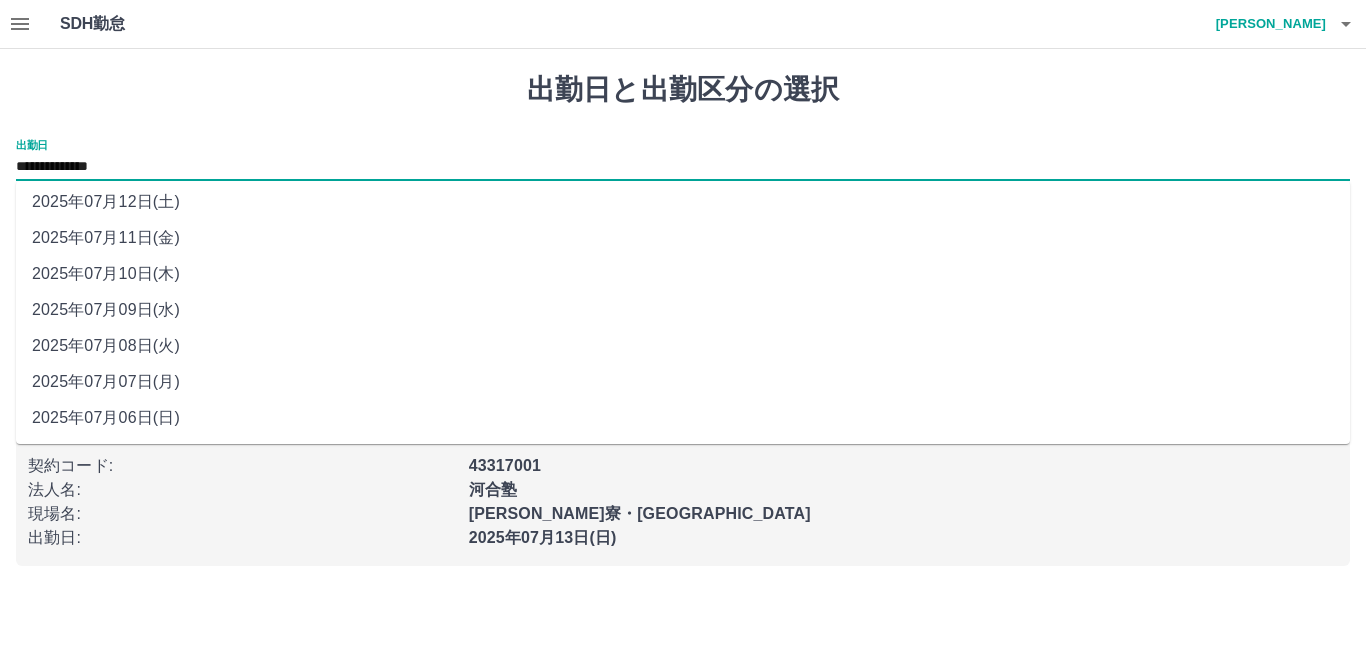 click on "2025年07月07日(月)" at bounding box center [683, 382] 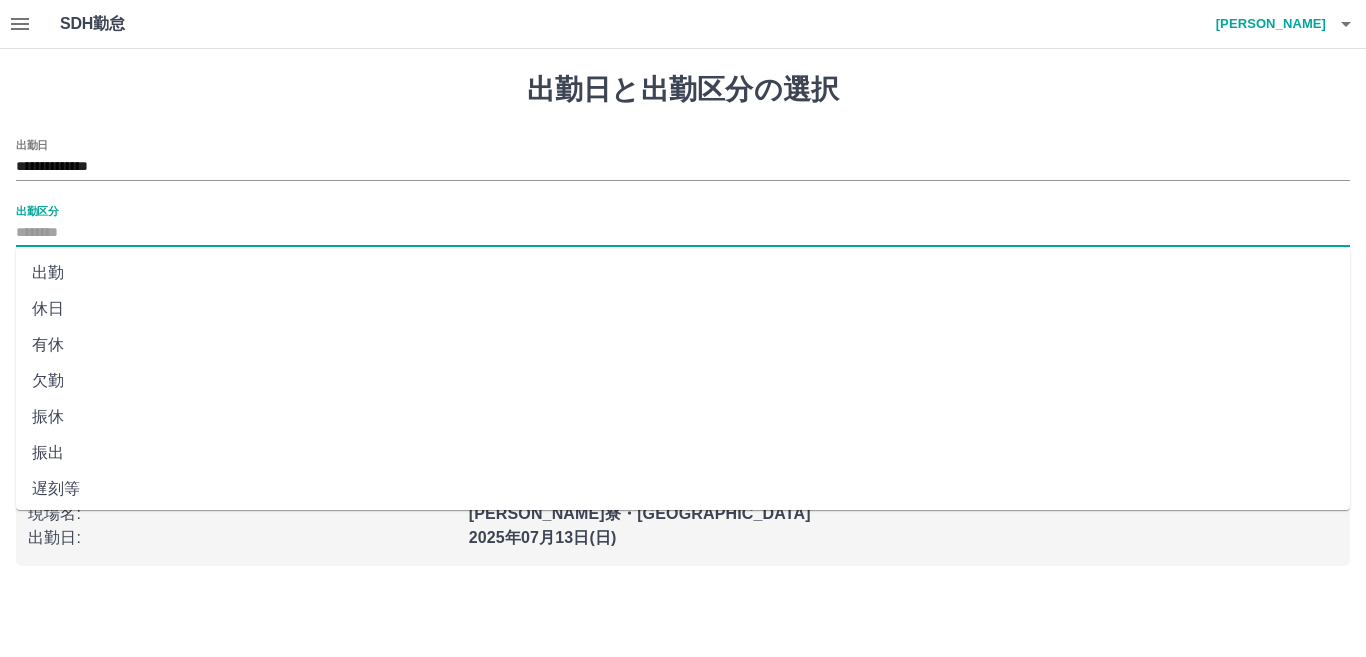 click on "出勤区分" at bounding box center (683, 233) 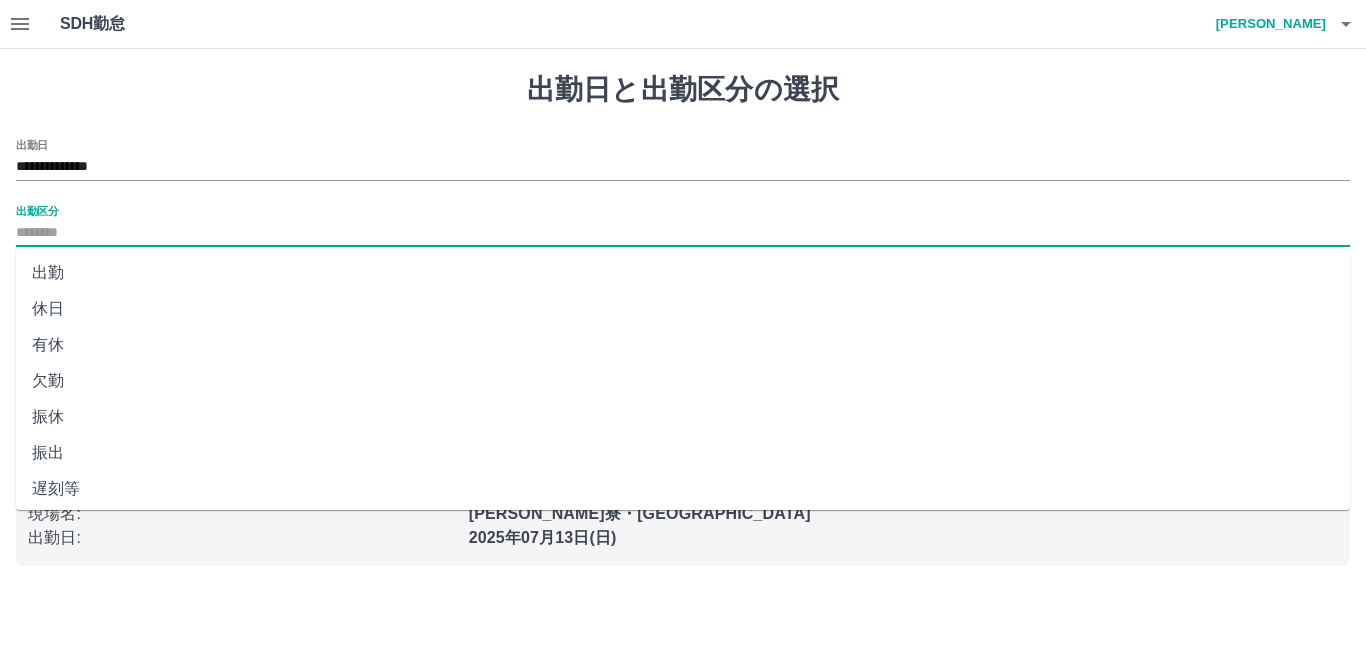 click on "出勤" at bounding box center (683, 273) 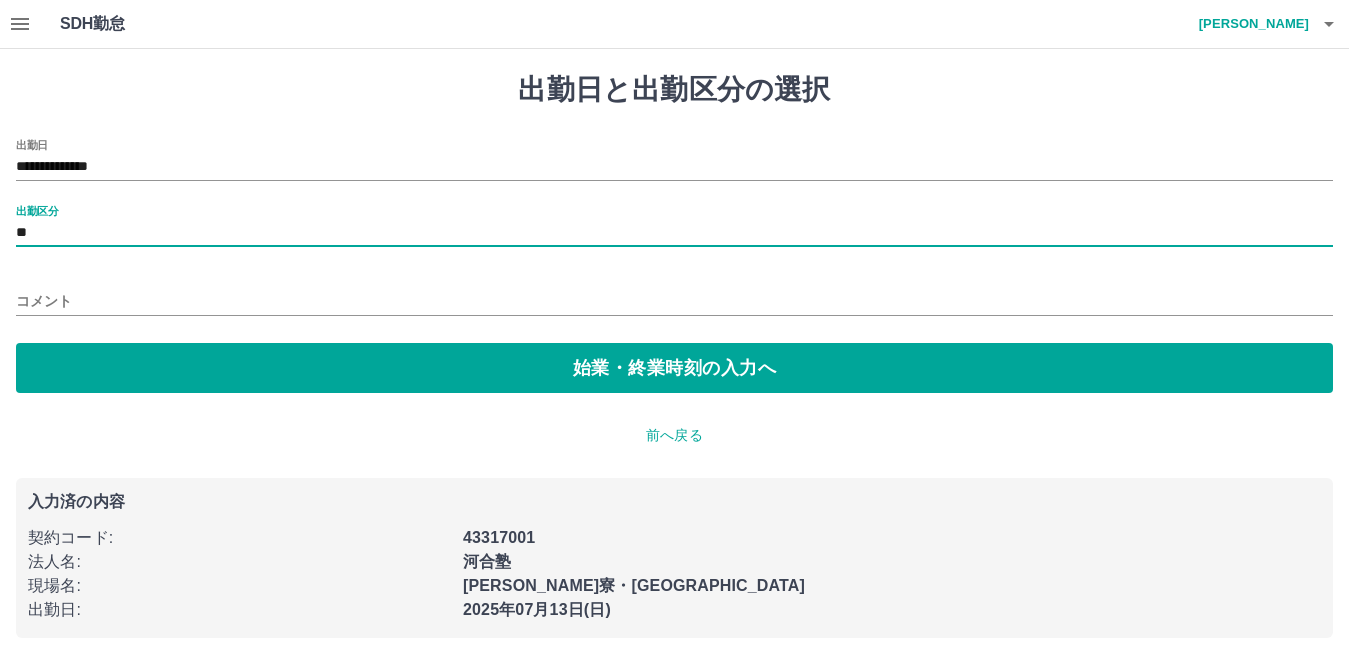 click on "コメント" at bounding box center (674, 301) 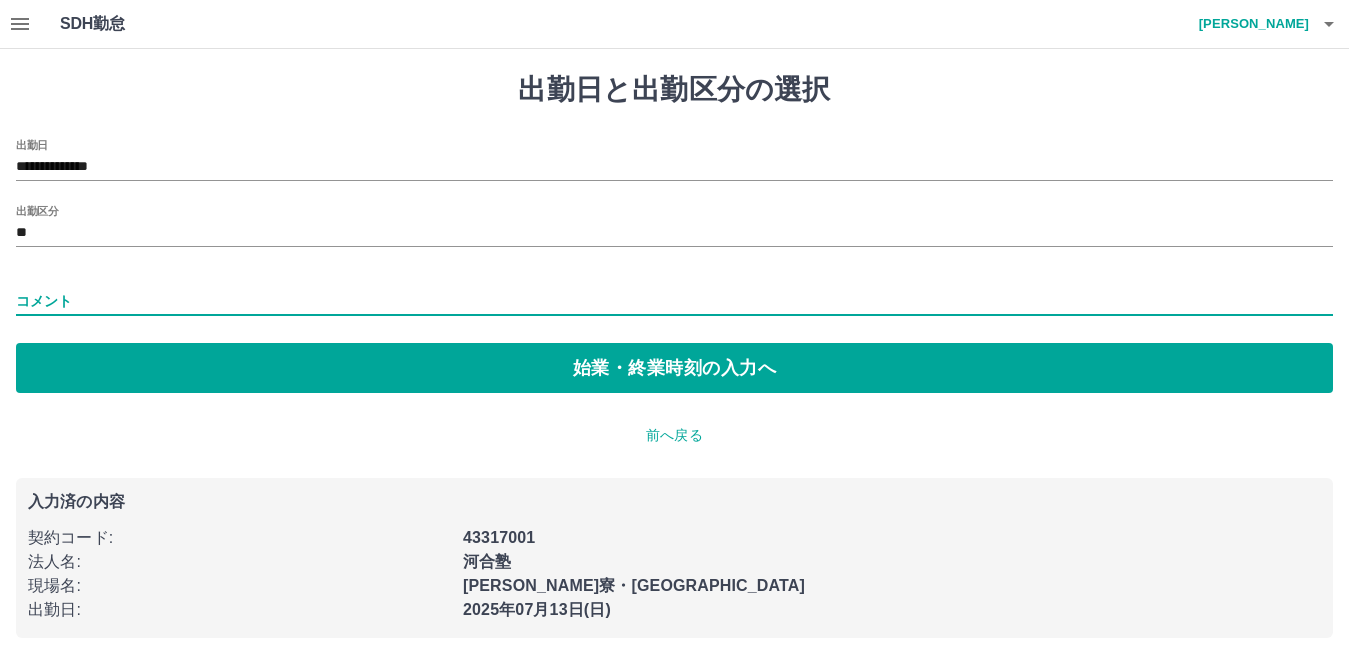 type on "****" 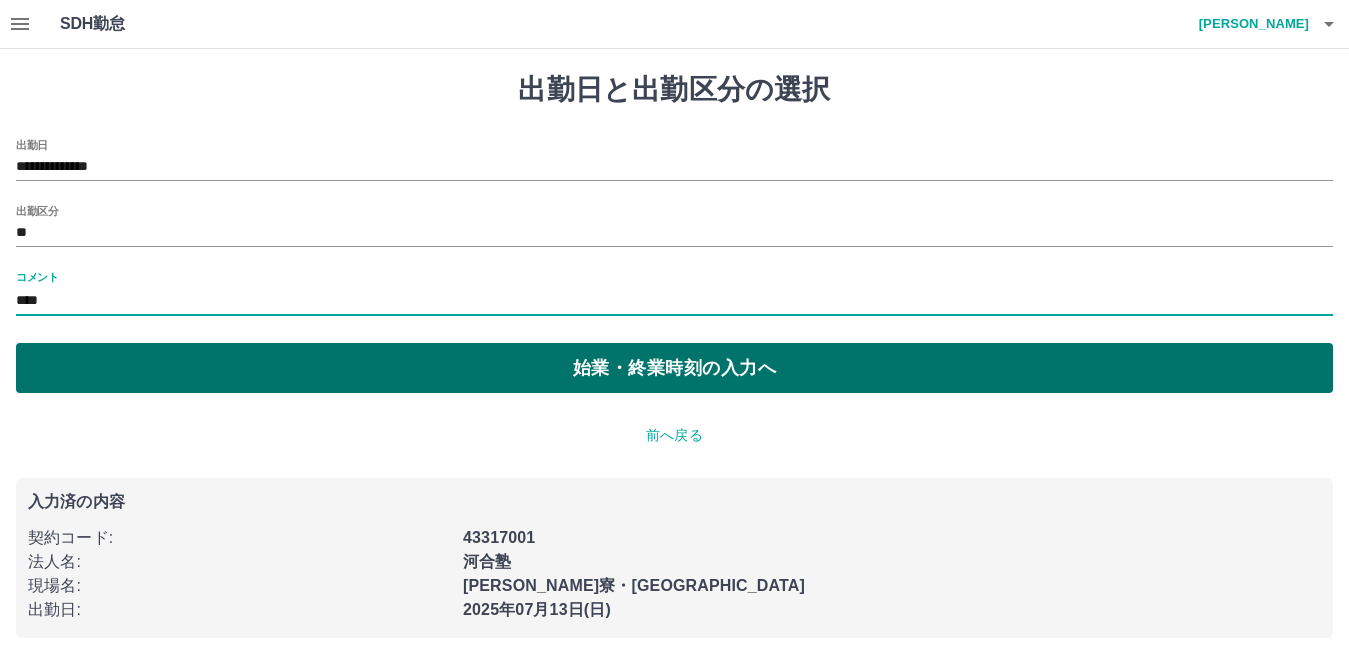 click on "始業・終業時刻の入力へ" at bounding box center [674, 368] 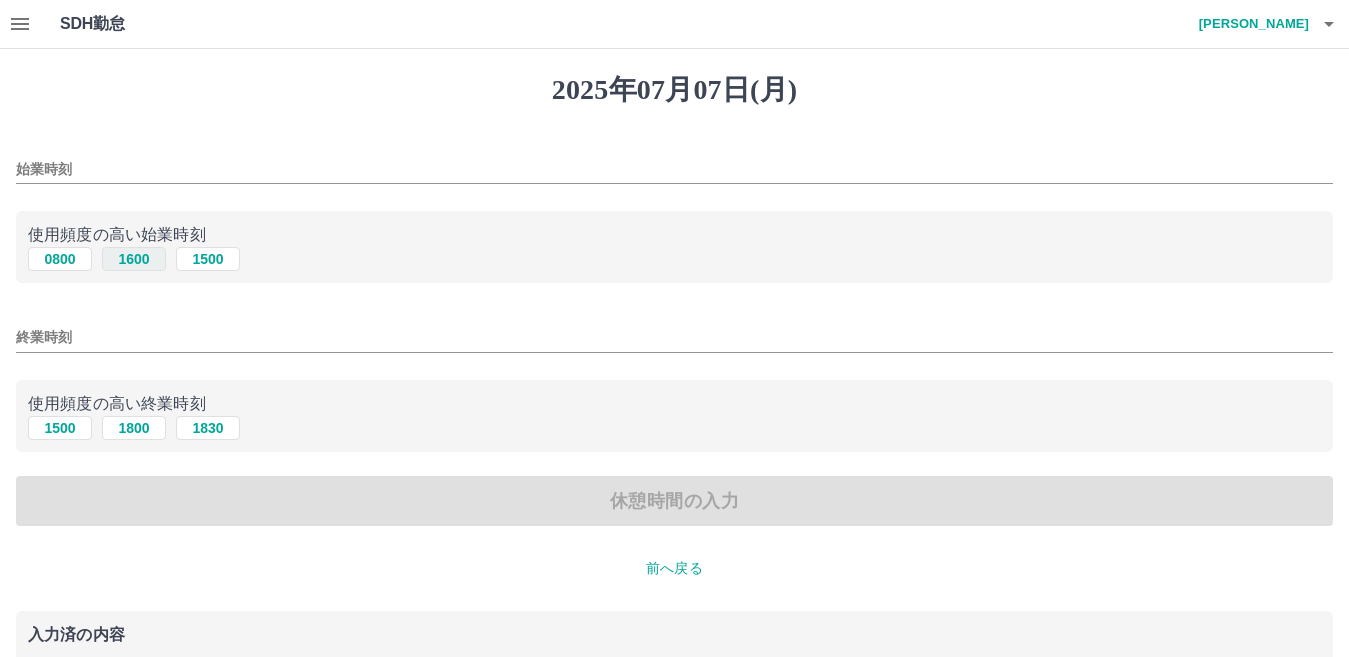 click on "1600" at bounding box center (134, 259) 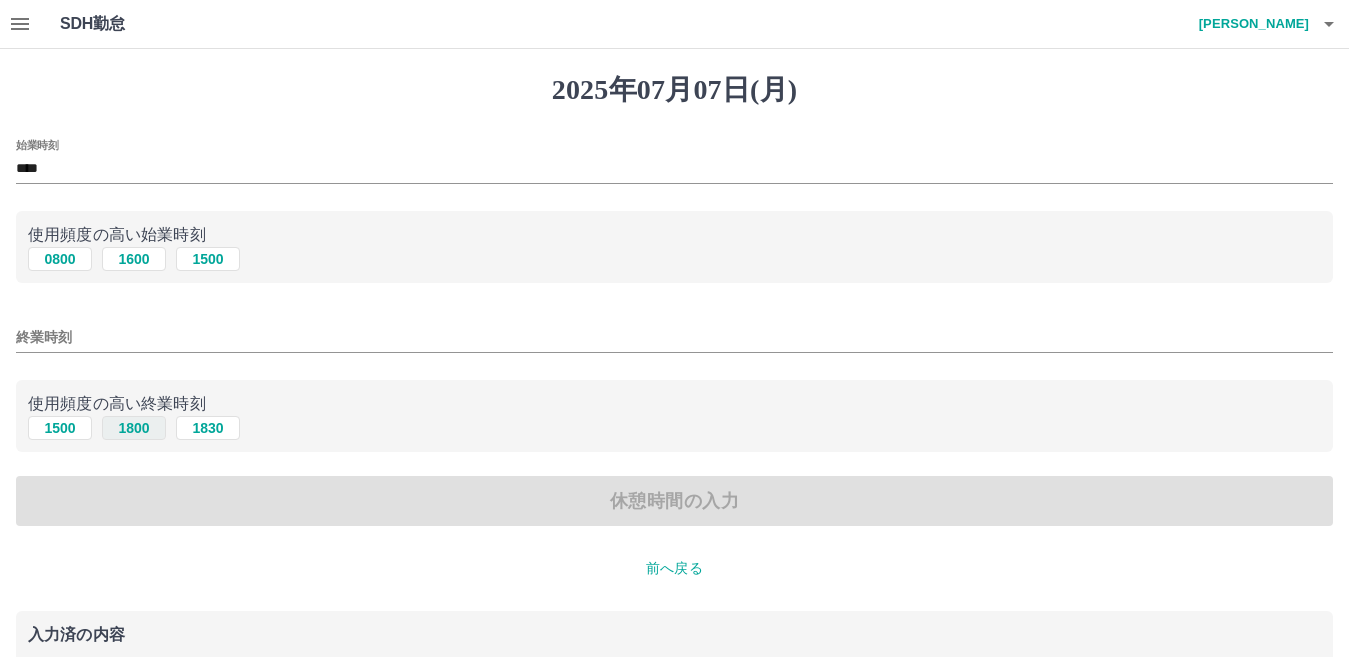 click on "1800" at bounding box center [134, 428] 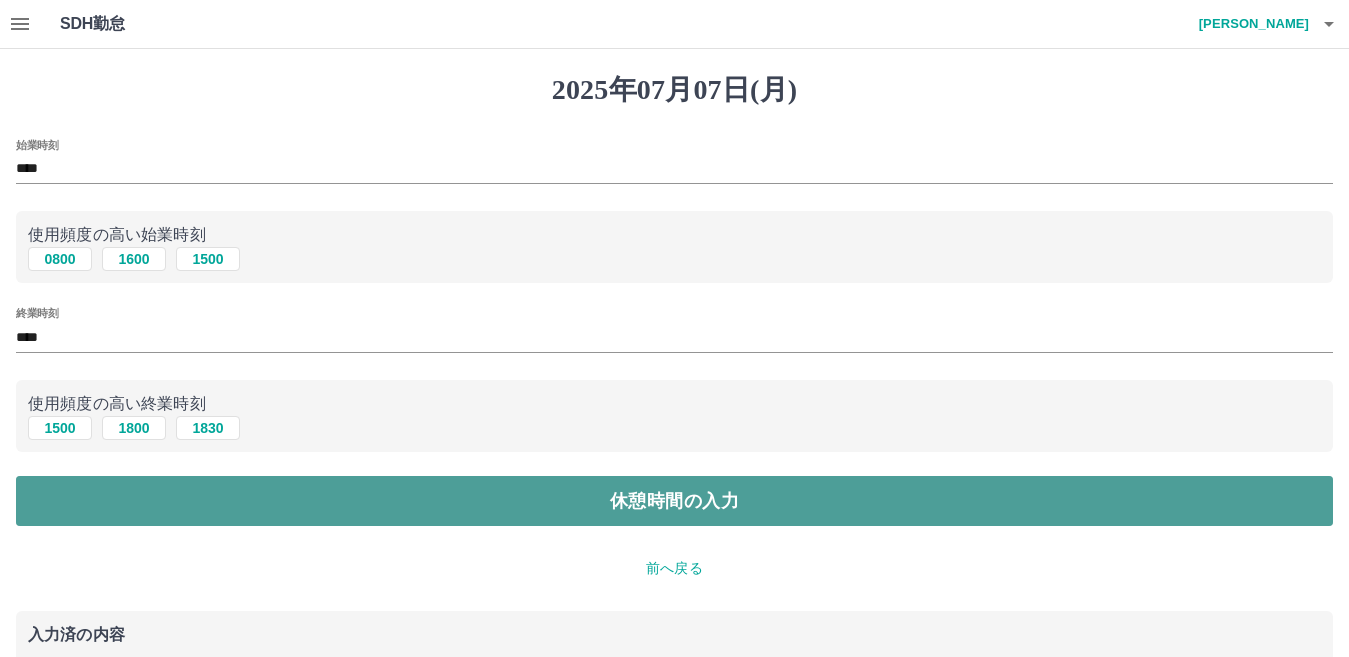 click on "休憩時間の入力" at bounding box center (674, 501) 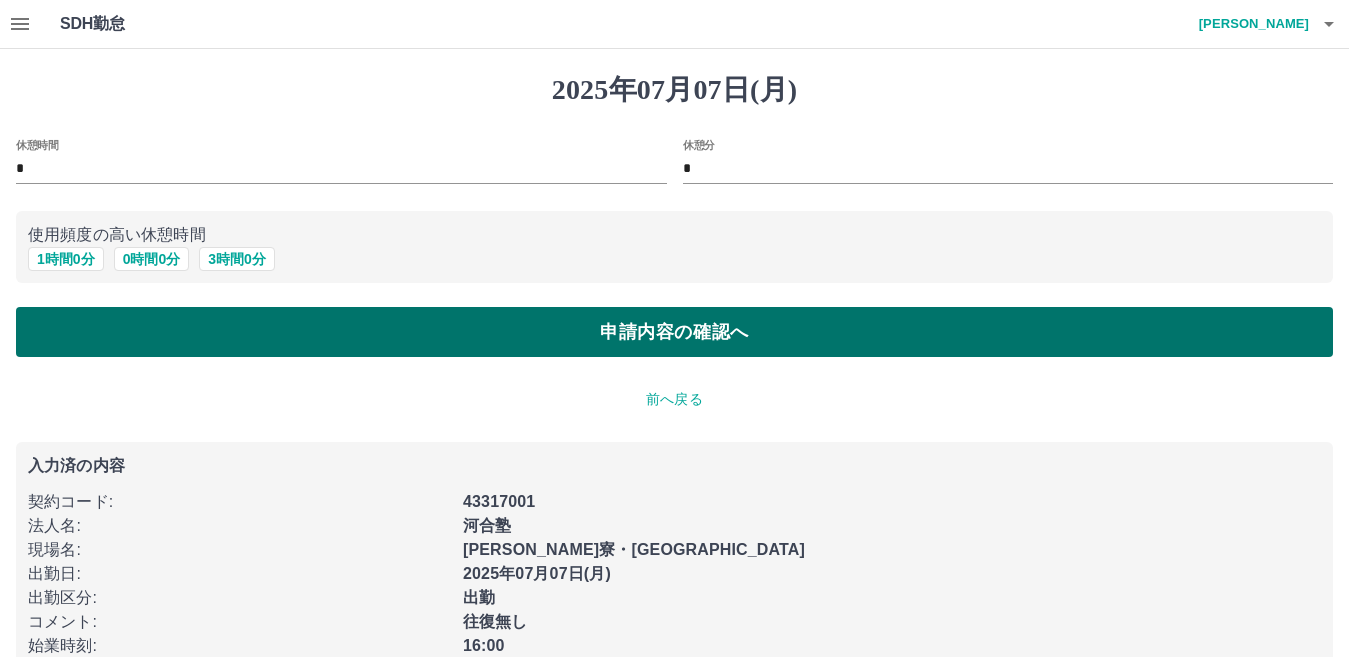 click on "申請内容の確認へ" at bounding box center (674, 332) 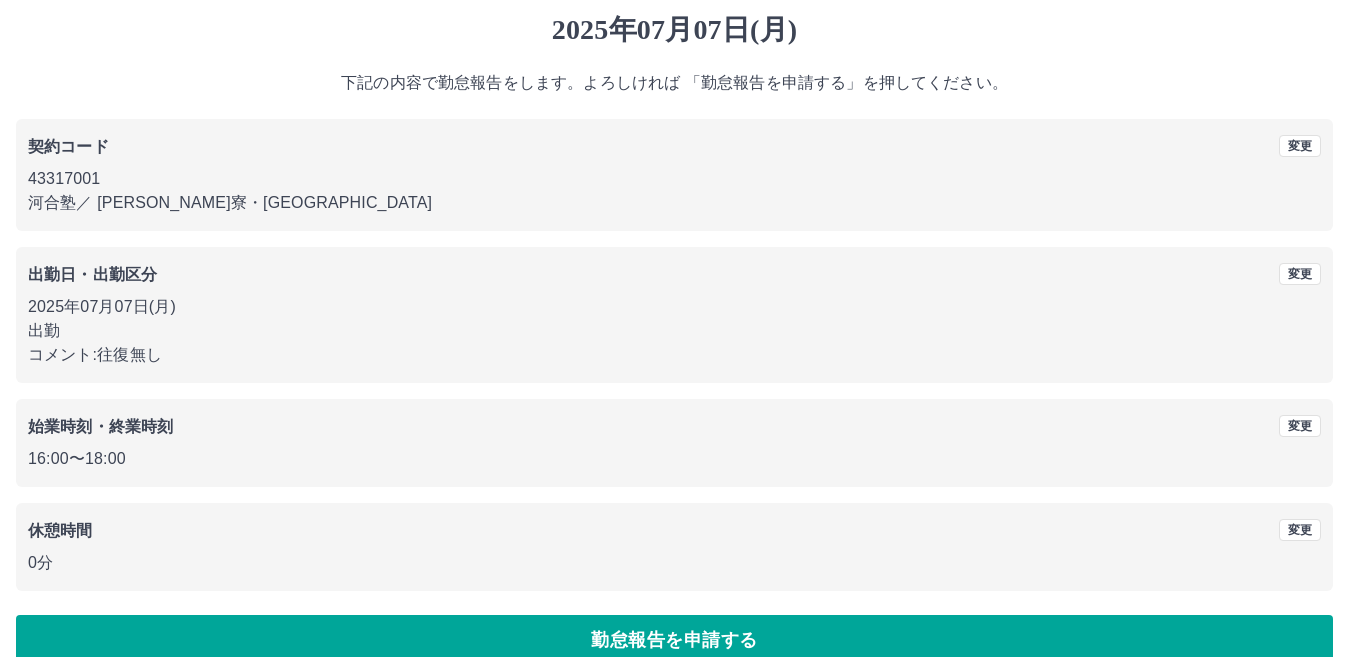 scroll, scrollTop: 92, scrollLeft: 0, axis: vertical 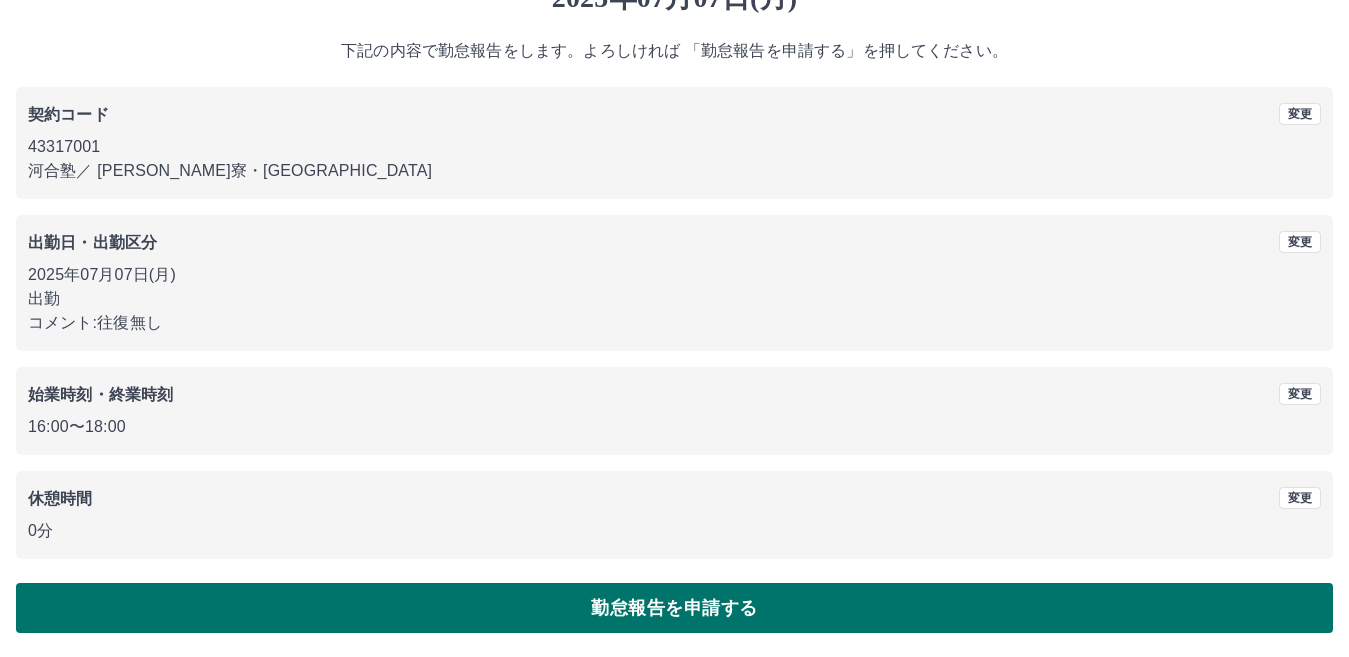 click on "勤怠報告を申請する" at bounding box center [674, 608] 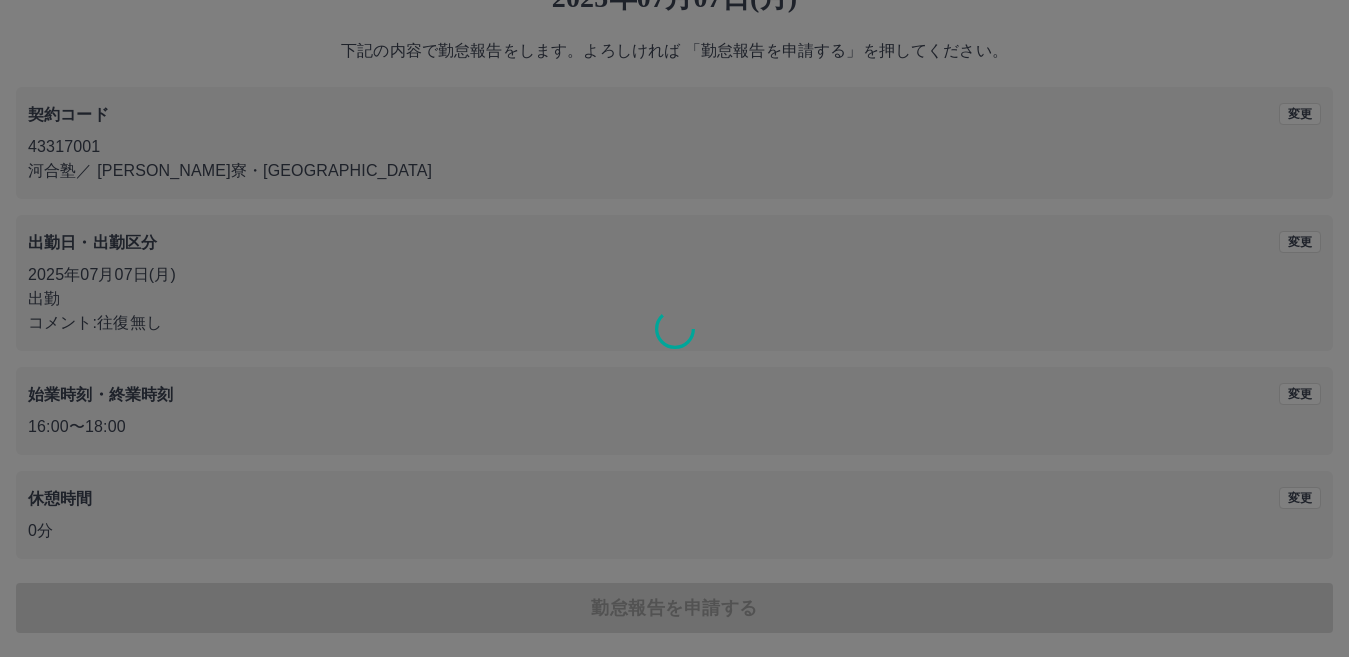 scroll, scrollTop: 0, scrollLeft: 0, axis: both 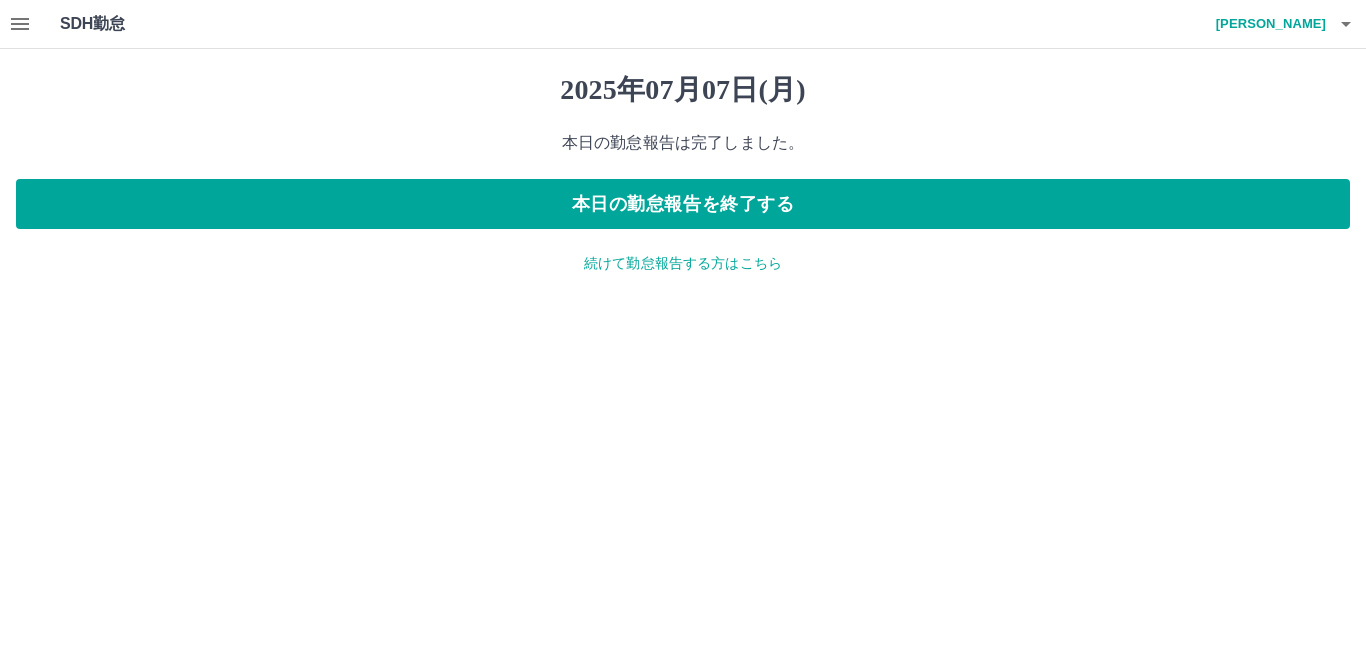 click 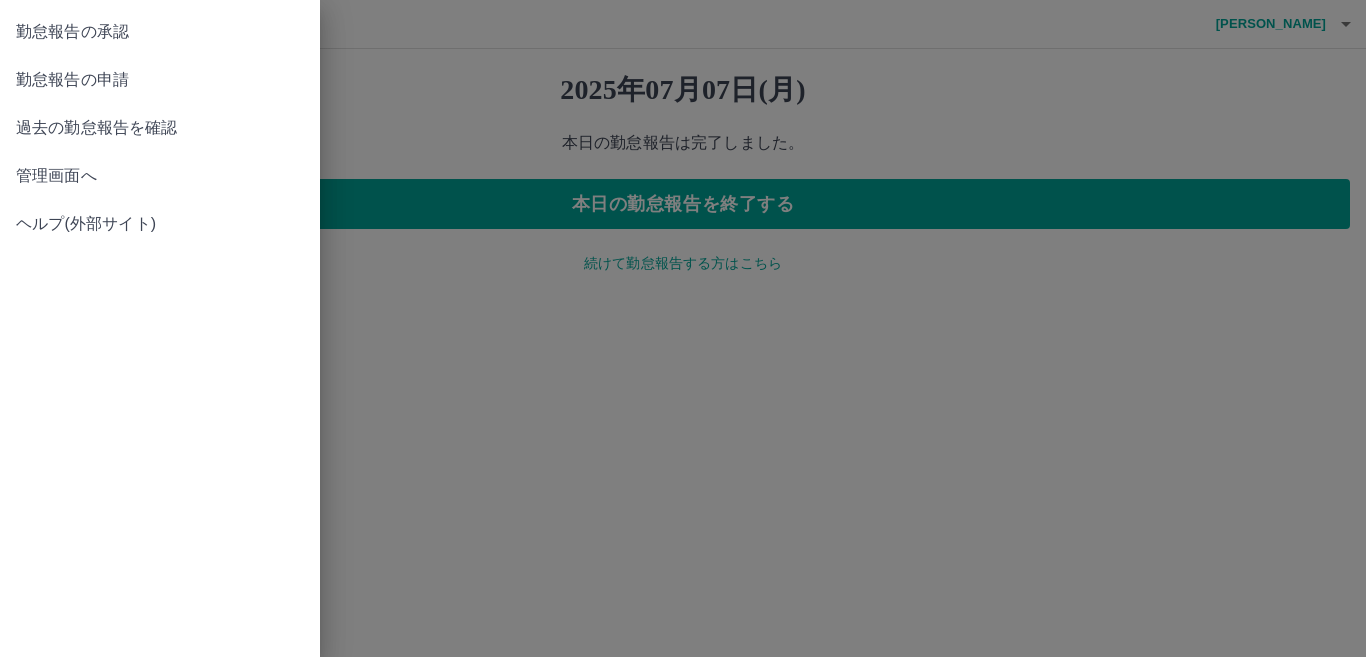 click on "勤怠報告の承認" at bounding box center [160, 32] 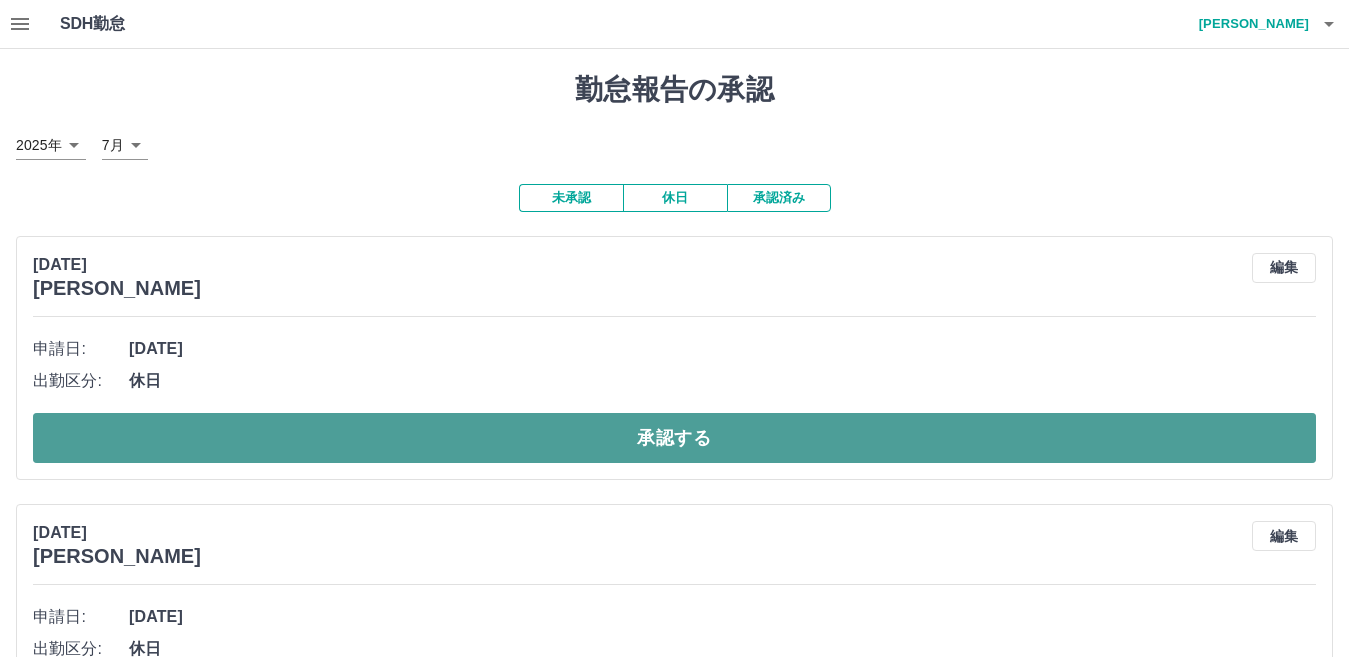 click on "承認する" at bounding box center (674, 438) 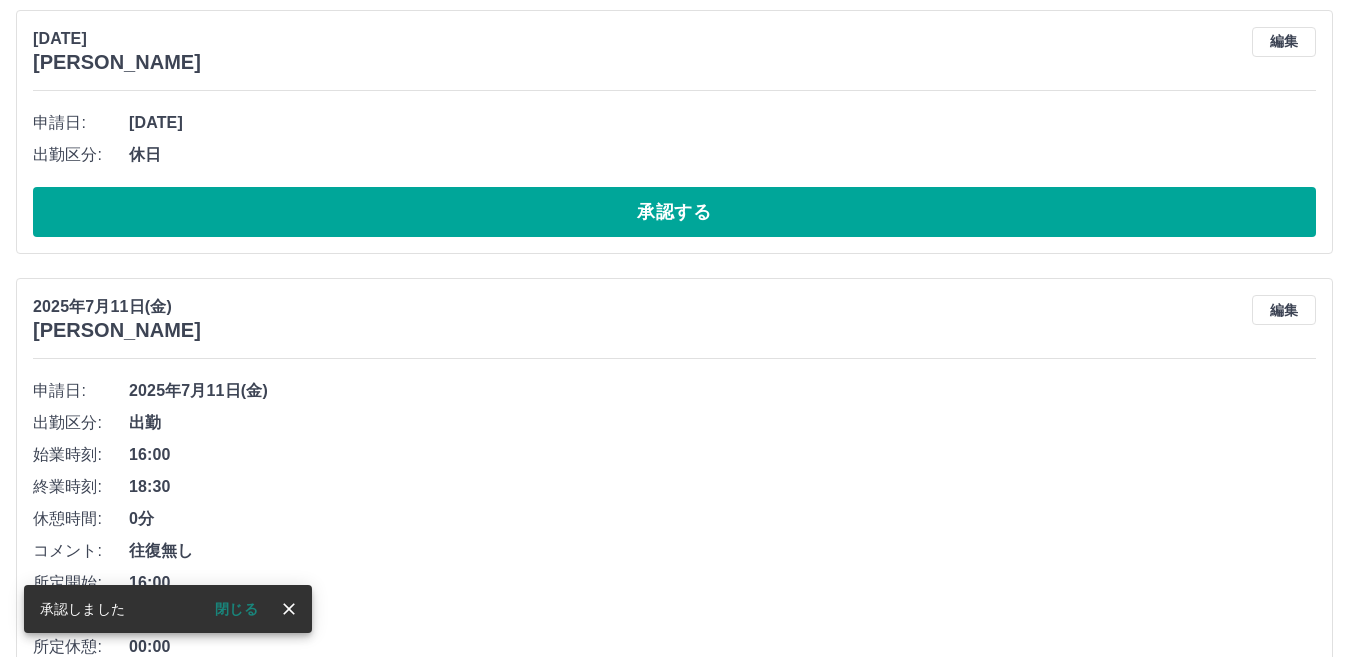 scroll, scrollTop: 3500, scrollLeft: 0, axis: vertical 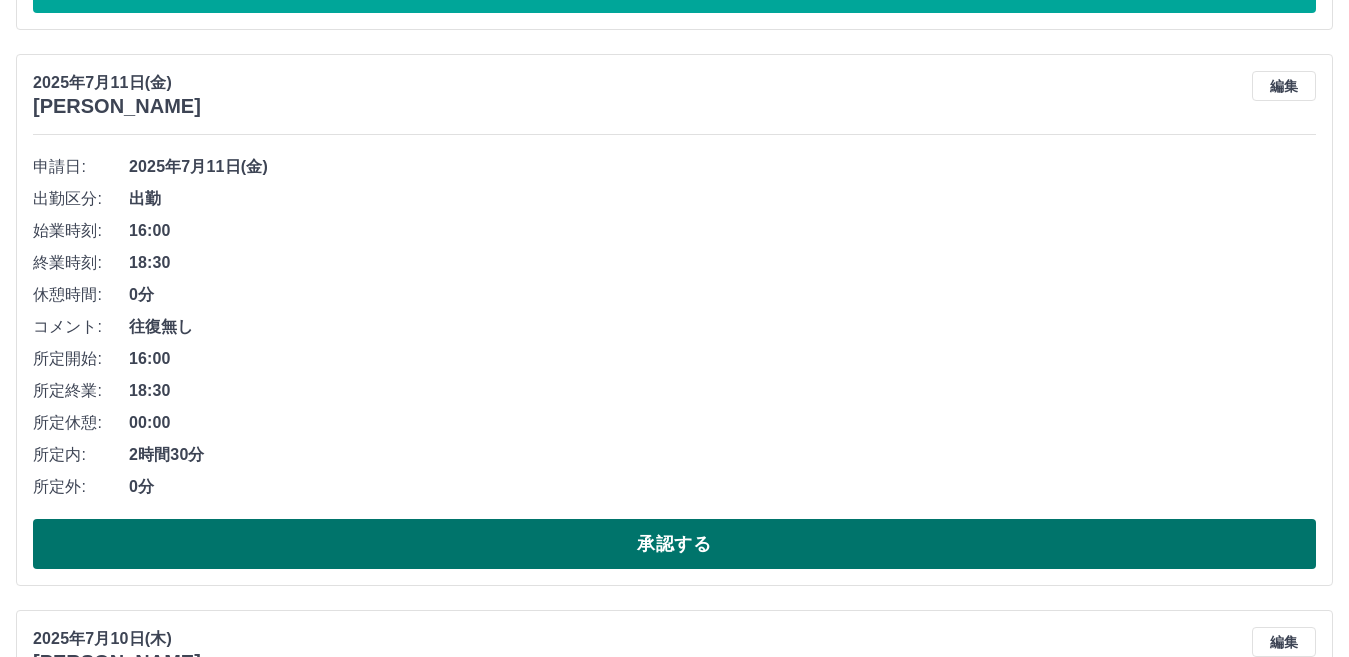 click on "承認する" at bounding box center [674, 544] 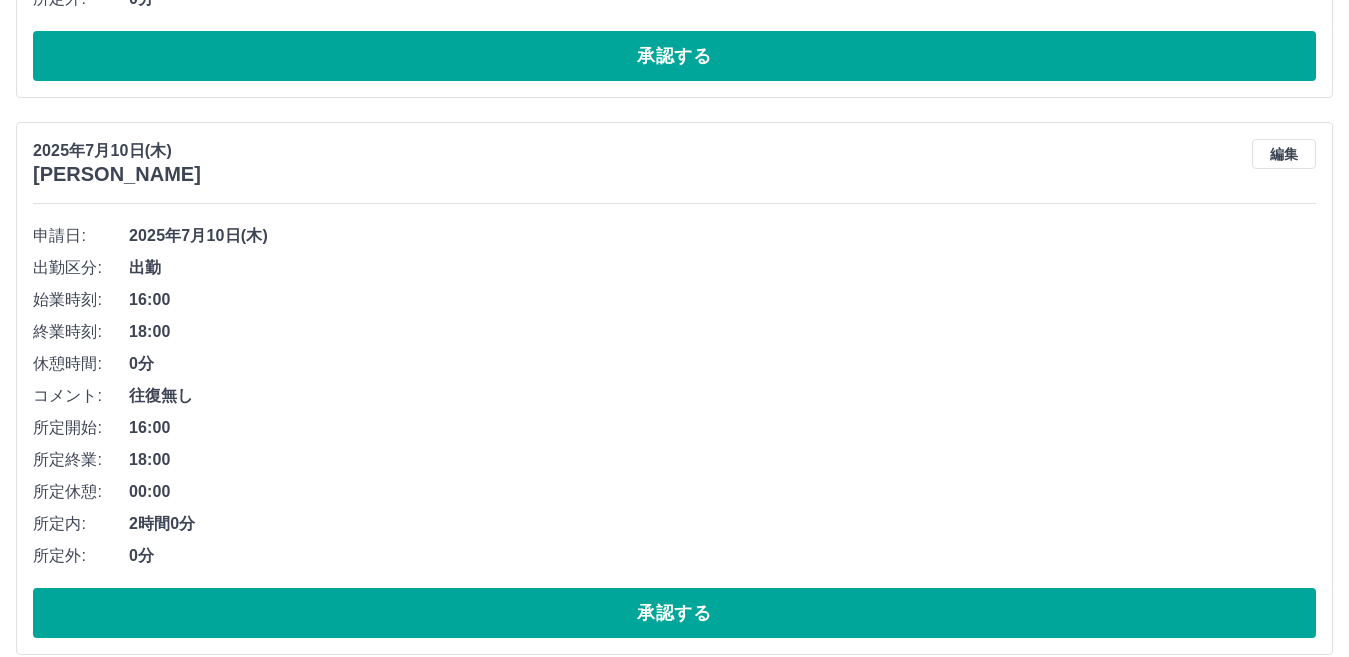 scroll, scrollTop: 4000, scrollLeft: 0, axis: vertical 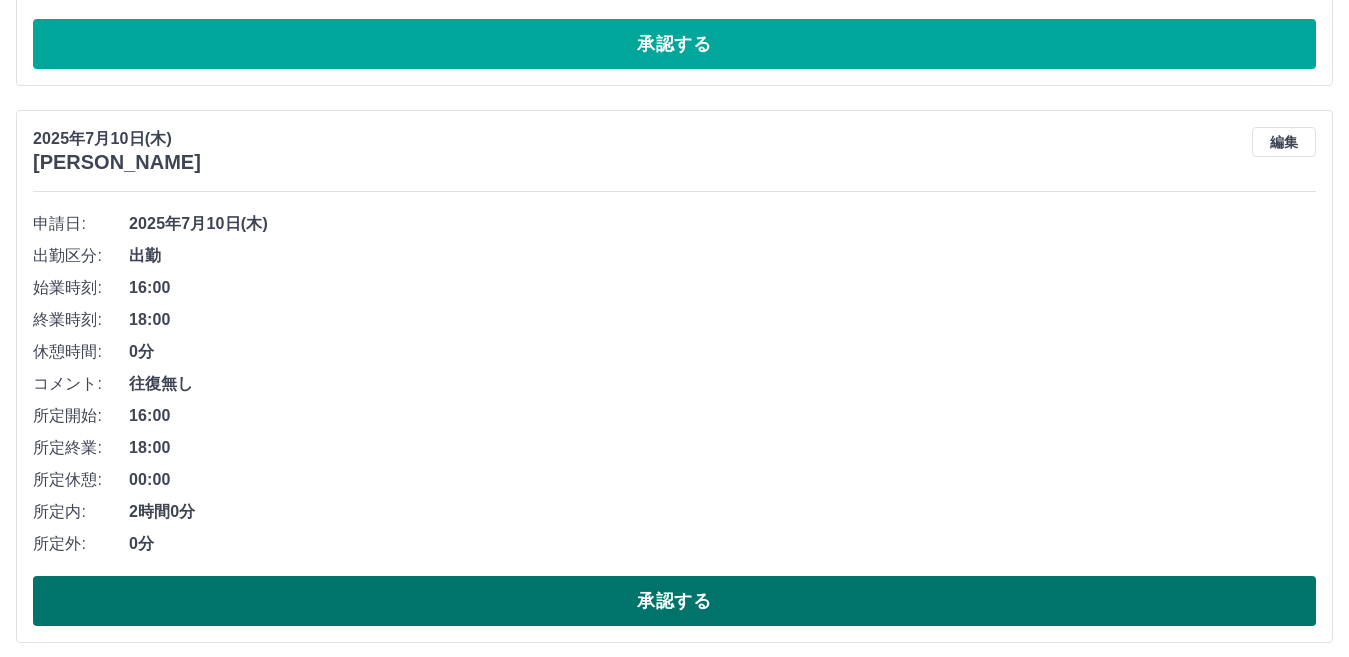 click on "承認する" at bounding box center (674, 601) 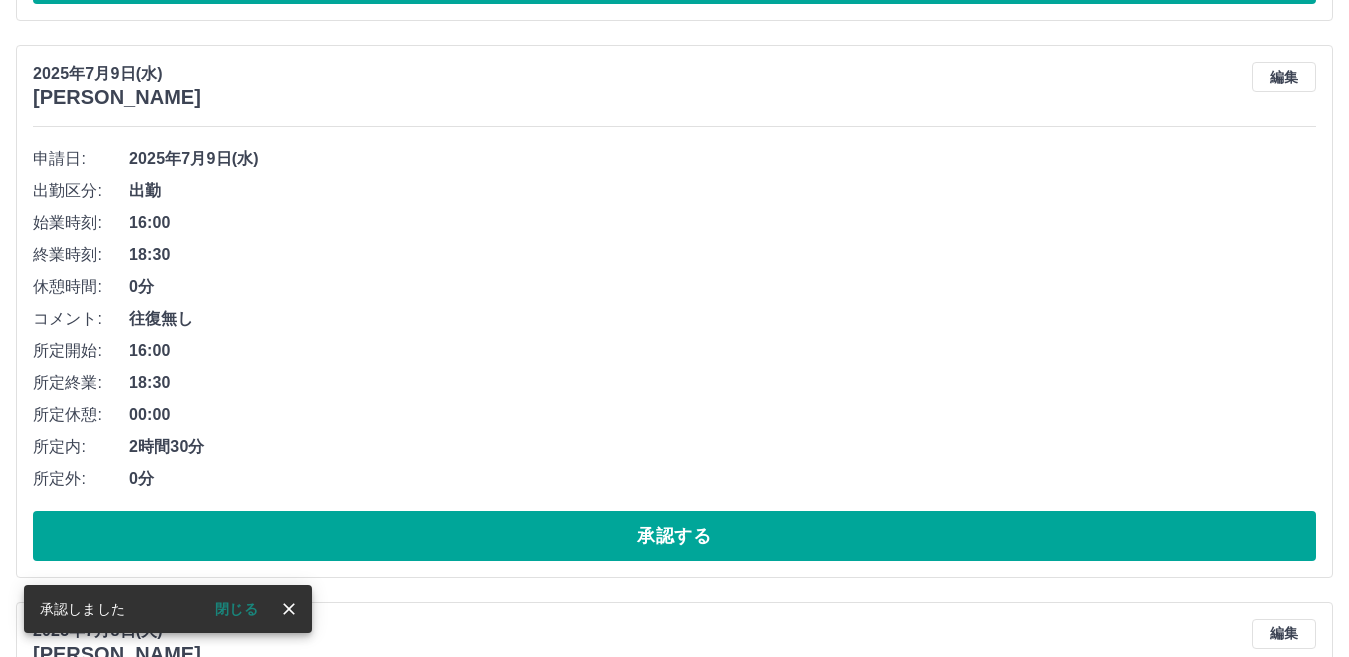 scroll, scrollTop: 4100, scrollLeft: 0, axis: vertical 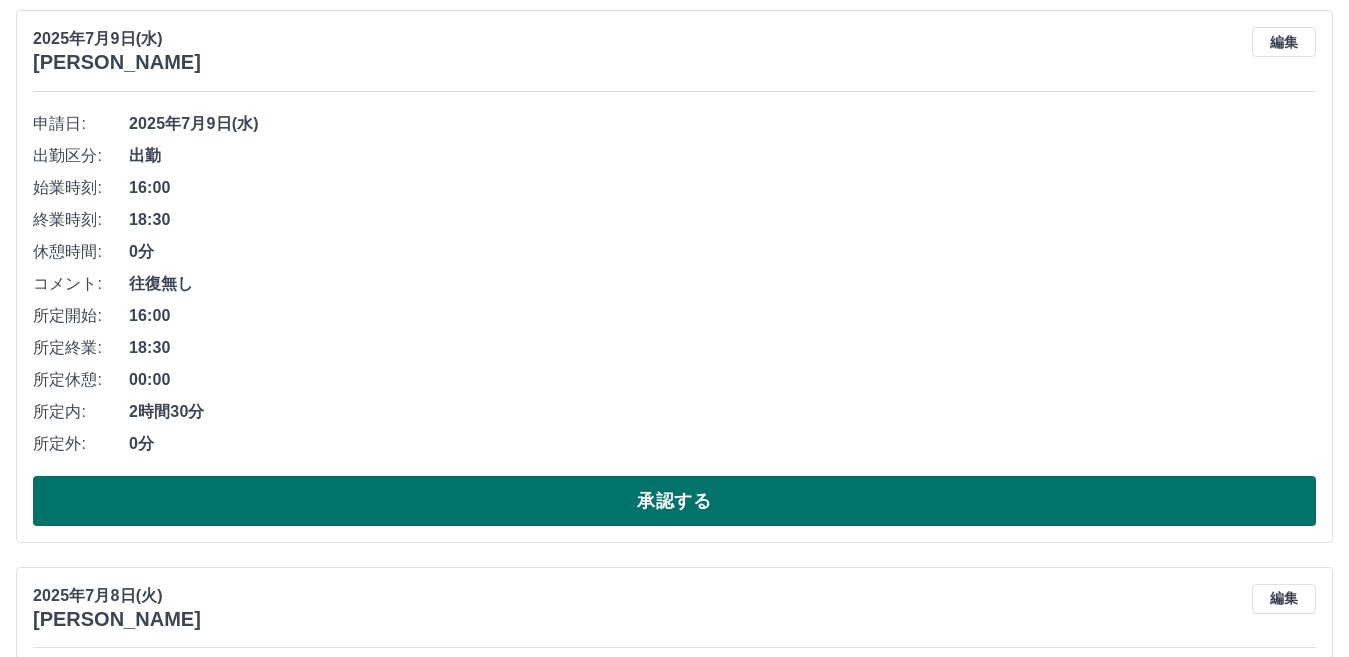 click on "承認する" at bounding box center [674, 501] 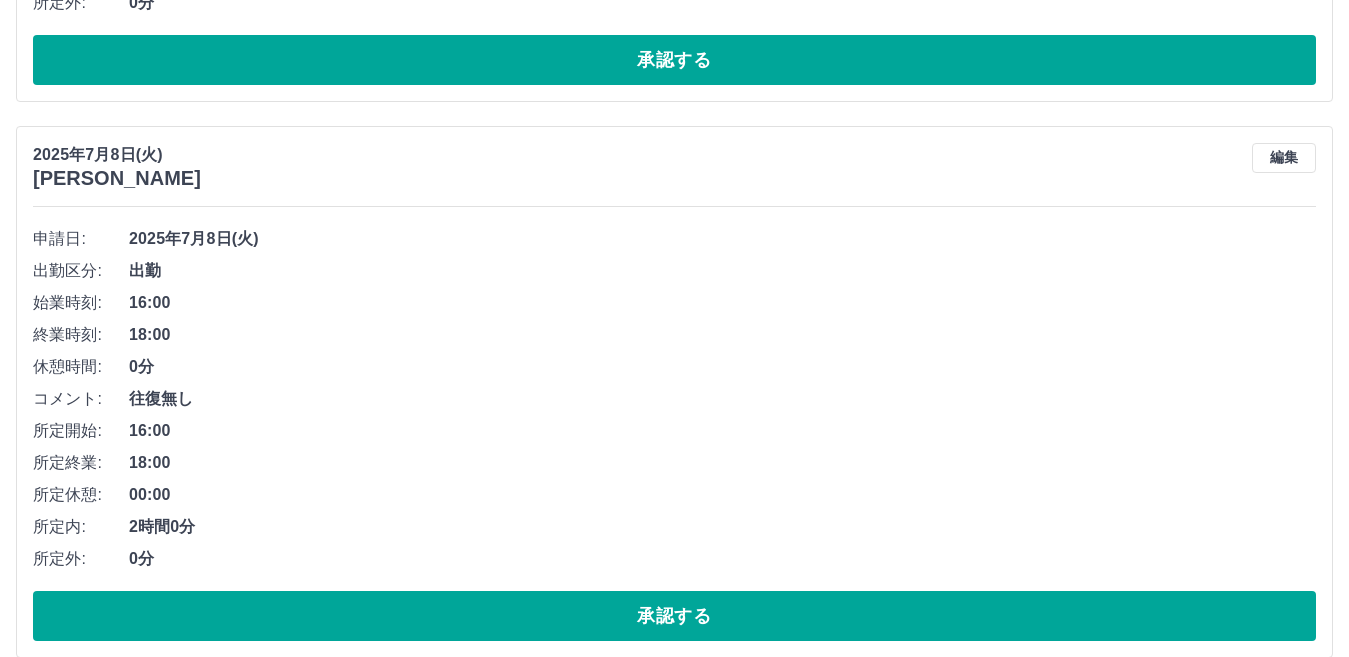 scroll, scrollTop: 4543, scrollLeft: 0, axis: vertical 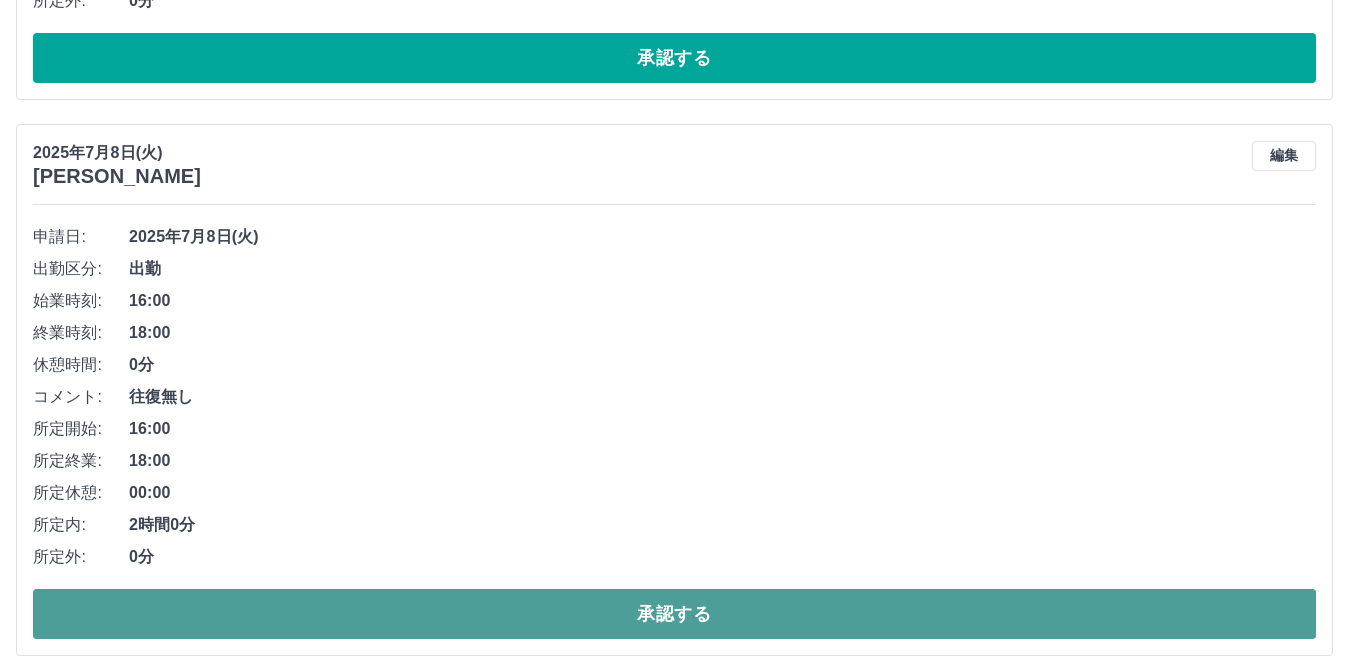 click on "承認する" at bounding box center [674, 614] 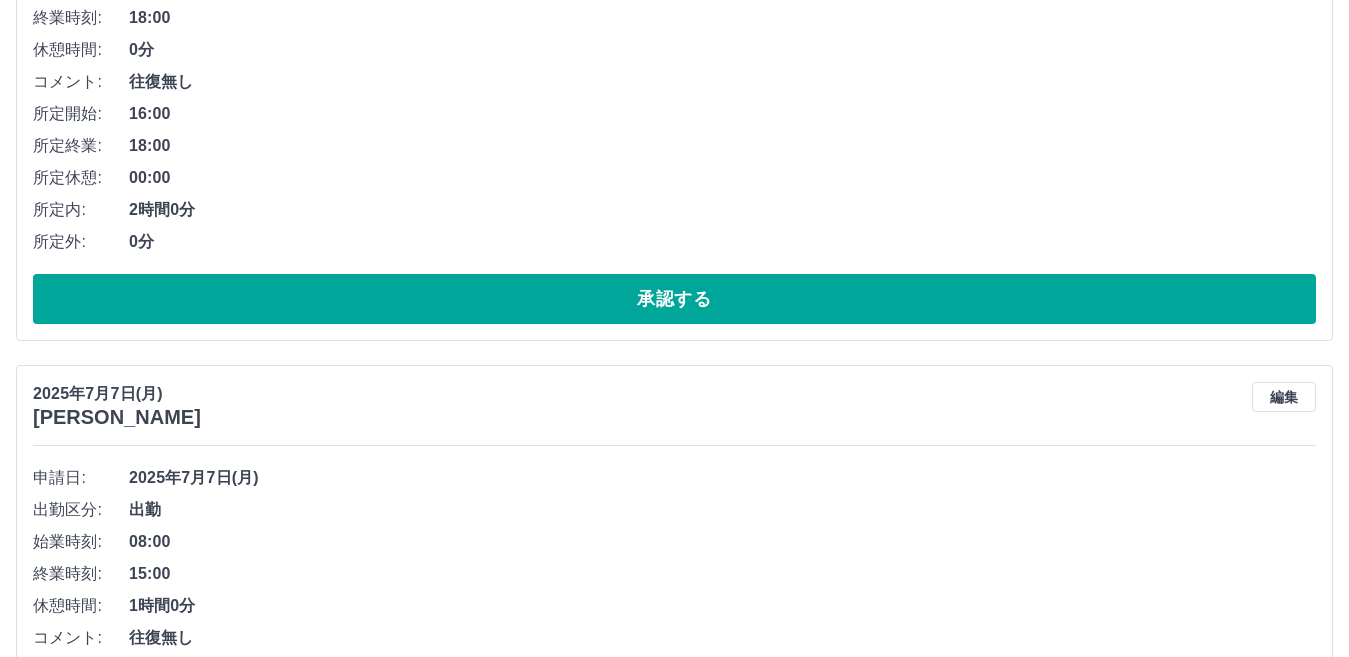 scroll, scrollTop: 4743, scrollLeft: 0, axis: vertical 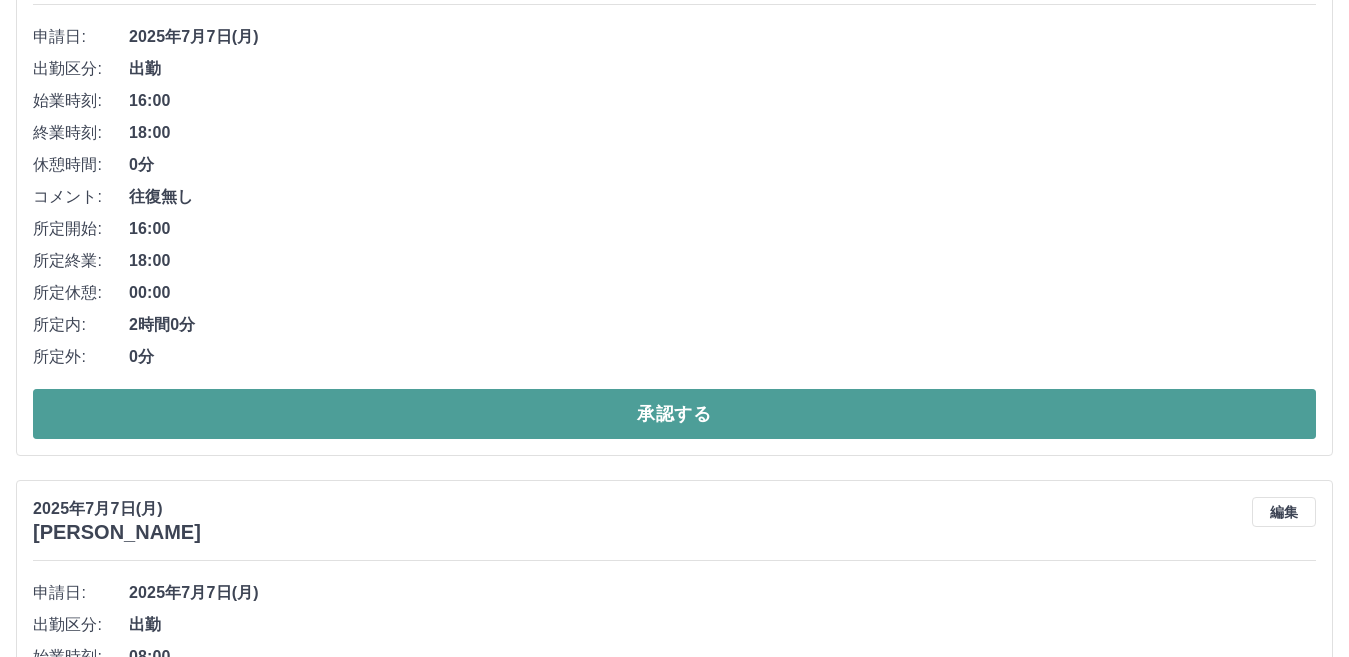 click on "承認する" at bounding box center [674, 414] 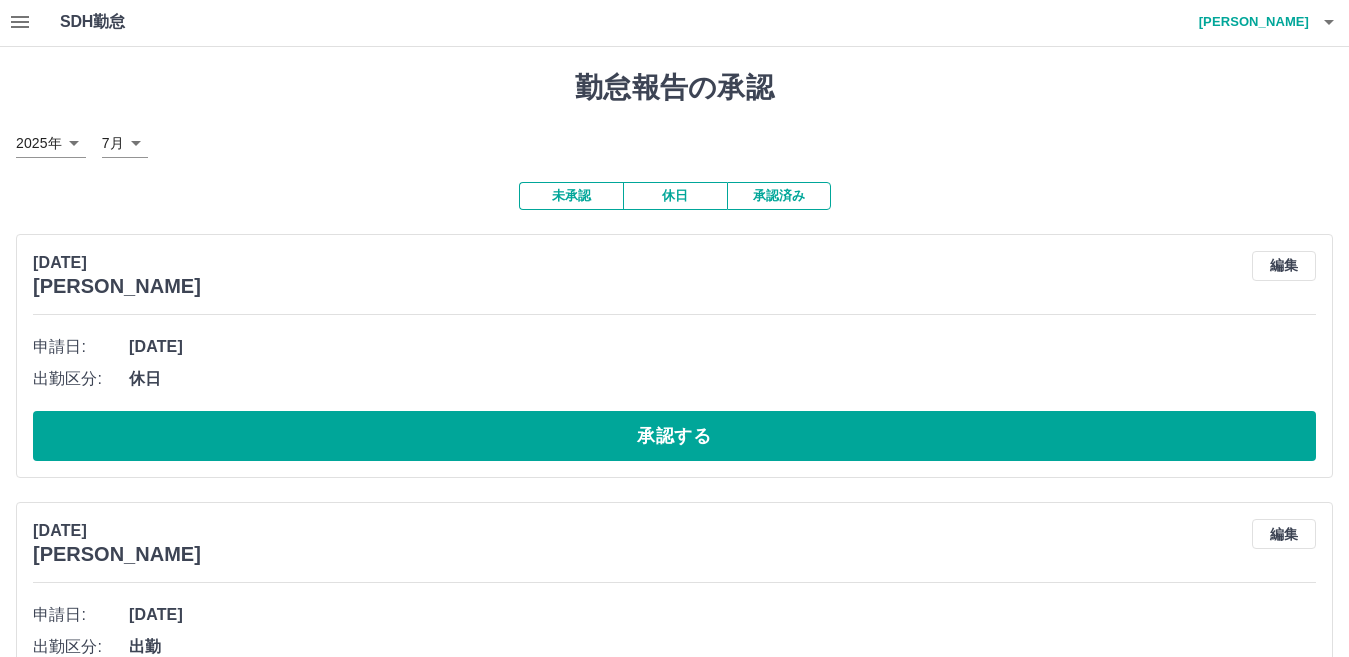 scroll, scrollTop: 0, scrollLeft: 0, axis: both 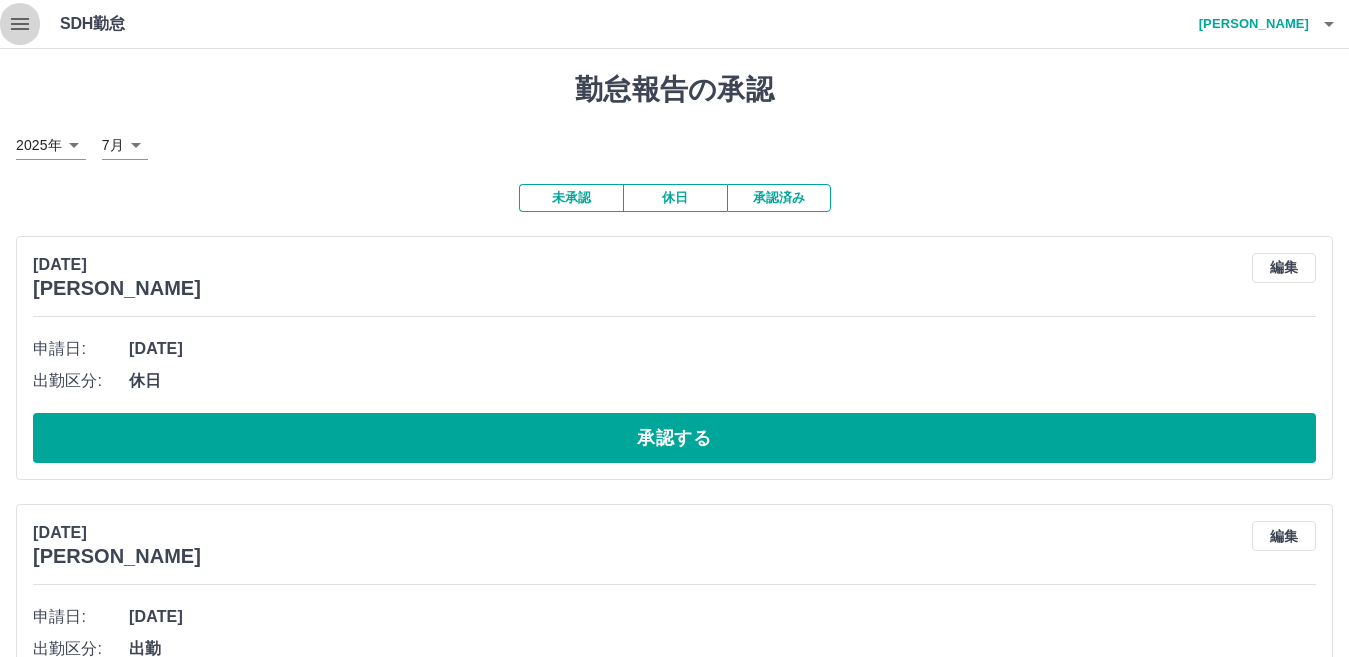 click 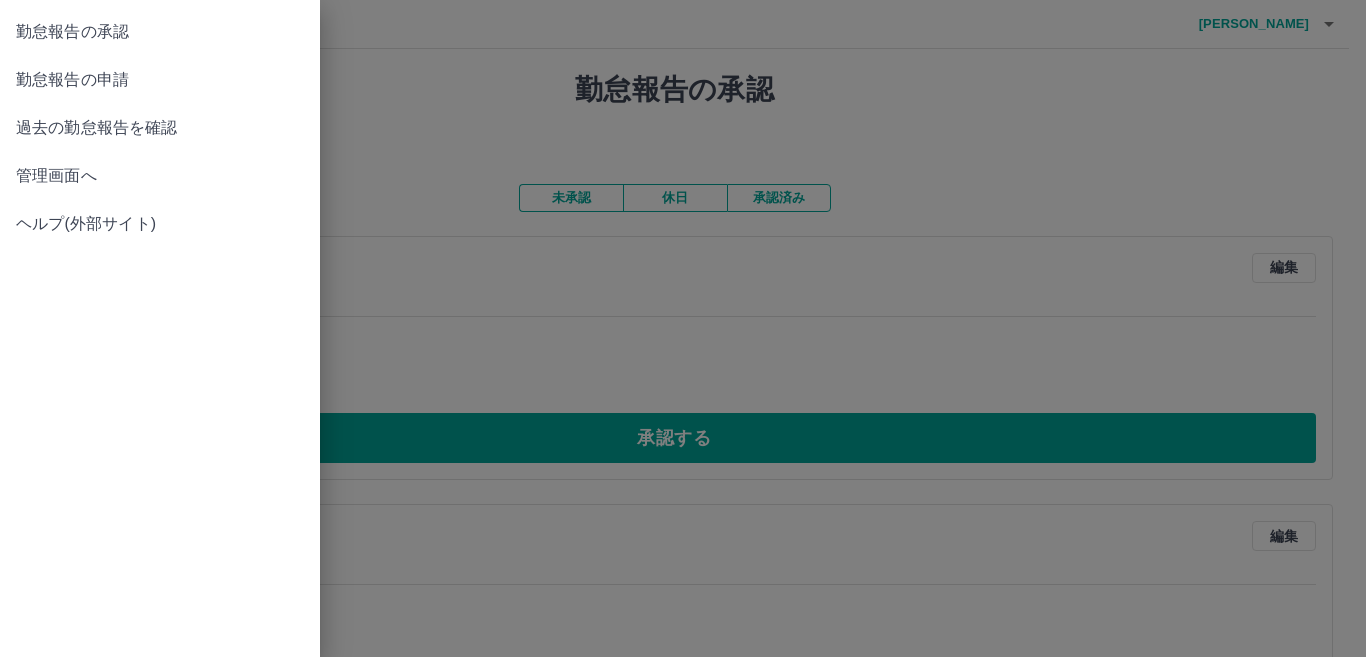 click on "過去の勤怠報告を確認" at bounding box center [160, 128] 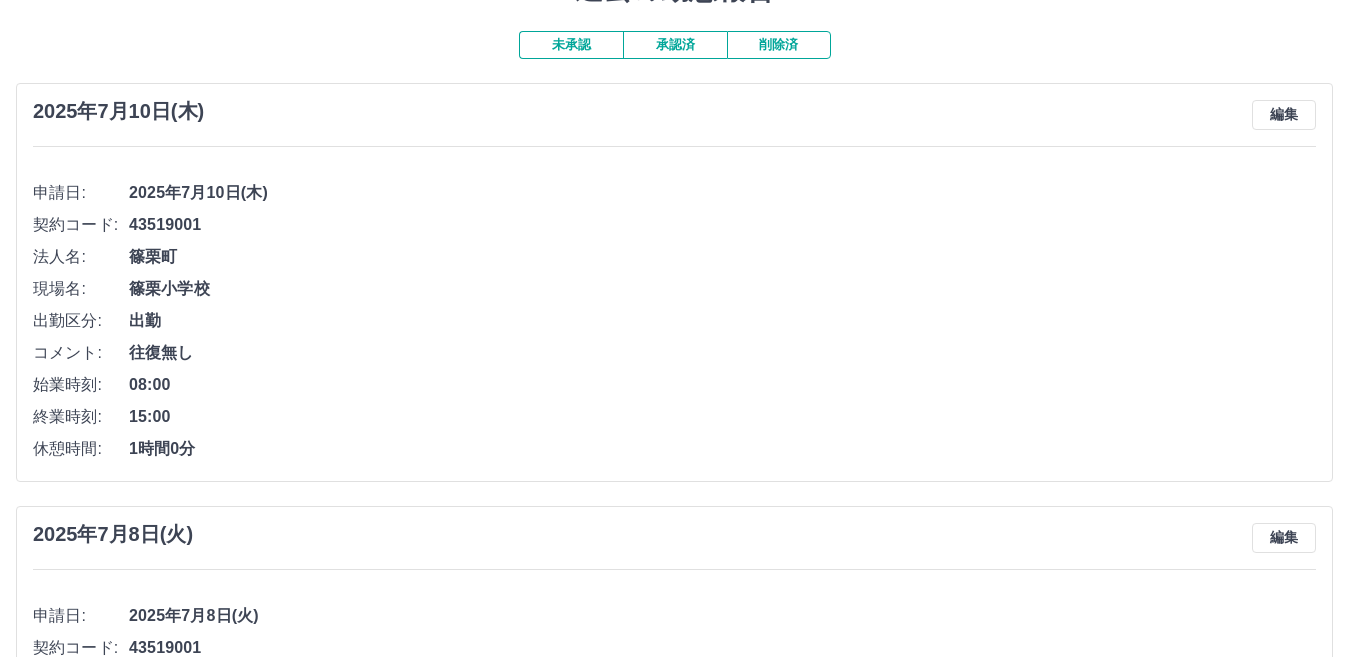 scroll, scrollTop: 0, scrollLeft: 0, axis: both 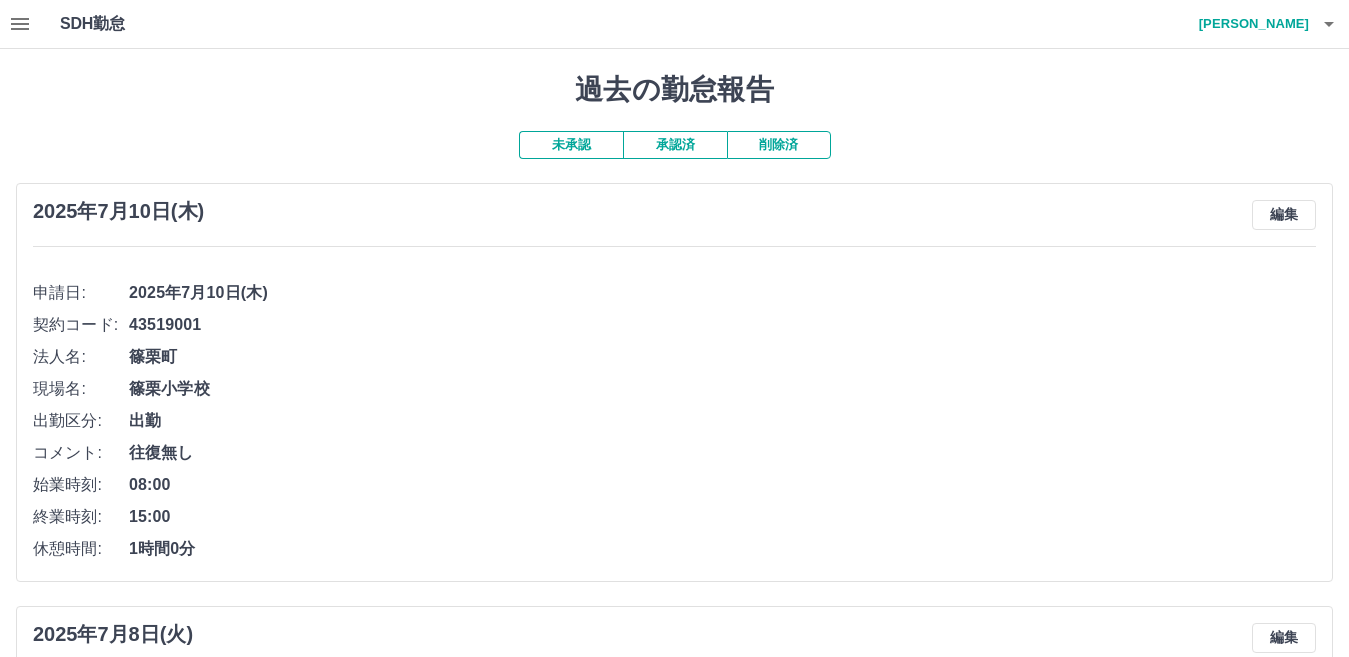 click on "承認済" at bounding box center [675, 145] 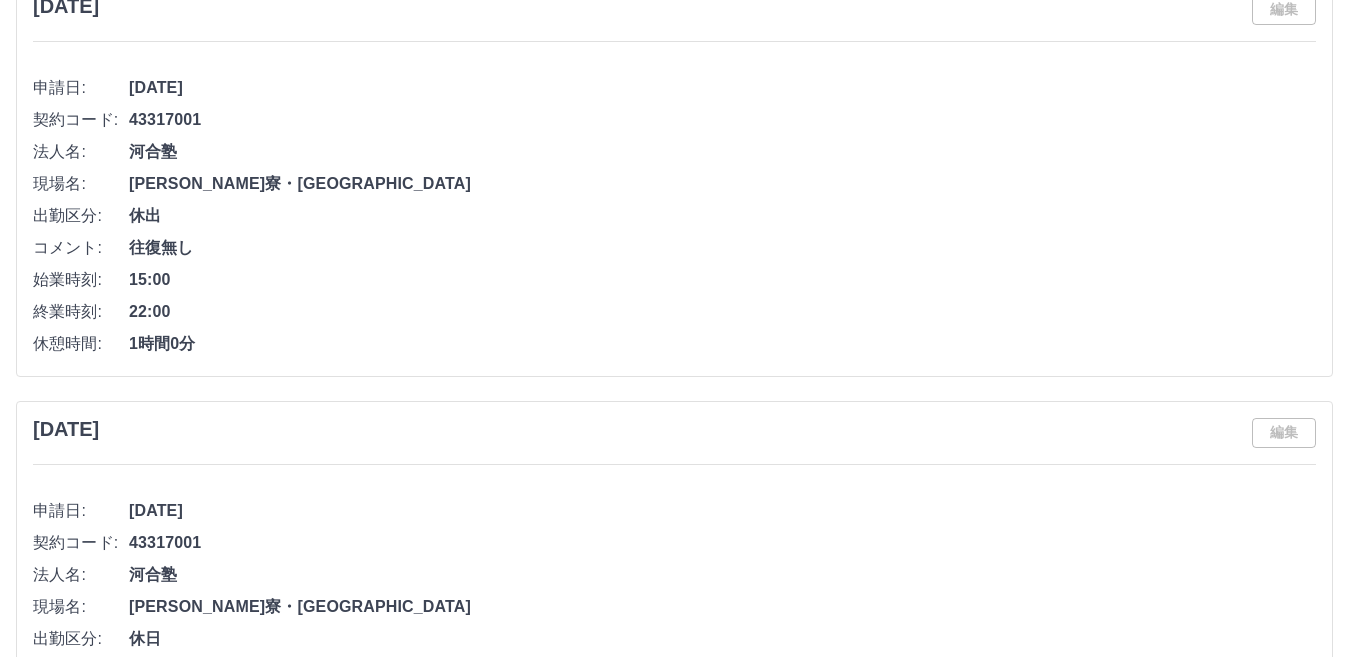 scroll, scrollTop: 0, scrollLeft: 0, axis: both 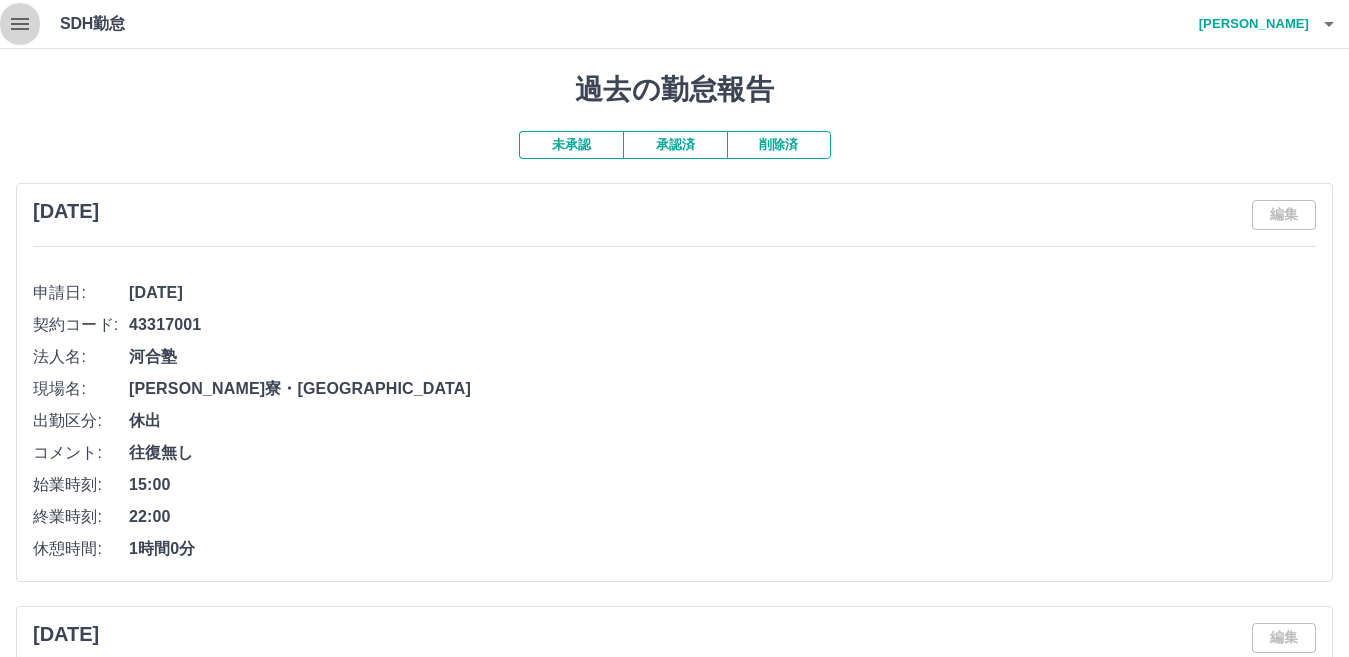 click 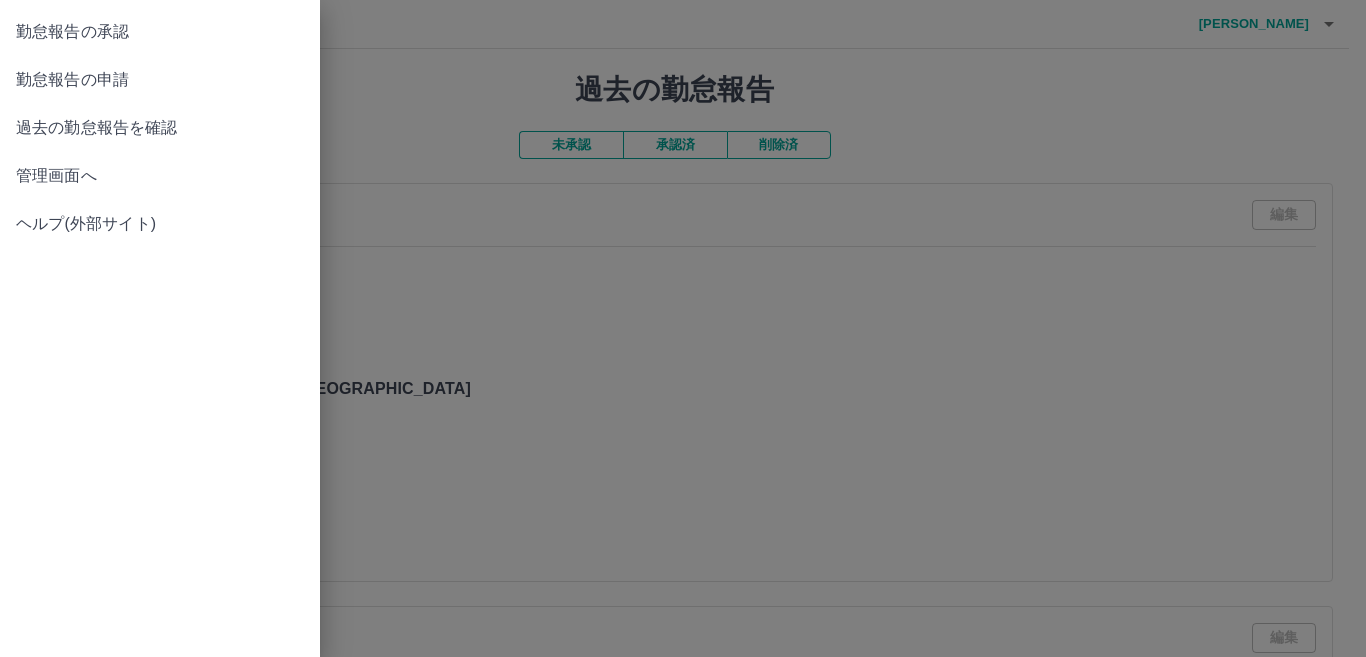 click on "管理画面へ" at bounding box center [160, 176] 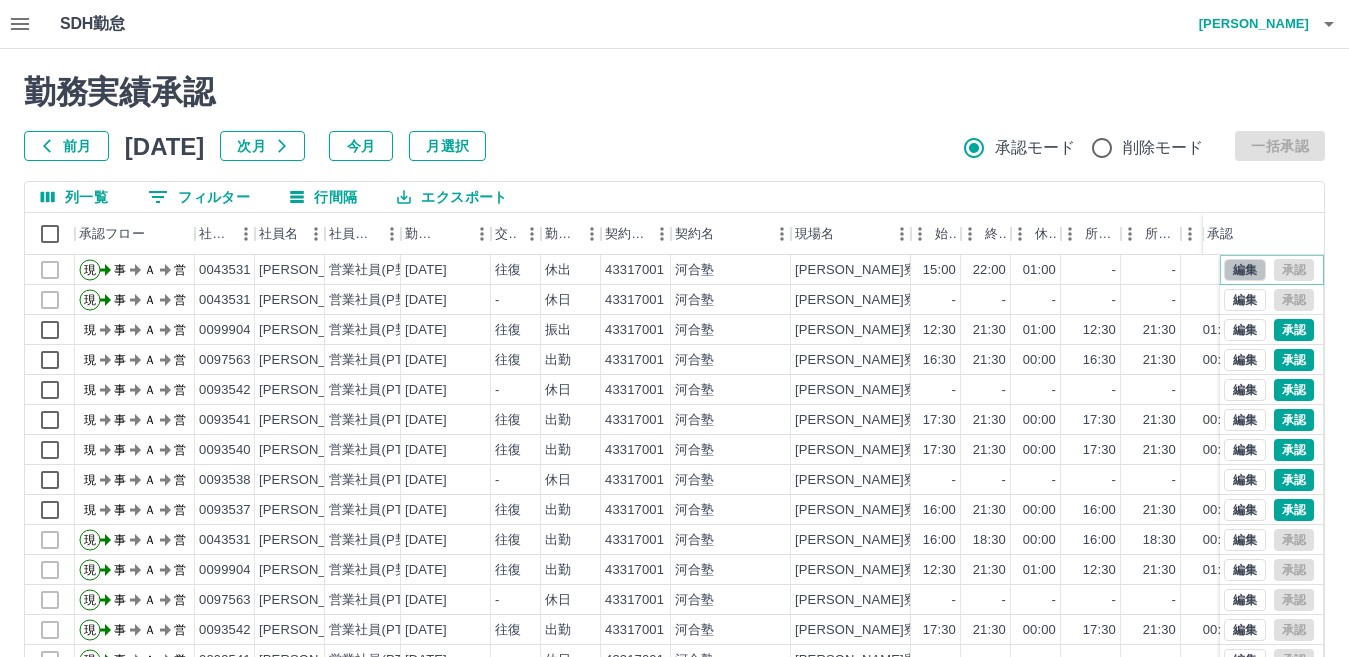 click on "編集" at bounding box center [1245, 270] 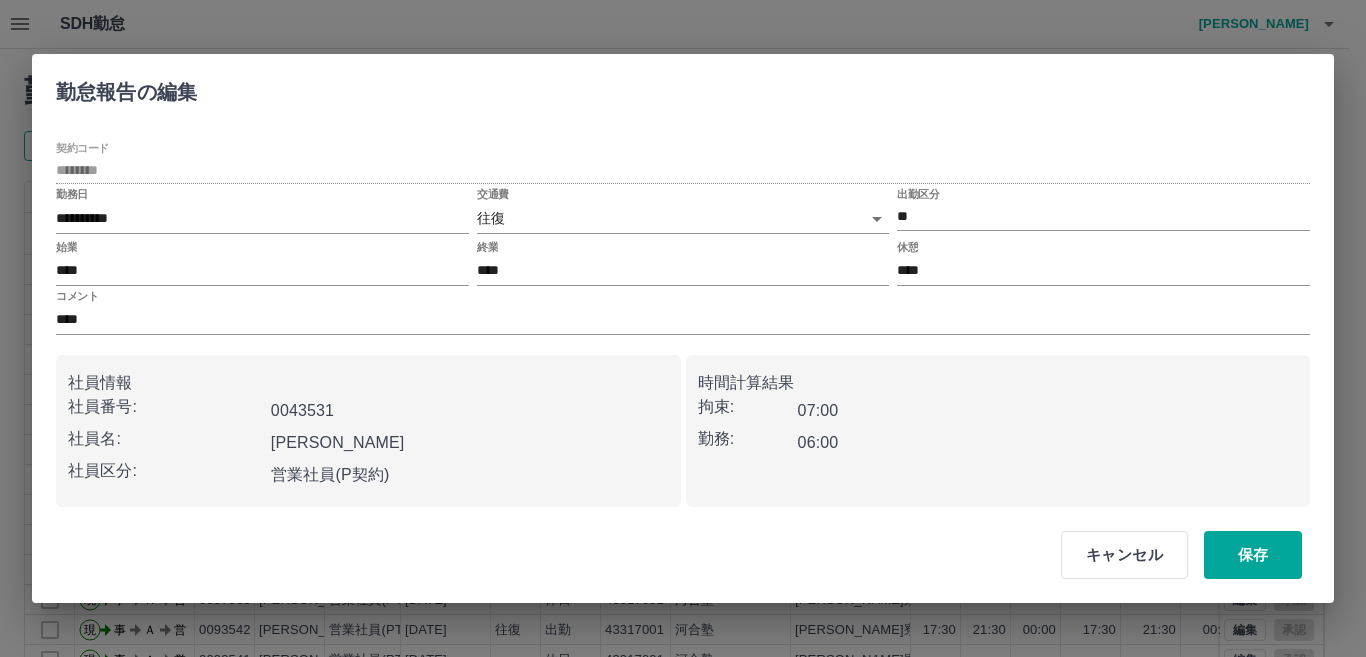 click on "SDH勤怠 [PERSON_NAME] 勤務実績承認 前月 [DATE] 次月 今月 月選択 承認モード 削除モード 一括承認 列一覧 0 フィルター 行間隔 エクスポート 承認フロー 社員番号 社員名 社員区分 勤務日 交通費 勤務区分 契約コード 契約名 現場名 始業 終業 休憩 所定開始 所定終業 所定休憩 拘束 勤務 遅刻等 コメント ステータス 承認 現 事 Ａ 営 0043531 [PERSON_NAME] 営業社員(P契約) [DATE] 往復 休出 43317001 河合塾 [PERSON_NAME]寮・[GEOGRAPHIC_DATA] 15:00 22:00 01:00 - - - 07:00 06:00 00:00 往復無し 事務担当者承認待 現 事 Ａ 営 0043531 [PERSON_NAME] 営業社員(P契約) [DATE]  -  休日 43317001 河合塾 [PERSON_NAME]寮・[GEOGRAPHIC_DATA] - - - - - - 00:00 00:00 00:00 事務担当者承認待 現 事 Ａ 営 0099904 [PERSON_NAME] 営業社員(P契約) [DATE] 往復 振出 43317001 河合塾 [PERSON_NAME]寮・[GEOGRAPHIC_DATA] 12:30 21:30 01:00 12:30 21:30 01:00 09:00 08:00 00:00 現" at bounding box center (683, 422) 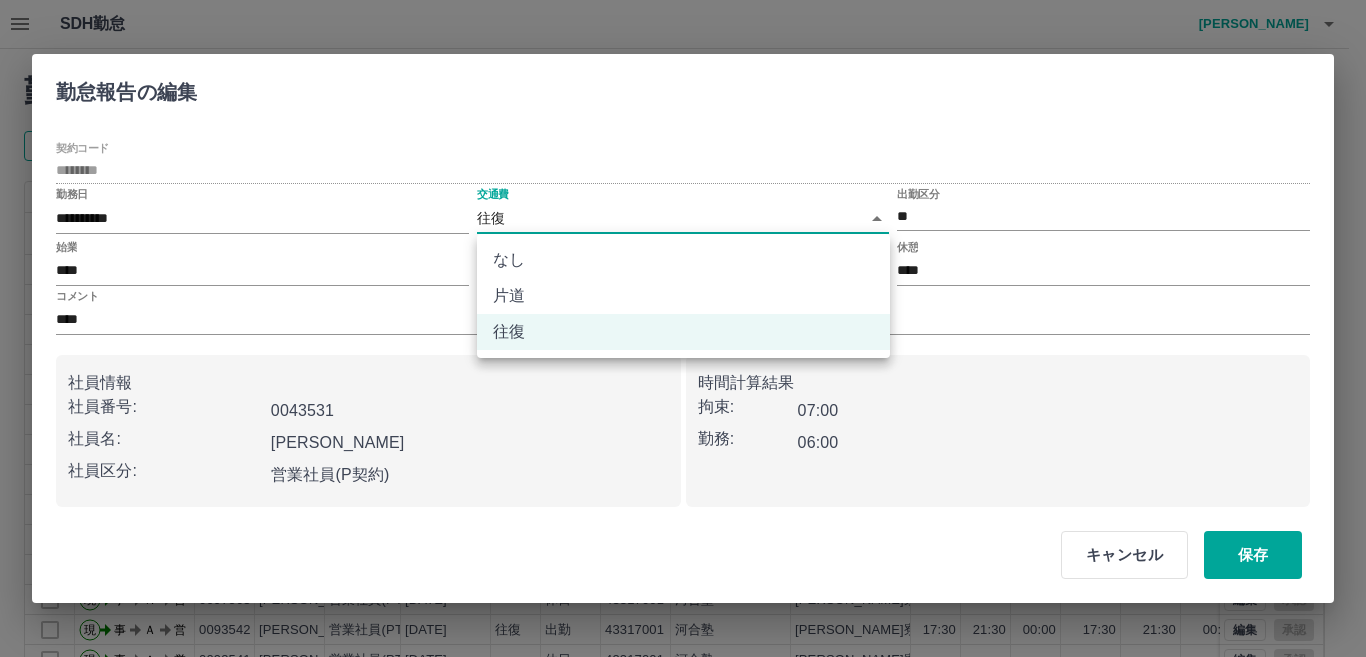 click on "なし" at bounding box center (683, 260) 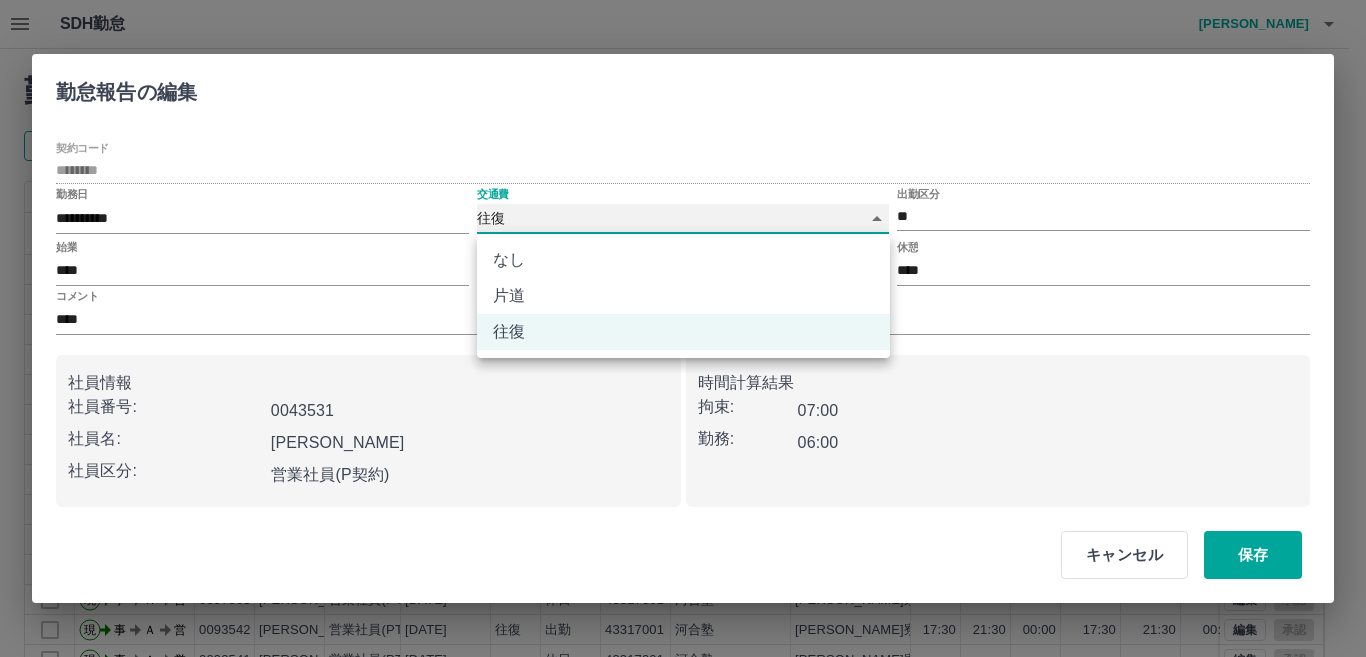 type on "****" 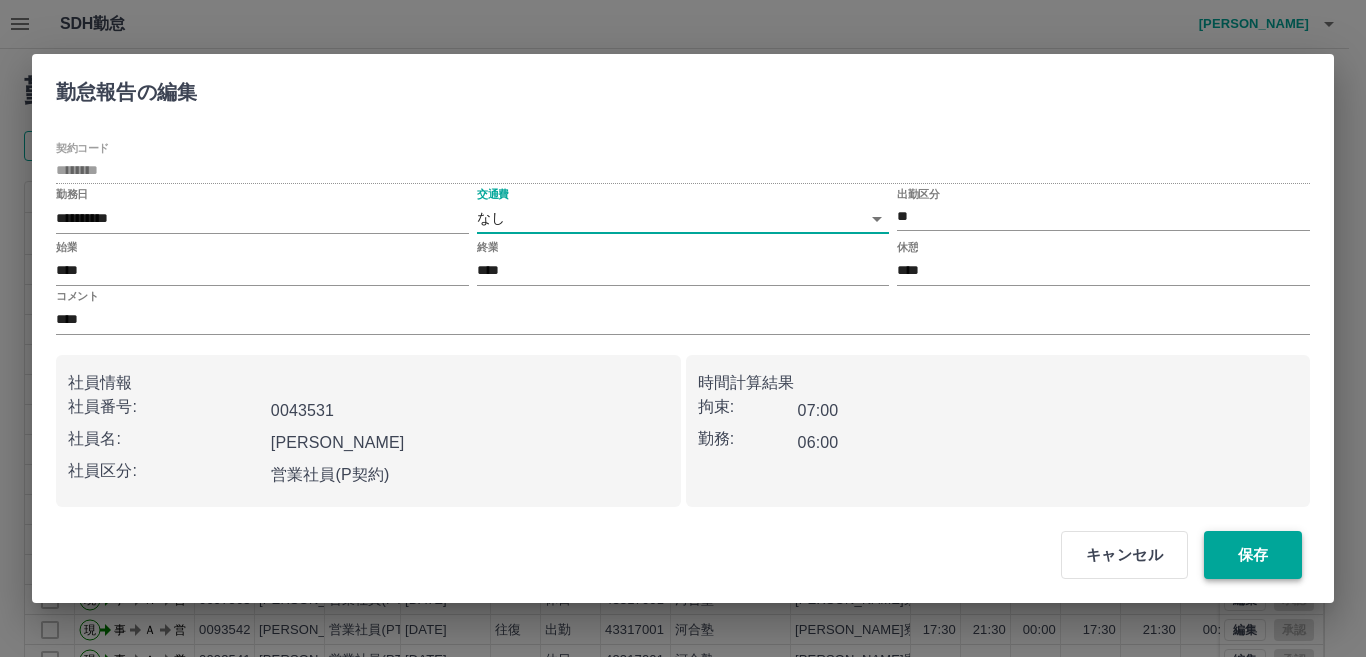 click on "保存" at bounding box center [1253, 555] 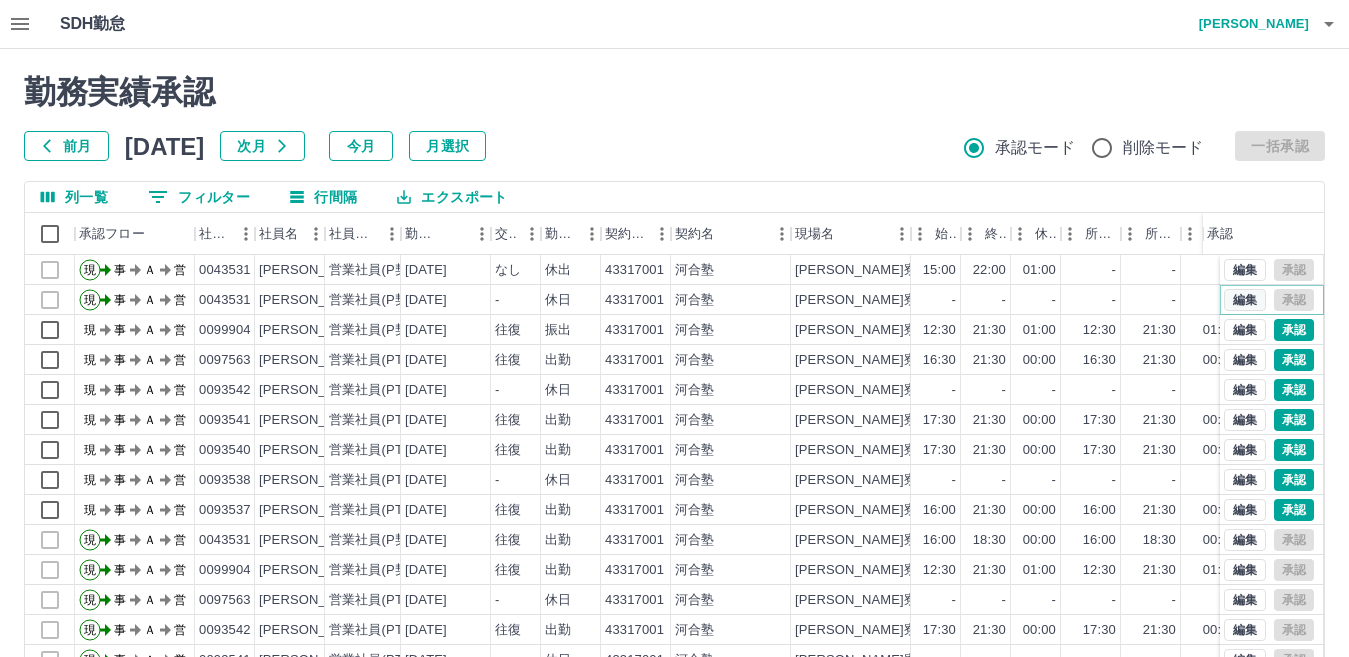 click on "編集" at bounding box center [1245, 300] 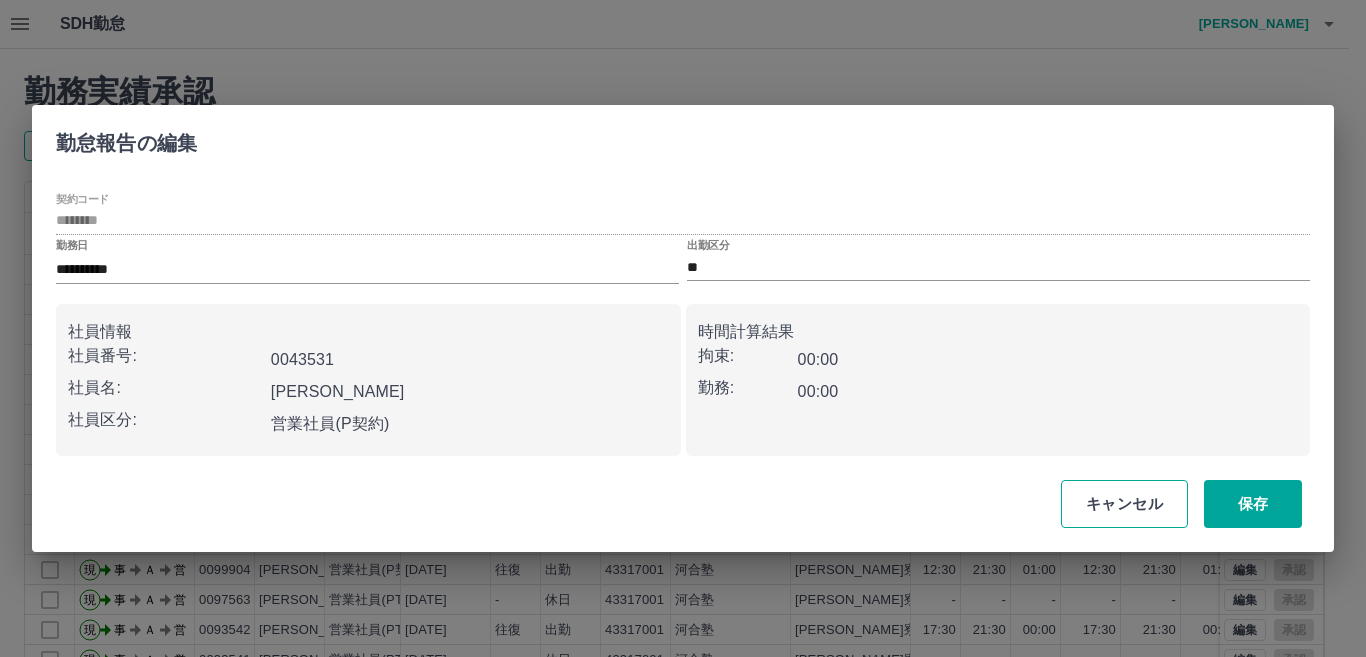 click on "キャンセル" at bounding box center (1124, 504) 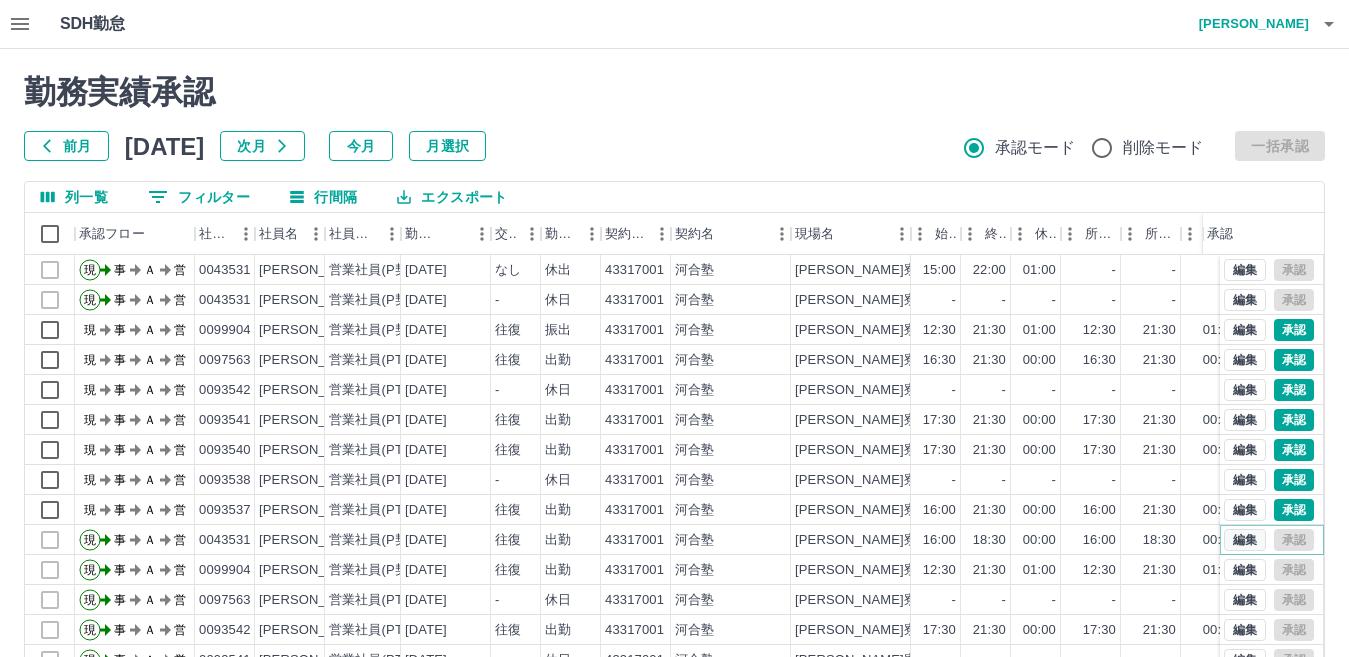 click on "編集" at bounding box center [1245, 540] 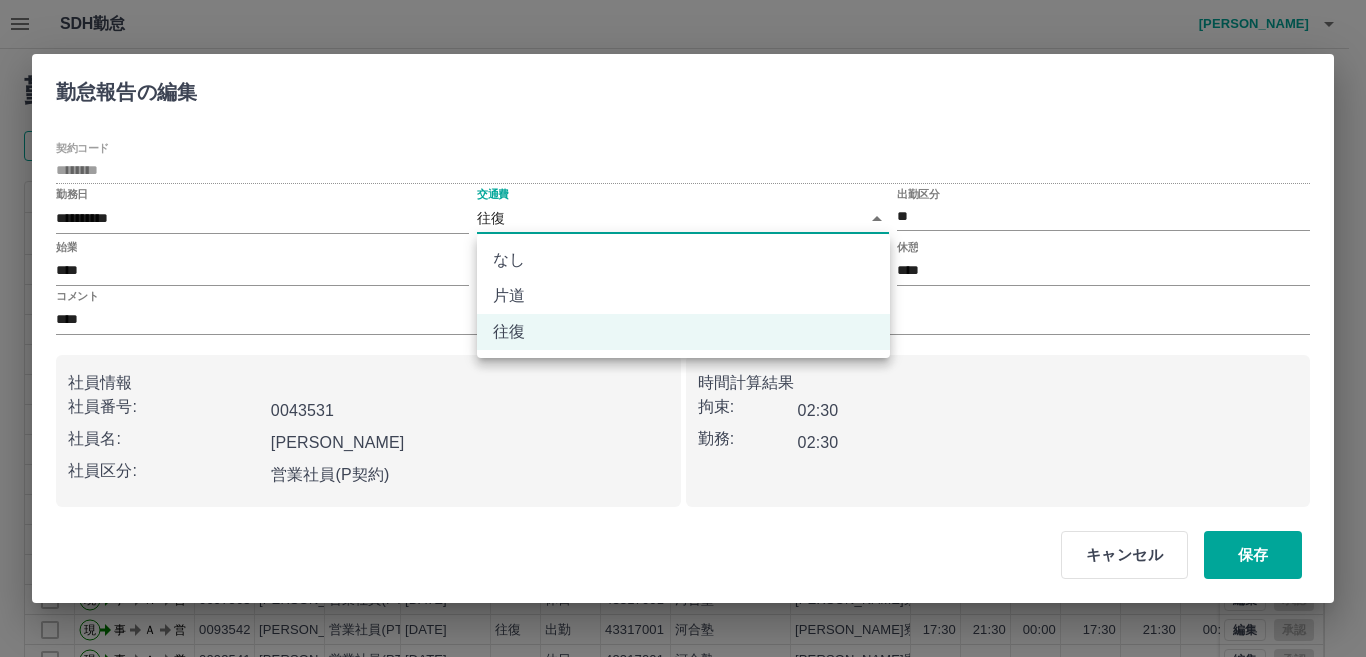 click on "SDH勤怠 [PERSON_NAME] 勤務実績承認 前月 [DATE] 次月 今月 月選択 承認モード 削除モード 一括承認 列一覧 0 フィルター 行間隔 エクスポート 承認フロー 社員番号 社員名 社員区分 勤務日 交通費 勤務区分 契約コード 契約名 現場名 始業 終業 休憩 所定開始 所定終業 所定休憩 拘束 勤務 遅刻等 コメント ステータス 承認 現 事 Ａ 営 0043531 [PERSON_NAME] 営業社員(P契約) [DATE] なし 休出 43317001 河合塾 [PERSON_NAME]寮・[GEOGRAPHIC_DATA] 15:00 22:00 01:00 - - - 07:00 06:00 00:00 往復無し 事務担当者承認待 現 事 Ａ 営 0043531 [PERSON_NAME] 営業社員(P契約) [DATE]  -  休日 43317001 河合塾 [PERSON_NAME]寮・[GEOGRAPHIC_DATA] - - - - - - 00:00 00:00 00:00 事務担当者承認待 現 事 Ａ 営 0099904 [PERSON_NAME] 営業社員(P契約) [DATE] 往復 振出 43317001 河合塾 [PERSON_NAME]寮・[GEOGRAPHIC_DATA] 12:30 21:30 01:00 12:30 21:30 01:00 09:00 08:00 00:00 現" at bounding box center [683, 422] 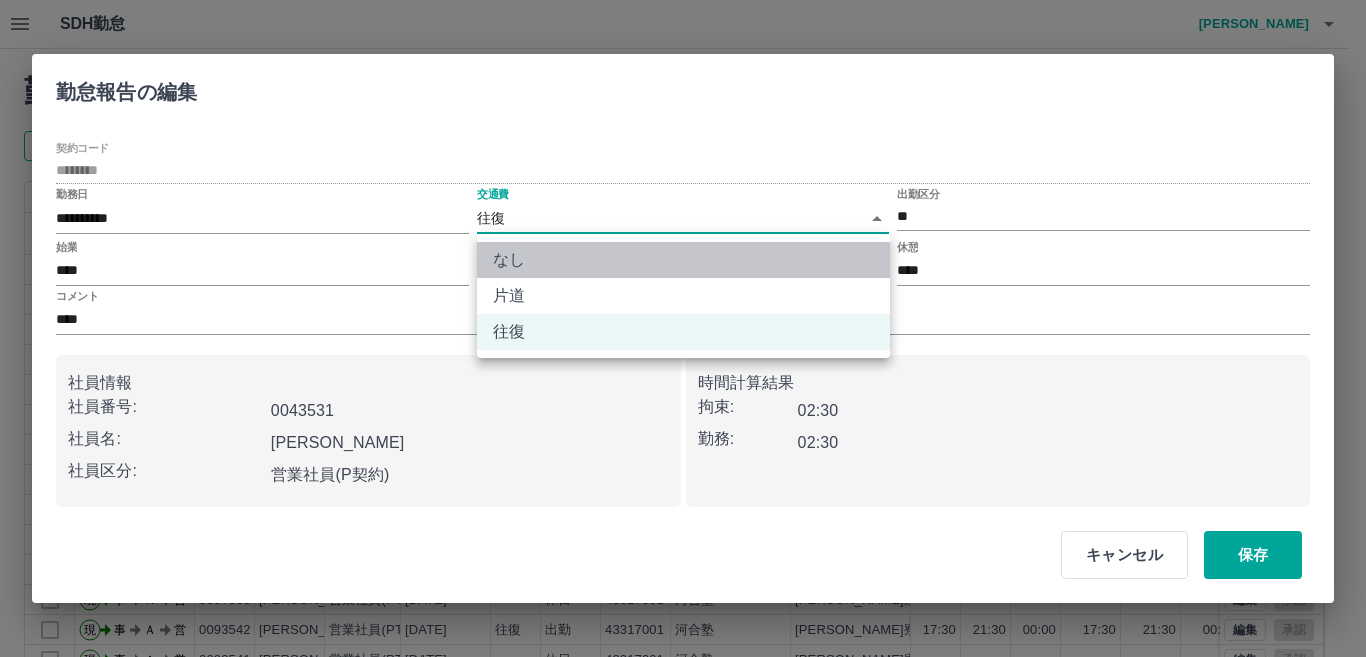 click on "なし" at bounding box center [683, 260] 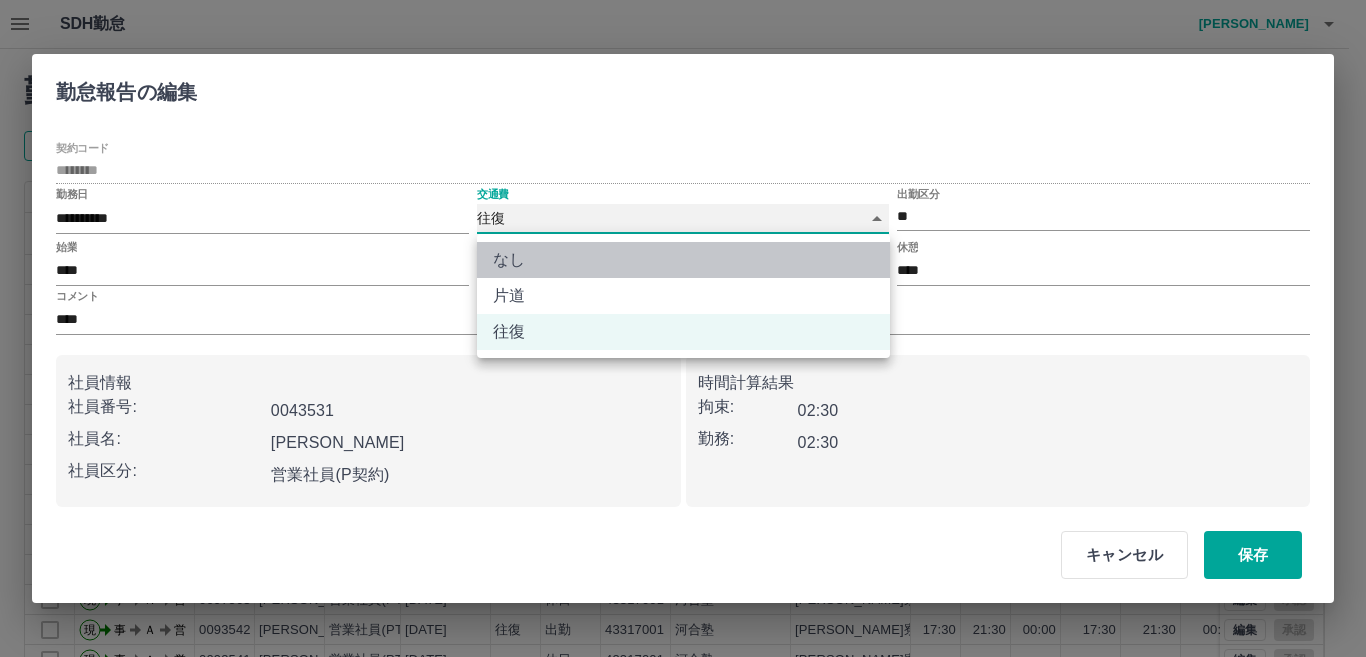 type on "****" 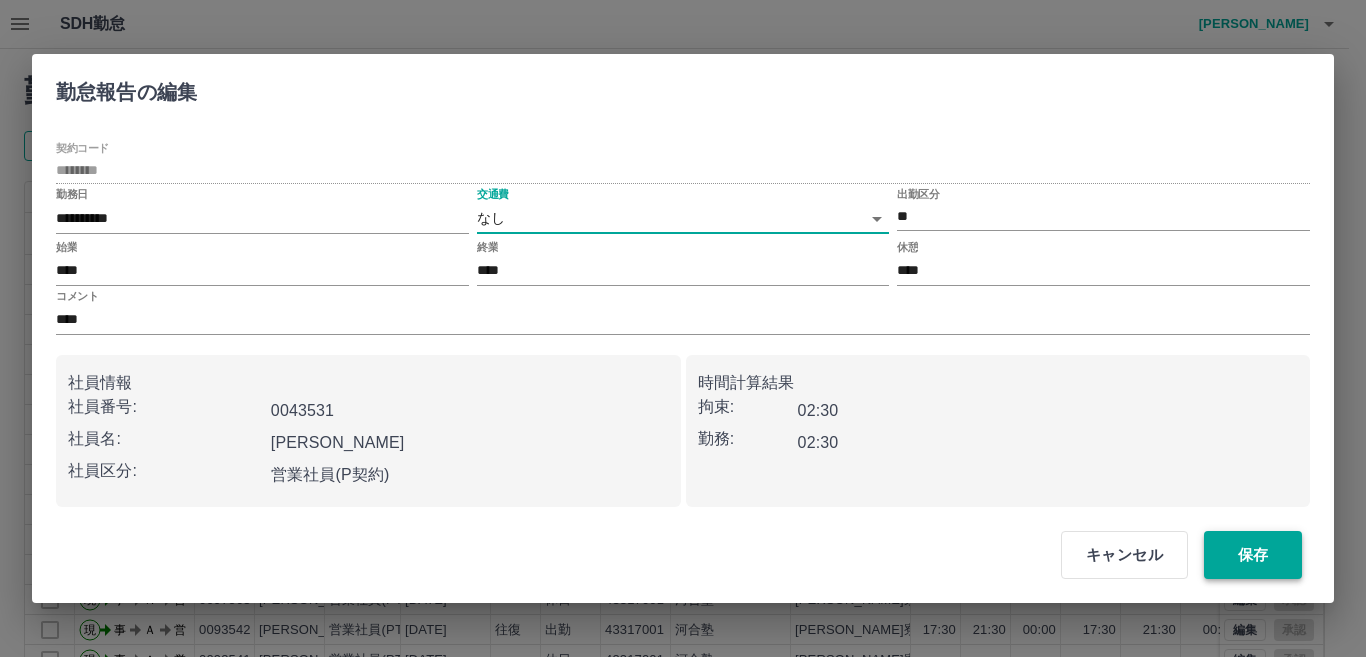 click on "保存" at bounding box center (1253, 555) 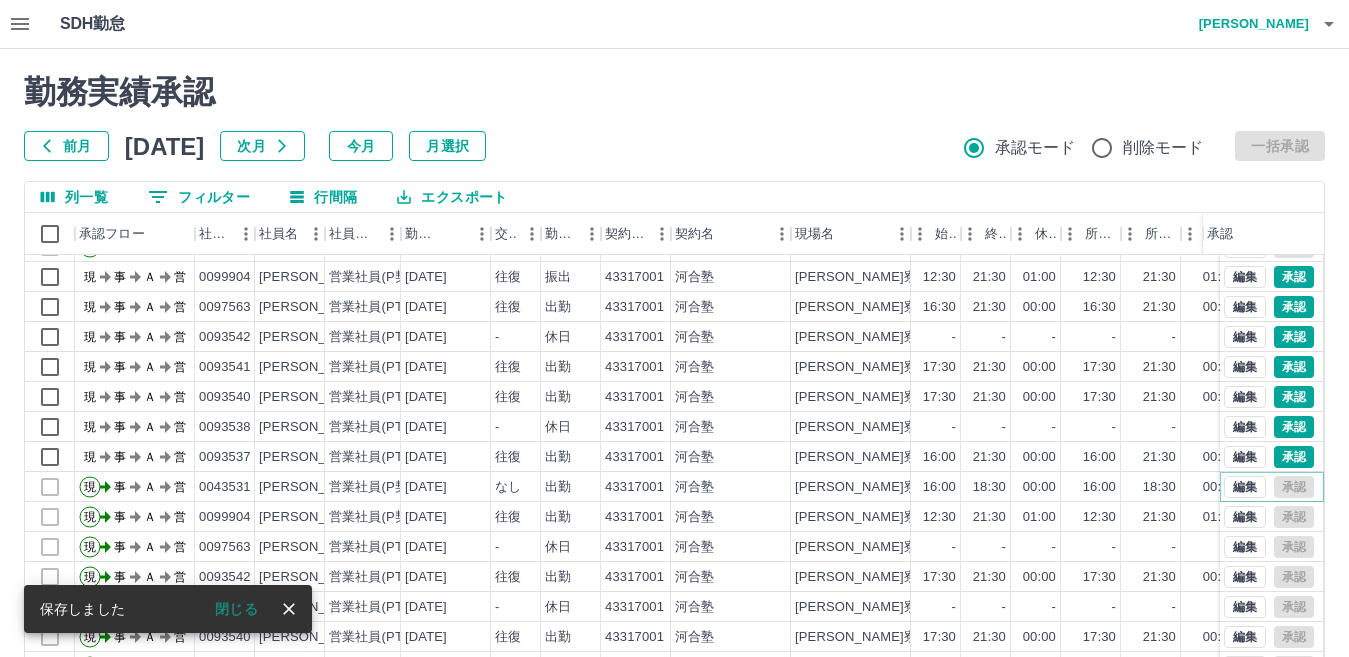 scroll, scrollTop: 104, scrollLeft: 0, axis: vertical 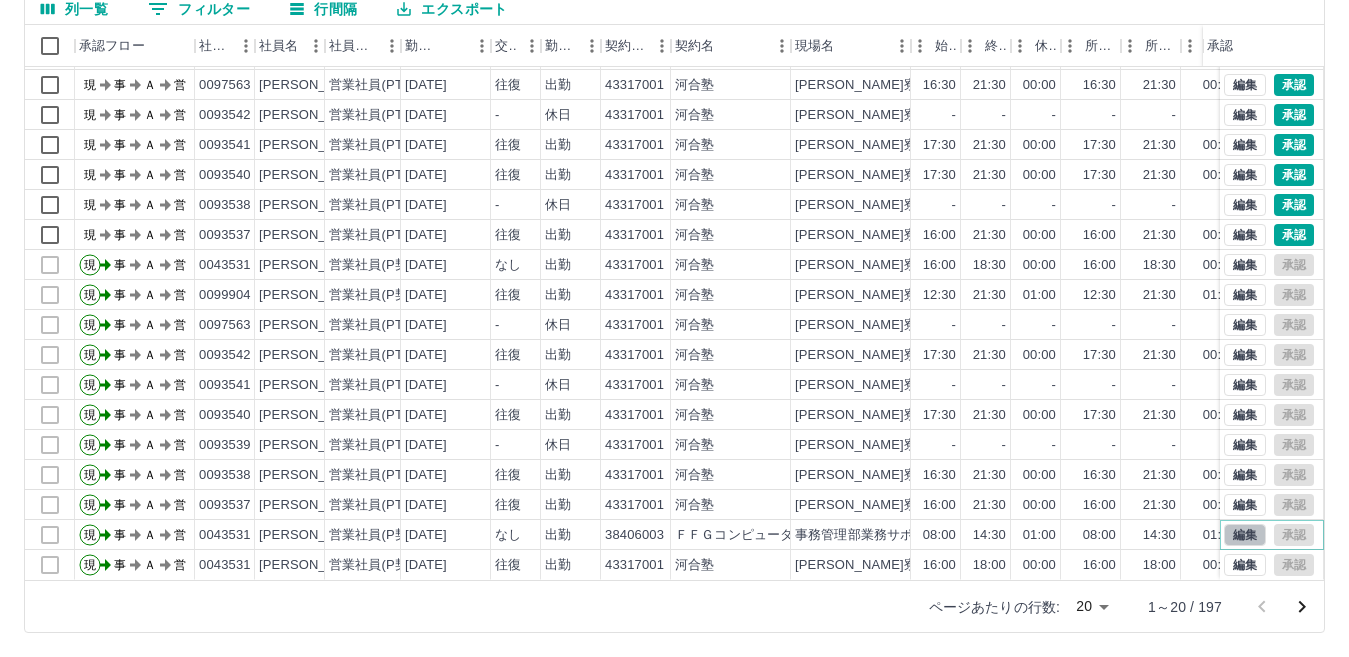 click on "編集" at bounding box center [1245, 535] 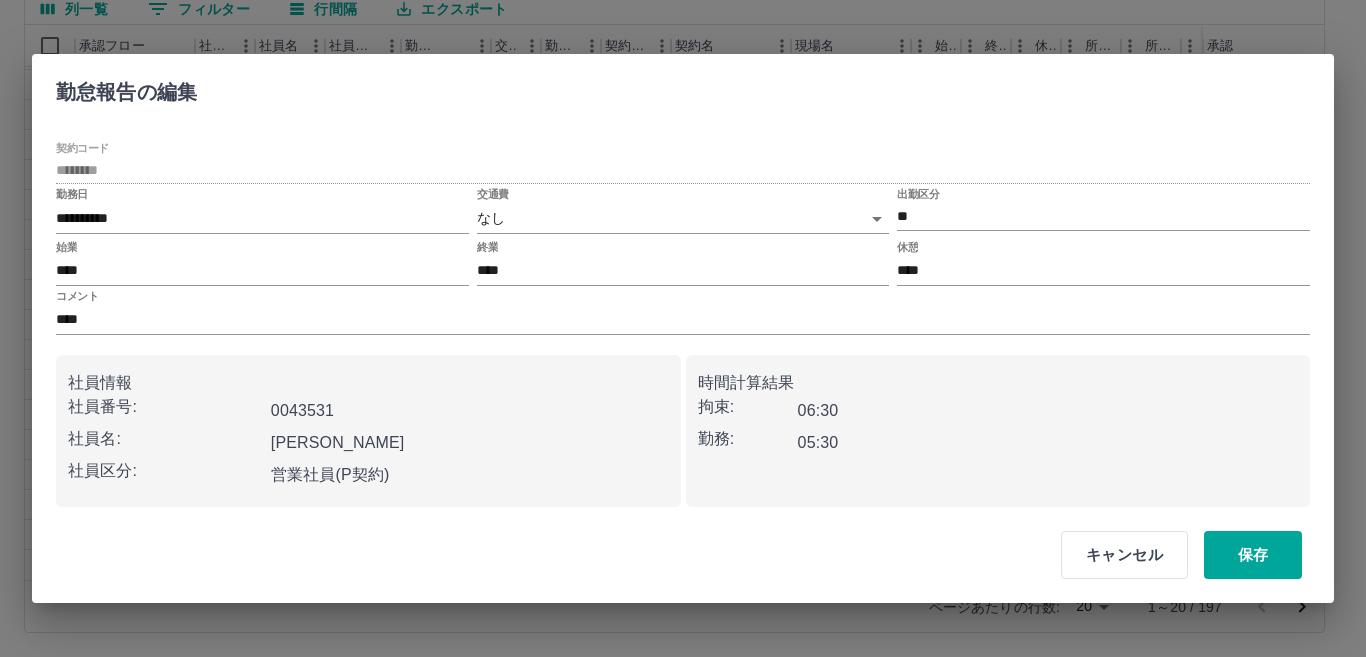drag, startPoint x: 1124, startPoint y: 556, endPoint x: 1132, endPoint y: 545, distance: 13.601471 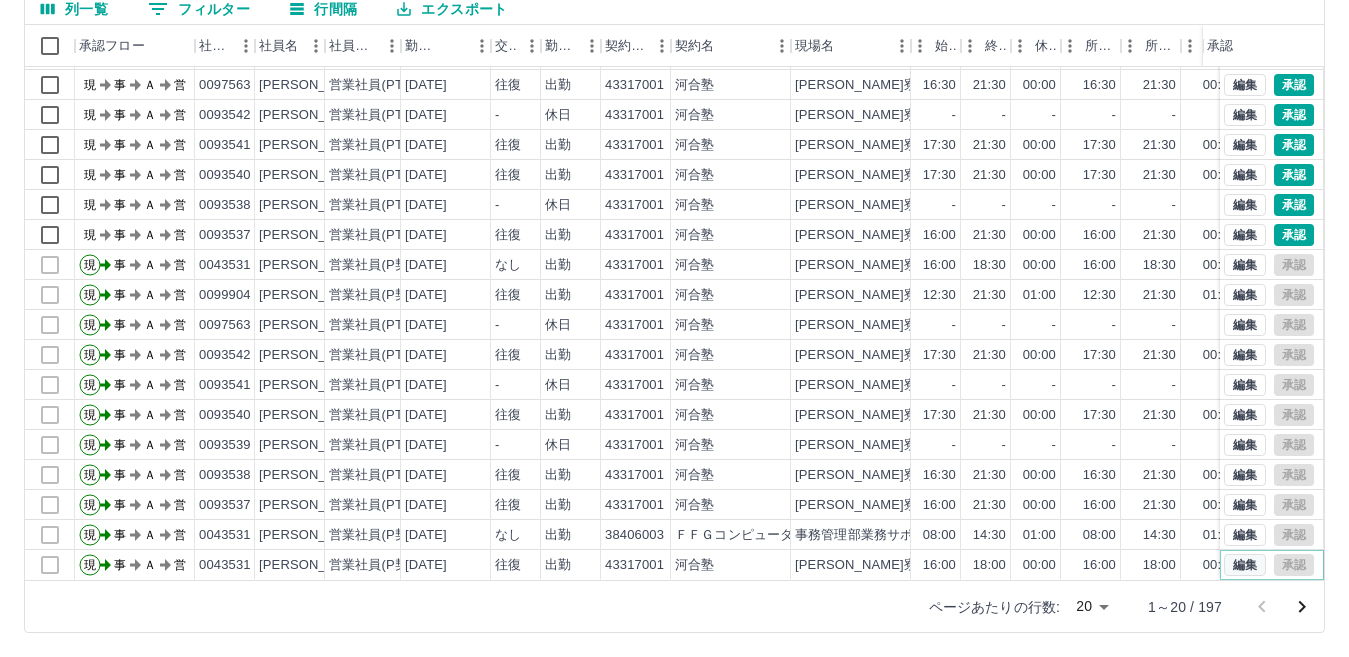 click on "編集" at bounding box center [1245, 565] 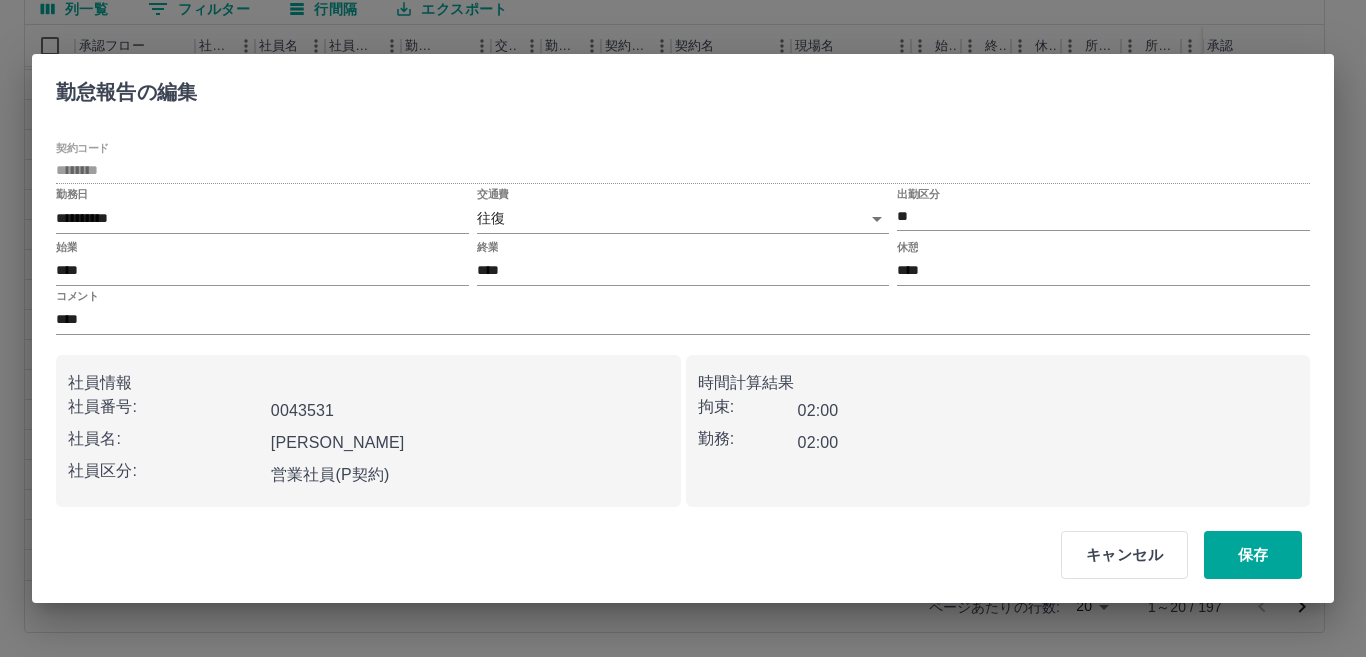 click on "SDH勤怠 [PERSON_NAME] 勤務実績承認 前月 [DATE] 次月 今月 月選択 承認モード 削除モード 一括承認 列一覧 0 フィルター 行間隔 エクスポート 承認フロー 社員番号 社員名 社員区分 勤務日 交通費 勤務区分 契約コード 契約名 現場名 始業 終業 休憩 所定開始 所定終業 所定休憩 拘束 勤務 遅刻等 コメント ステータス 承認 現 事 Ａ 営 0043531 [PERSON_NAME] 営業社員(P契約) [DATE]  -  休日 43317001 河合塾 [PERSON_NAME]寮・[GEOGRAPHIC_DATA] - - - - - - 00:00 00:00 00:00 事務担当者承認待 現 事 Ａ 営 0099904 [PERSON_NAME] 営業社員(P契約) [DATE] 往復 振出 43317001 河合塾 [PERSON_NAME]寮・[GEOGRAPHIC_DATA] 12:30 21:30 01:00 12:30 21:30 01:00 09:00 08:00 00:00 [DATE]振休予定 現場責任者承認待 現 事 Ａ 営 0097563 [PERSON_NAME] 営業社員(PT契約) [DATE] 往復 出勤 43317001 河合塾 [PERSON_NAME]寮・[GEOGRAPHIC_DATA] 16:30 21:30 00:00 16:30 21:30 00:00 -" at bounding box center [683, 234] 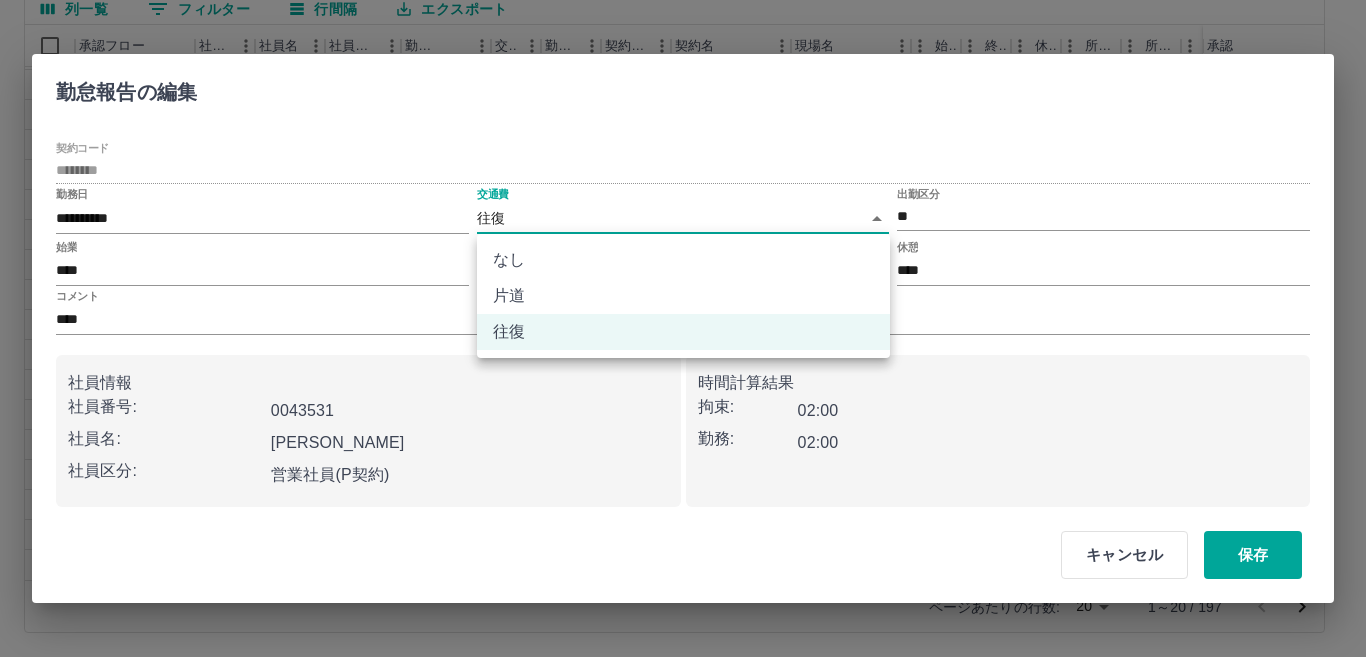 click on "なし" at bounding box center (683, 260) 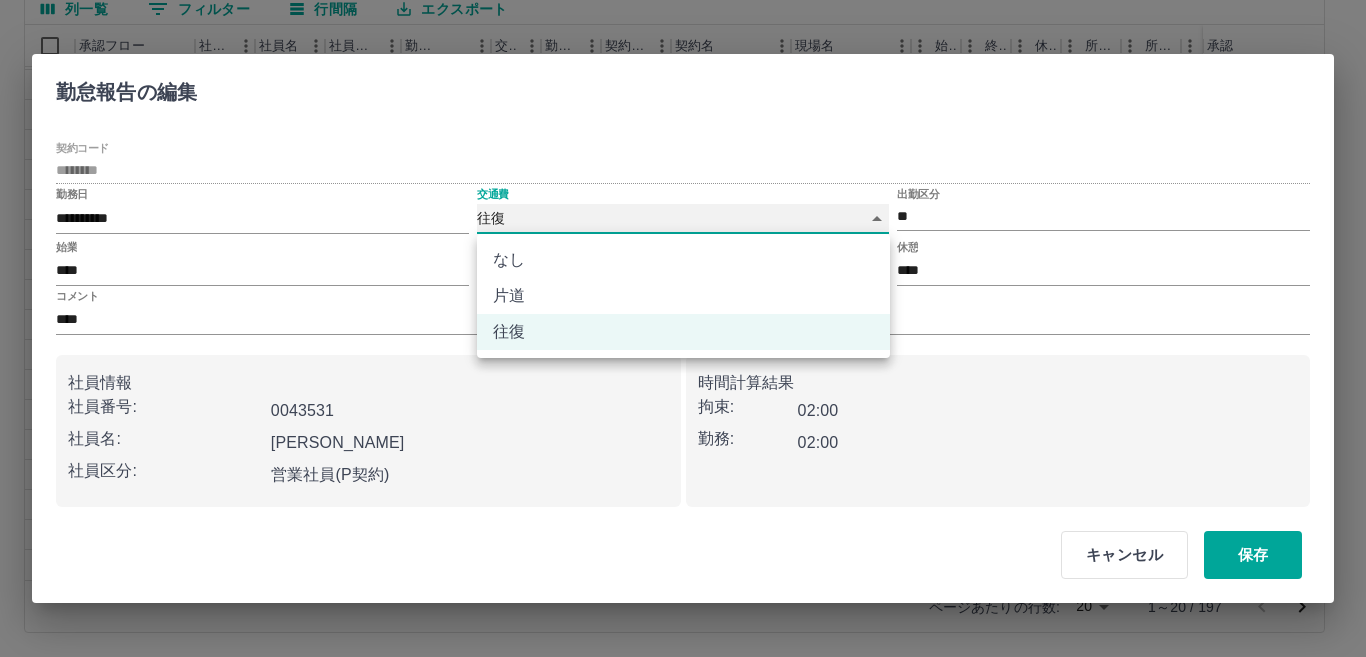 type on "****" 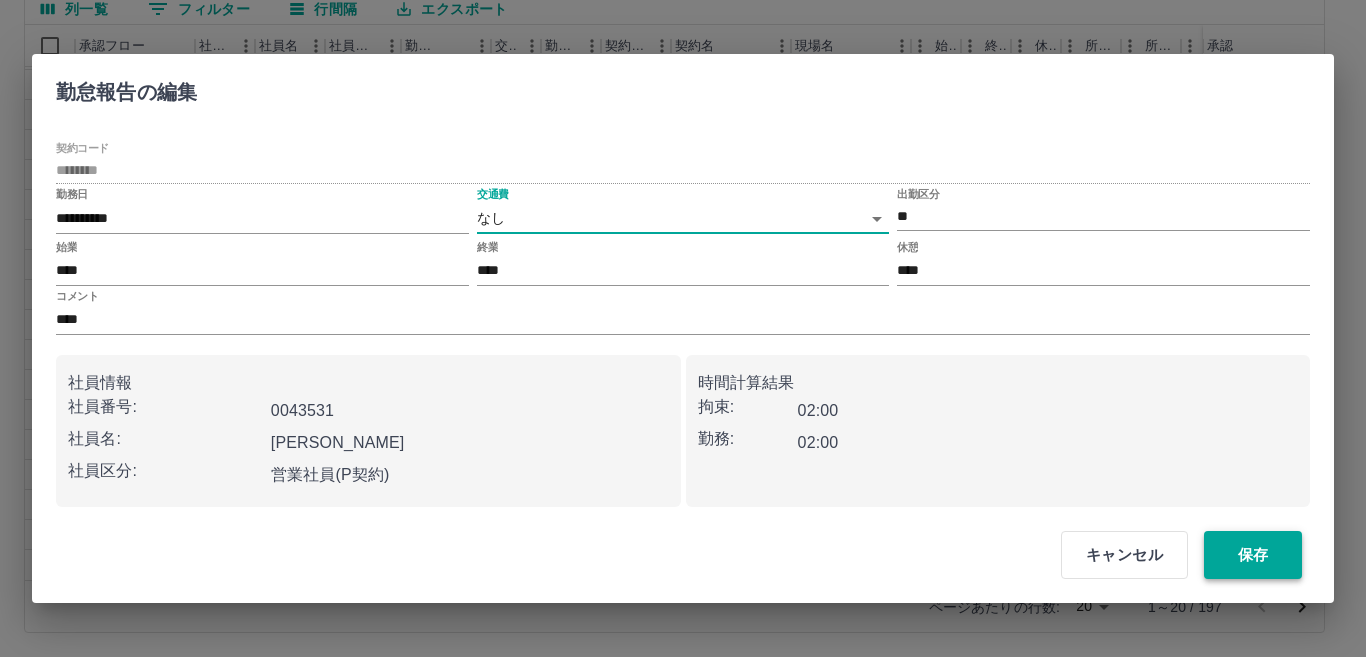 click on "保存" at bounding box center [1253, 555] 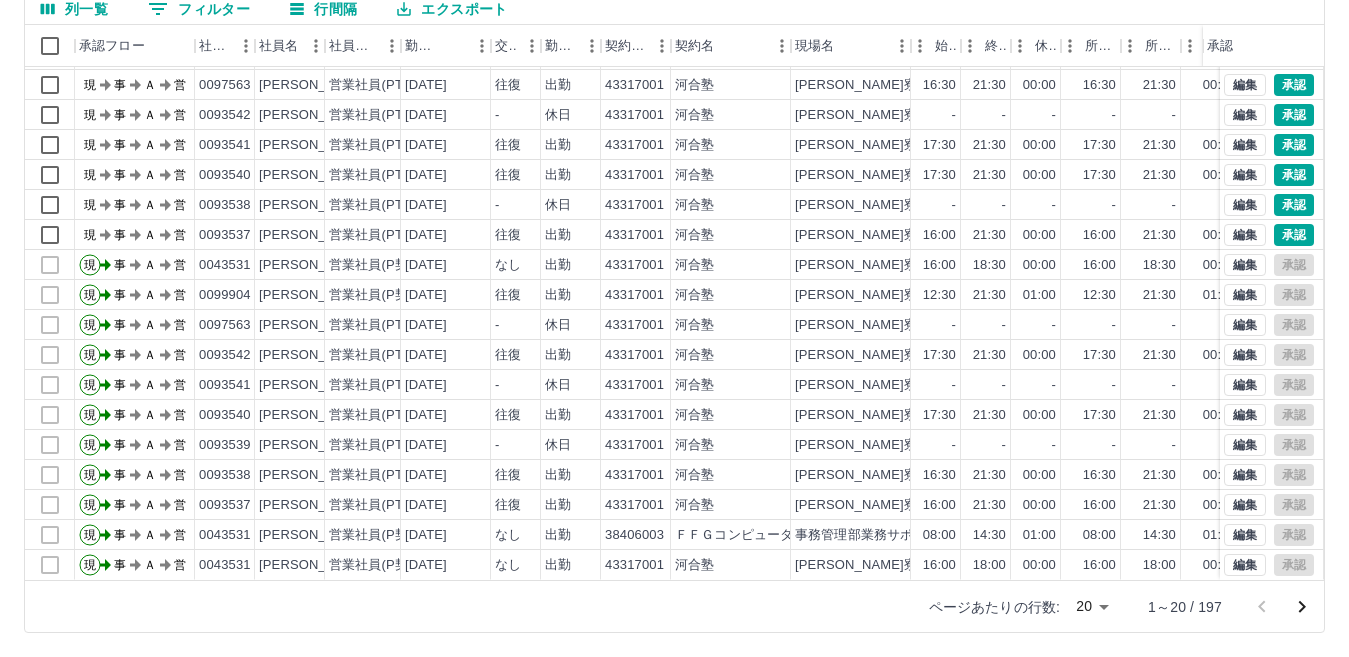 click 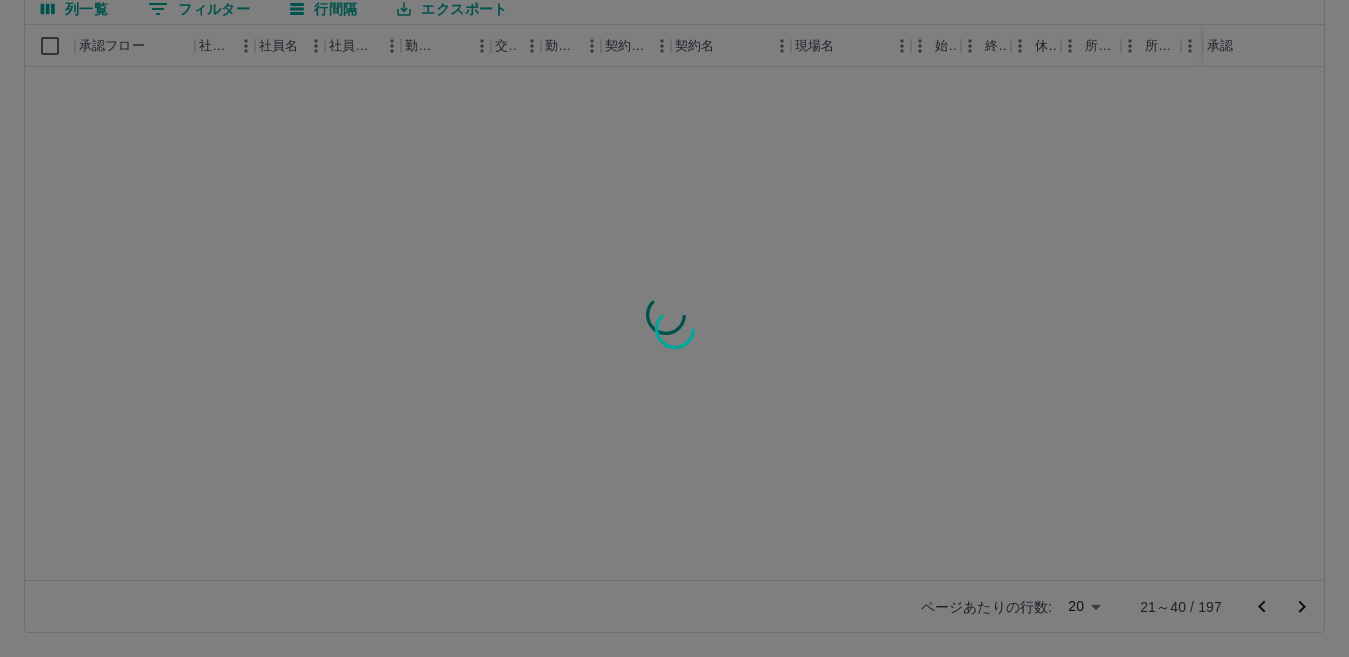 scroll, scrollTop: 0, scrollLeft: 0, axis: both 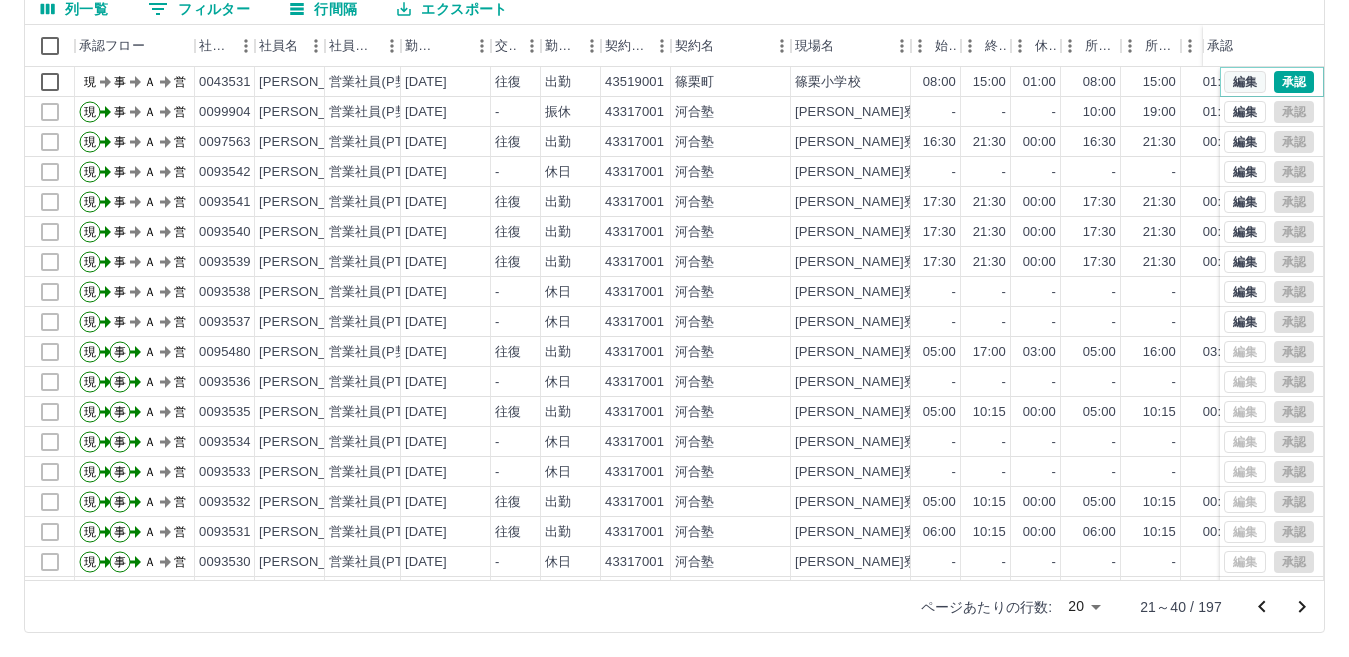 click on "編集" at bounding box center (1245, 82) 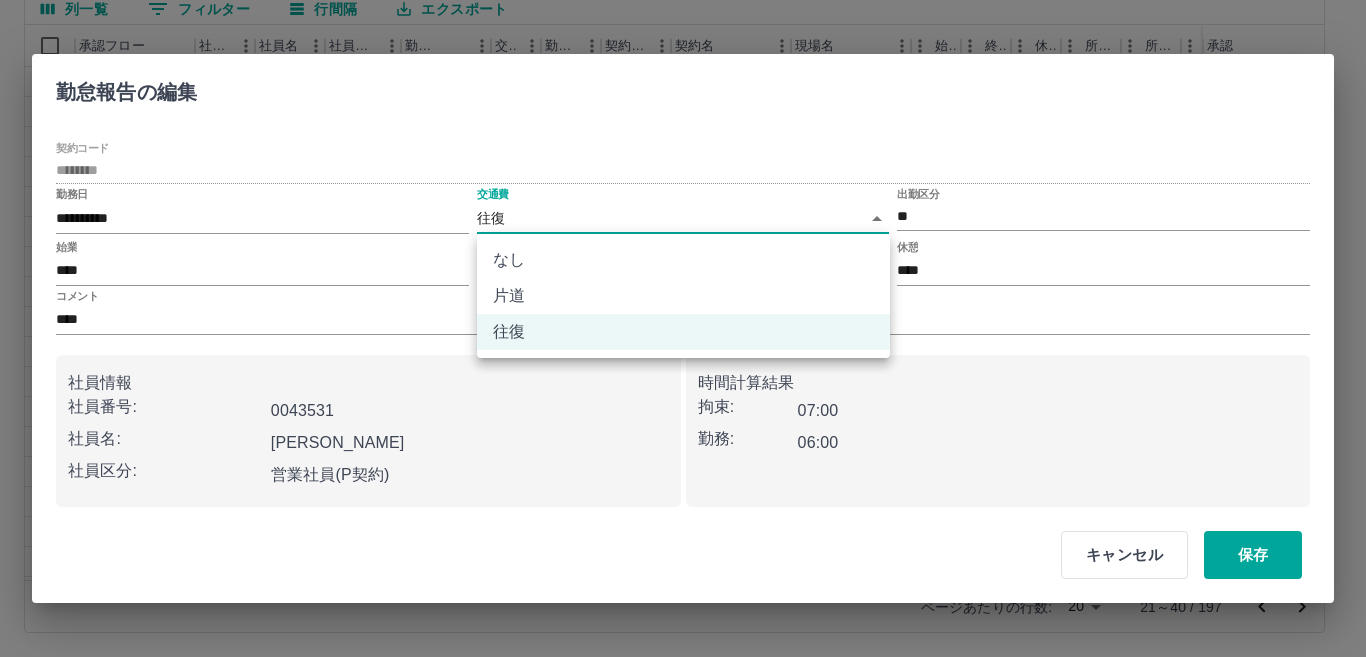 click on "SDH勤怠 [PERSON_NAME] 勤務実績承認 前月 [DATE] 次月 今月 月選択 承認モード 削除モード 一括承認 列一覧 0 フィルター 行間隔 エクスポート 承認フロー 社員番号 社員名 社員区分 勤務日 交通費 勤務区分 契約コード 契約名 現場名 始業 終業 休憩 所定開始 所定終業 所定休憩 拘束 勤務 遅刻等 コメント ステータス 承認 現 事 Ａ 営 0043531 [PERSON_NAME] 営業社員(P契約) [DATE] 往復 出勤 43519001 [GEOGRAPHIC_DATA] [GEOGRAPHIC_DATA]00 15:00 01:00 08:00 15:00 01:00 07:00 06:00 00:00 往復無し 現場責任者承認待 現 事 Ａ 営 0099904 [PERSON_NAME] 営業社員(P契約) [DATE]  -  振休 43317001 河合塾 [PERSON_NAME]寮・[GEOGRAPHIC_DATA] - - - 10:00 19:00 01:00 00:00 00:00 00:00 [DATE] 振替分 事務担当者承認待 現 事 Ａ 営 0097563 [PERSON_NAME] 営業社員(PT契約) [DATE] 往復 出勤 43317001 河合塾 [PERSON_NAME]寮・[GEOGRAPHIC_DATA] 16:30 21:30 00:00 16:30 現" at bounding box center [683, 234] 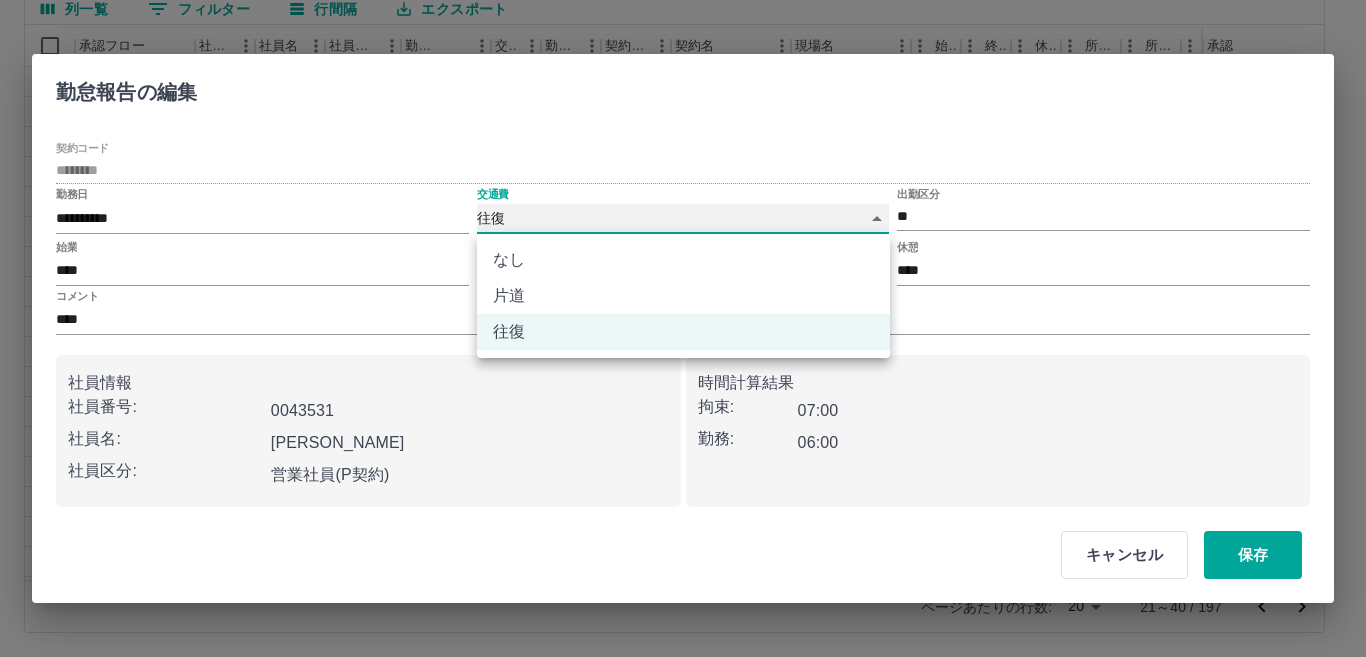 type on "****" 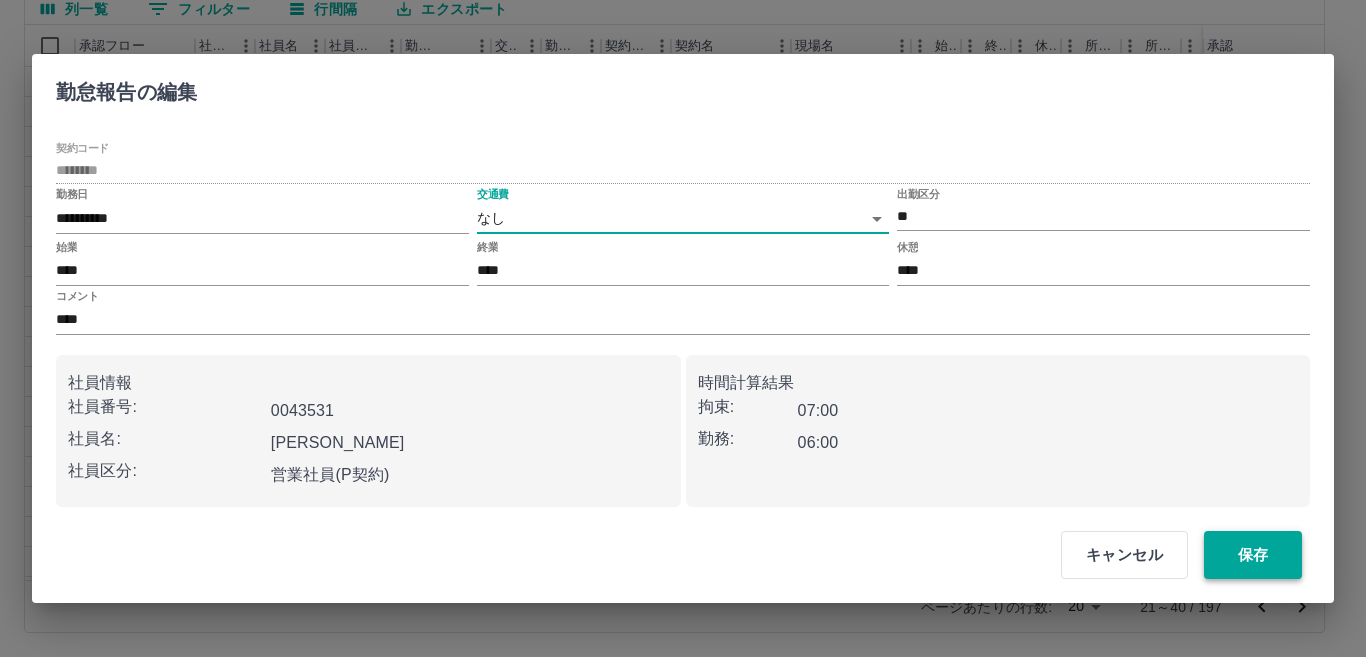 click on "保存" at bounding box center [1253, 555] 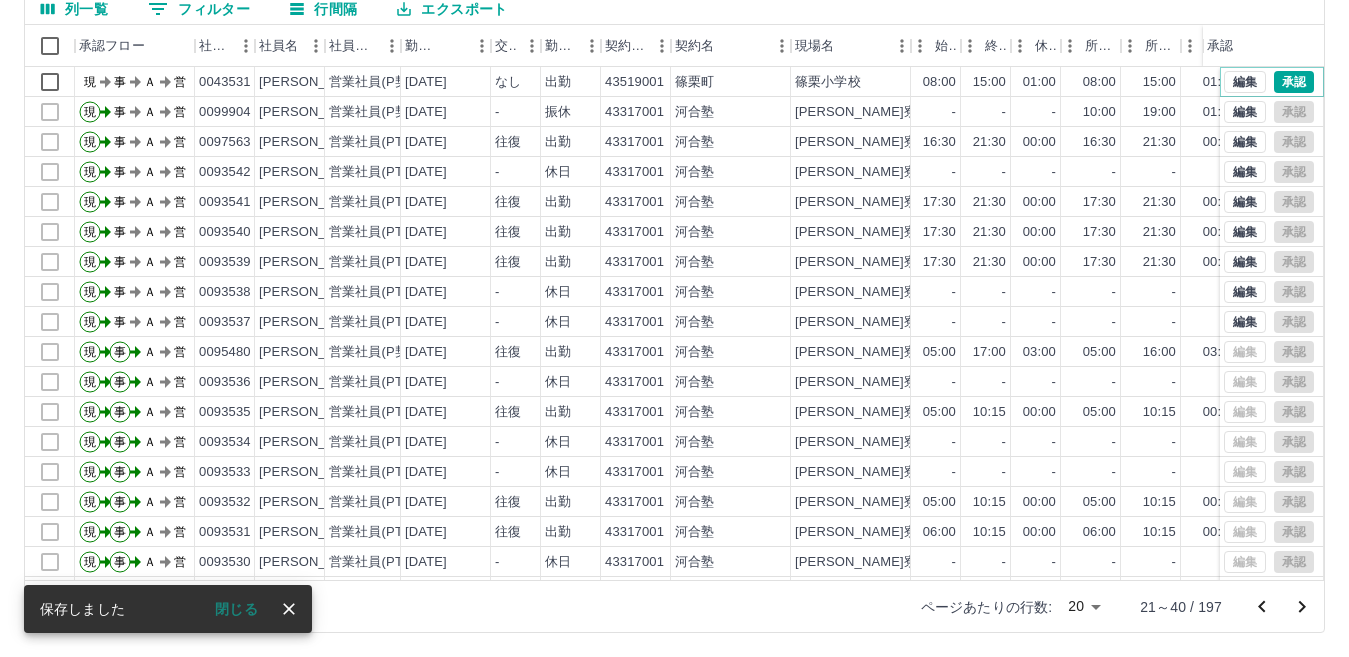 scroll, scrollTop: 104, scrollLeft: 0, axis: vertical 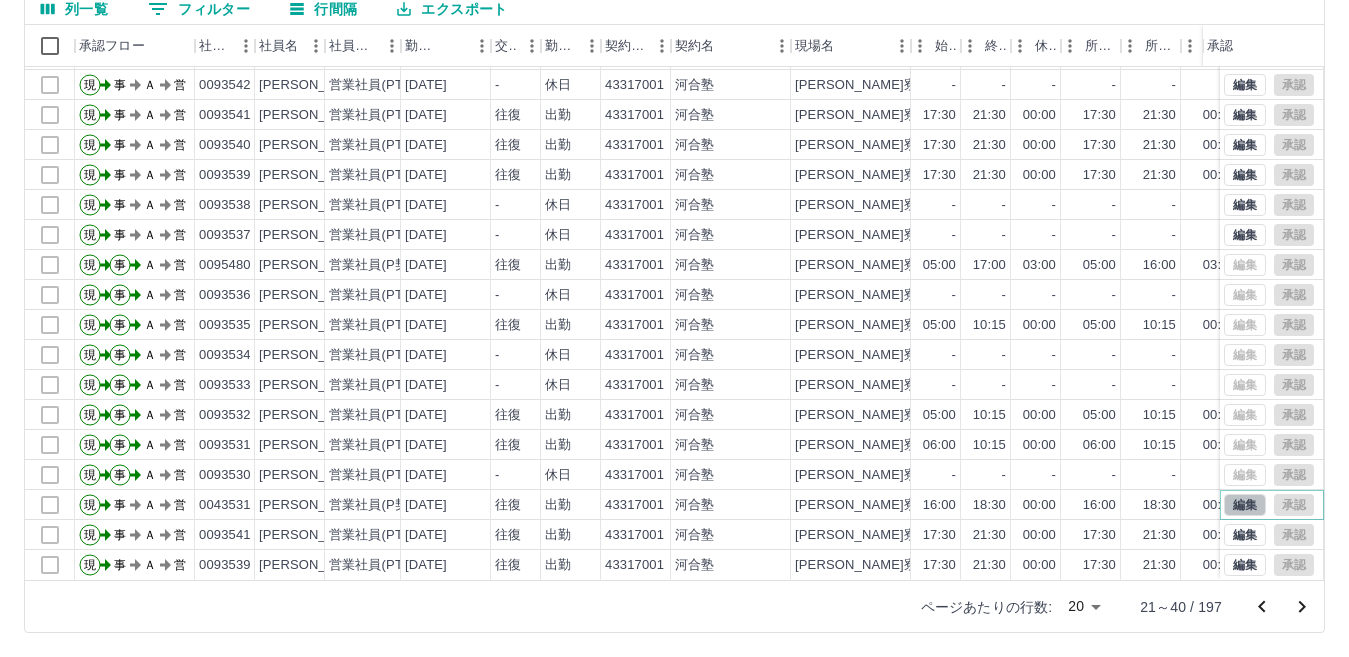 click on "編集" at bounding box center (1245, 505) 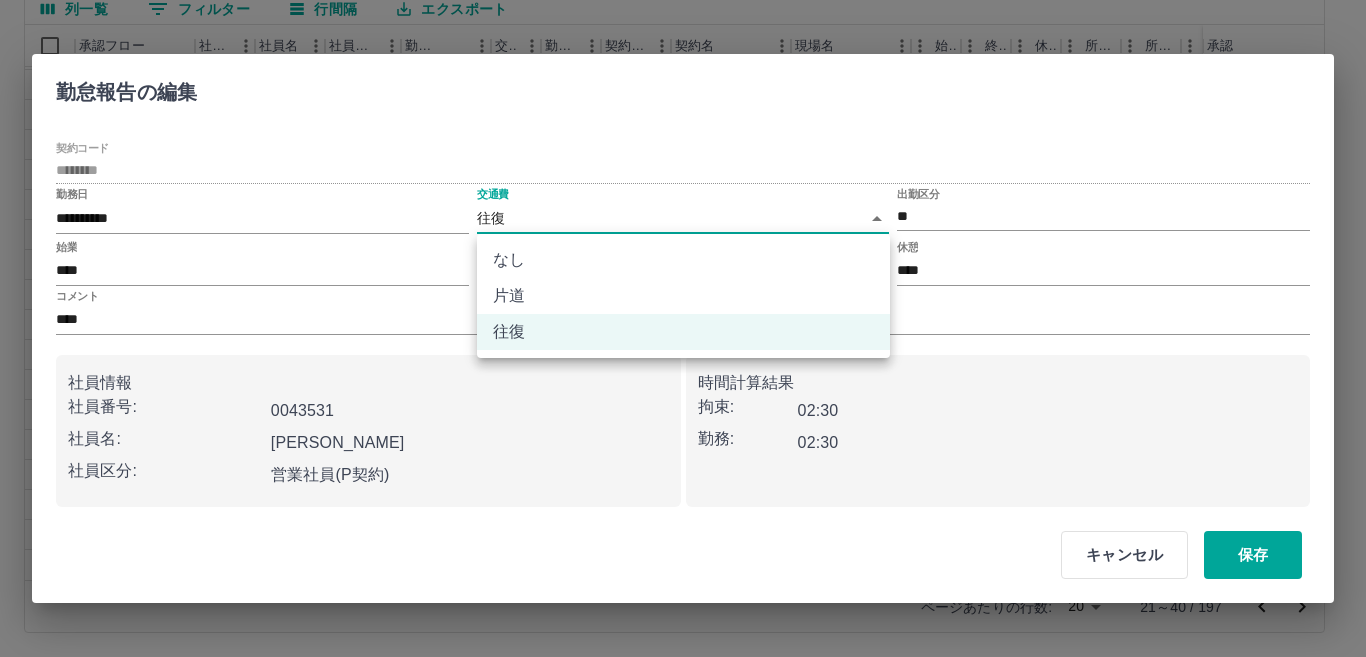click on "SDH勤怠 [PERSON_NAME] 勤務実績承認 前月 [DATE] 次月 今月 月選択 承認モード 削除モード 一括承認 列一覧 0 フィルター 行間隔 エクスポート 承認フロー 社員番号 社員名 社員区分 勤務日 交通費 勤務区分 契約コード 契約名 現場名 始業 終業 休憩 所定開始 所定終業 所定休憩 拘束 勤務 遅刻等 コメント ステータス 承認 現 事 Ａ 営 0099904 [PERSON_NAME] 営業社員(P契約) [DATE]  -  振休 43317001 河合塾 [PERSON_NAME]寮・[GEOGRAPHIC_DATA] - - - 10:00 19:00 01:00 00:00 00:00 00:00 [DATE] 振替分 事務担当者承認待 現 事 Ａ 営 0097563 [PERSON_NAME] 営業社員(PT契約) [DATE] 往復 出勤 43317001 河合塾 [PERSON_NAME]寮・[GEOGRAPHIC_DATA] 16:30 21:30 00:00 16:30 21:30 00:00 05:00 05:00 00:00 事務担当者承認待 現 事 Ａ 営 0093542 [PERSON_NAME] 営業社員(PT契約) [DATE]  -  休日 43317001 河合塾 [PERSON_NAME]寮・[GEOGRAPHIC_DATA] - - - - - - 00:00 00:00 00:00" at bounding box center (683, 234) 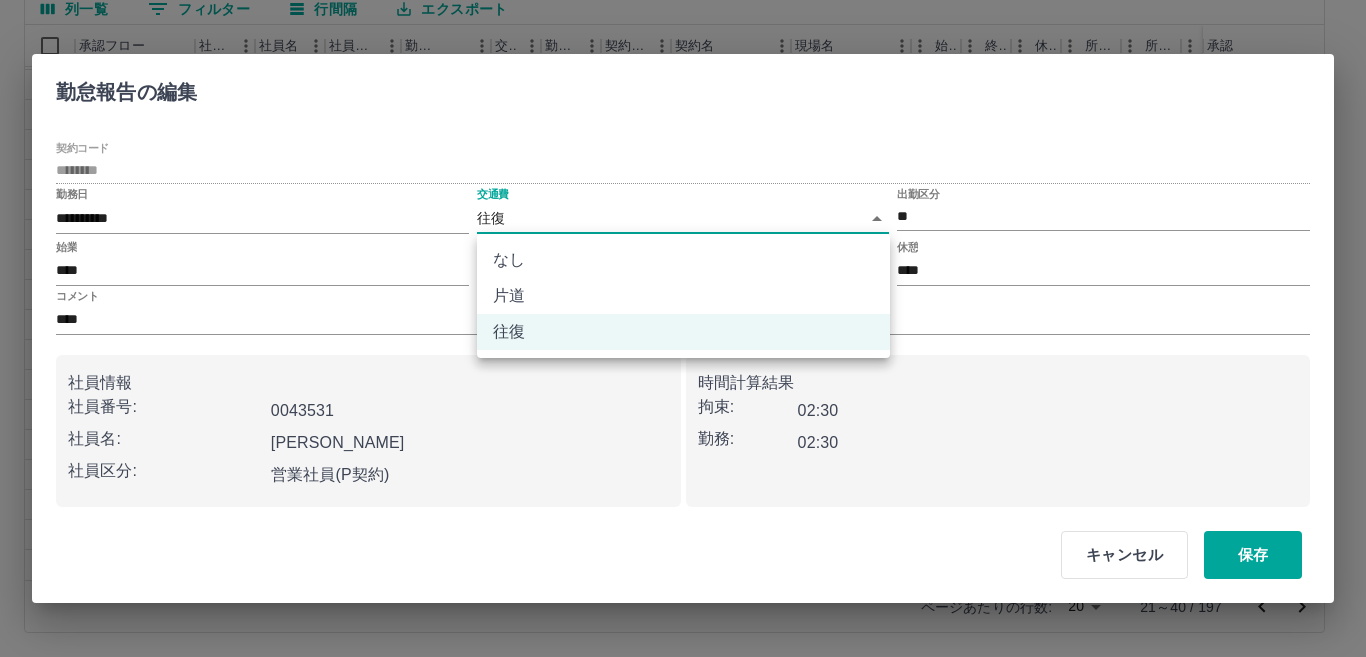 click on "なし" at bounding box center (683, 260) 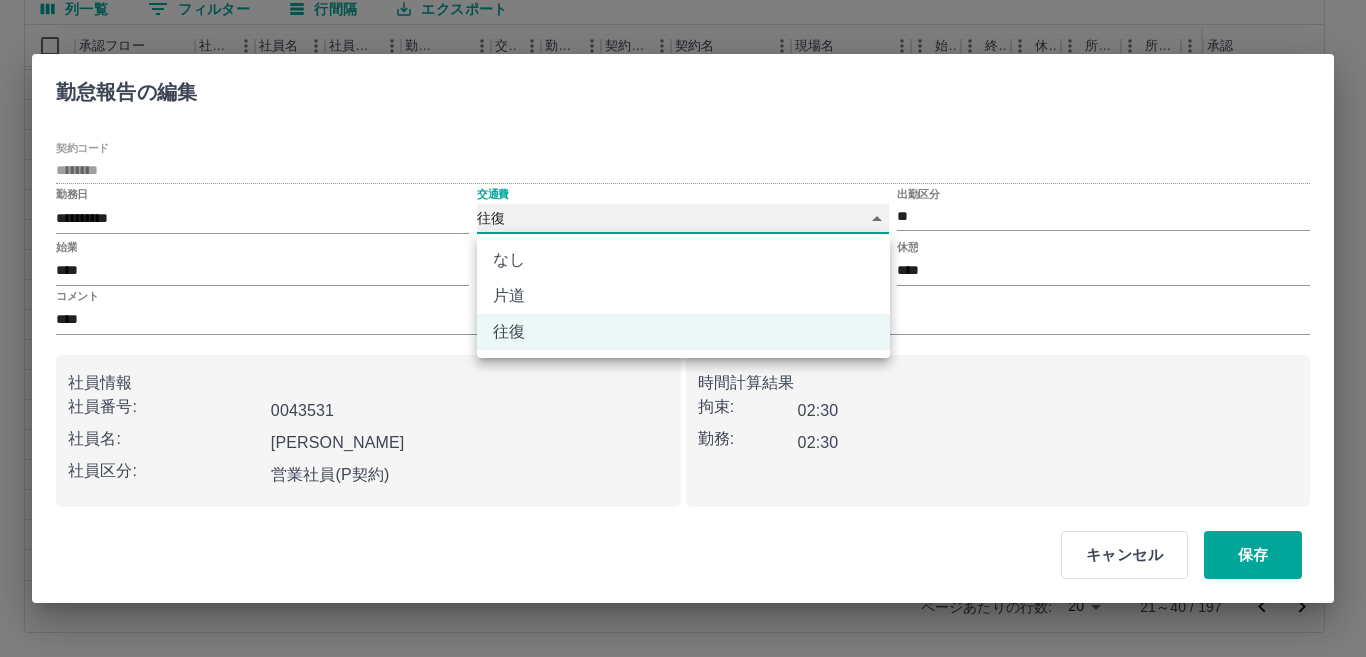 type on "****" 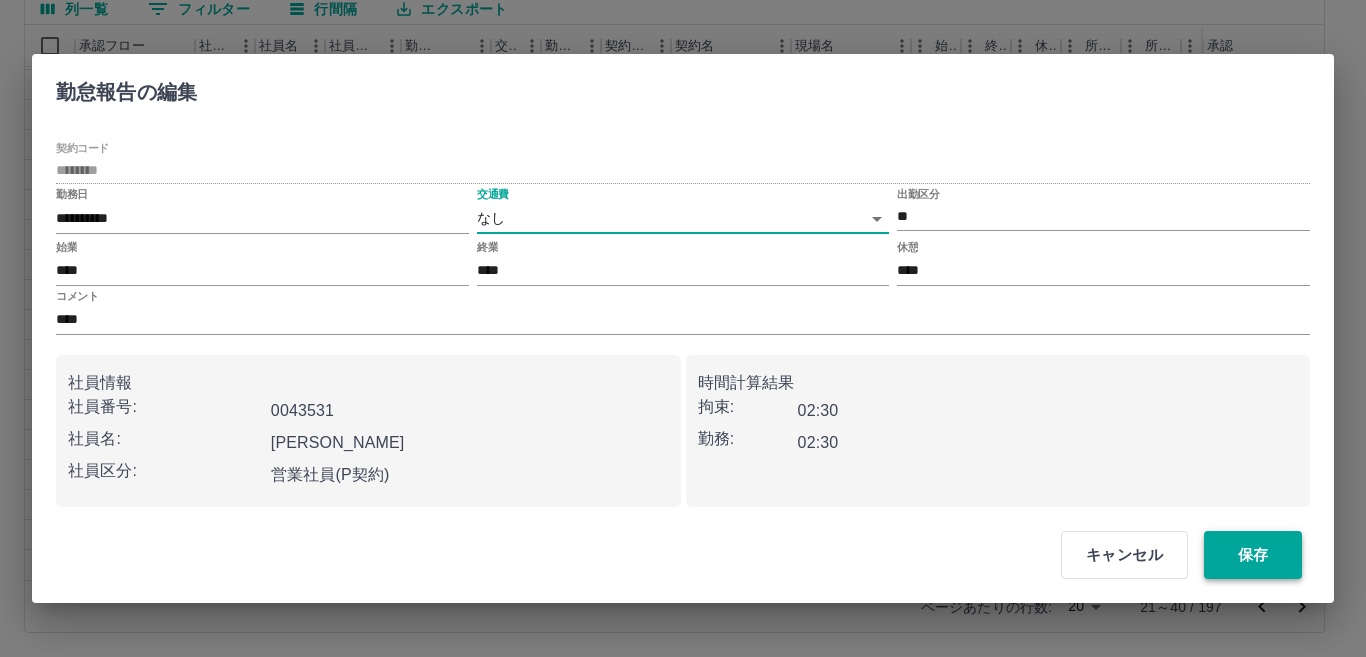 click on "保存" at bounding box center (1253, 555) 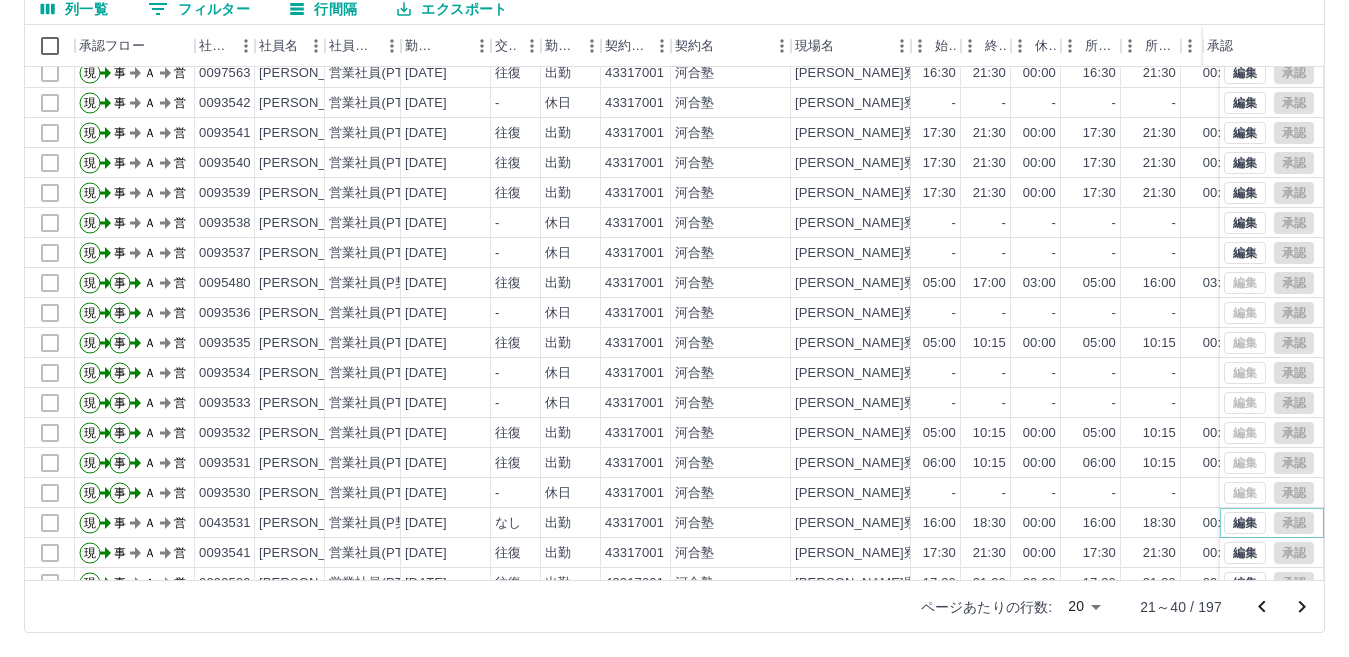 scroll, scrollTop: 104, scrollLeft: 0, axis: vertical 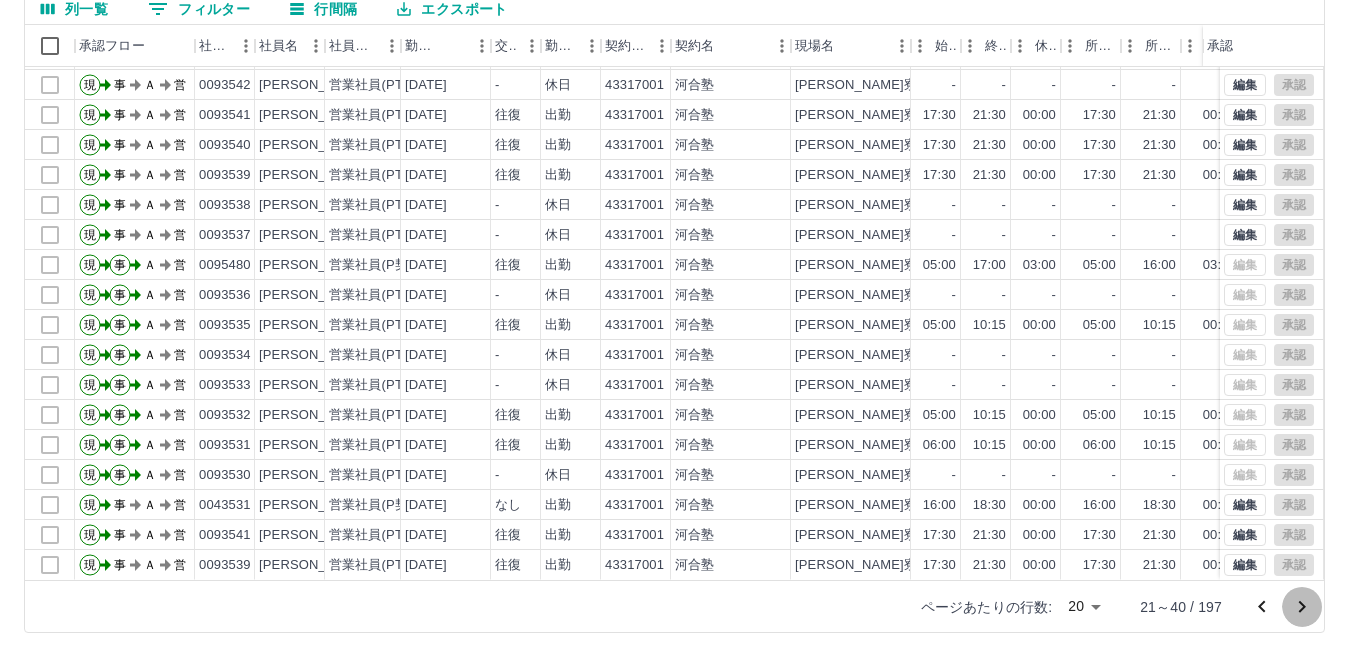 click 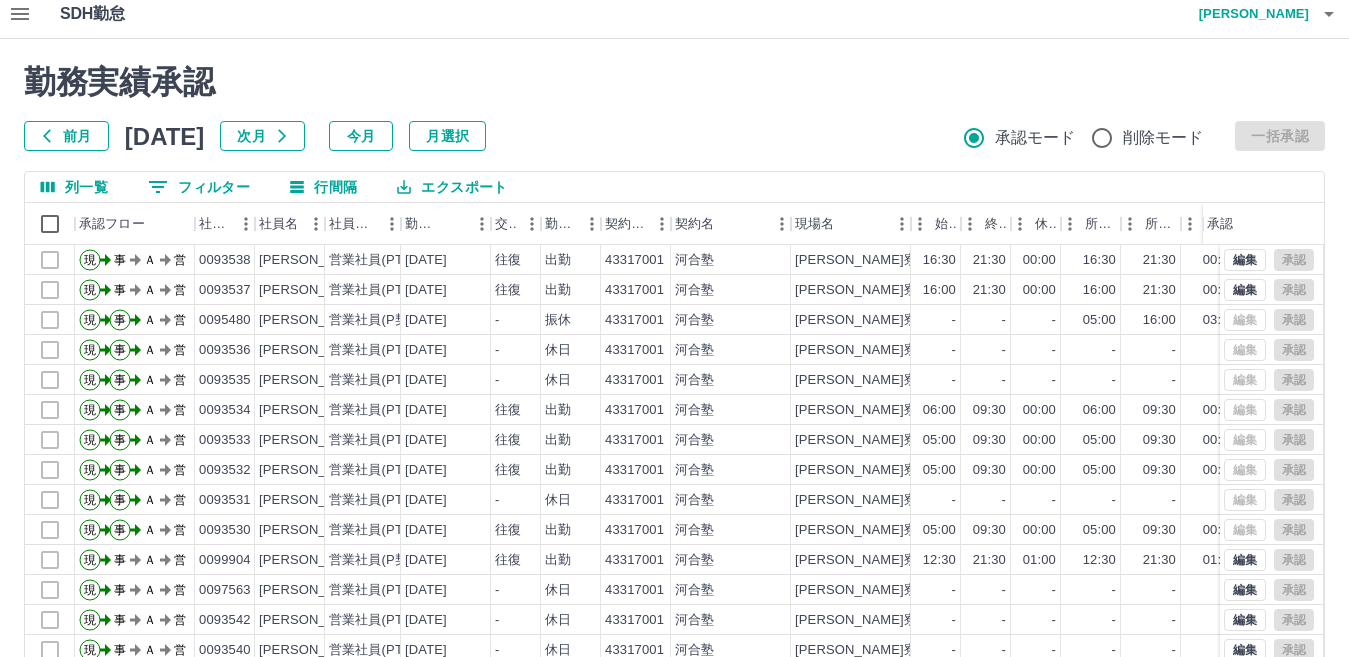 scroll, scrollTop: 0, scrollLeft: 0, axis: both 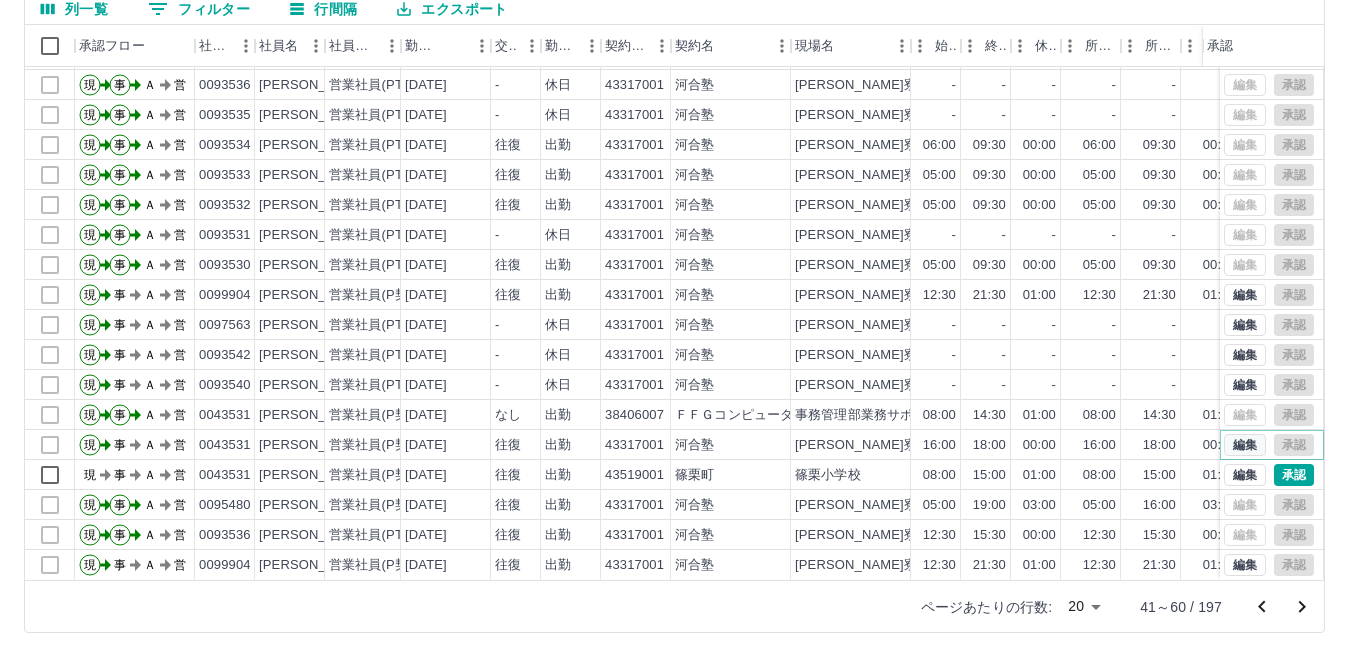 click on "編集" at bounding box center [1245, 445] 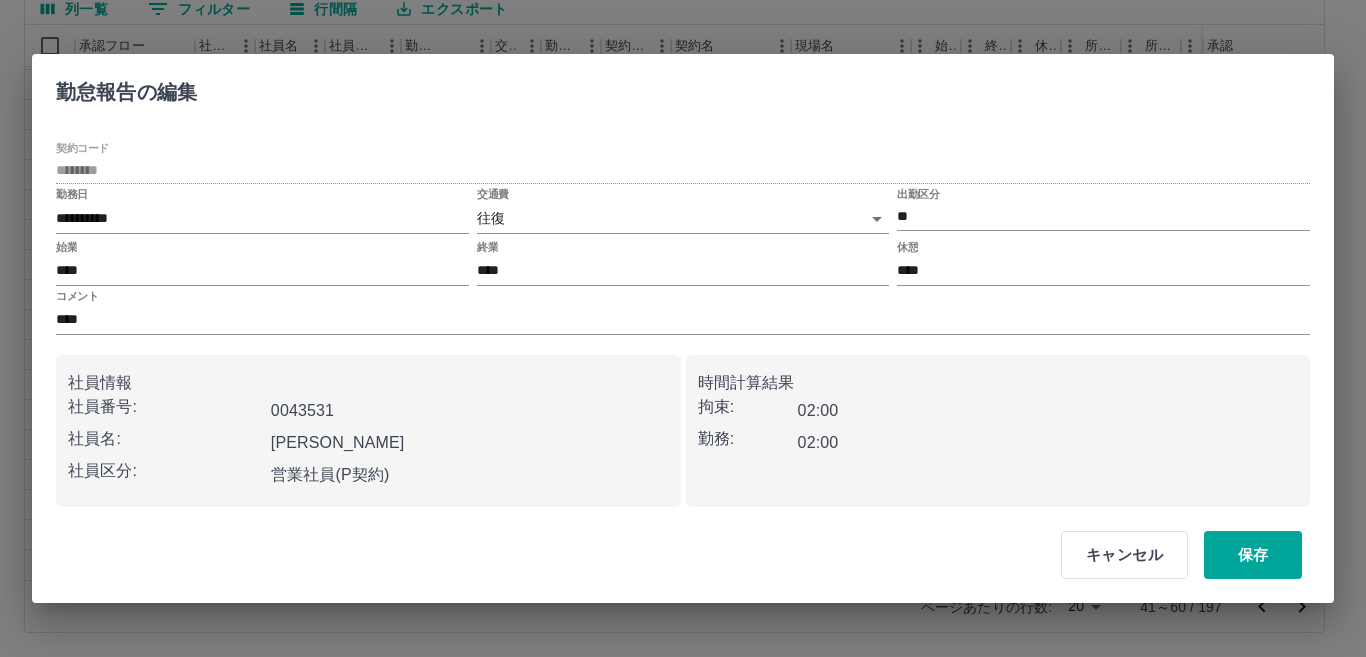 click on "SDH勤怠 [PERSON_NAME] 勤務実績承認 前月 [DATE] 次月 今月 月選択 承認モード 削除モード 一括承認 列一覧 0 フィルター 行間隔 エクスポート 承認フロー 社員番号 社員名 社員区分 勤務日 交通費 勤務区分 契約コード 契約名 現場名 始業 終業 休憩 所定開始 所定終業 所定休憩 拘束 勤務 遅刻等 コメント ステータス 承認 現 事 Ａ 営 0093537 [PERSON_NAME] 営業社員(PT契約) [DATE] 往復 出勤 43317001 河合塾 [PERSON_NAME]寮・[GEOGRAPHIC_DATA] 16:00 21:30 00:00 16:00 21:30 00:00 05:30 05:30 00:00 事務担当者承認待 現 事 Ａ 営 0095480 [PERSON_NAME] 営業社員(P契約) [DATE]  -  振休 43317001 河合塾 [PERSON_NAME]寮・[GEOGRAPHIC_DATA] - - - 05:00 16:00 03:00 00:00 00:00 00:00 [DATE]振替分 AM承認待 現 事 Ａ 営 0093536 [PERSON_NAME] 営業社員(PT契約) [DATE]  -  休日 43317001 河合塾 [PERSON_NAME]寮・[GEOGRAPHIC_DATA] - - - - - - 00:00 00:00 00:00 AM承認待 現" at bounding box center (683, 234) 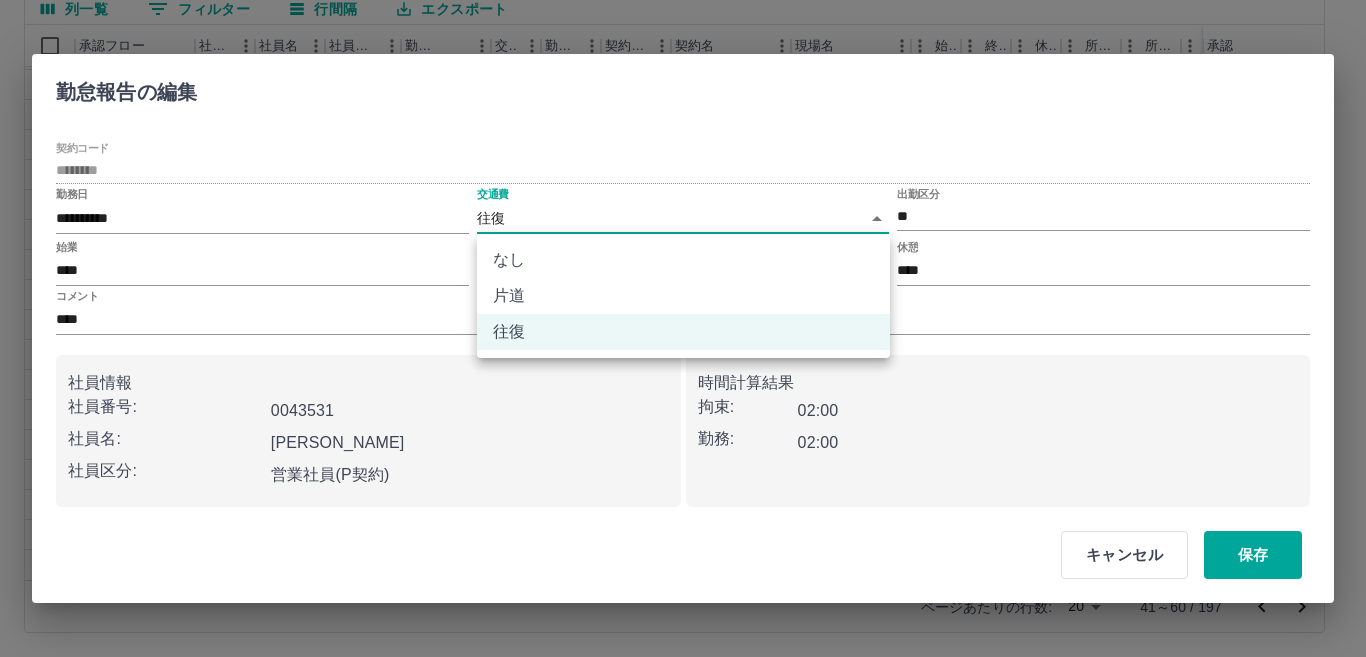 click on "なし" at bounding box center (683, 260) 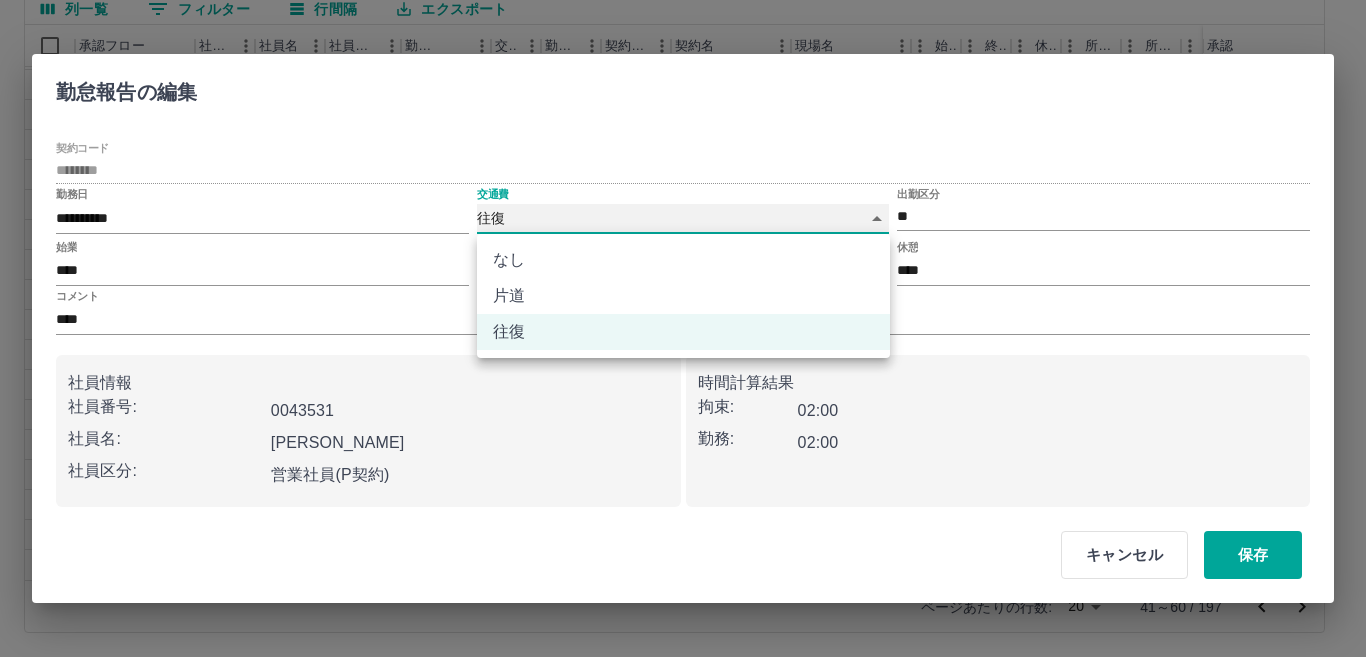 type on "****" 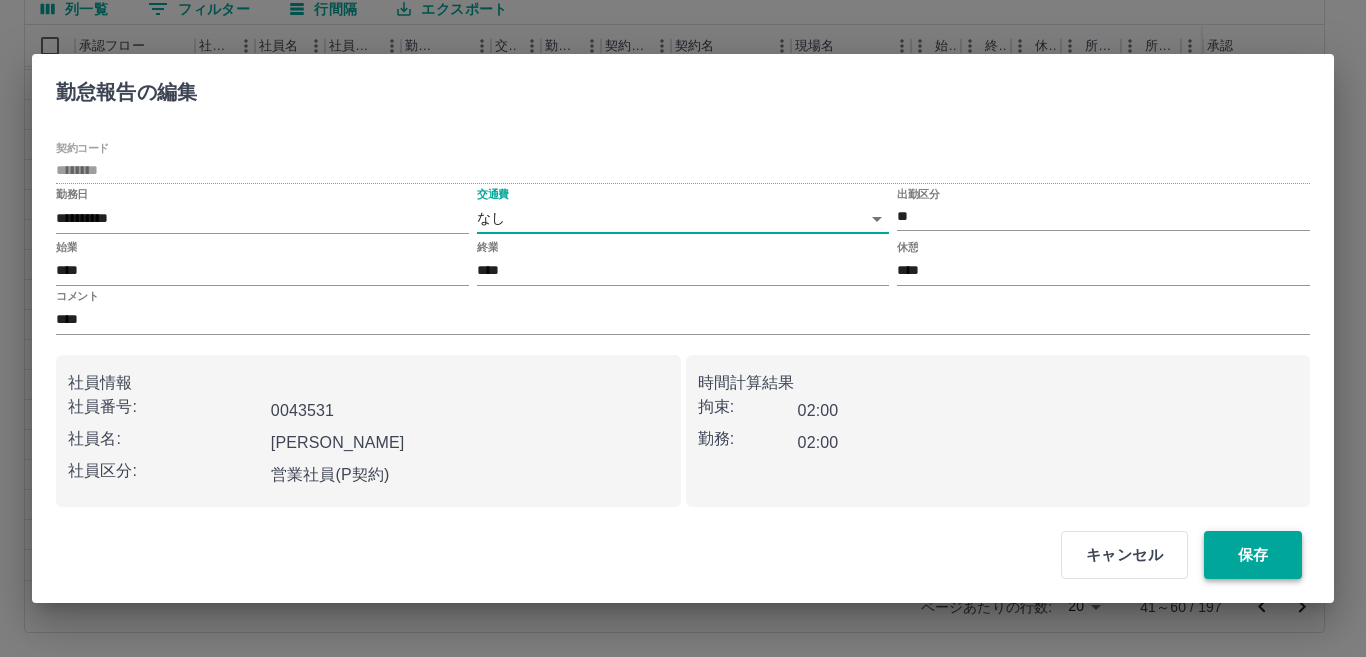 click on "保存" at bounding box center (1253, 555) 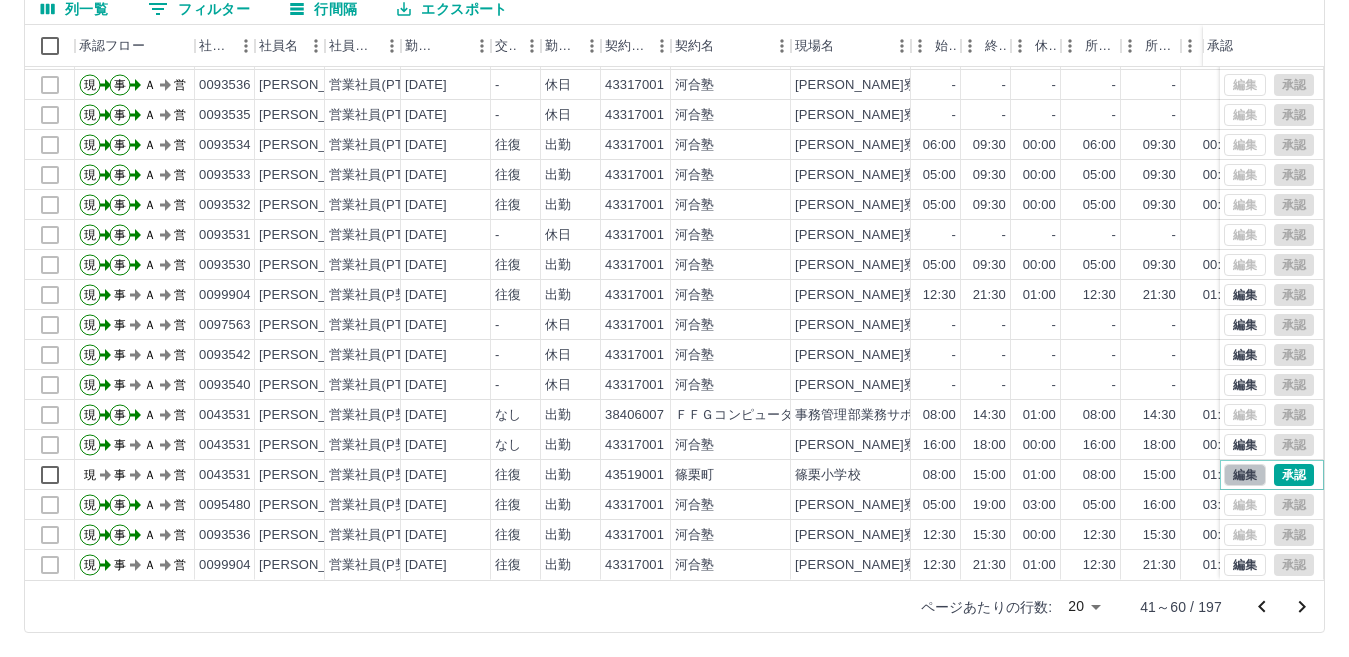 click on "編集" at bounding box center [1245, 475] 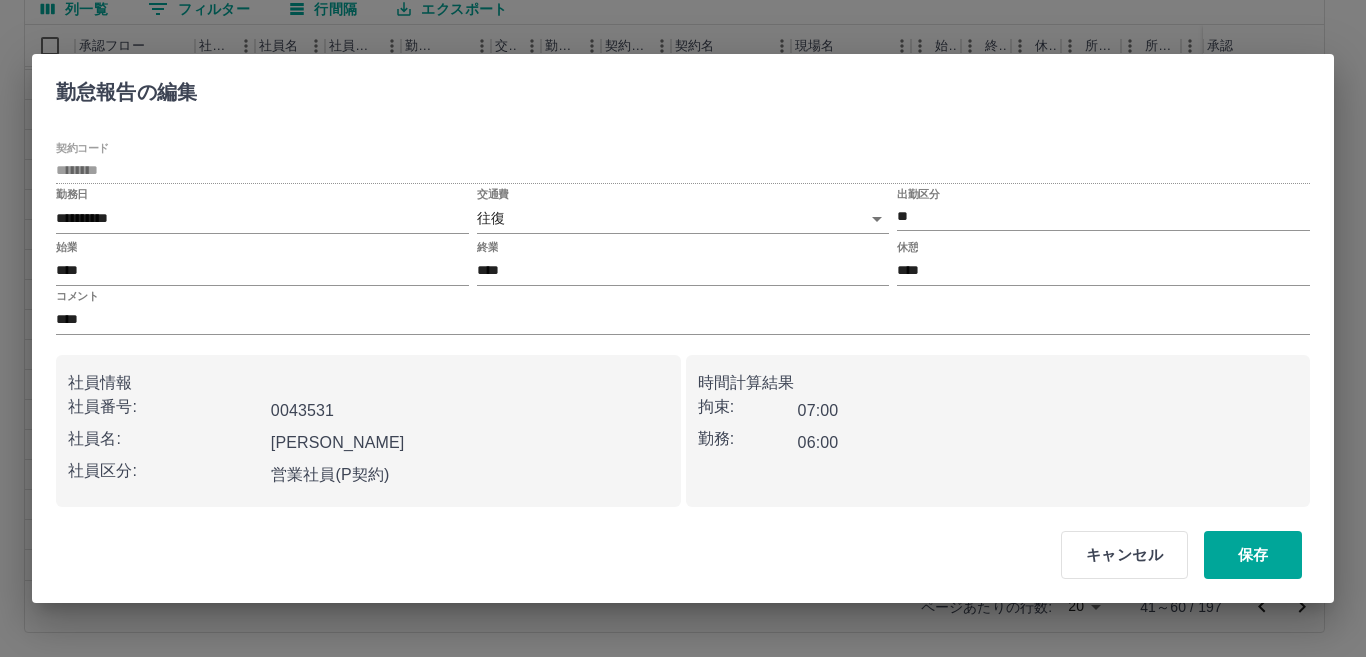 click on "SDH勤怠 [PERSON_NAME] 勤務実績承認 前月 [DATE] 次月 今月 月選択 承認モード 削除モード 一括承認 列一覧 0 フィルター 行間隔 エクスポート 承認フロー 社員番号 社員名 社員区分 勤務日 交通費 勤務区分 契約コード 契約名 現場名 始業 終業 休憩 所定開始 所定終業 所定休憩 拘束 勤務 遅刻等 コメント ステータス 承認 現 事 Ａ 営 0093537 [PERSON_NAME] 営業社員(PT契約) [DATE] 往復 出勤 43317001 河合塾 [PERSON_NAME]寮・[GEOGRAPHIC_DATA] 16:00 21:30 00:00 16:00 21:30 00:00 05:30 05:30 00:00 事務担当者承認待 現 事 Ａ 営 0095480 [PERSON_NAME] 営業社員(P契約) [DATE]  -  振休 43317001 河合塾 [PERSON_NAME]寮・[GEOGRAPHIC_DATA] - - - 05:00 16:00 03:00 00:00 00:00 00:00 [DATE]振替分 AM承認待 現 事 Ａ 営 0093536 [PERSON_NAME] 営業社員(PT契約) [DATE]  -  休日 43317001 河合塾 [PERSON_NAME]寮・[GEOGRAPHIC_DATA] - - - - - - 00:00 00:00 00:00 AM承認待 現" at bounding box center [683, 234] 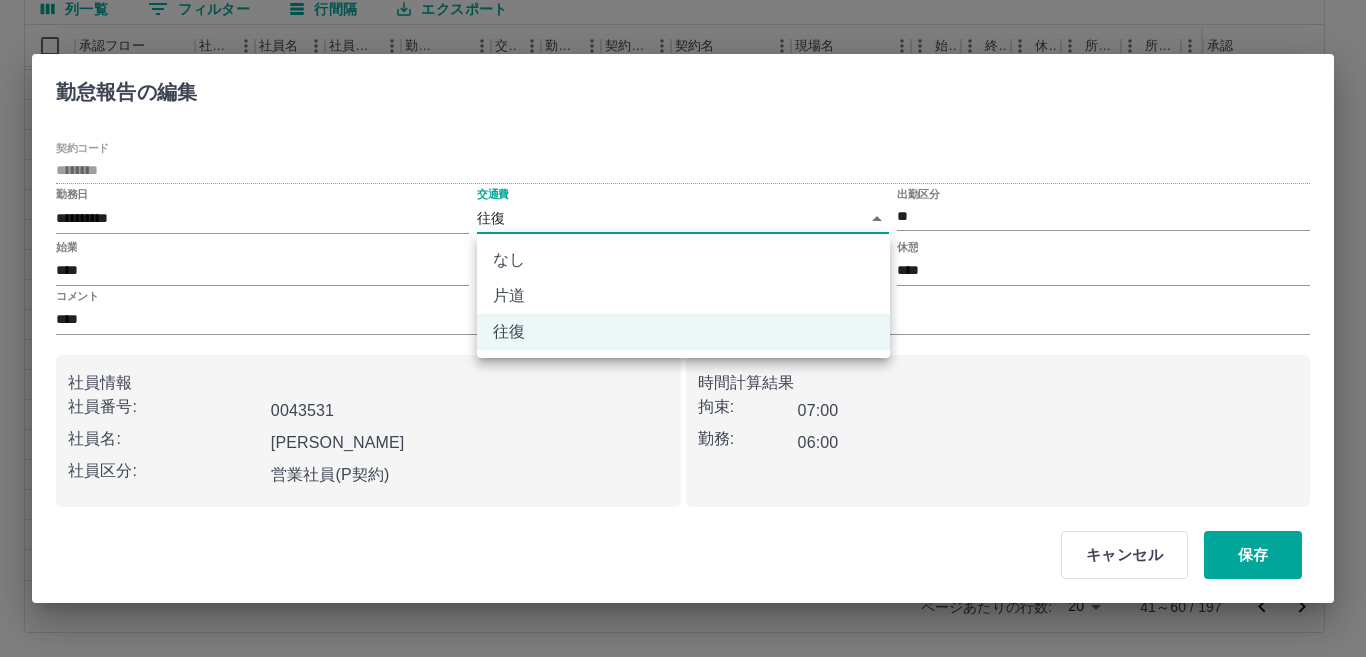 click on "なし" at bounding box center (683, 260) 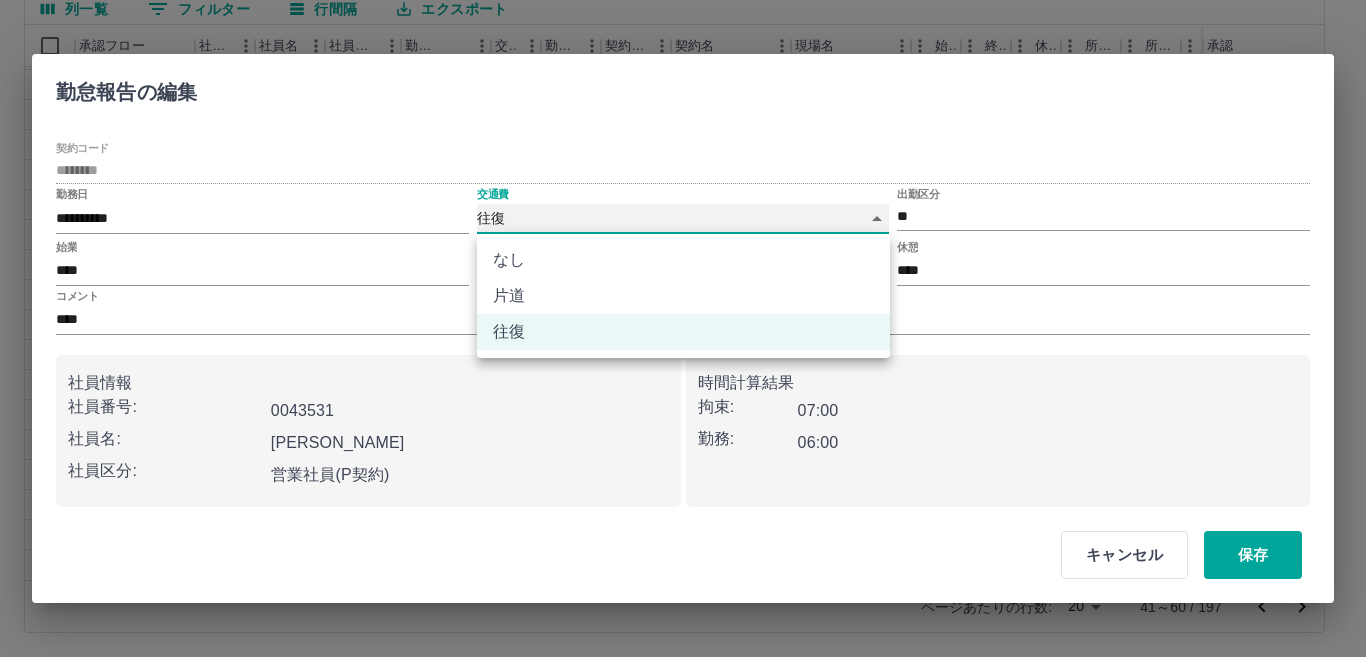 type on "****" 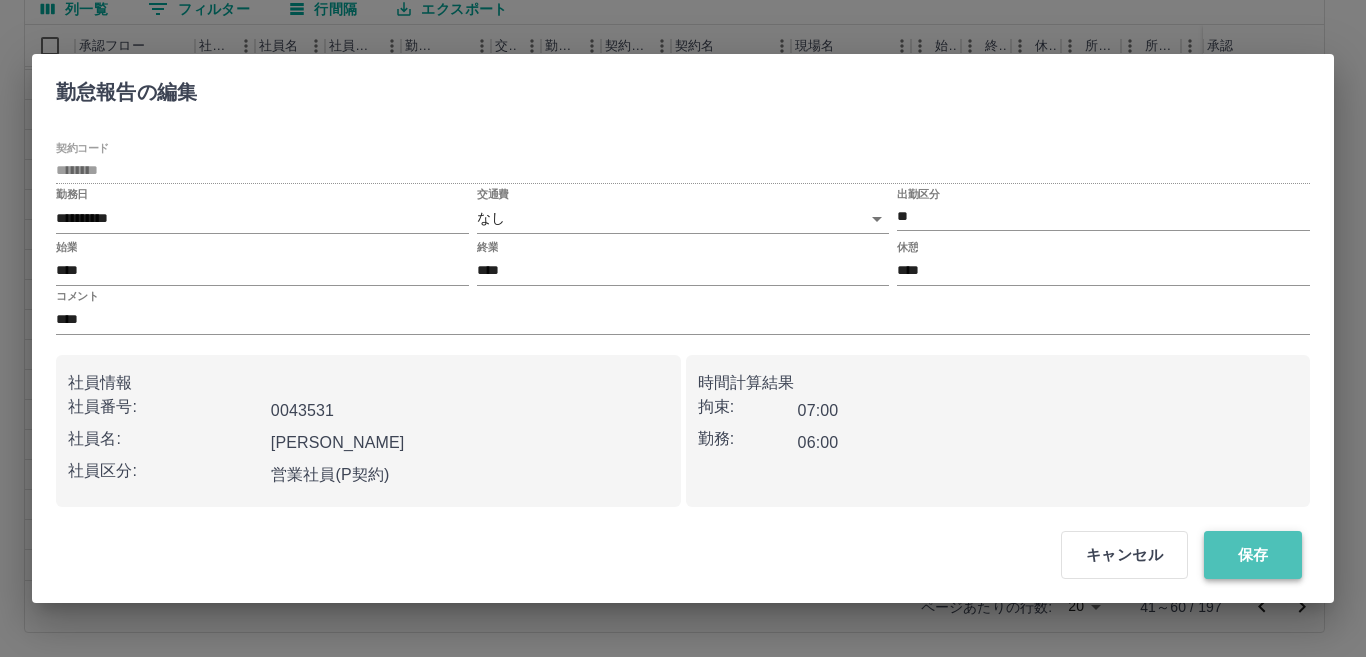 click on "保存" at bounding box center [1253, 555] 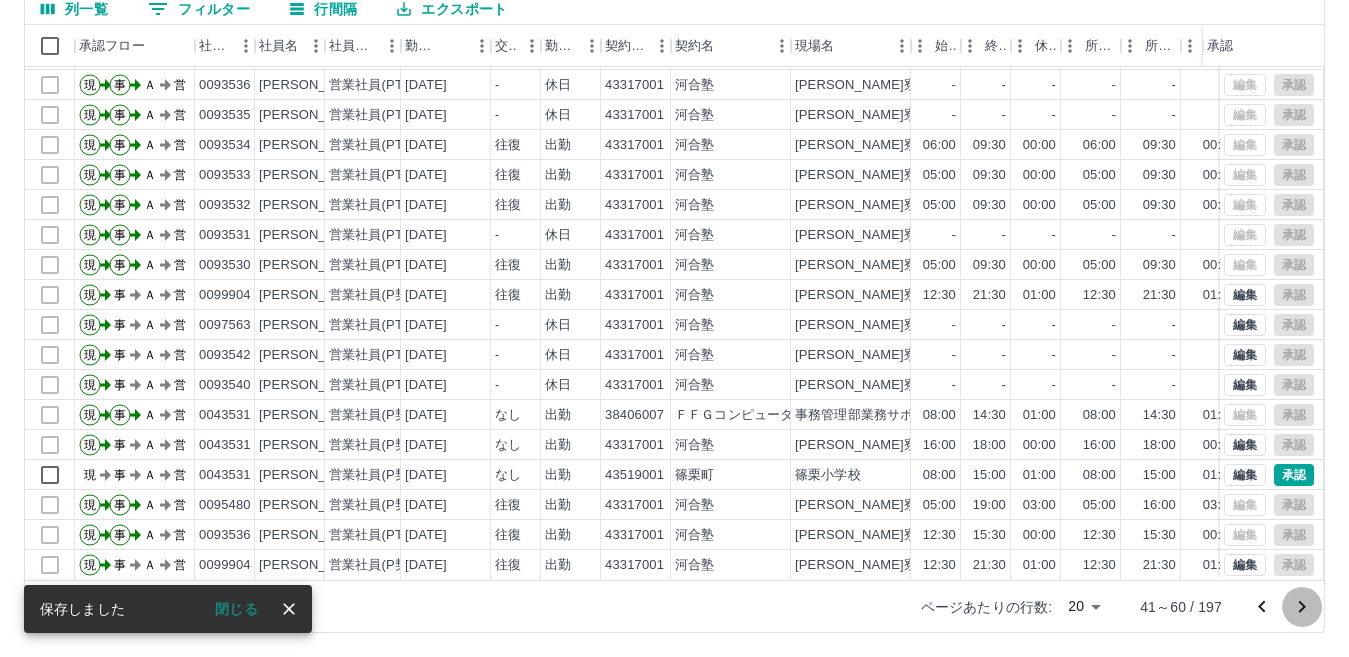 click 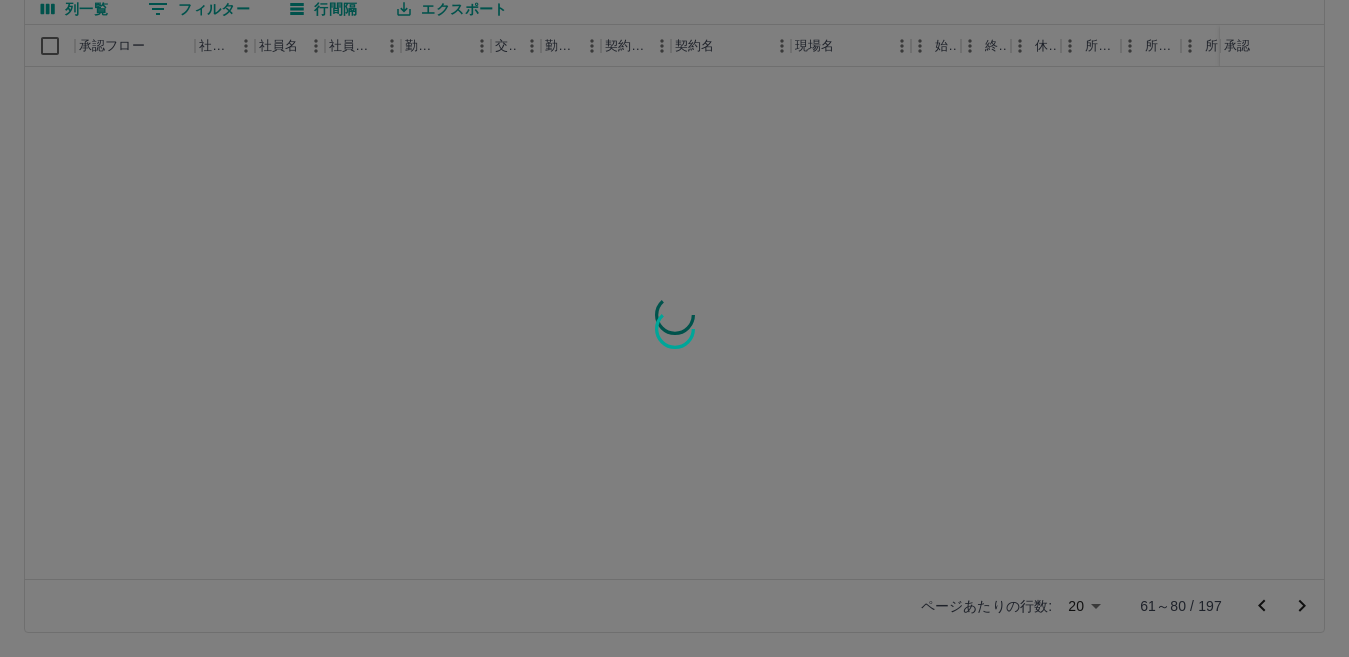 scroll, scrollTop: 0, scrollLeft: 0, axis: both 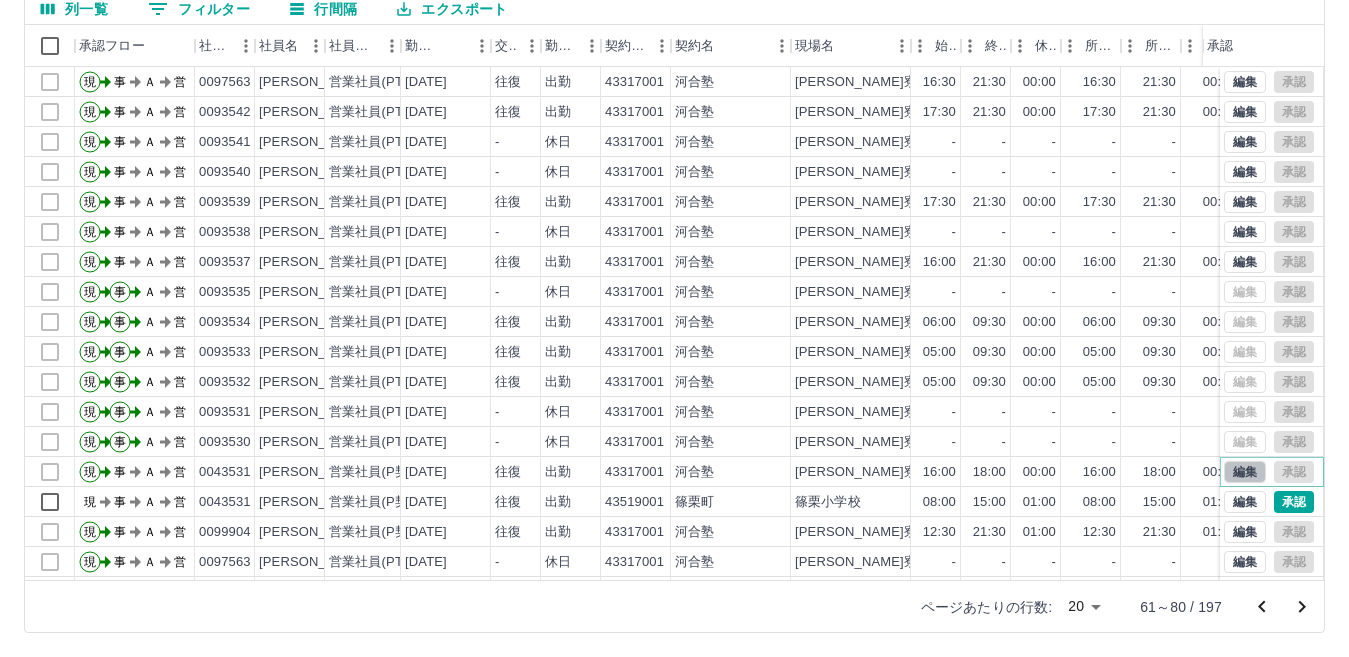 click on "編集" at bounding box center [1245, 472] 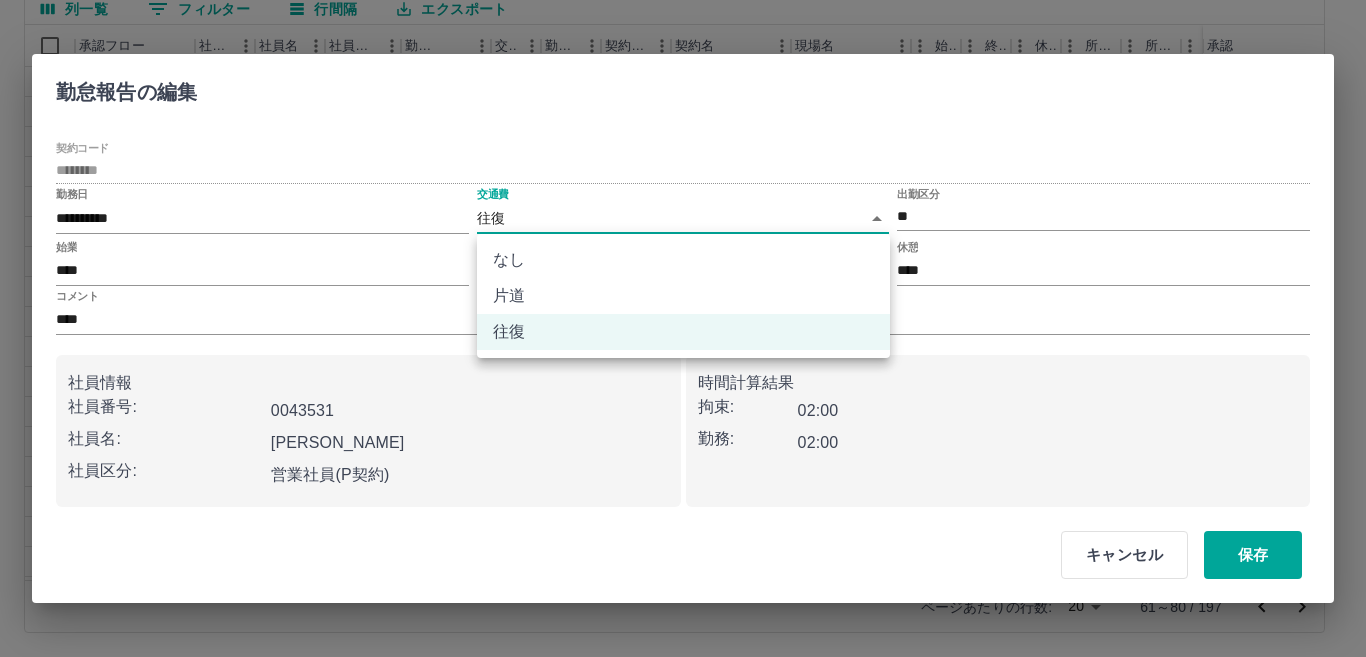click on "SDH勤怠 [PERSON_NAME] 勤務実績承認 前月 [DATE] 次月 今月 月選択 承認モード 削除モード 一括承認 列一覧 0 フィルター 行間隔 エクスポート 承認フロー 社員番号 社員名 社員区分 勤務日 交通費 勤務区分 契約コード 契約名 現場名 始業 終業 休憩 所定開始 所定終業 所定休憩 拘束 勤務 遅刻等 コメント ステータス 承認 現 事 Ａ 営 0097563 [PERSON_NAME] 営業社員(PT契約) [DATE] 往復 出勤 43317001 河合塾 [PERSON_NAME]寮・[GEOGRAPHIC_DATA] 16:30 21:30 00:00 16:30 21:30 00:00 05:00 05:00 00:00 事務担当者承認待 現 事 Ａ 営 0093542 [PERSON_NAME] 営業社員(PT契約) [DATE] 往復 出勤 43317001 河合塾 [PERSON_NAME]寮・[GEOGRAPHIC_DATA] 17:30 21:30 00:00 17:30 21:30 00:00 04:00 04:00 00:00 事務担当者承認待 現 事 Ａ 営 0093541 [PERSON_NAME] 営業社員(PT契約) [DATE]  -  休日 43317001 河合塾 [PERSON_NAME]寮・[GEOGRAPHIC_DATA] - - - - - - 00:00 00:00 00:00" at bounding box center (683, 234) 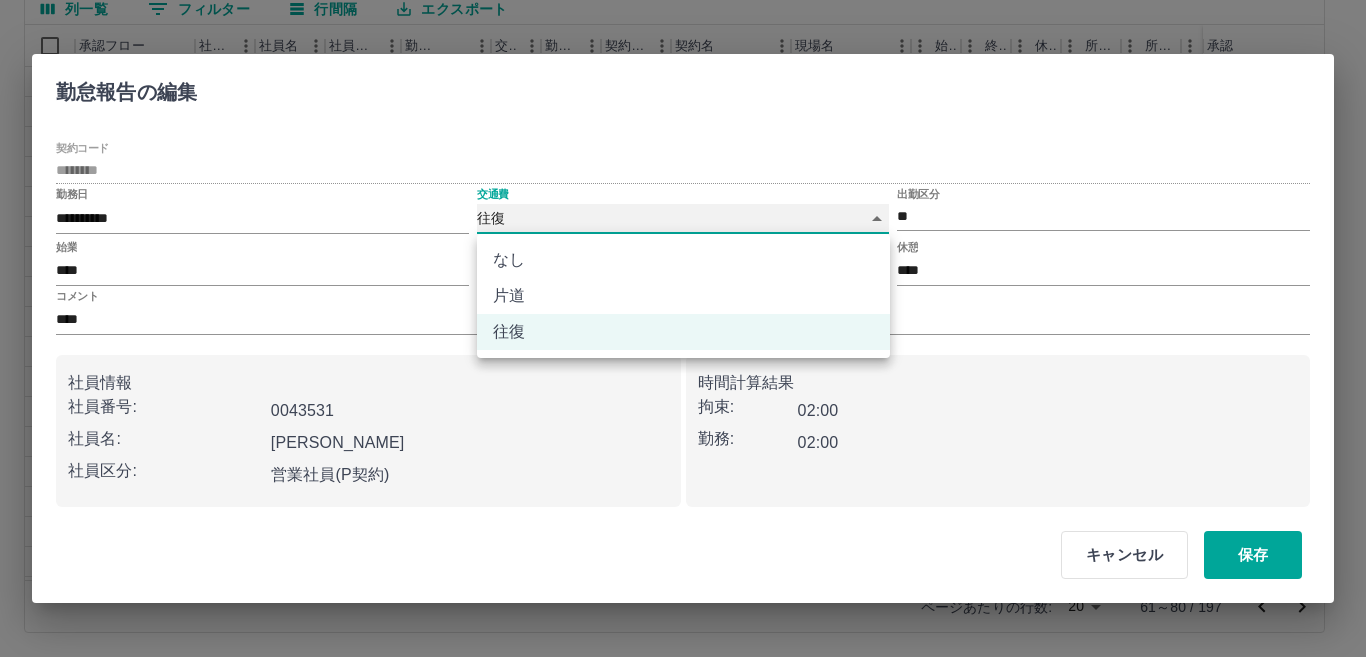 type on "****" 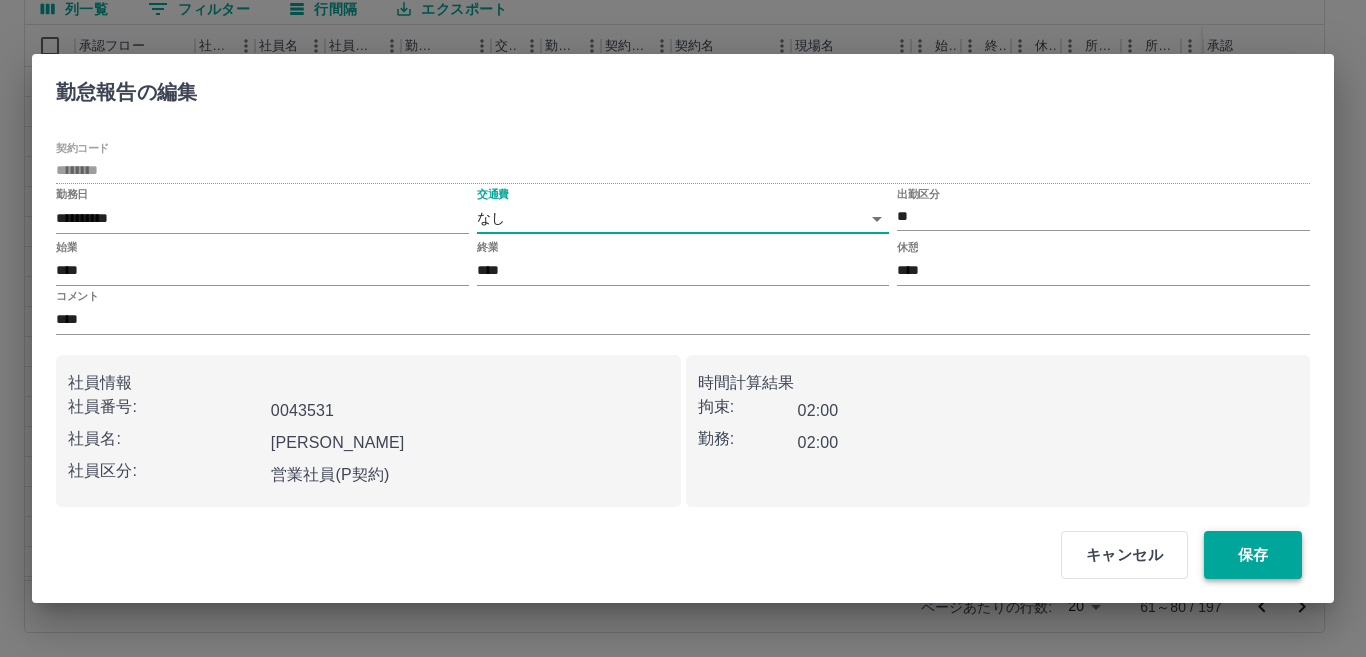 click on "保存" at bounding box center [1253, 555] 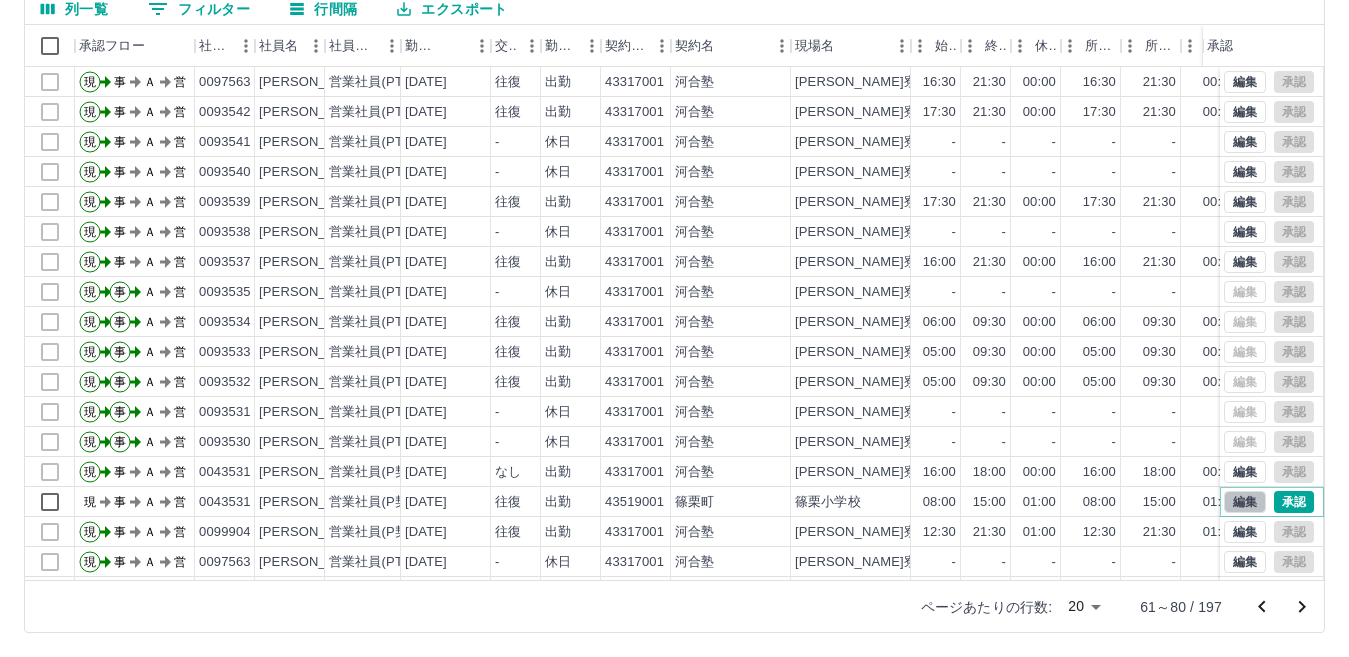 click on "編集" at bounding box center [1245, 502] 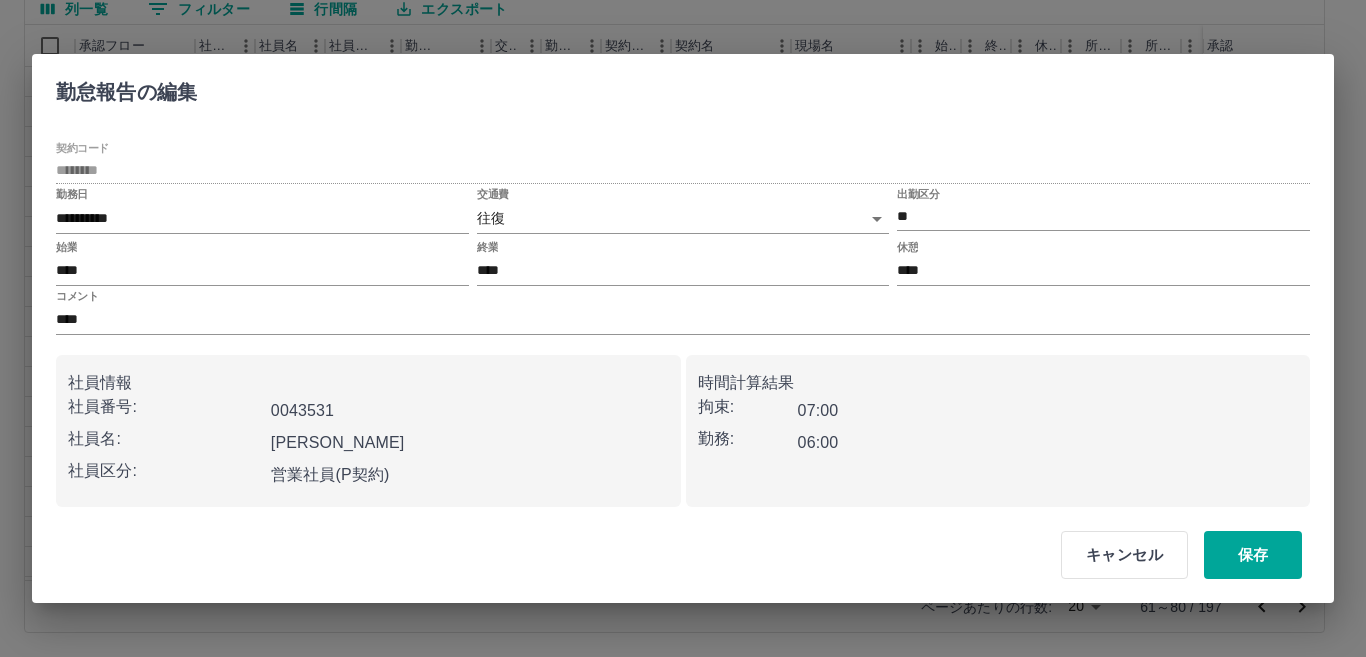 click on "SDH勤怠 [PERSON_NAME] 勤務実績承認 前月 [DATE] 次月 今月 月選択 承認モード 削除モード 一括承認 列一覧 0 フィルター 行間隔 エクスポート 承認フロー 社員番号 社員名 社員区分 勤務日 交通費 勤務区分 契約コード 契約名 現場名 始業 終業 休憩 所定開始 所定終業 所定休憩 拘束 勤務 遅刻等 コメント ステータス 承認 現 事 Ａ 営 0097563 [PERSON_NAME] 営業社員(PT契約) [DATE] 往復 出勤 43317001 河合塾 [PERSON_NAME]寮・[GEOGRAPHIC_DATA] 16:30 21:30 00:00 16:30 21:30 00:00 05:00 05:00 00:00 事務担当者承認待 現 事 Ａ 営 0093542 [PERSON_NAME] 営業社員(PT契約) [DATE] 往復 出勤 43317001 河合塾 [PERSON_NAME]寮・[GEOGRAPHIC_DATA] 17:30 21:30 00:00 17:30 21:30 00:00 04:00 04:00 00:00 事務担当者承認待 現 事 Ａ 営 0093541 [PERSON_NAME] 営業社員(PT契約) [DATE]  -  休日 43317001 河合塾 [PERSON_NAME]寮・[GEOGRAPHIC_DATA] - - - - - - 00:00 00:00 00:00" at bounding box center (683, 234) 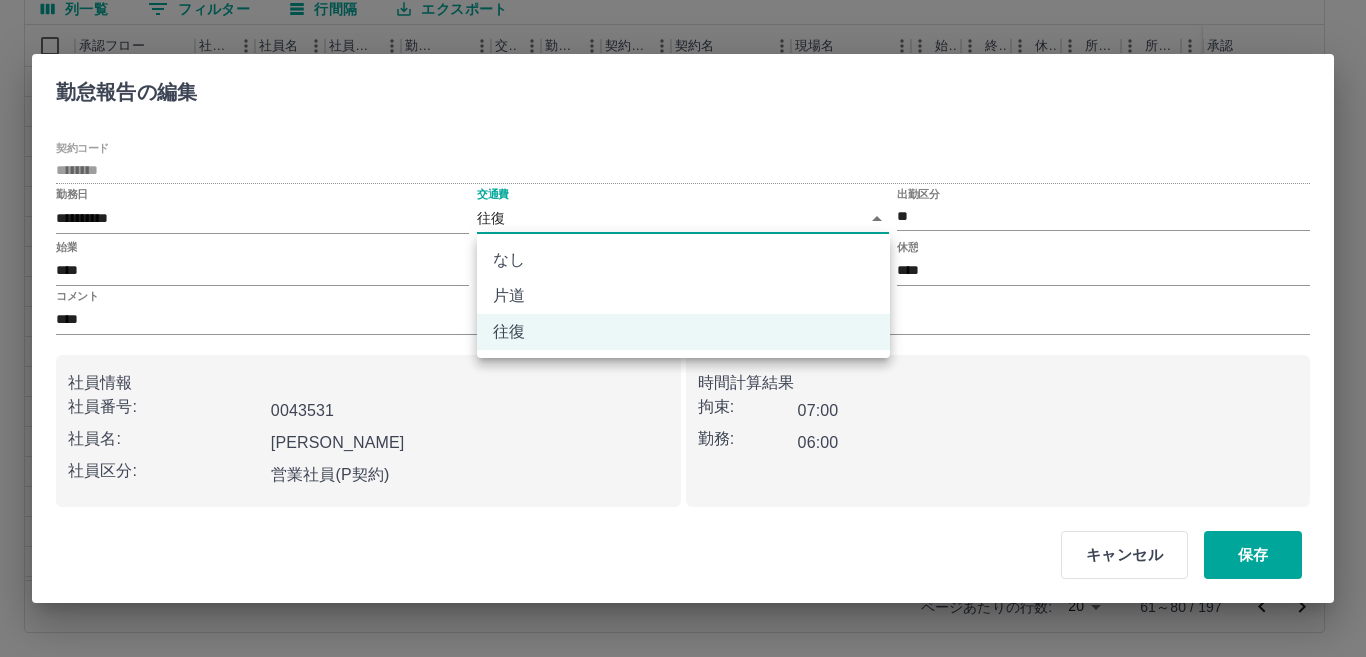 click on "なし" at bounding box center (683, 260) 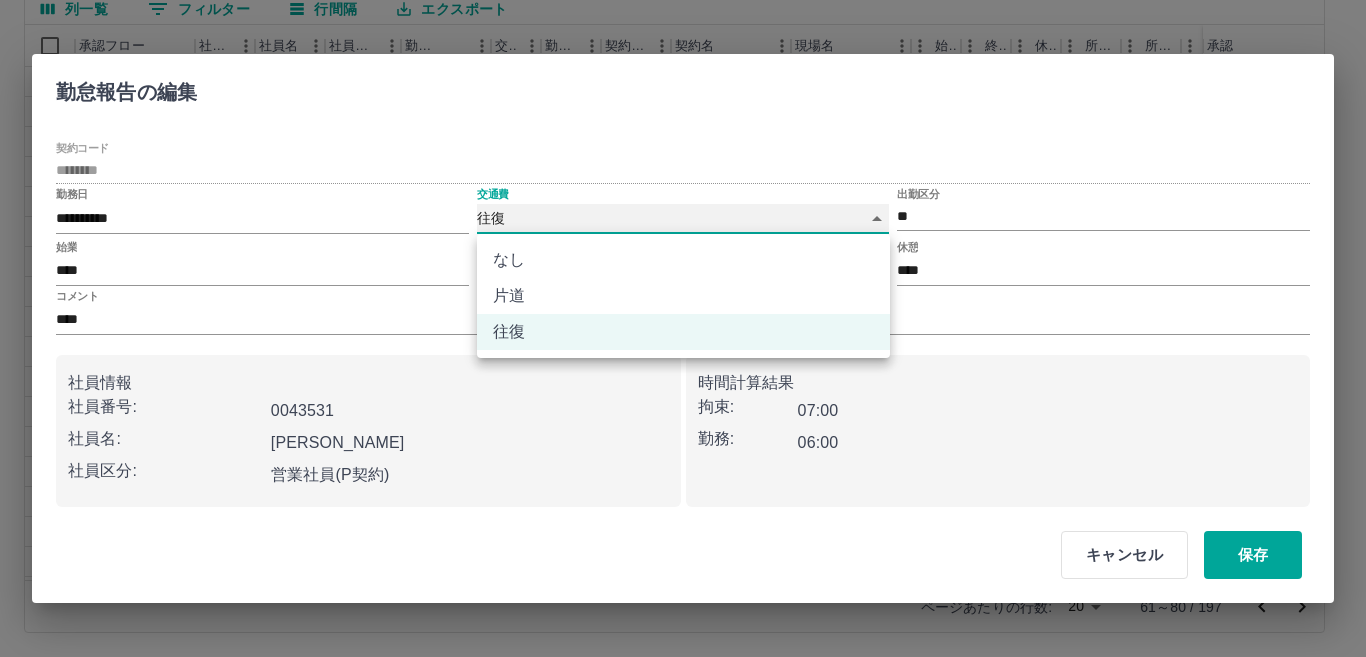 type on "****" 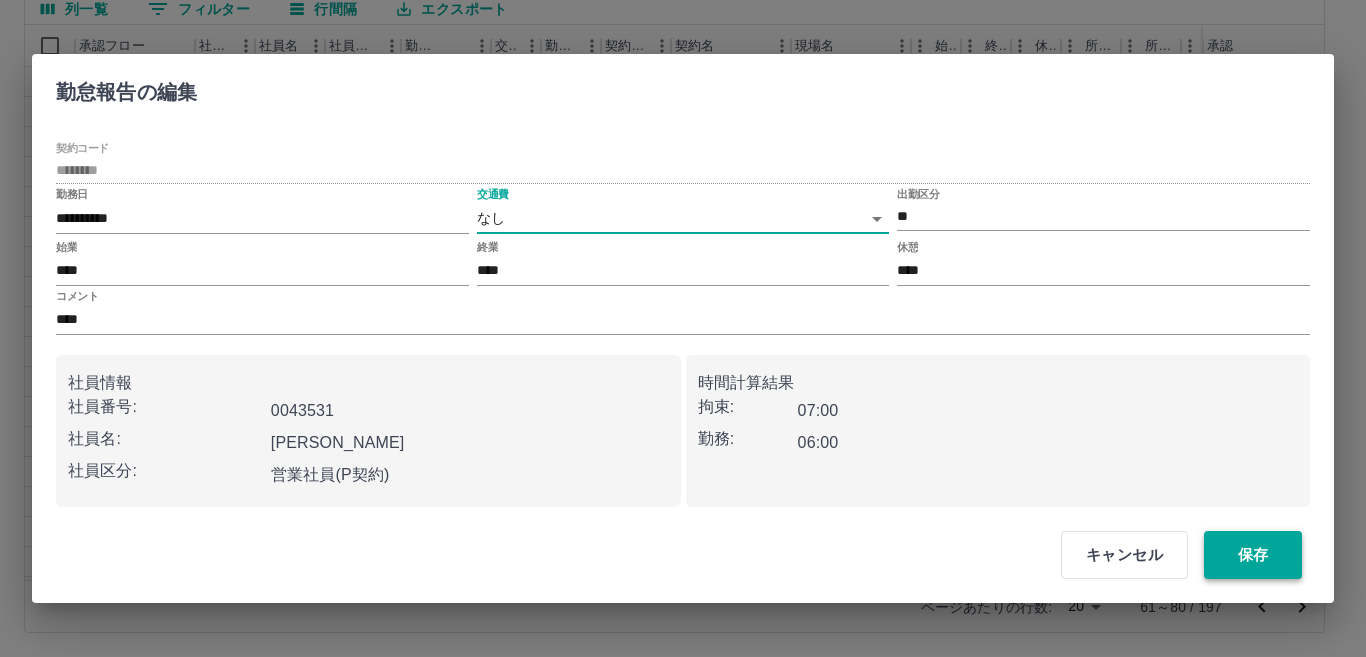 click on "保存" at bounding box center [1253, 555] 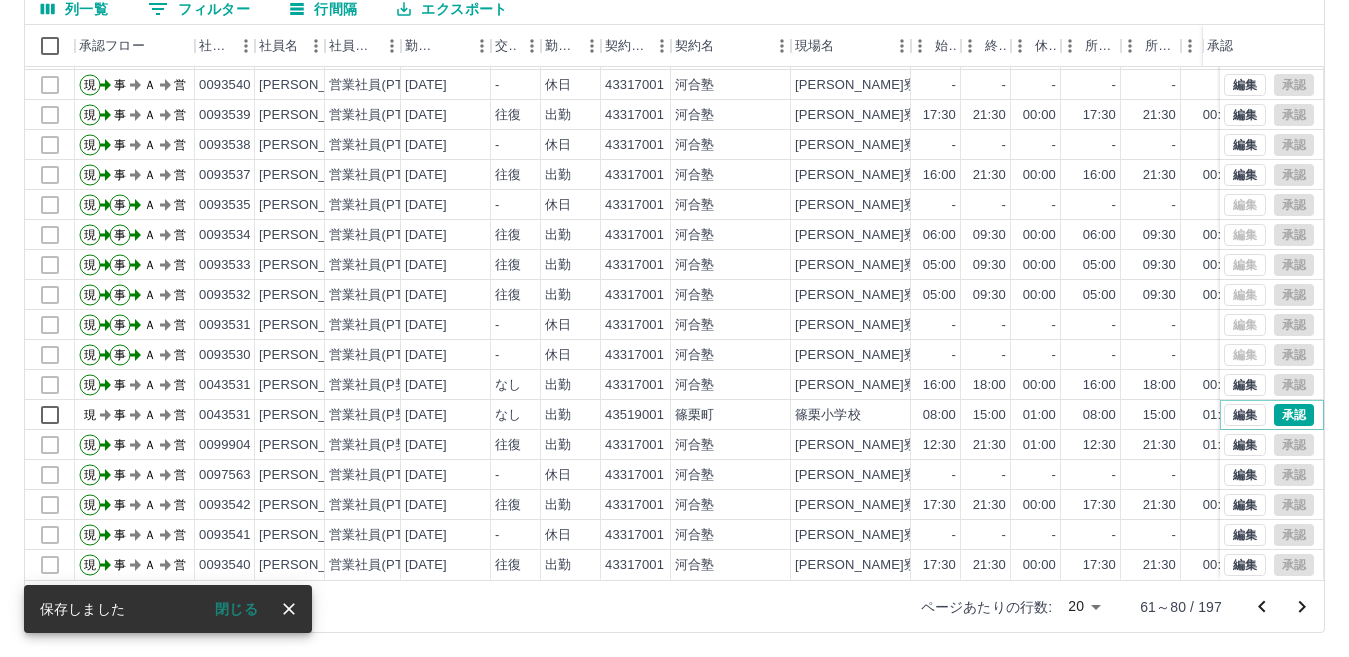 scroll, scrollTop: 104, scrollLeft: 0, axis: vertical 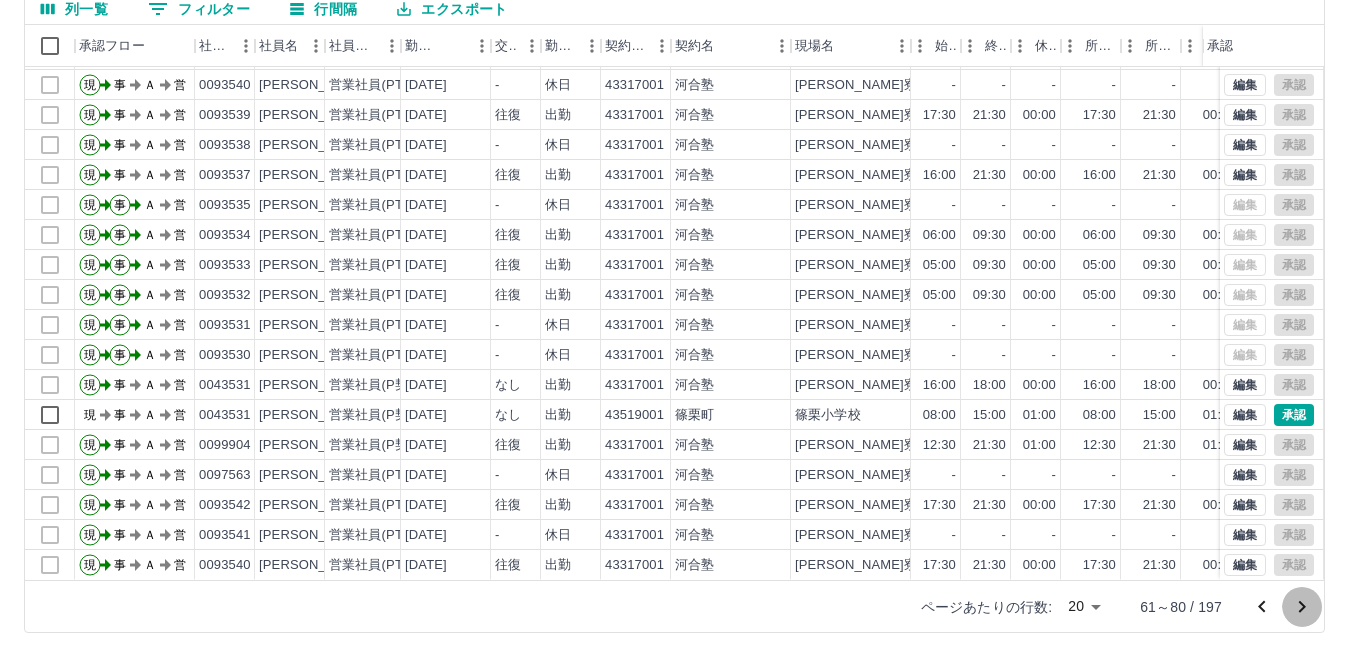 click 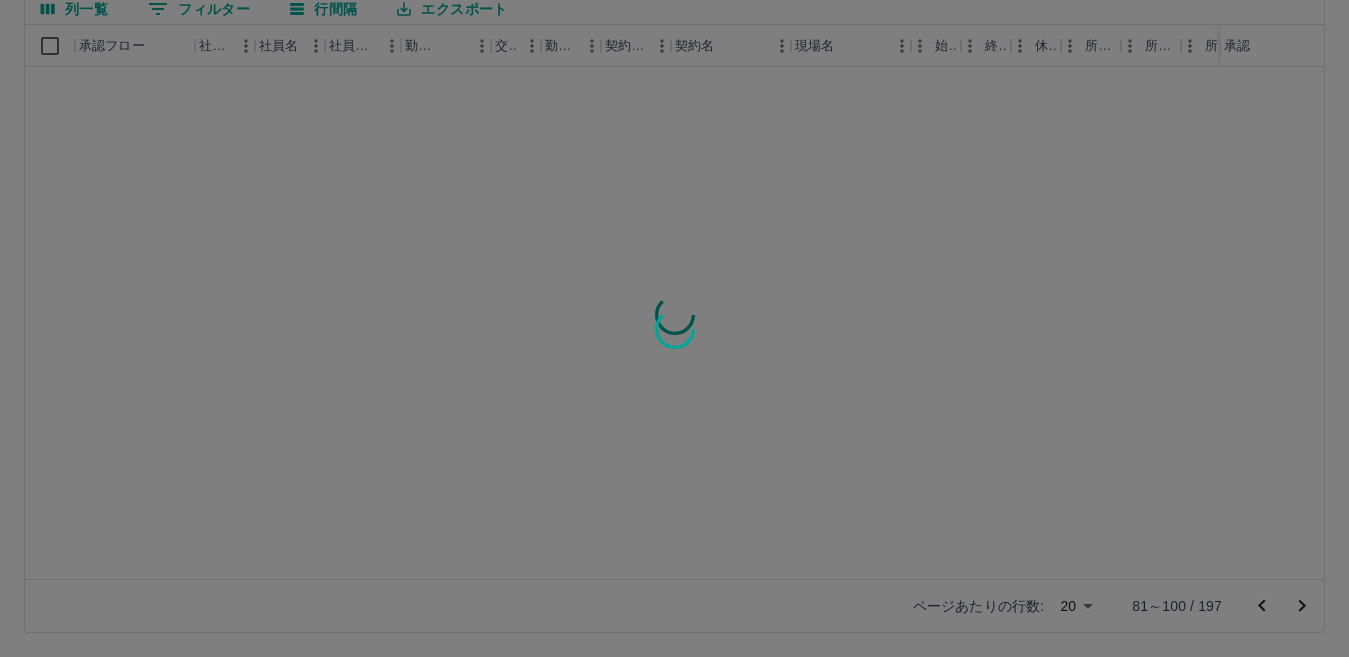 scroll, scrollTop: 0, scrollLeft: 0, axis: both 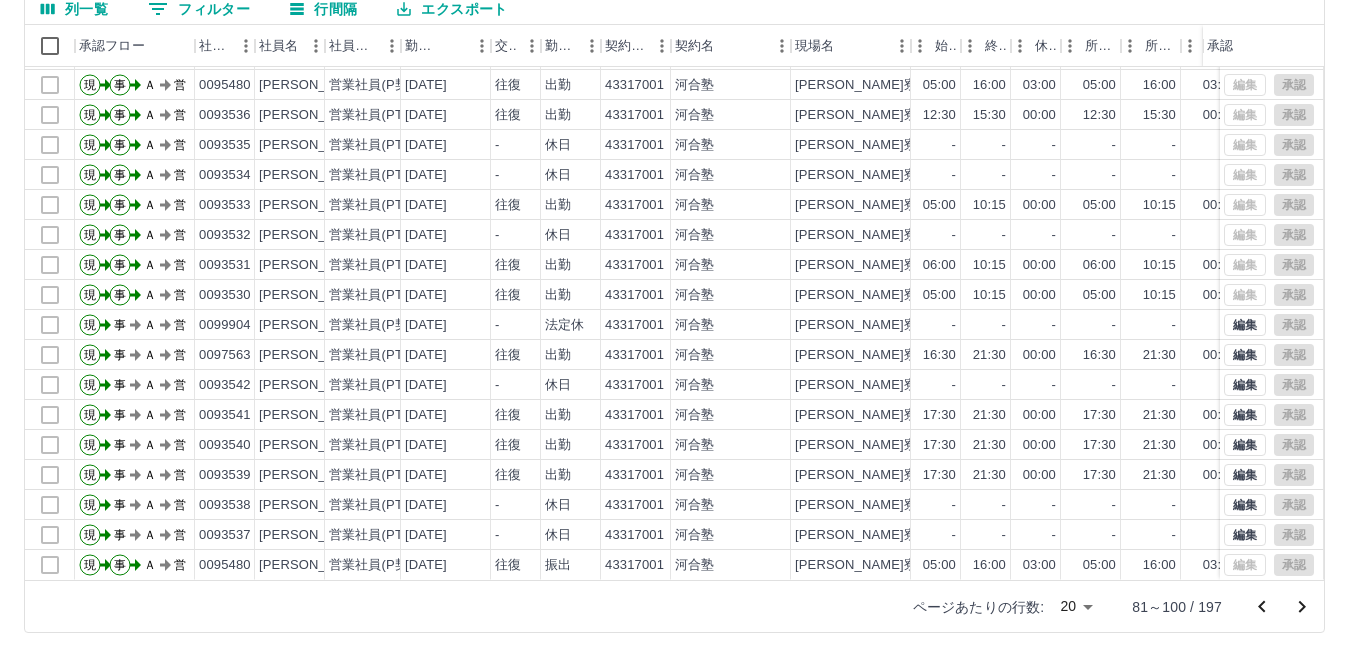 click 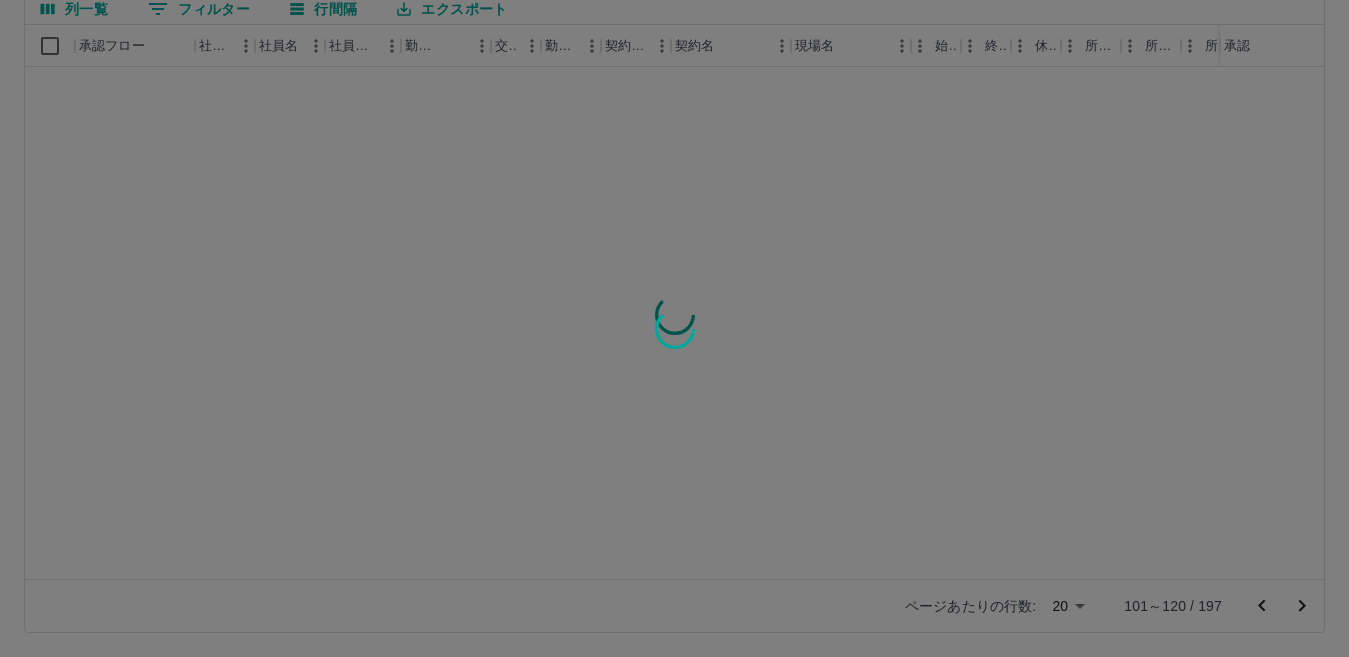 scroll, scrollTop: 0, scrollLeft: 0, axis: both 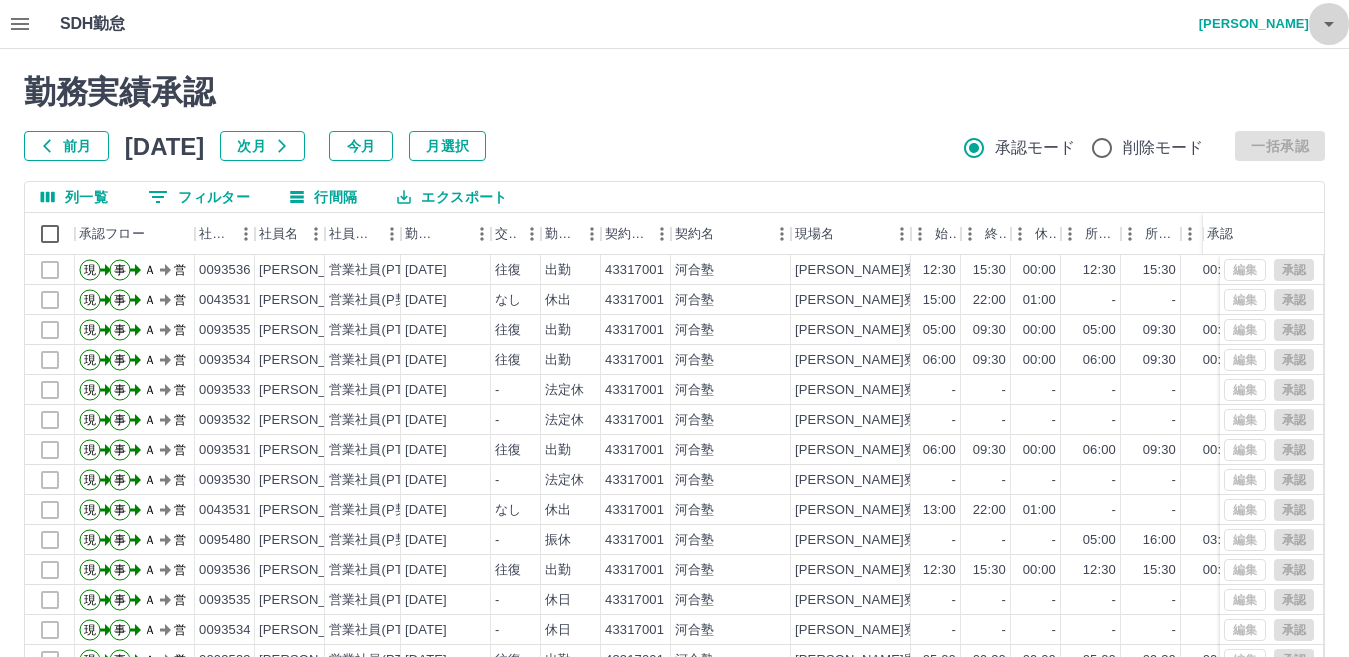 click 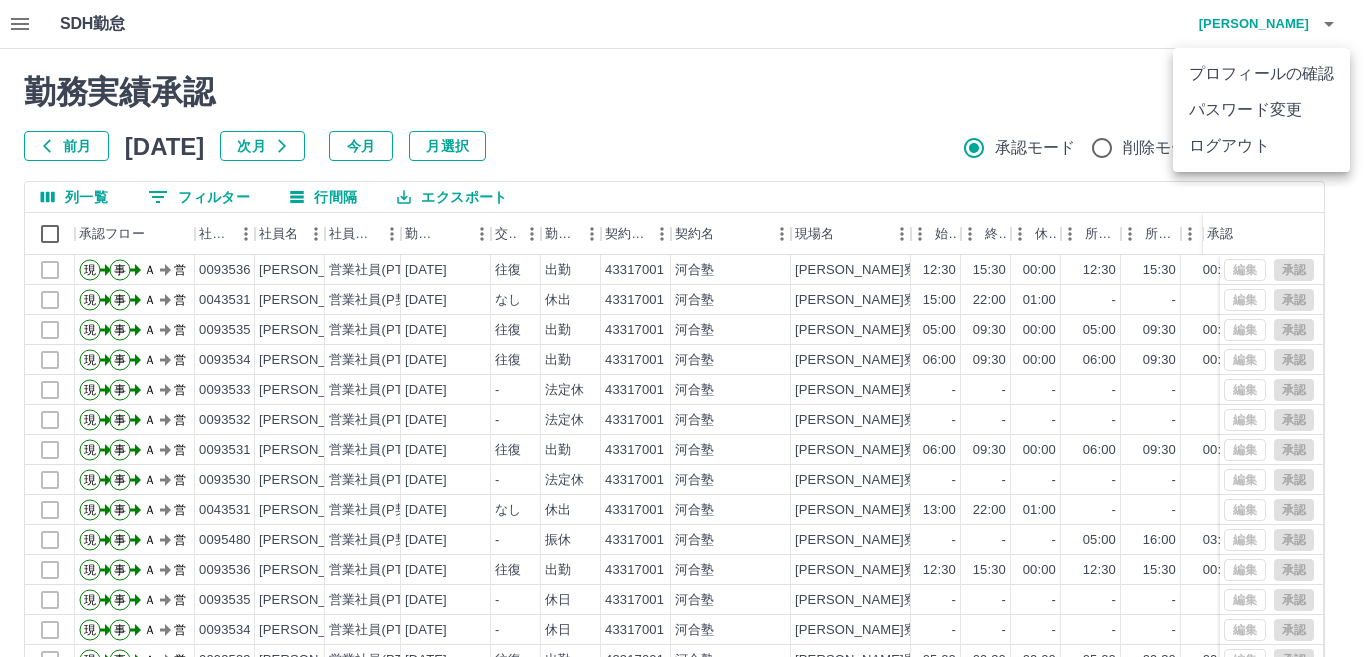 click on "ログアウト" at bounding box center [1261, 146] 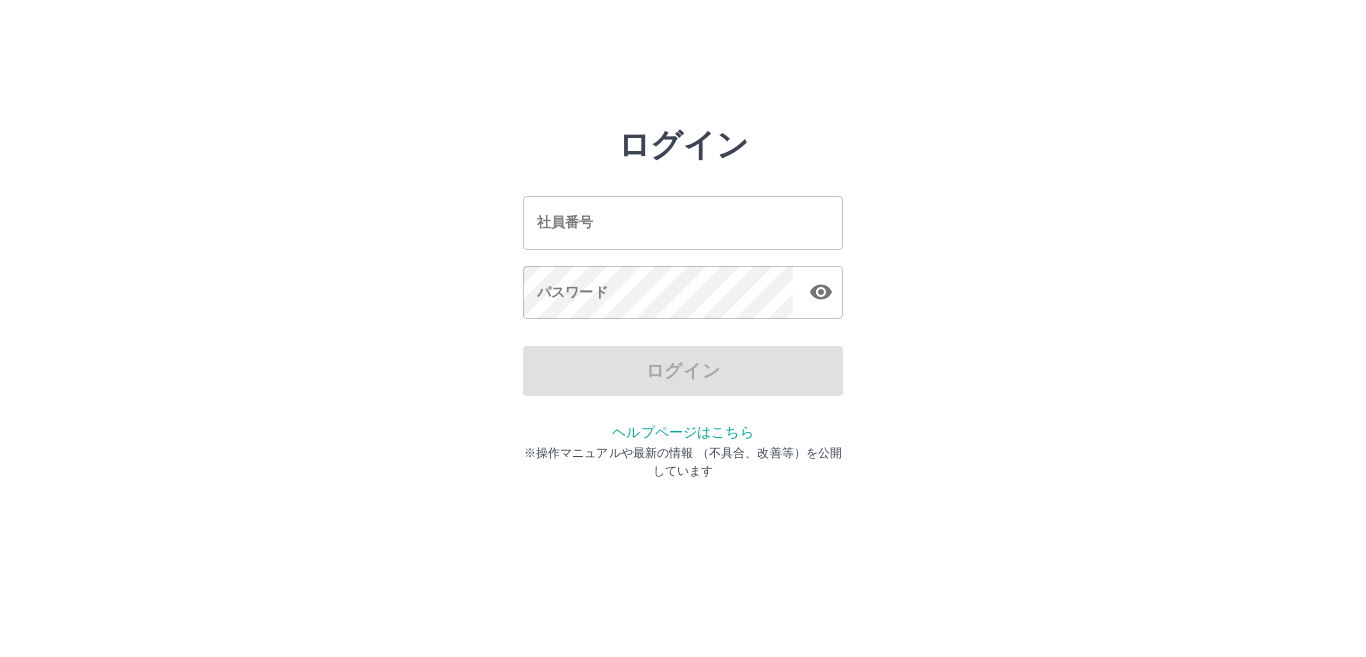 scroll, scrollTop: 0, scrollLeft: 0, axis: both 